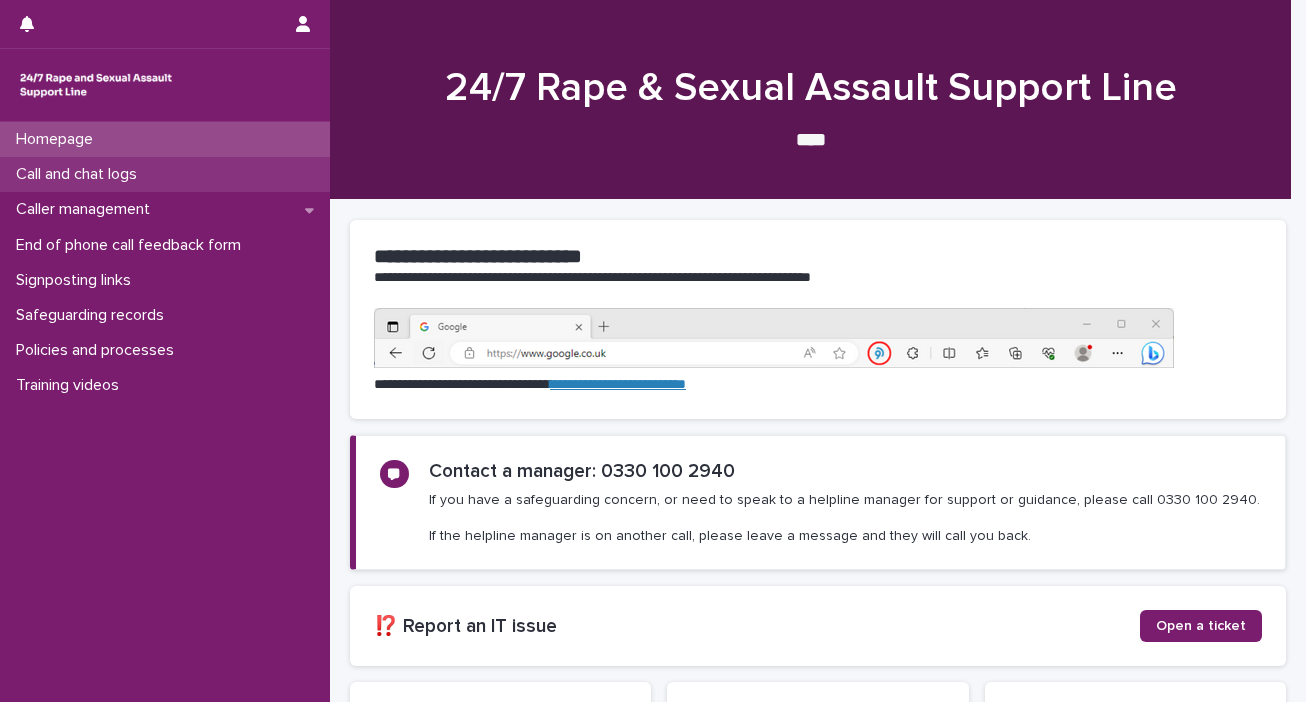 scroll, scrollTop: 0, scrollLeft: 0, axis: both 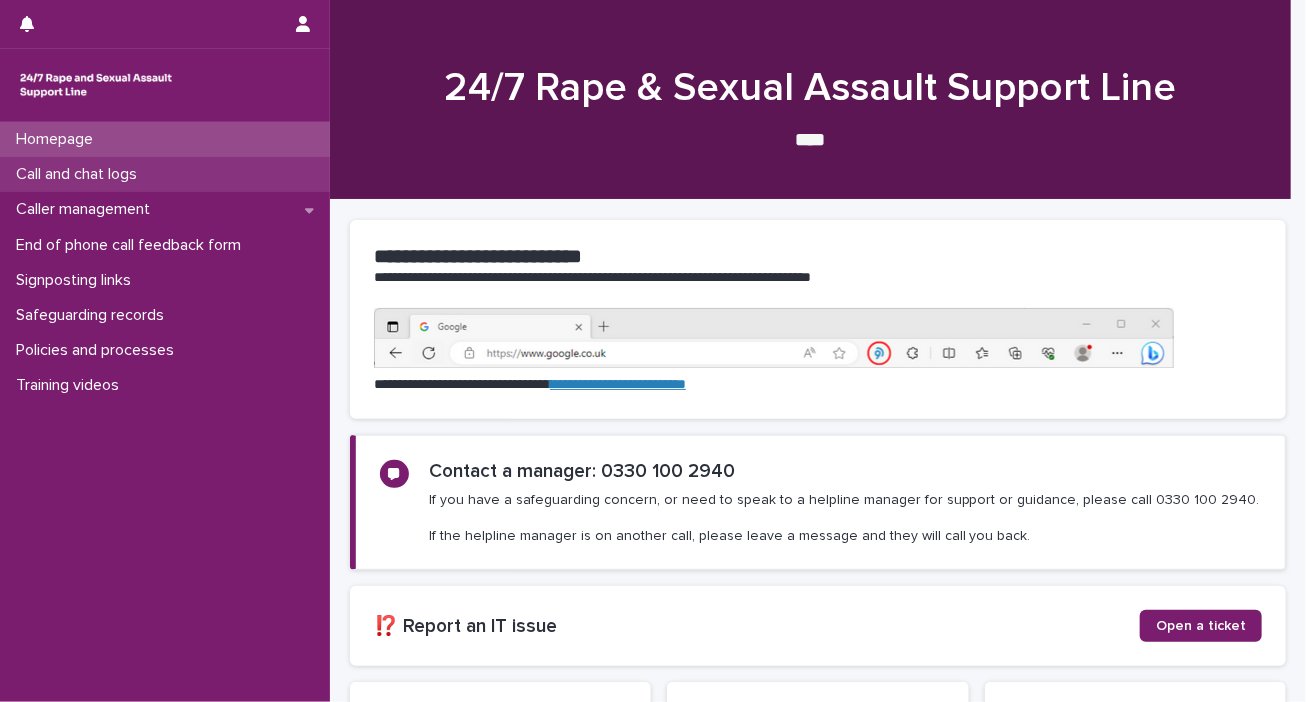 click on "Call and chat logs" at bounding box center [165, 174] 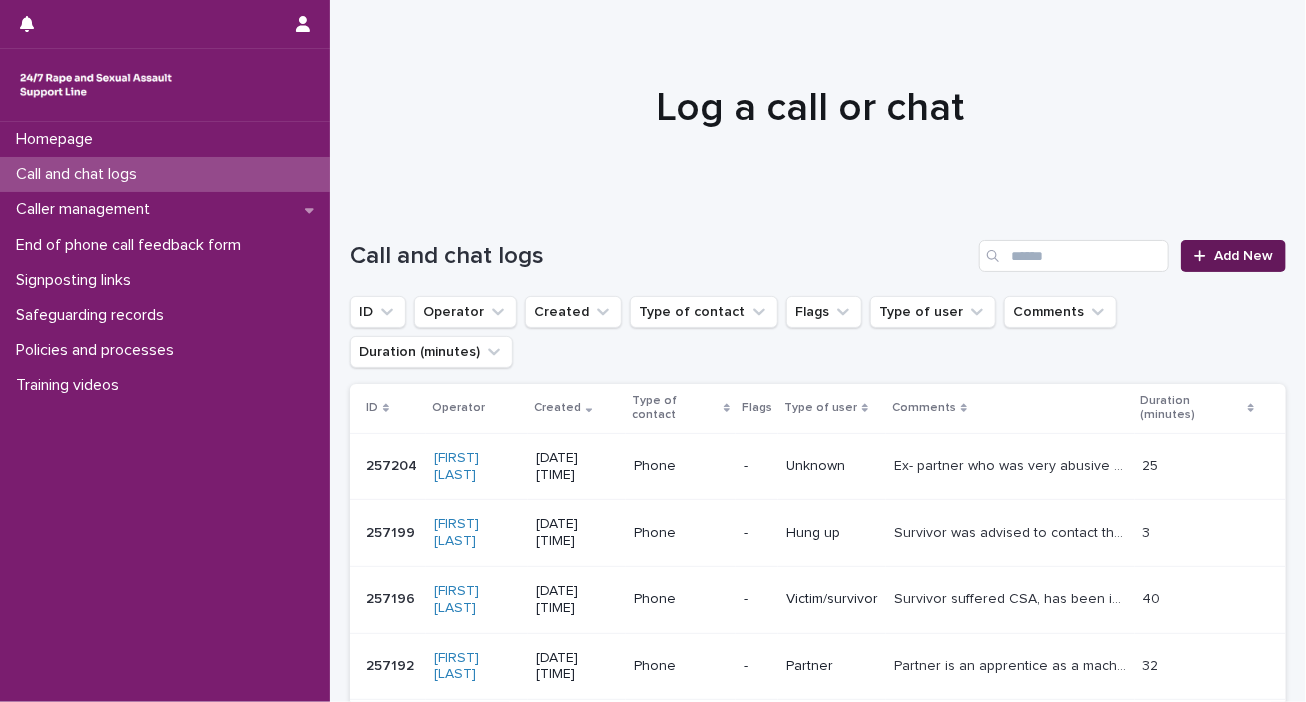 click on "Add New" at bounding box center [1243, 256] 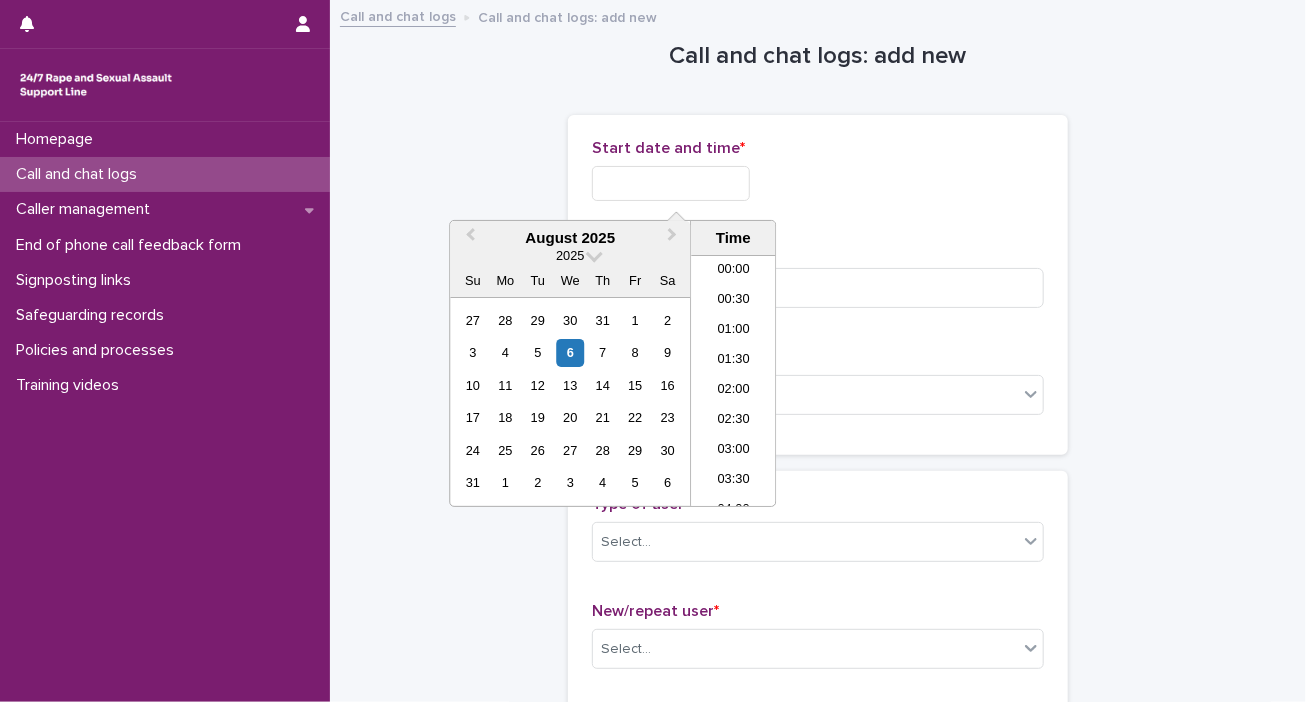 click at bounding box center [671, 183] 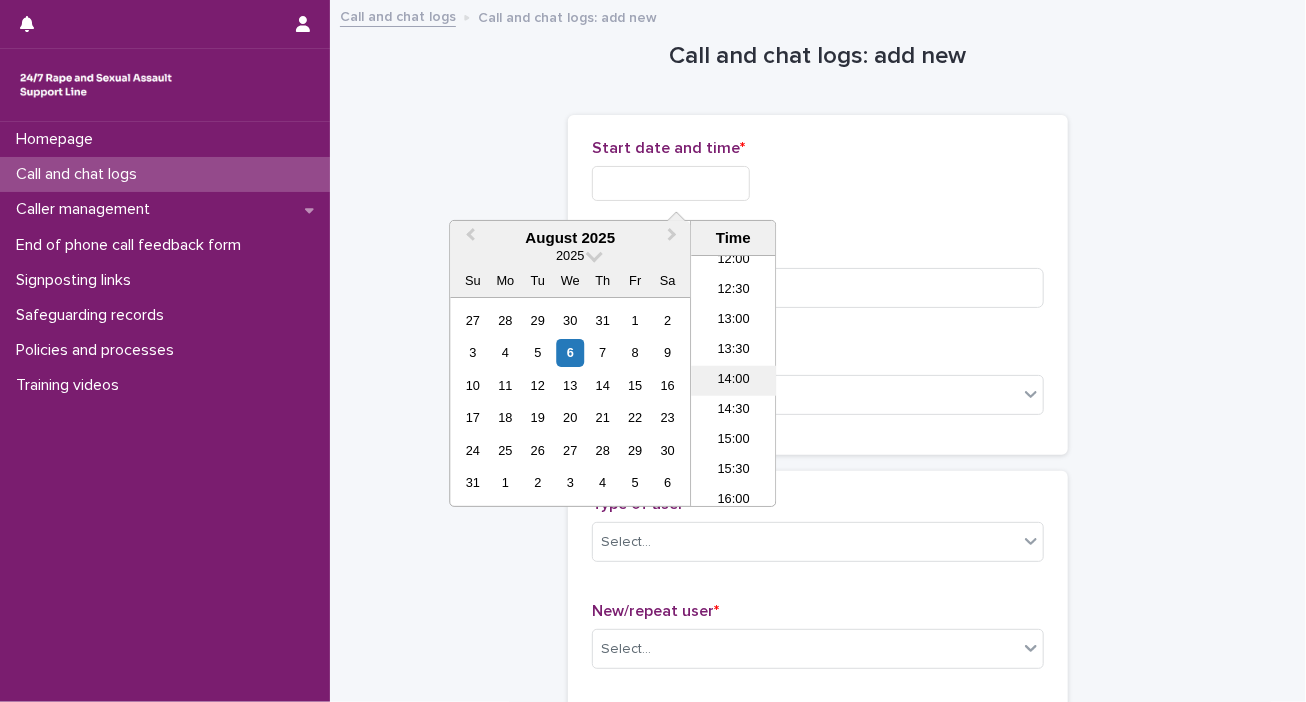 click on "14:00" at bounding box center [733, 381] 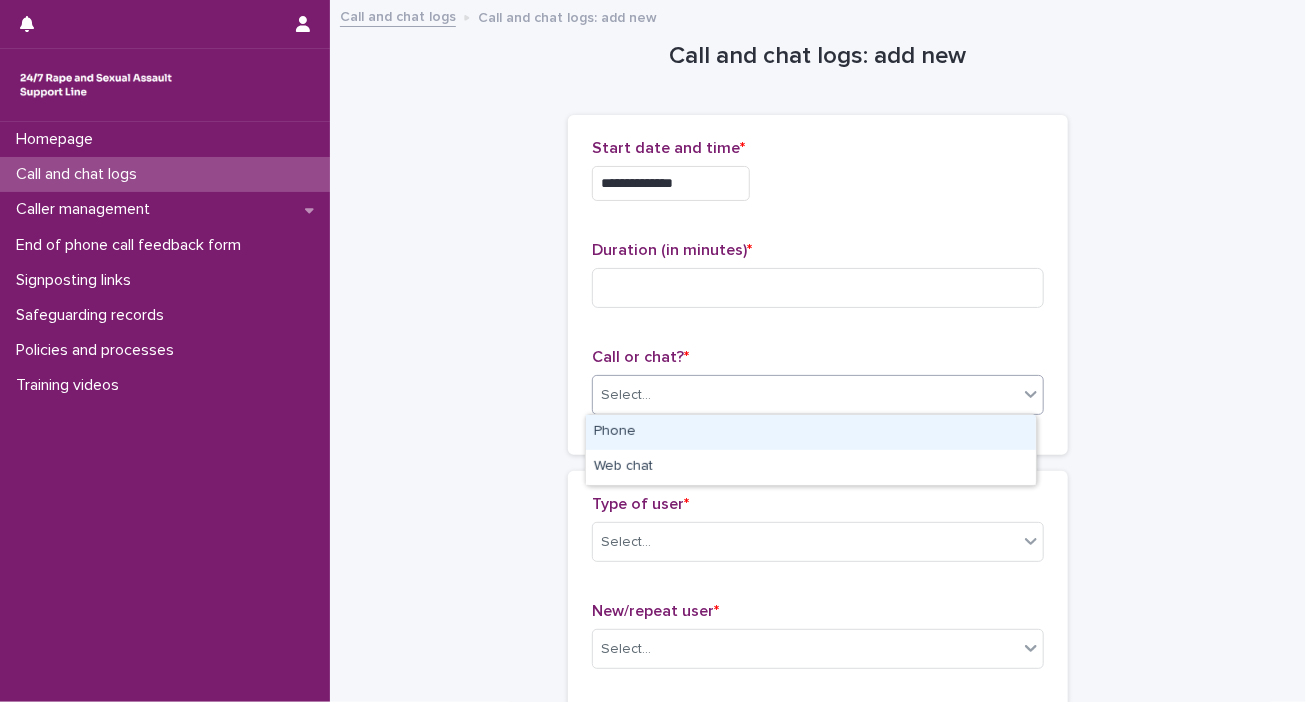 click 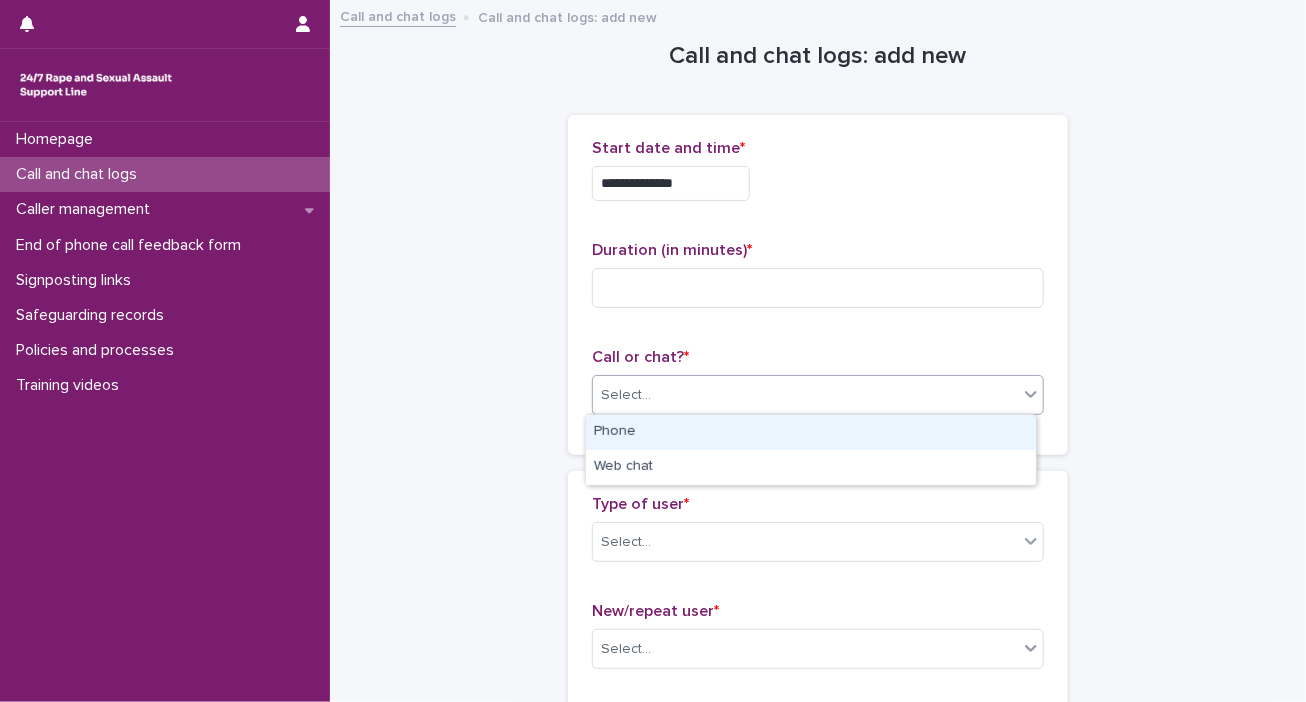 click on "Phone" at bounding box center (811, 432) 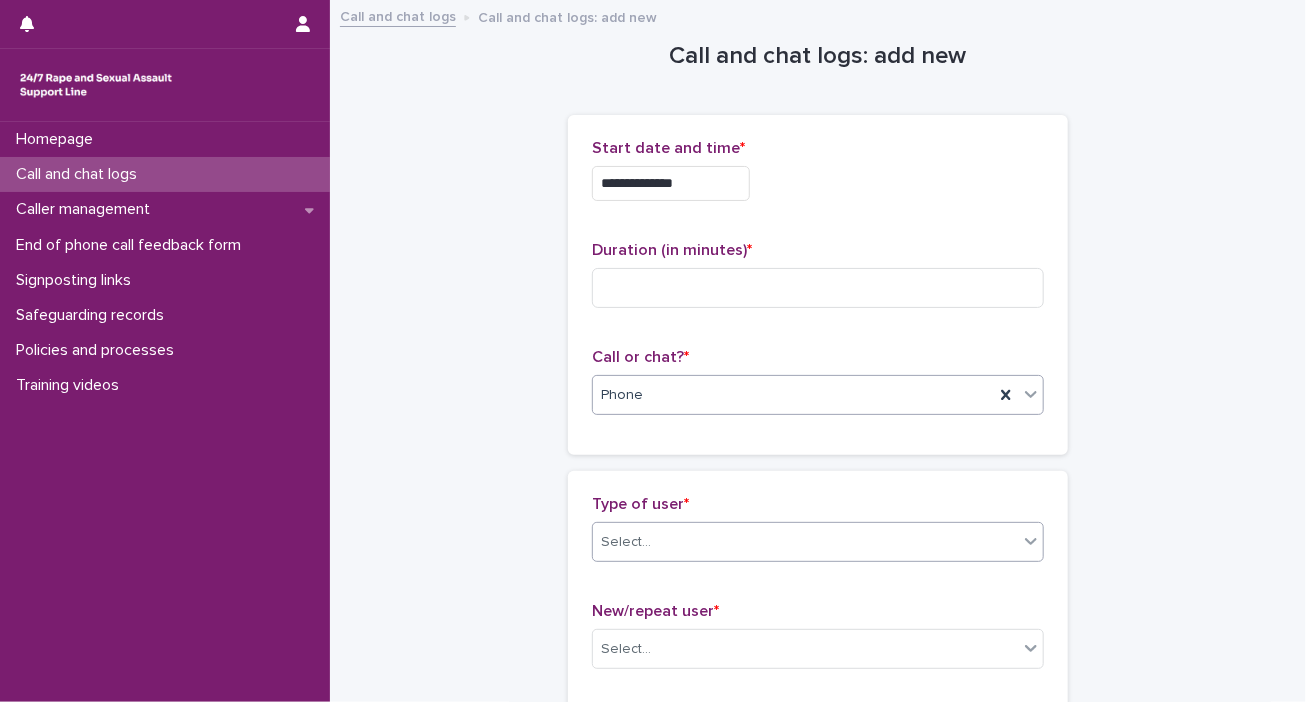click 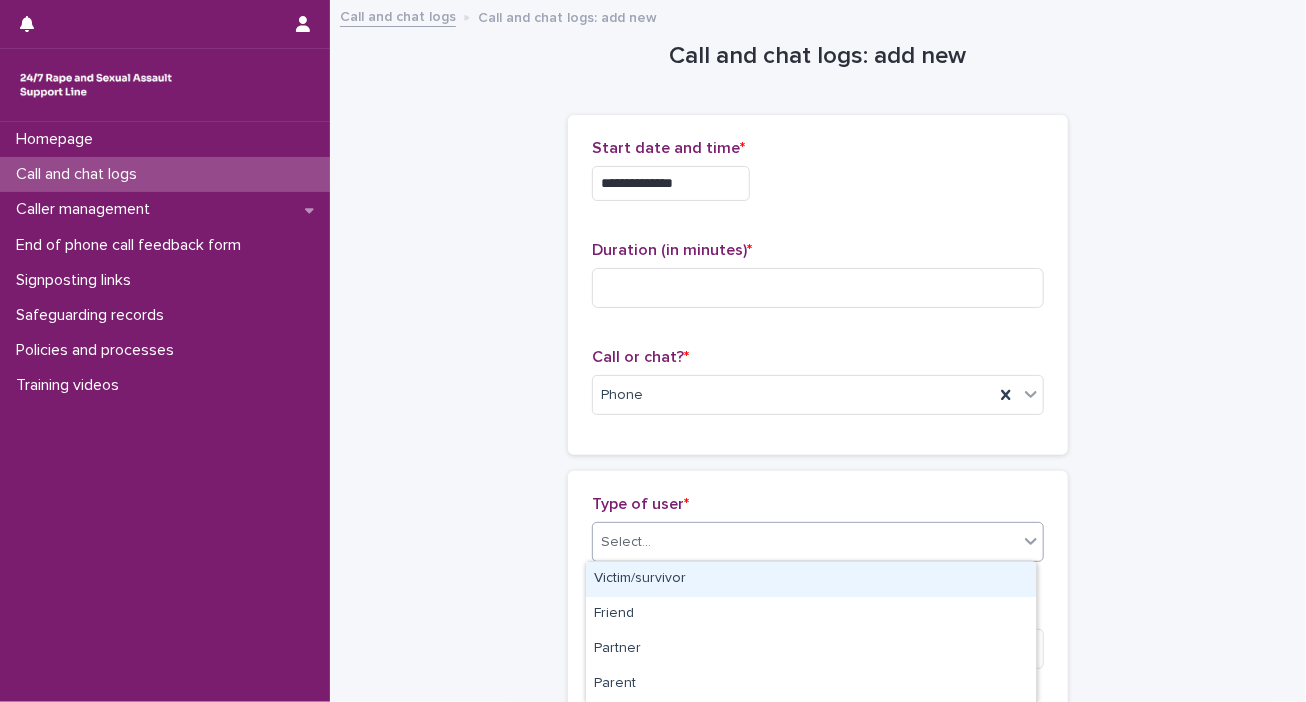 click on "Victim/survivor" at bounding box center [811, 579] 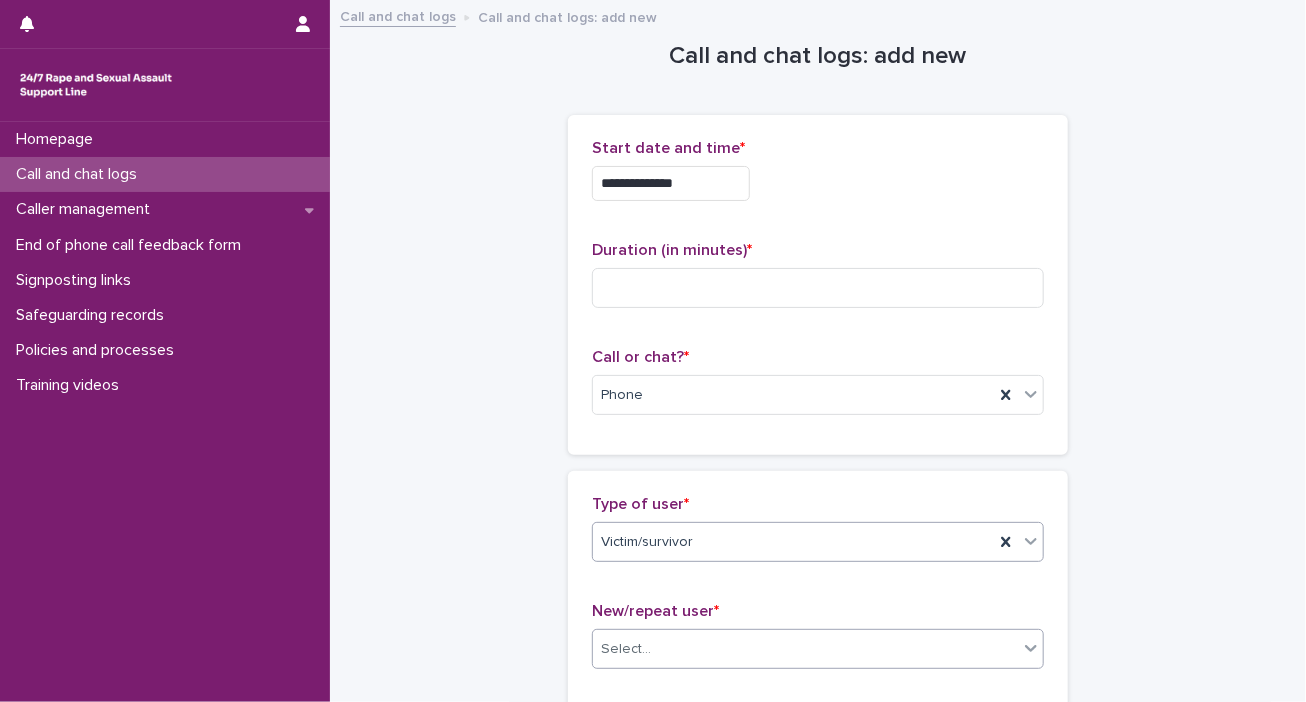 click 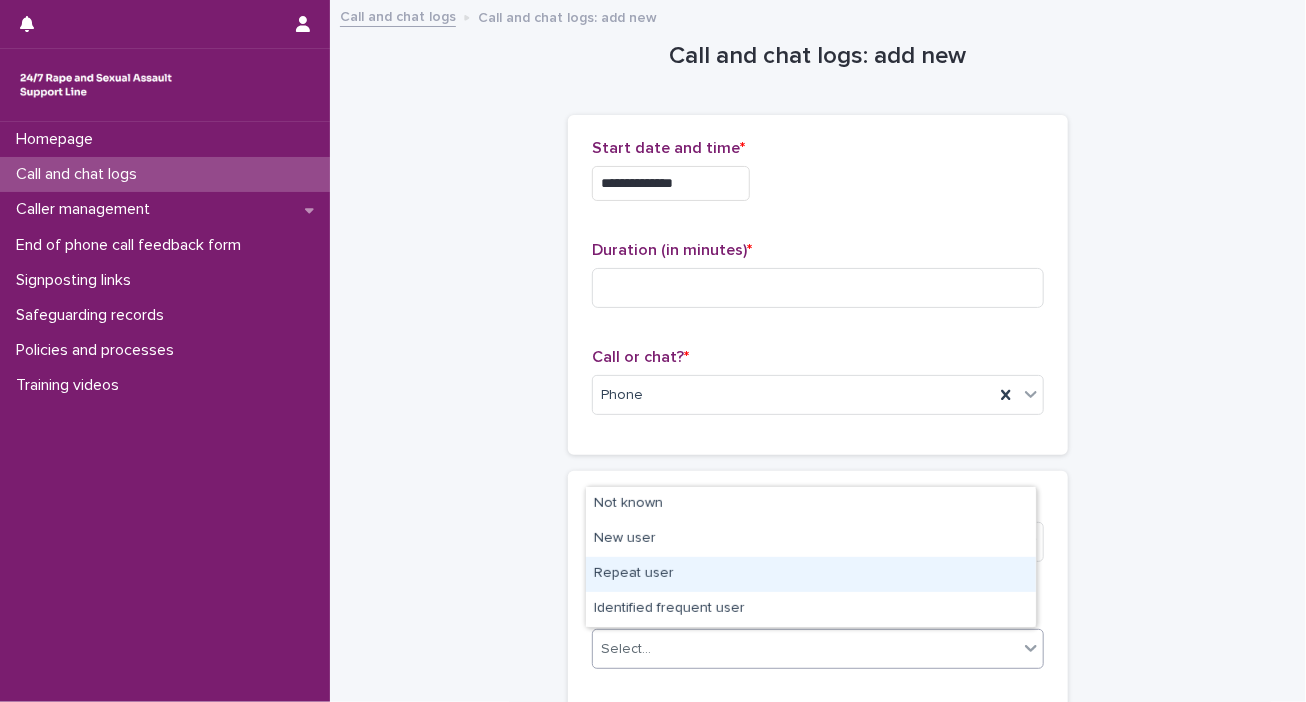 click on "Repeat user" at bounding box center (811, 574) 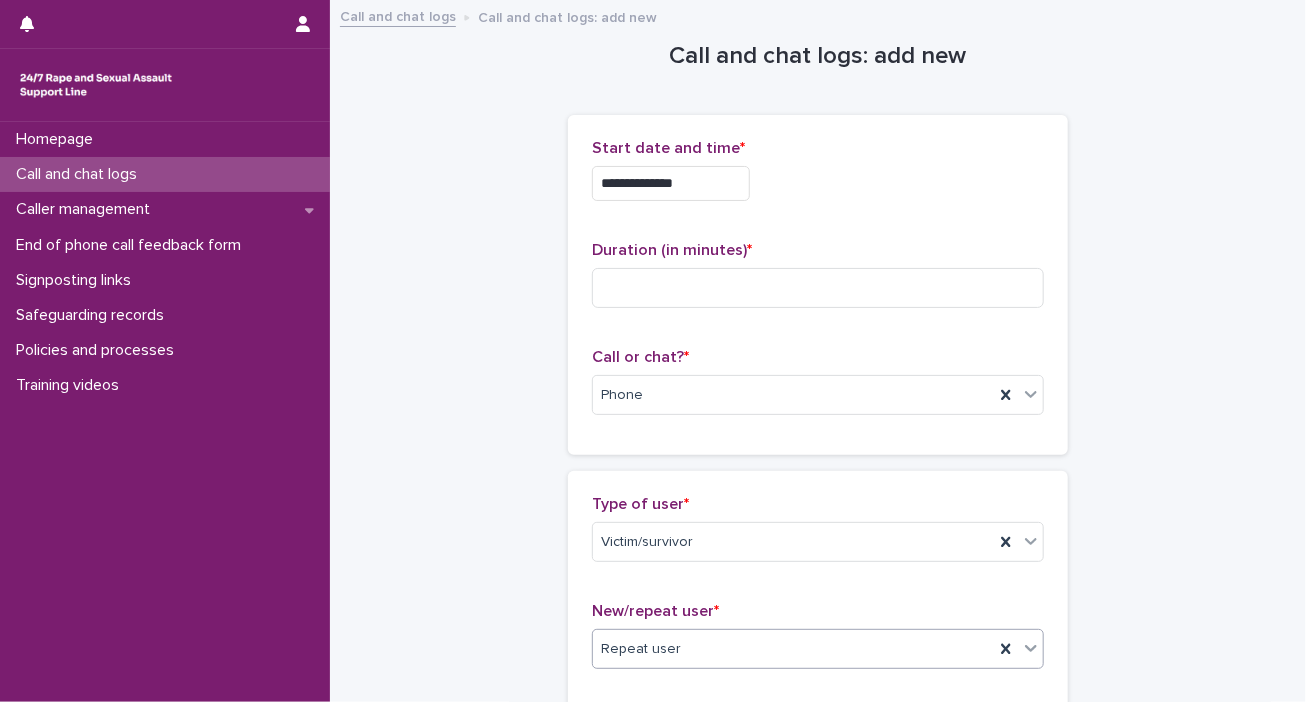 scroll, scrollTop: 614, scrollLeft: 0, axis: vertical 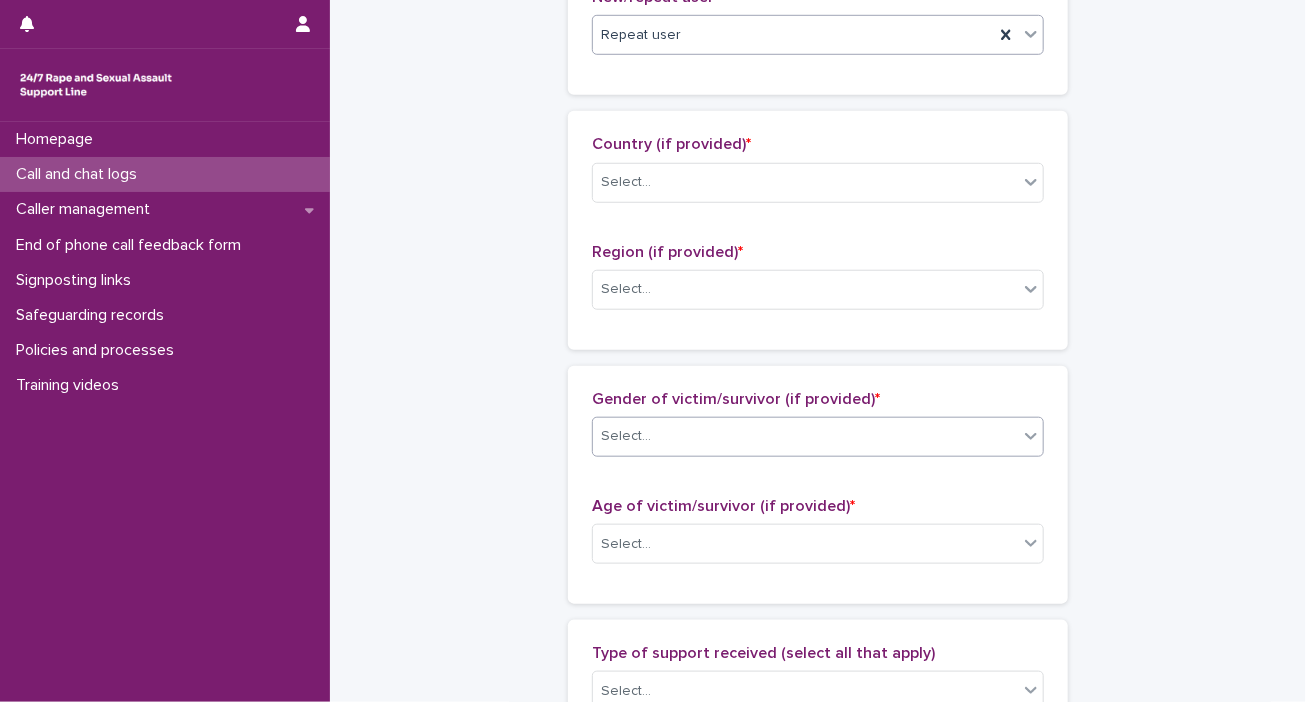 click 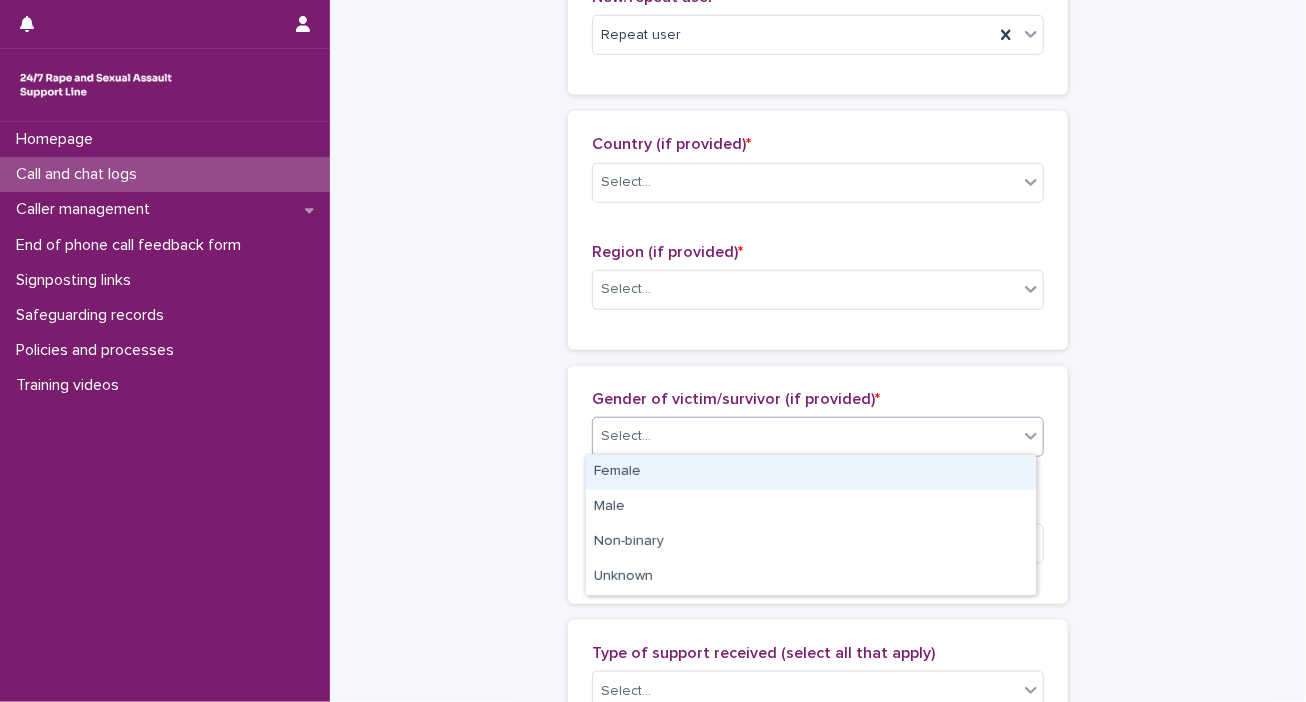 click on "Female" at bounding box center [811, 472] 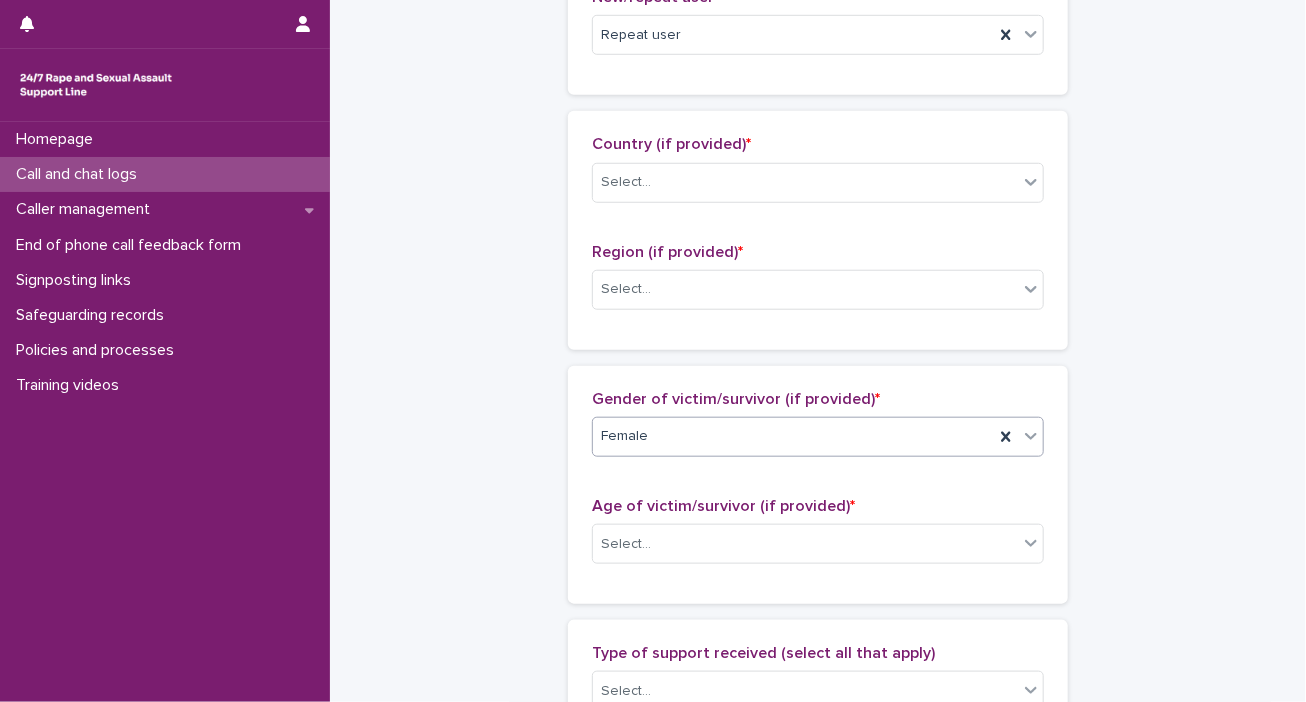 scroll, scrollTop: 1228, scrollLeft: 0, axis: vertical 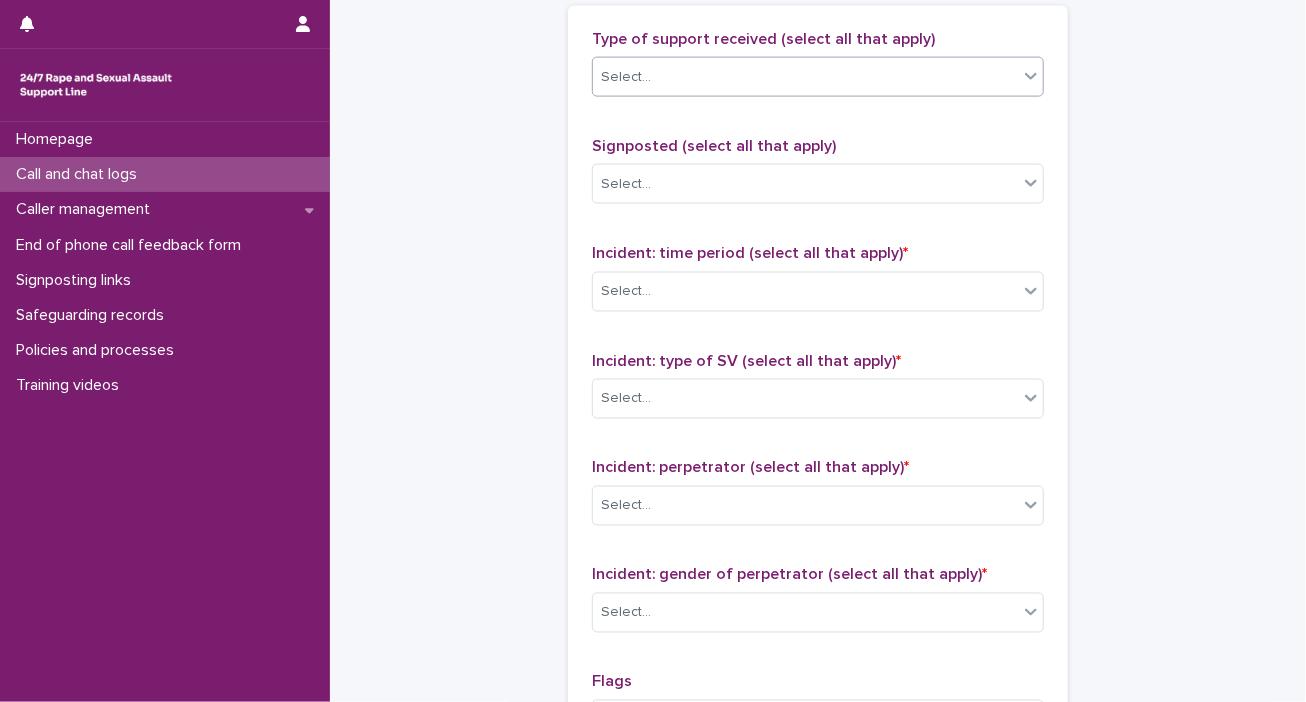 click 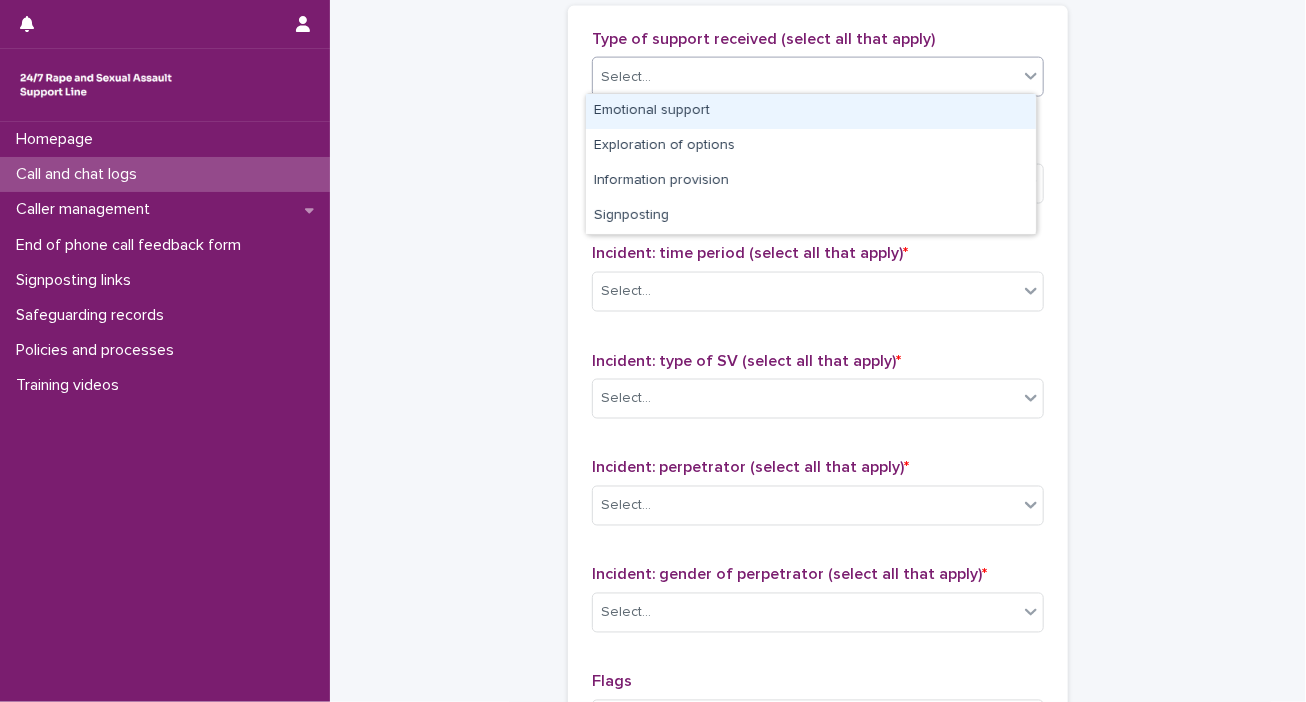 click on "Emotional support" at bounding box center [811, 111] 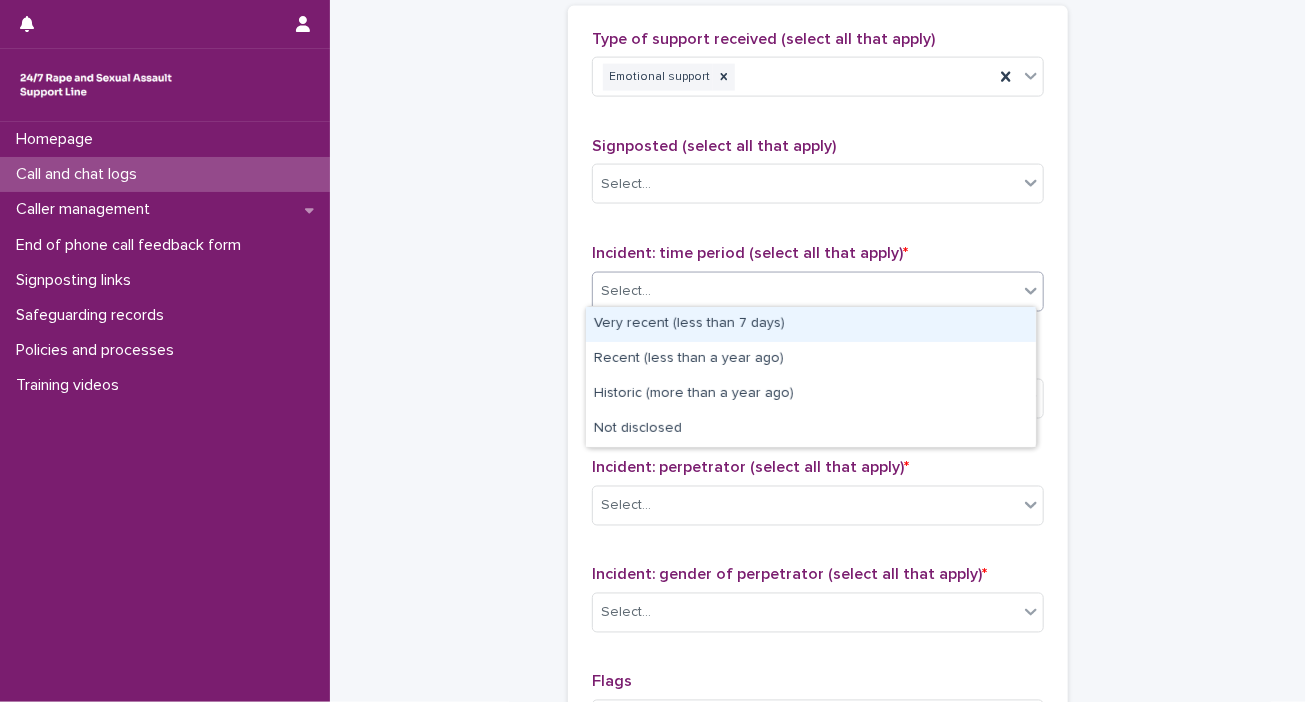 click 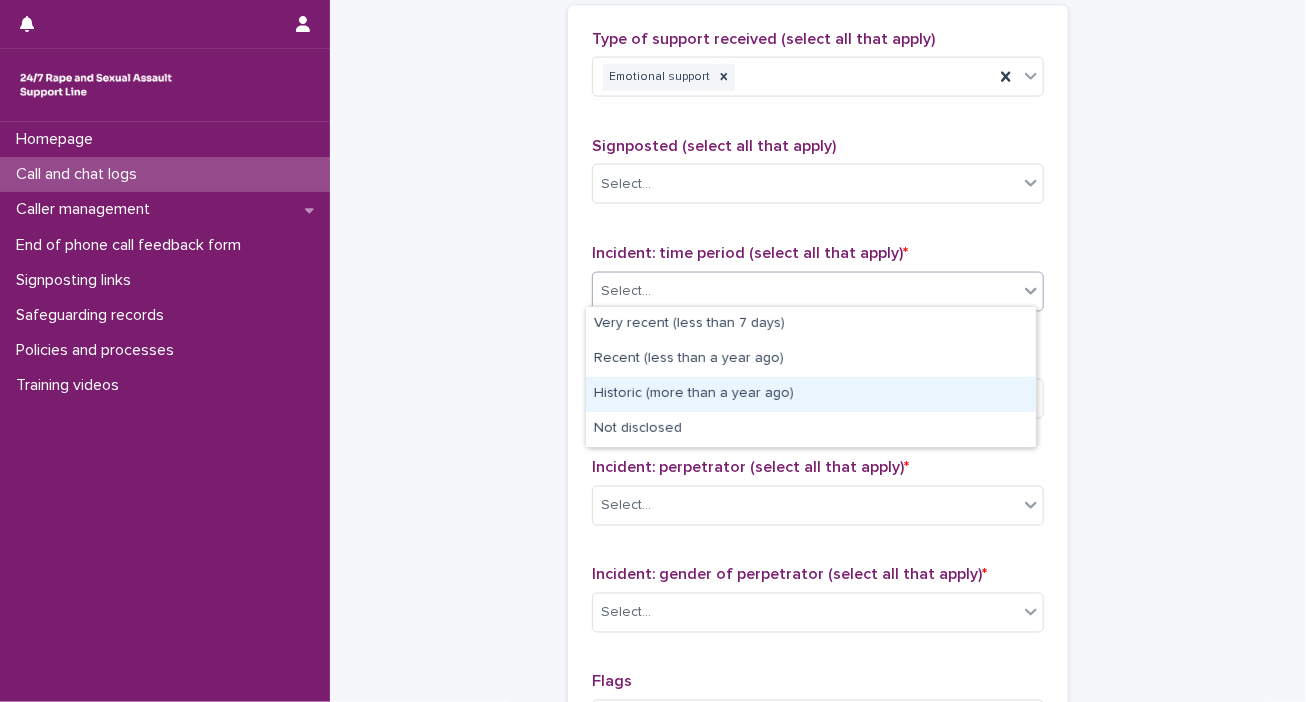 click on "Historic (more than a year ago)" at bounding box center [811, 394] 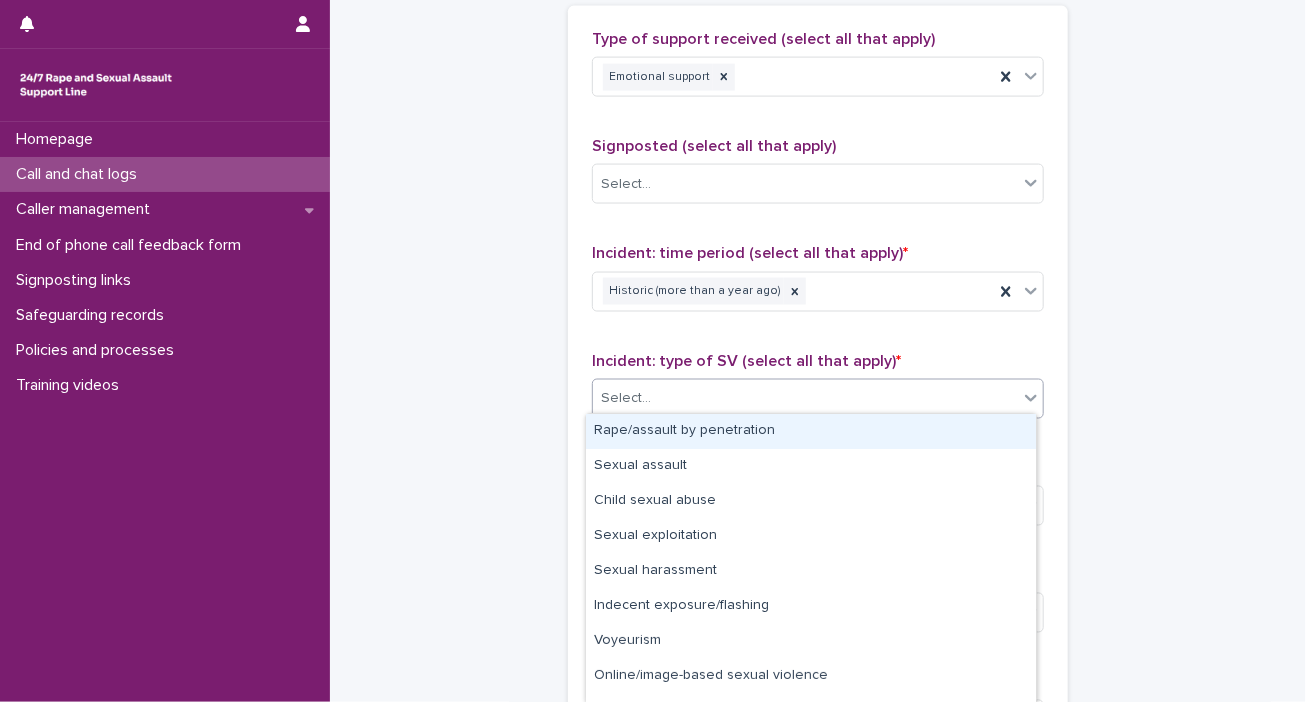 click 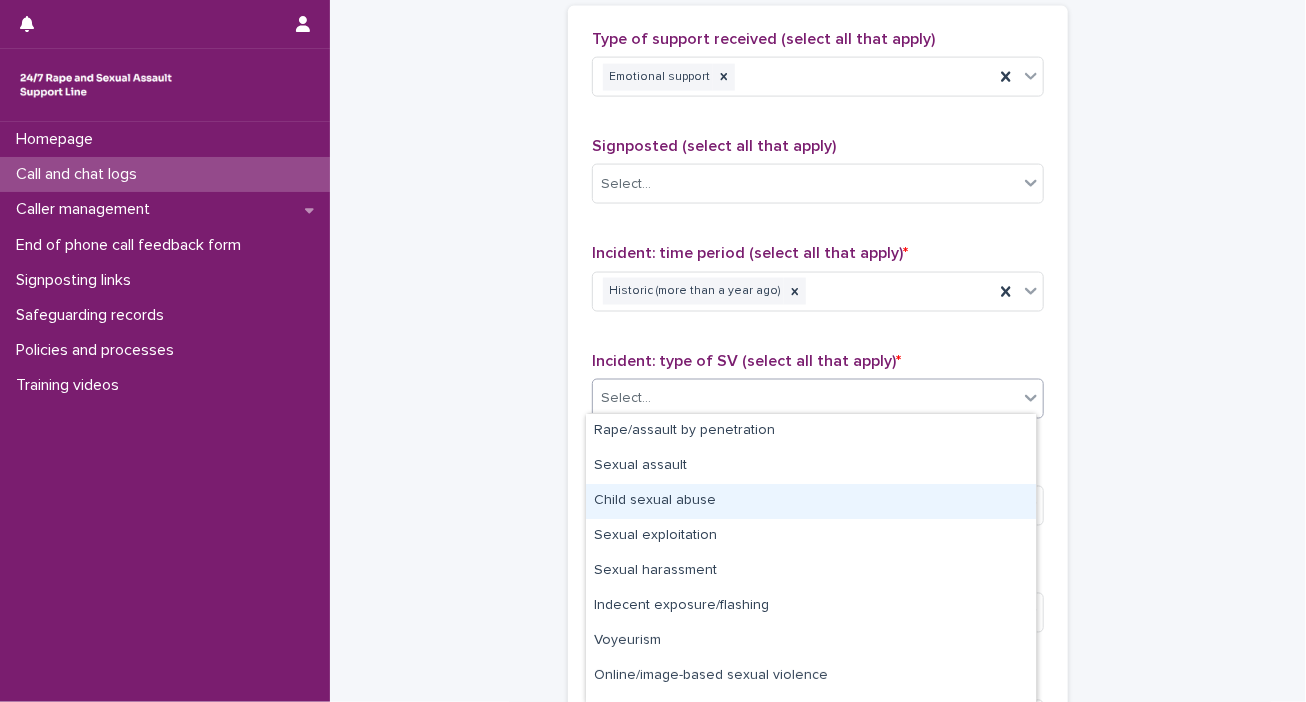 click on "Child sexual abuse" at bounding box center (811, 501) 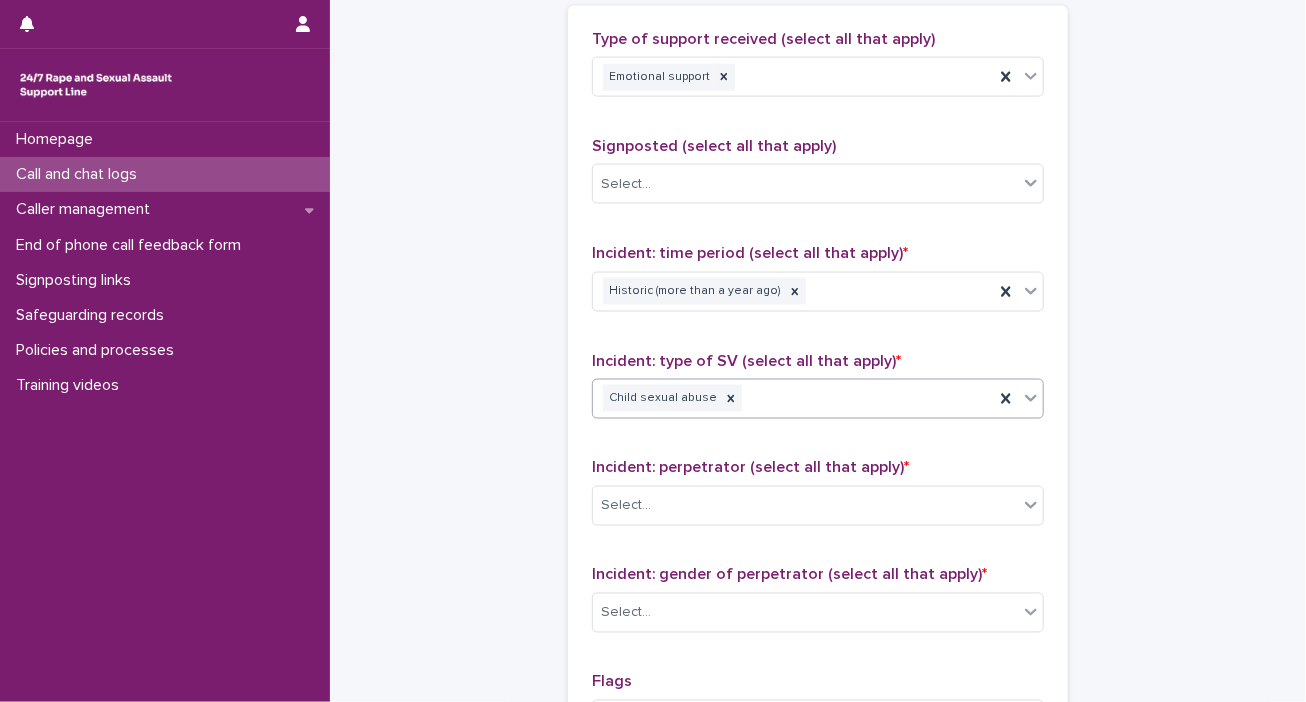 scroll, scrollTop: 1614, scrollLeft: 0, axis: vertical 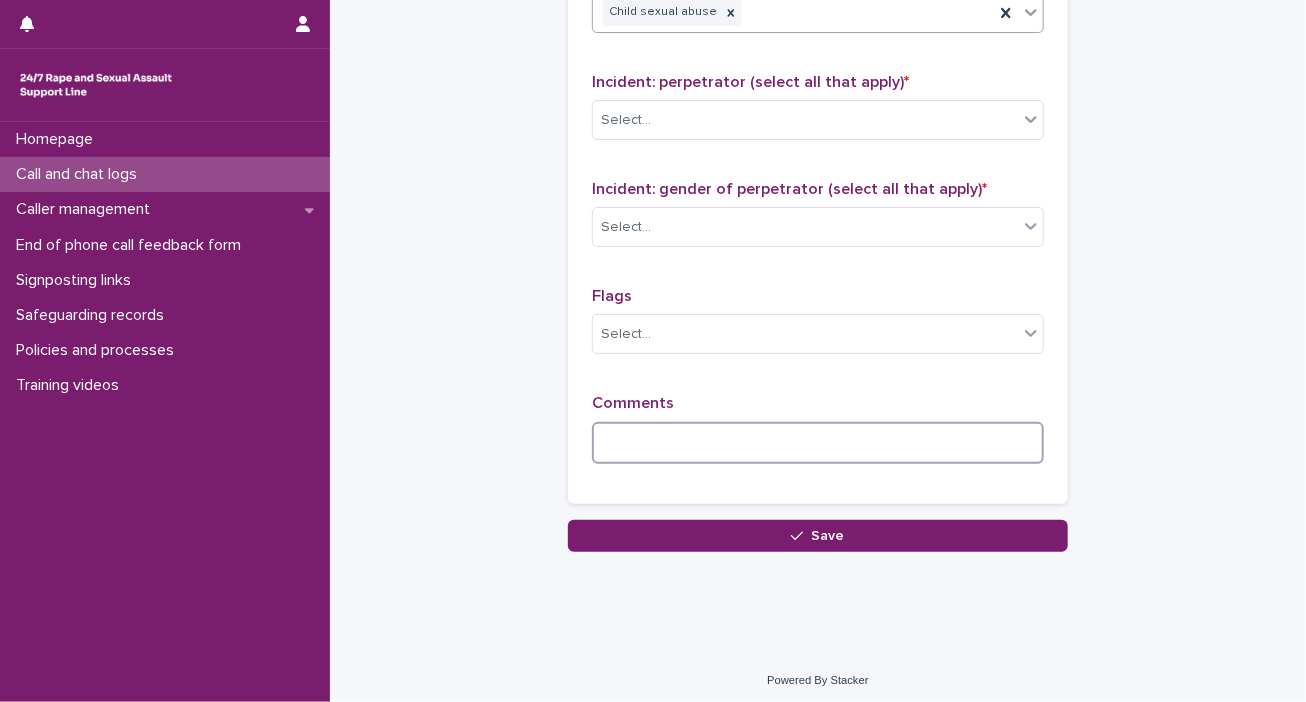 click at bounding box center [818, 443] 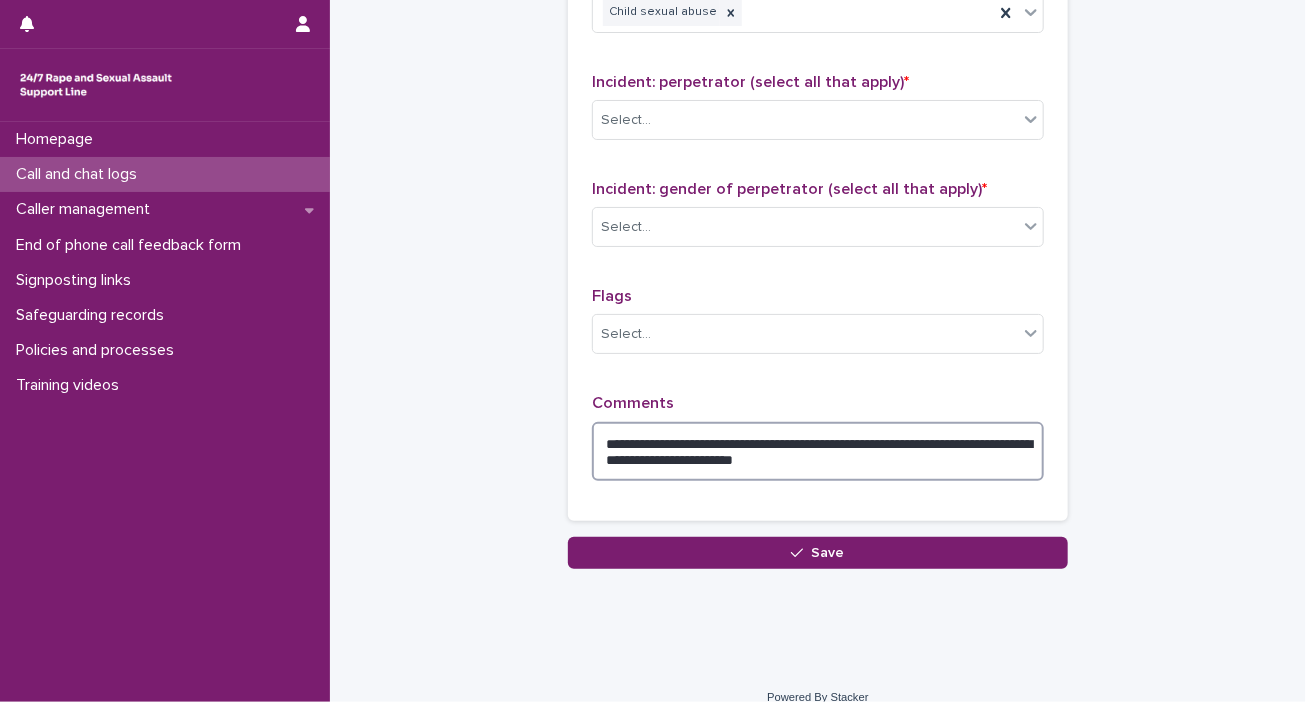 click on "**********" at bounding box center (818, 452) 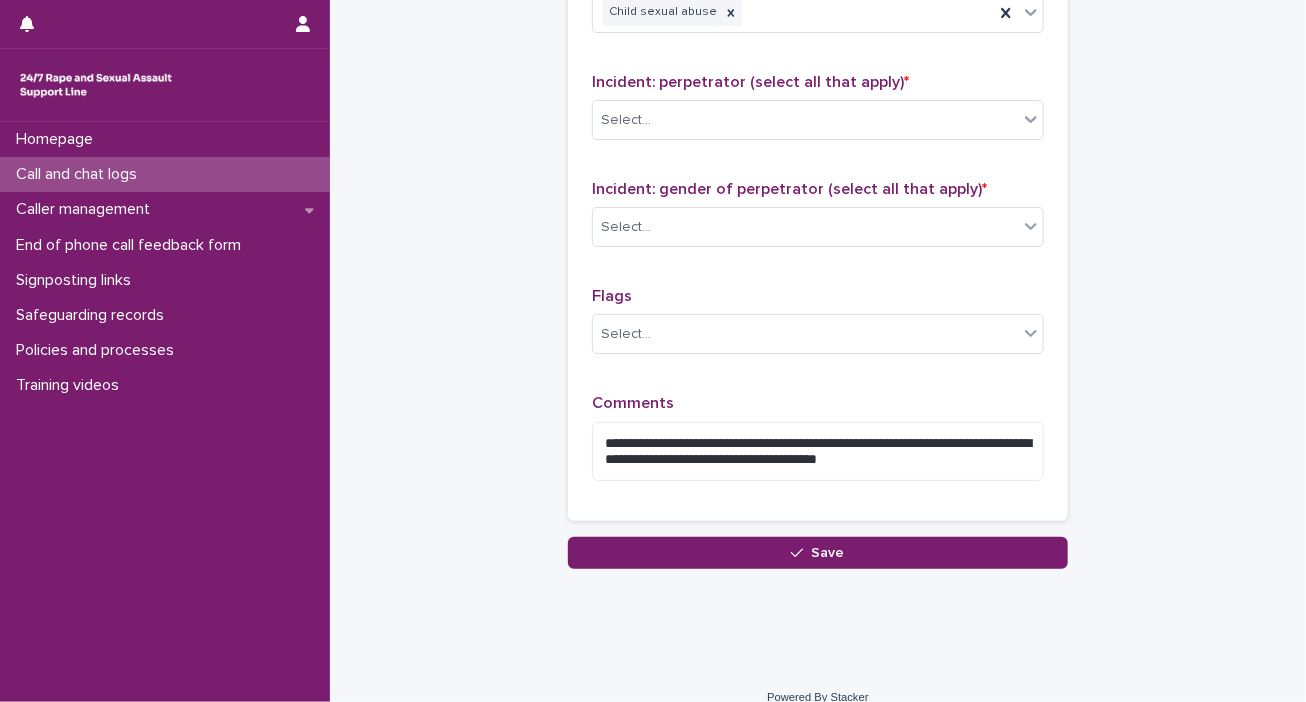 click on "**********" at bounding box center (818, 70) 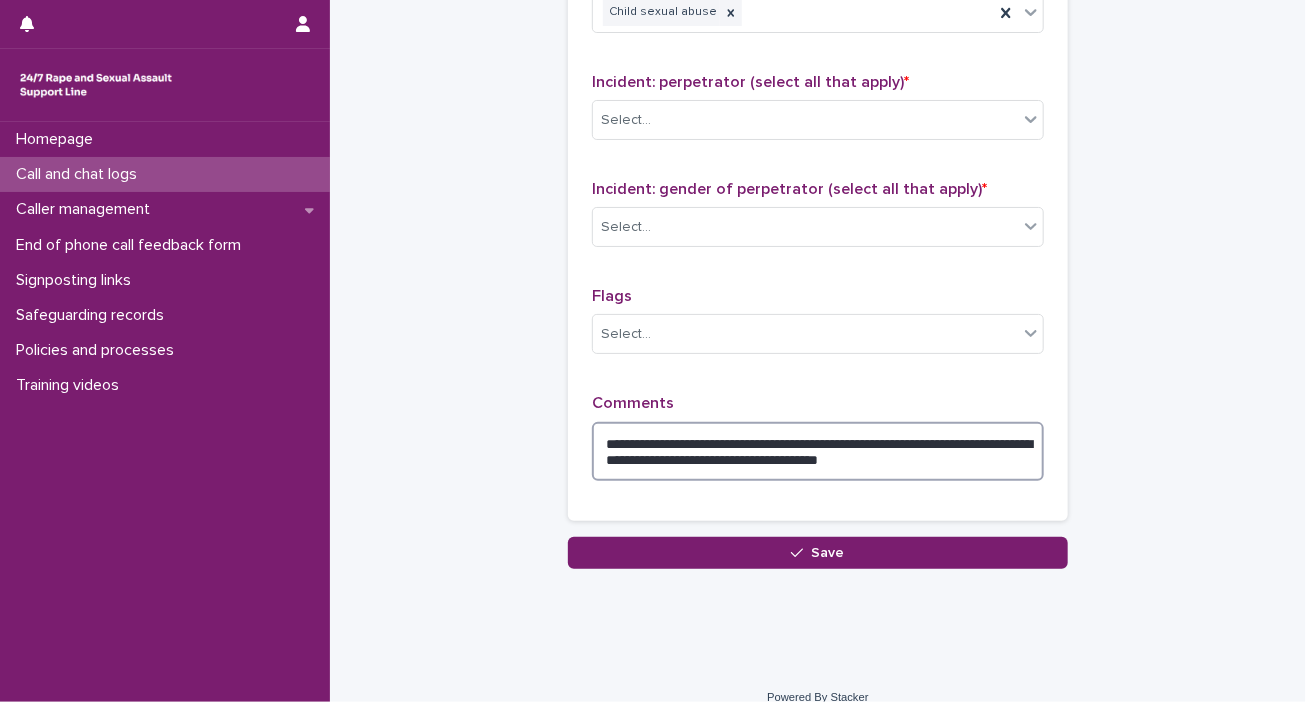 click on "**********" at bounding box center [818, 452] 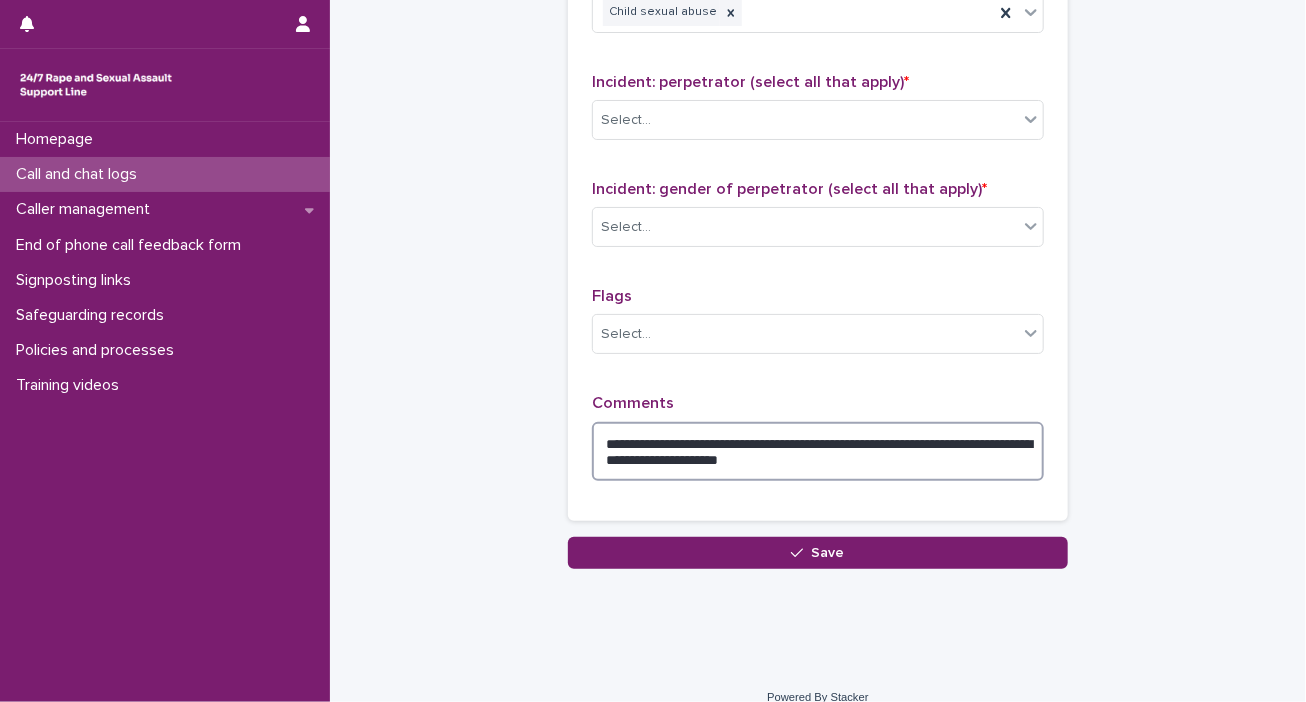 click on "**********" at bounding box center (818, 452) 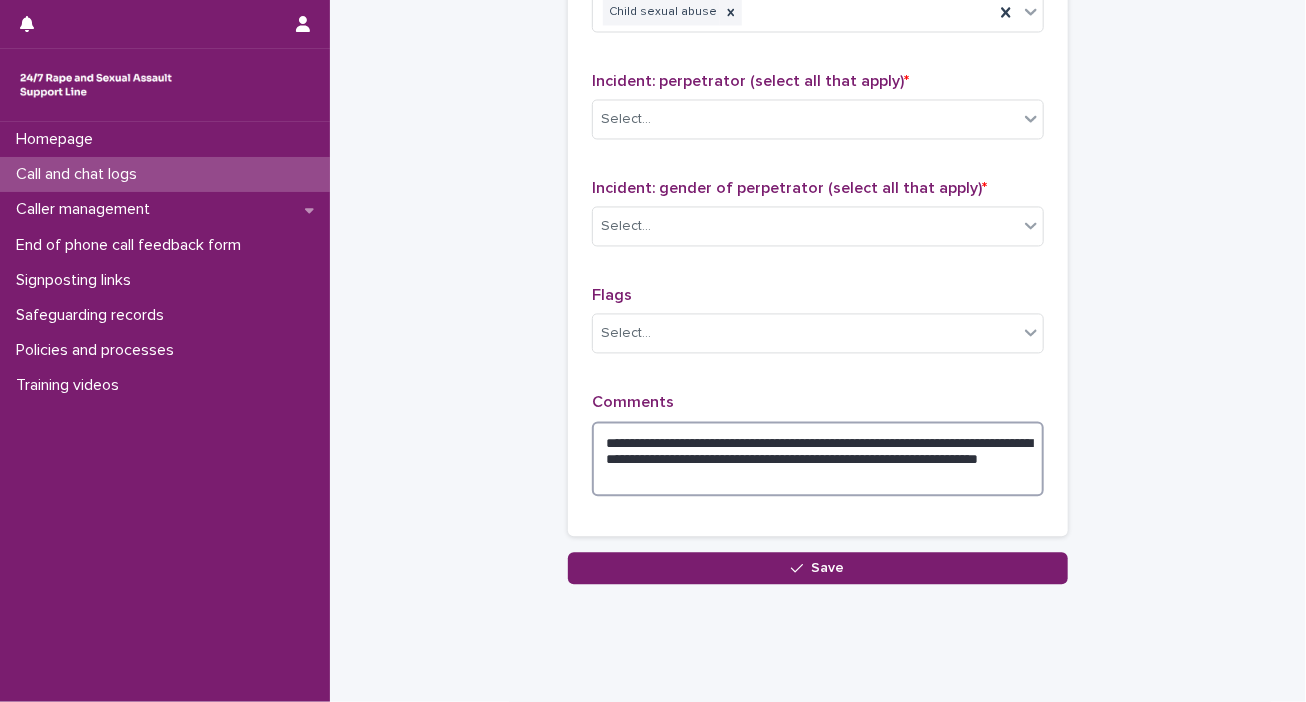 click on "**********" at bounding box center [818, 460] 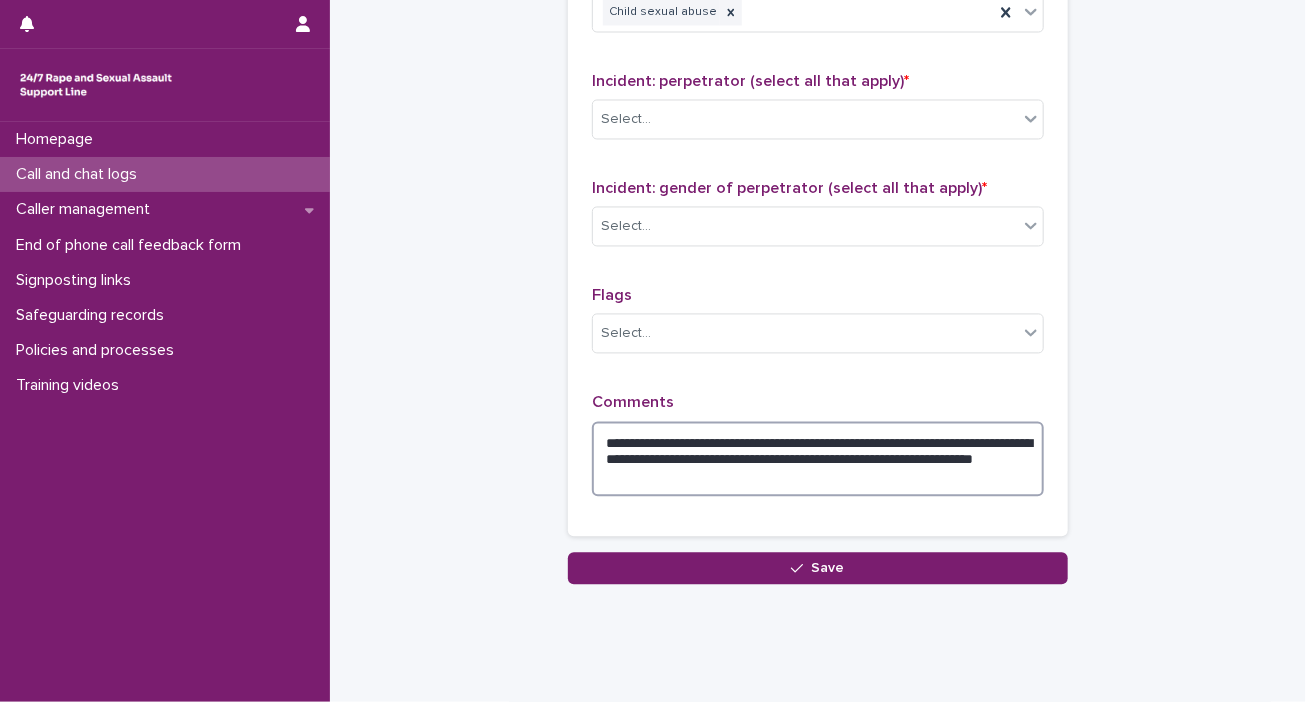 click on "**********" at bounding box center (818, 460) 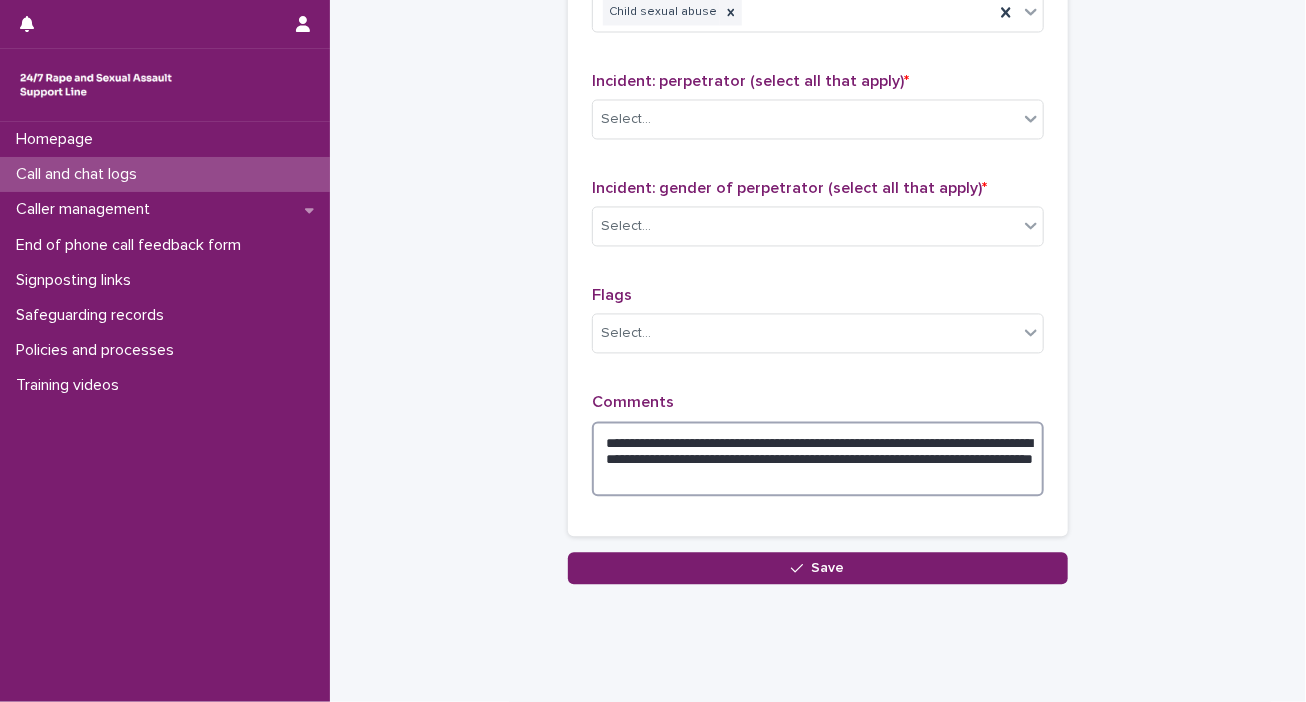 click on "**********" at bounding box center [818, 460] 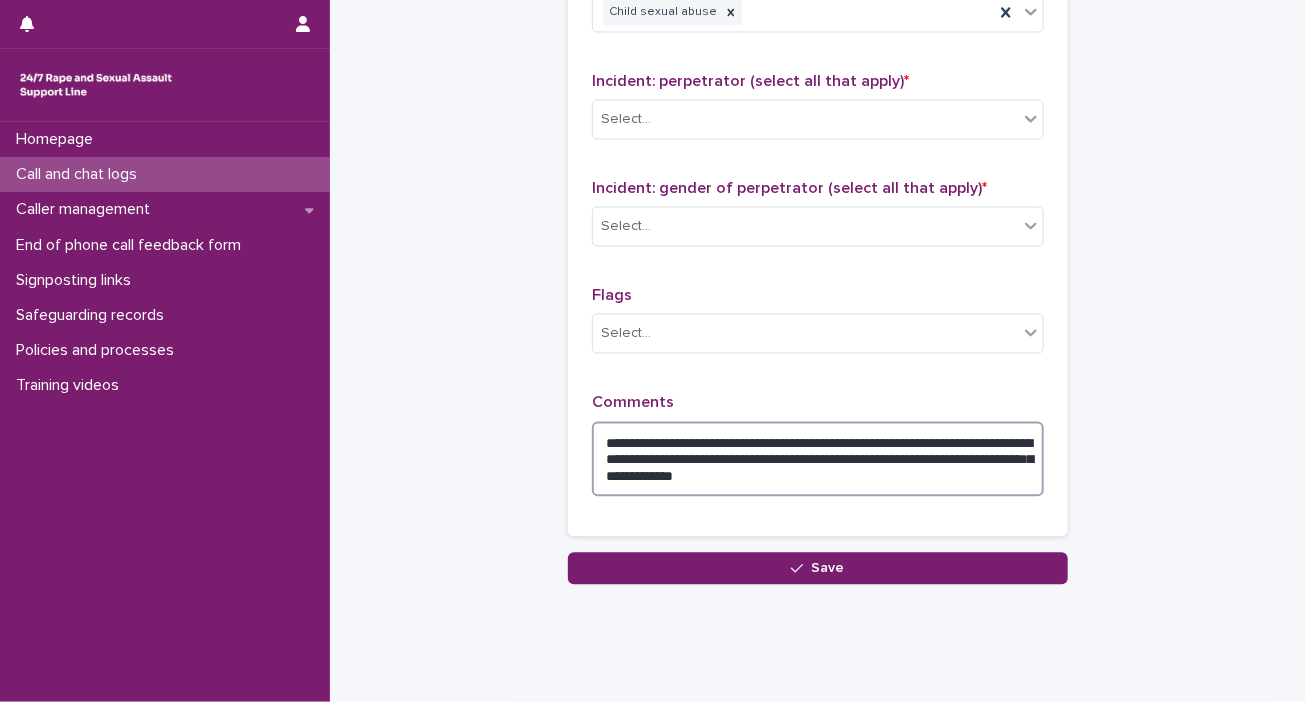 click on "**********" at bounding box center (818, 460) 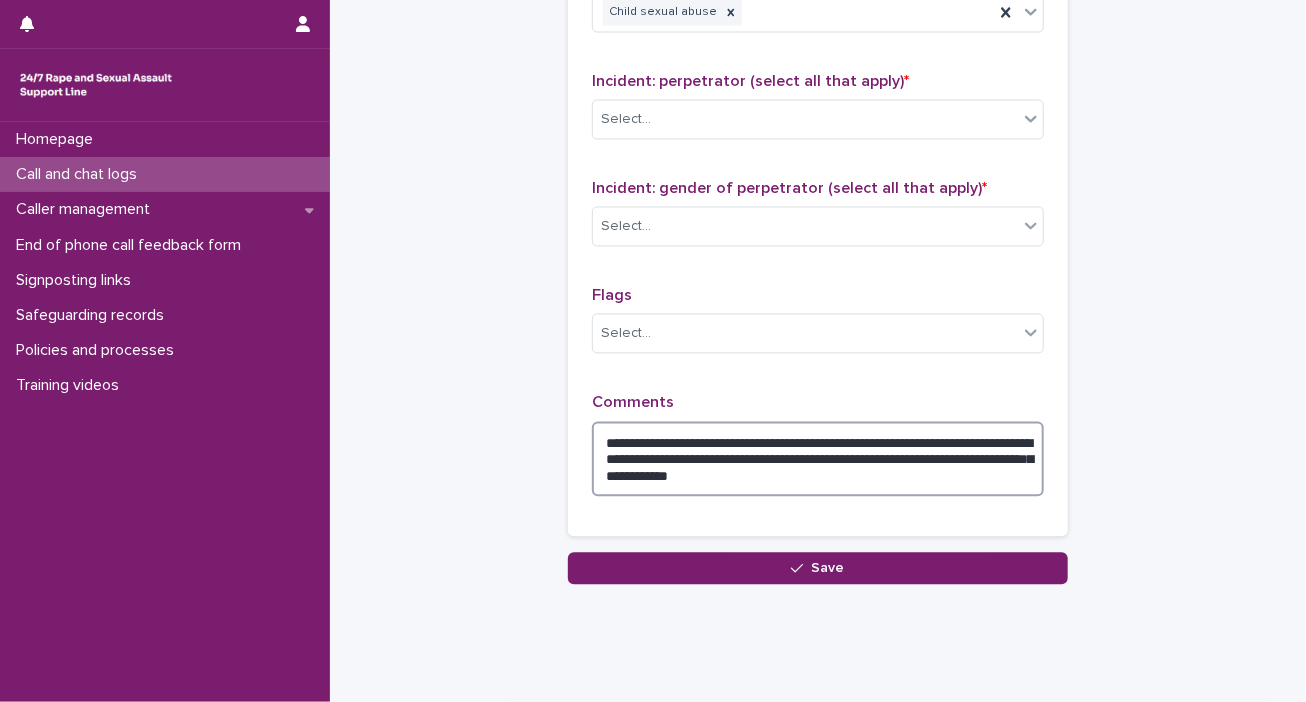 click on "**********" at bounding box center (818, 460) 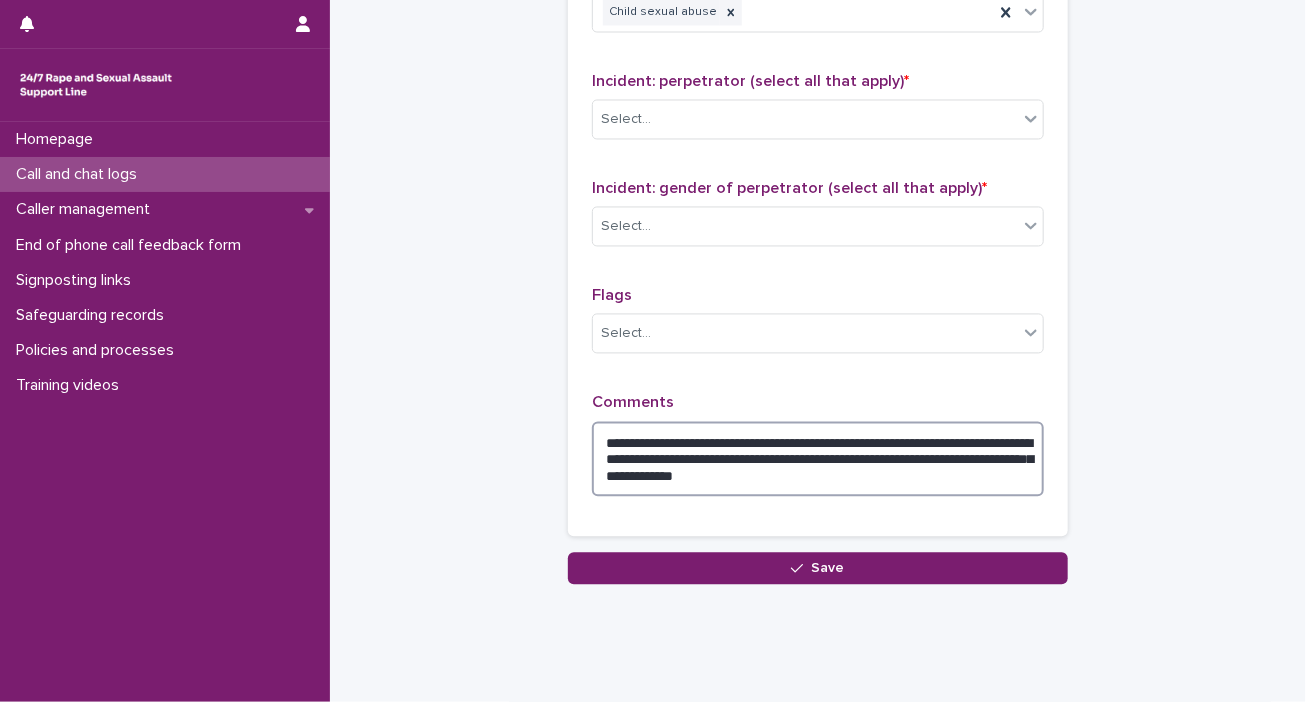 click on "**********" at bounding box center (818, 460) 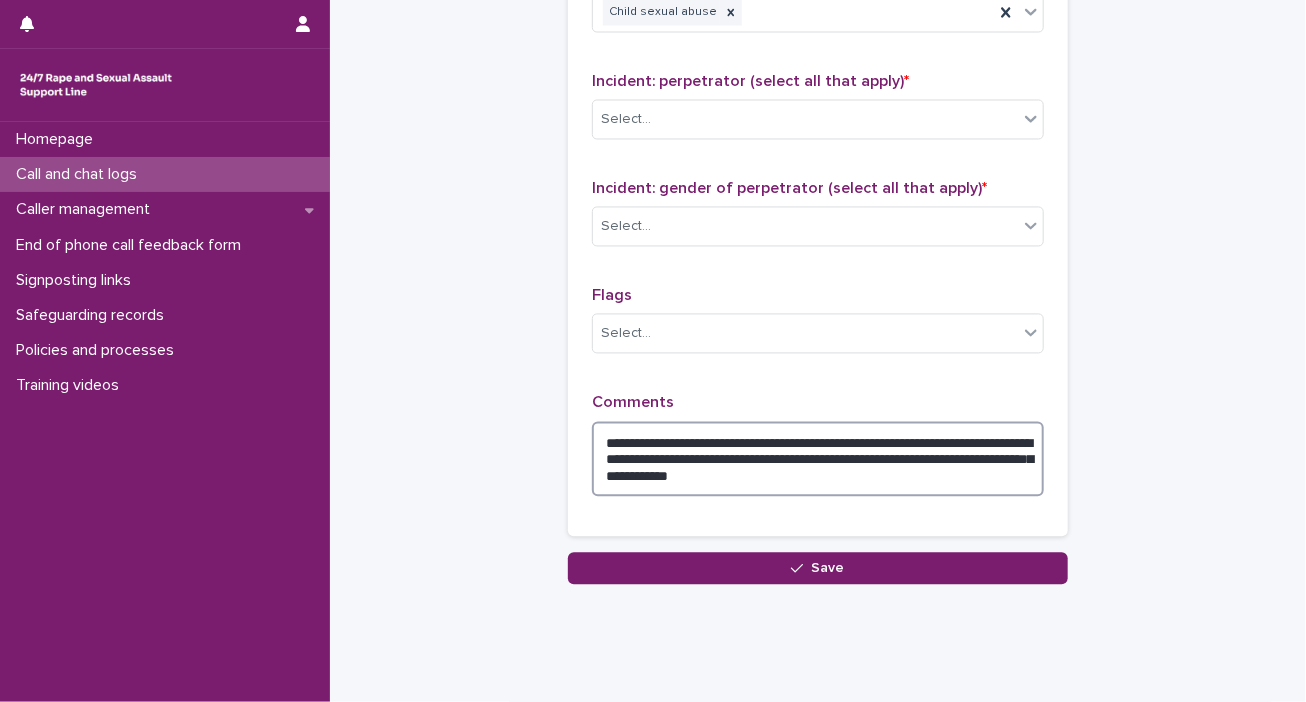 click on "**********" at bounding box center [818, 460] 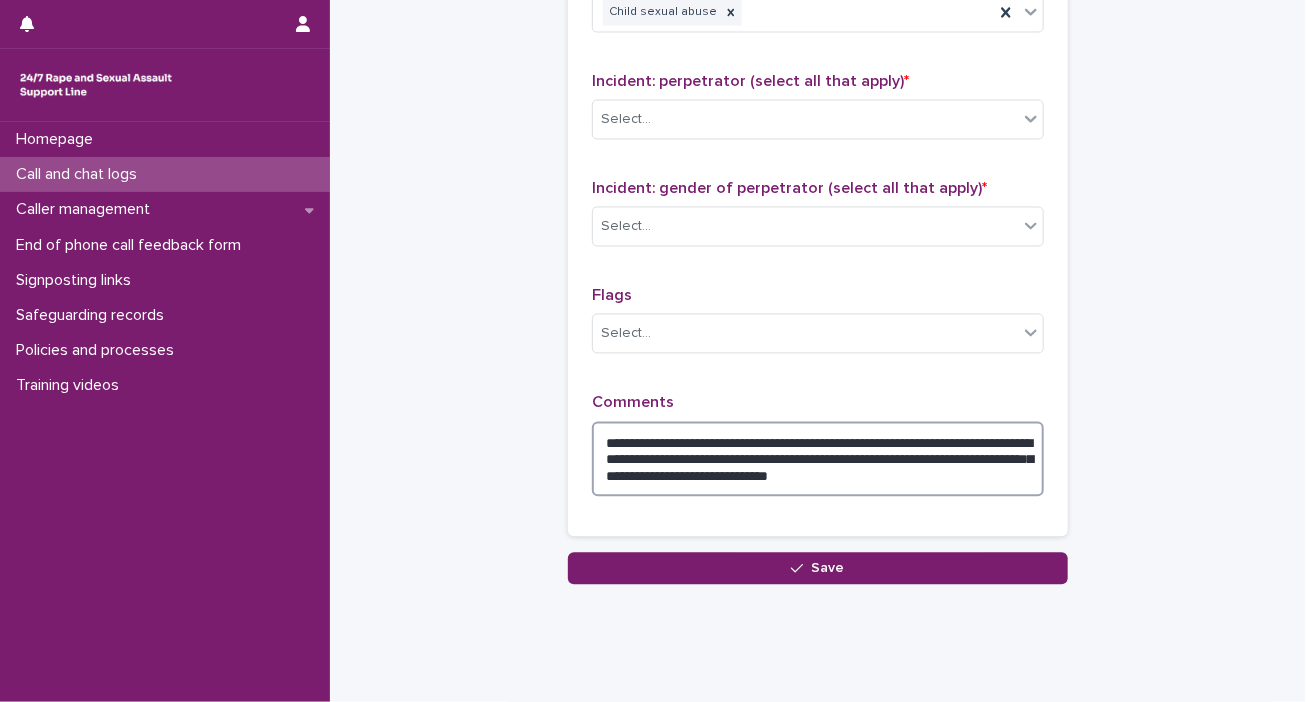 click on "**********" at bounding box center (818, 460) 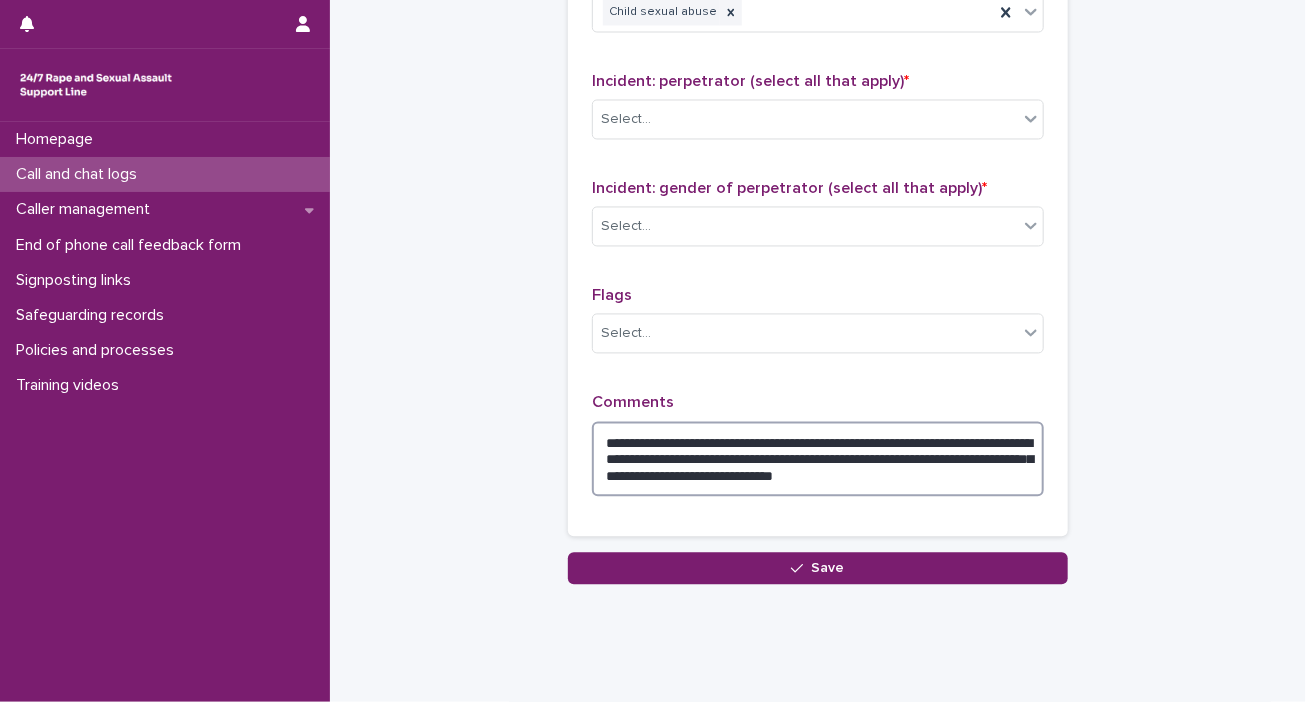 click on "**********" at bounding box center [818, 460] 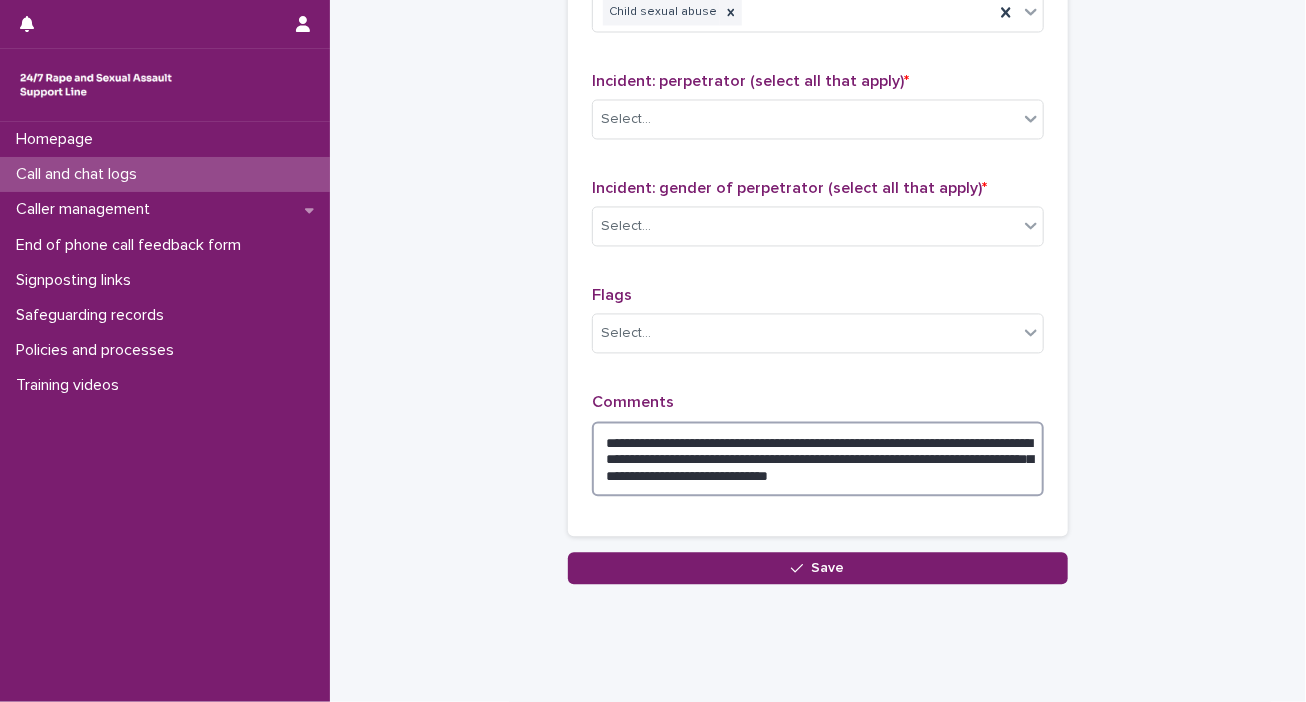 click on "**********" at bounding box center [818, 460] 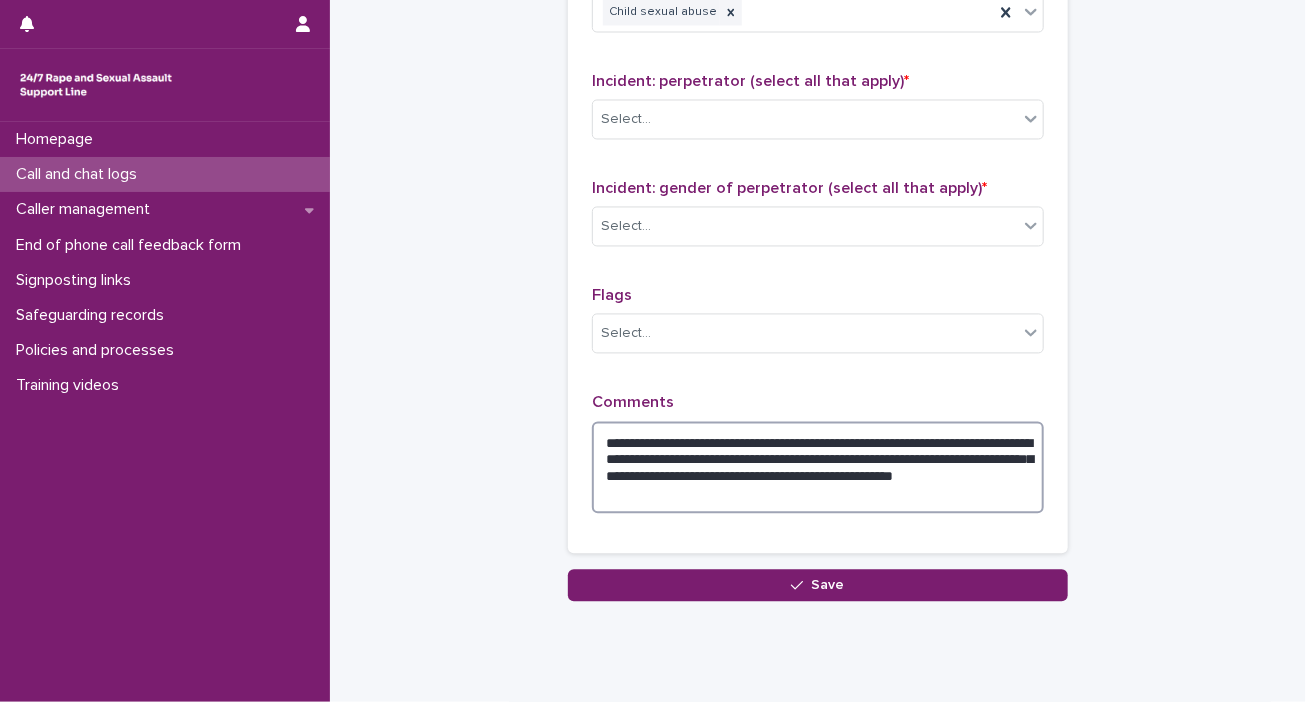 click on "**********" at bounding box center [818, 468] 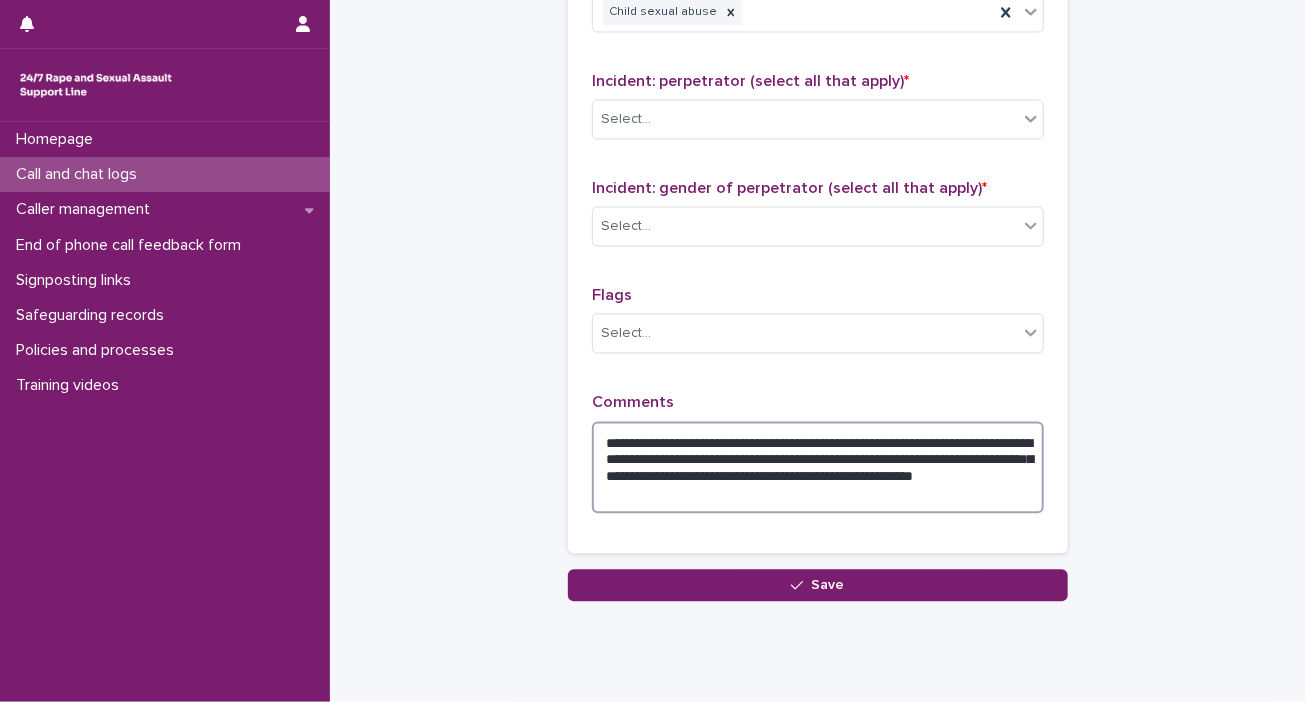 click on "**********" at bounding box center [818, 468] 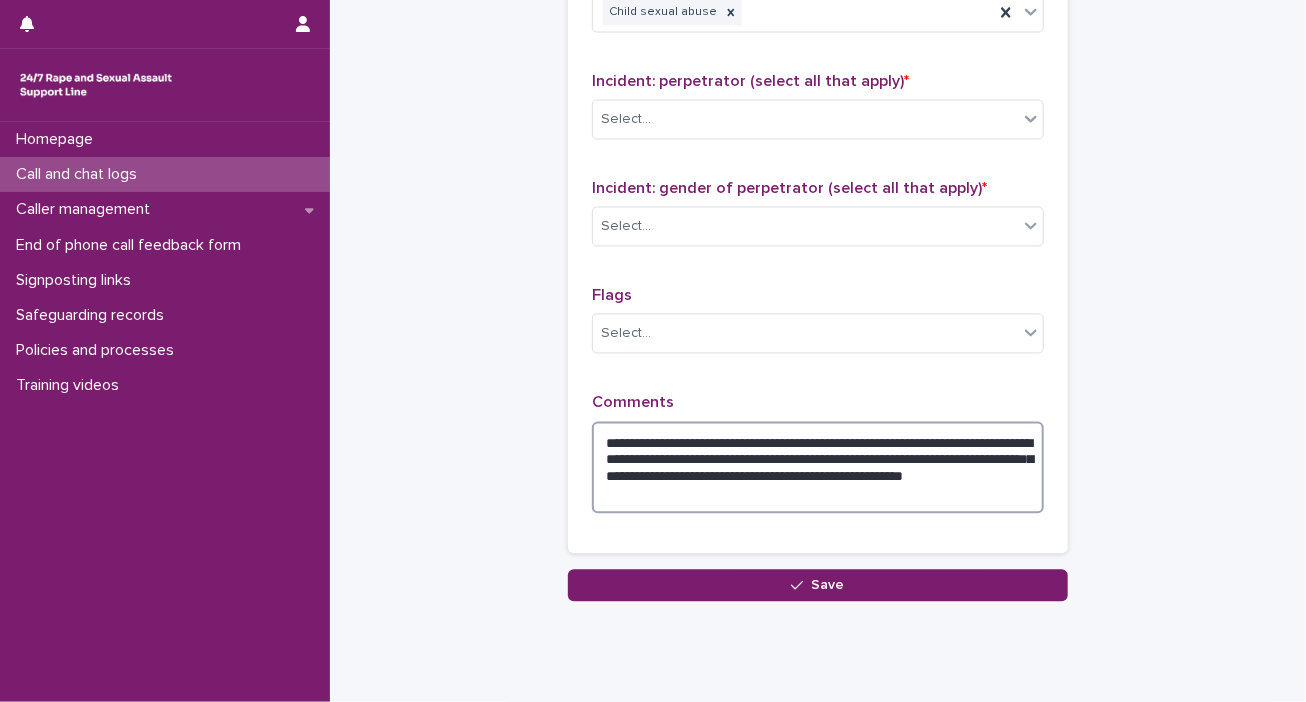 click on "**********" at bounding box center [818, 468] 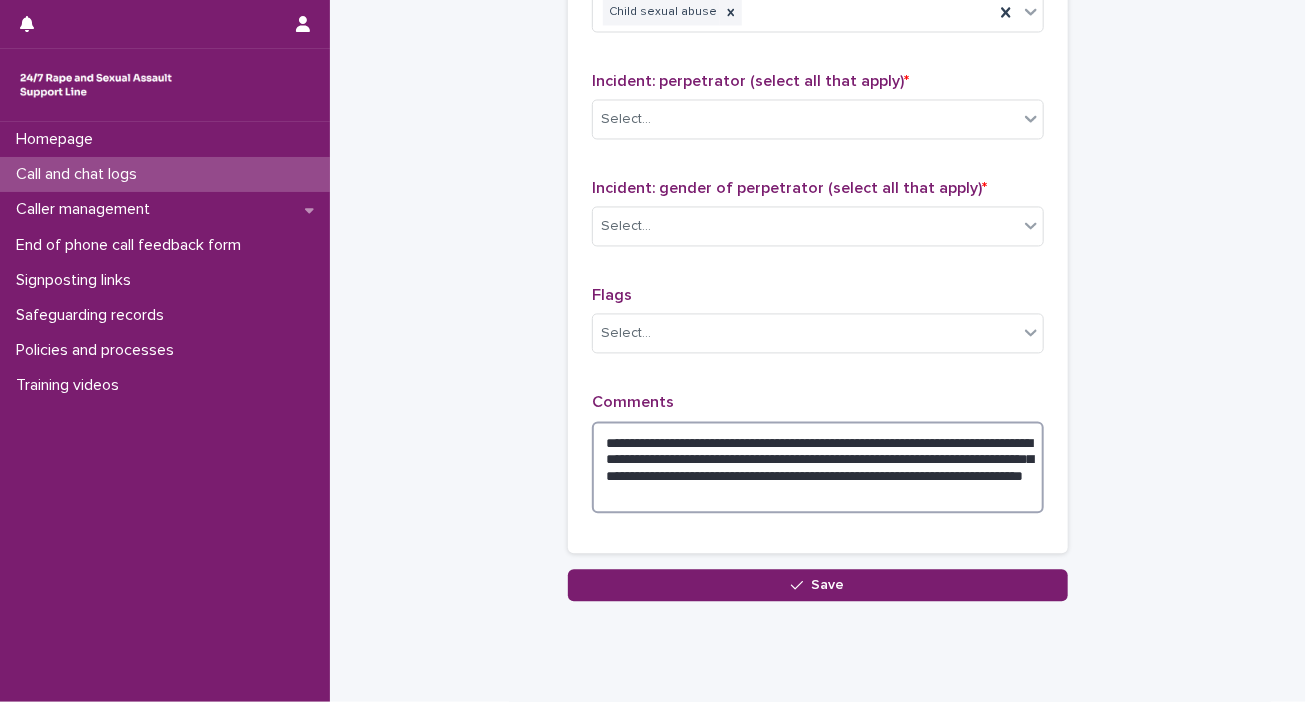 click on "**********" at bounding box center [818, 468] 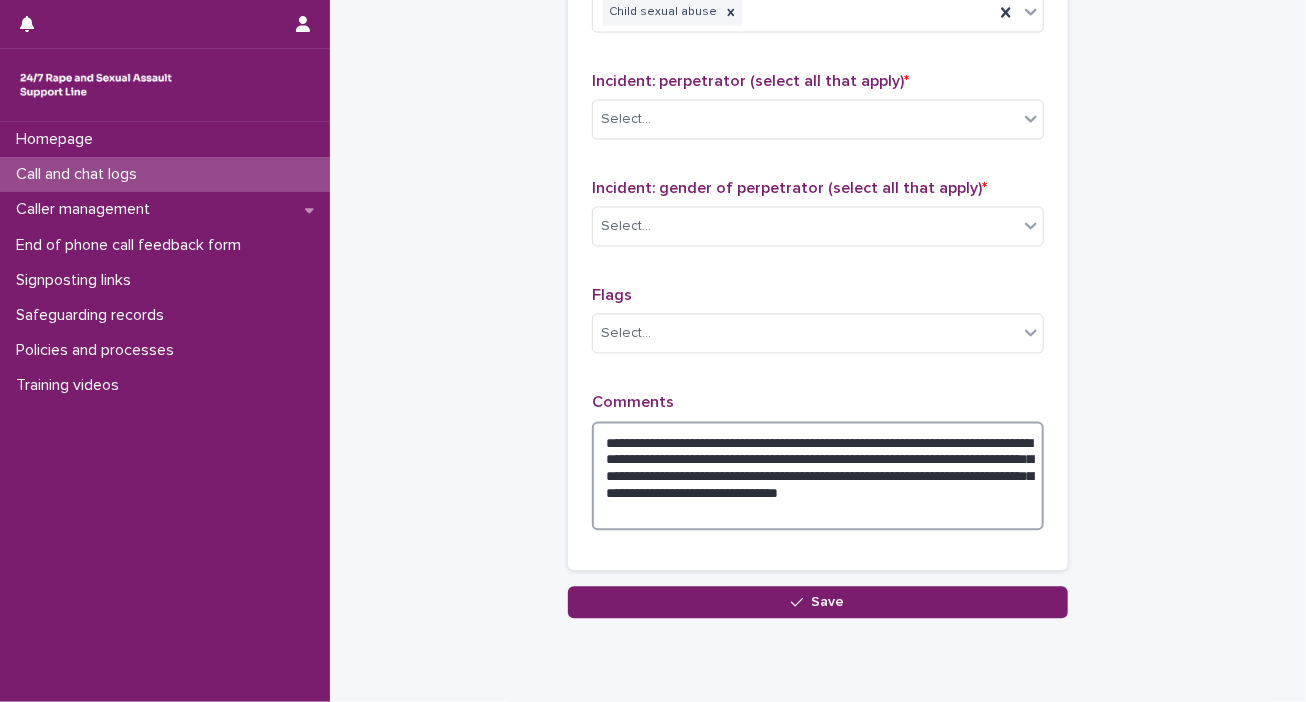 click on "**********" at bounding box center (818, 477) 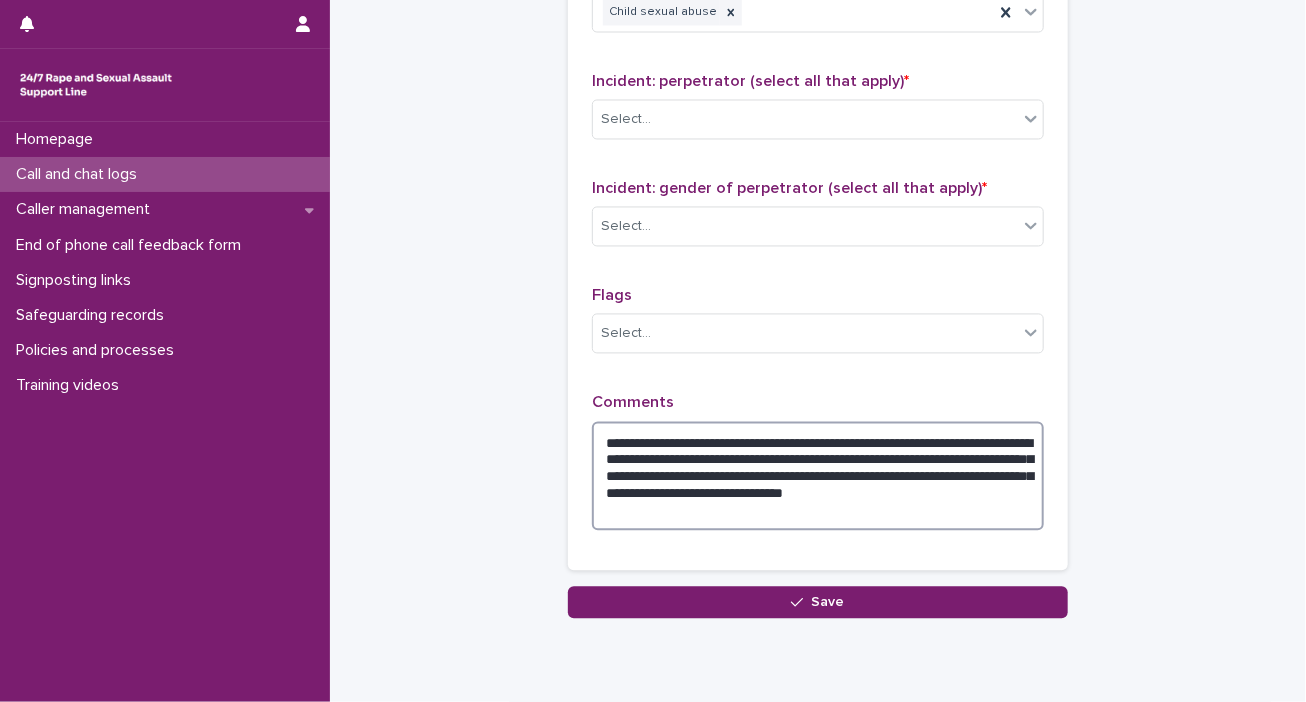 click on "**********" at bounding box center [818, 477] 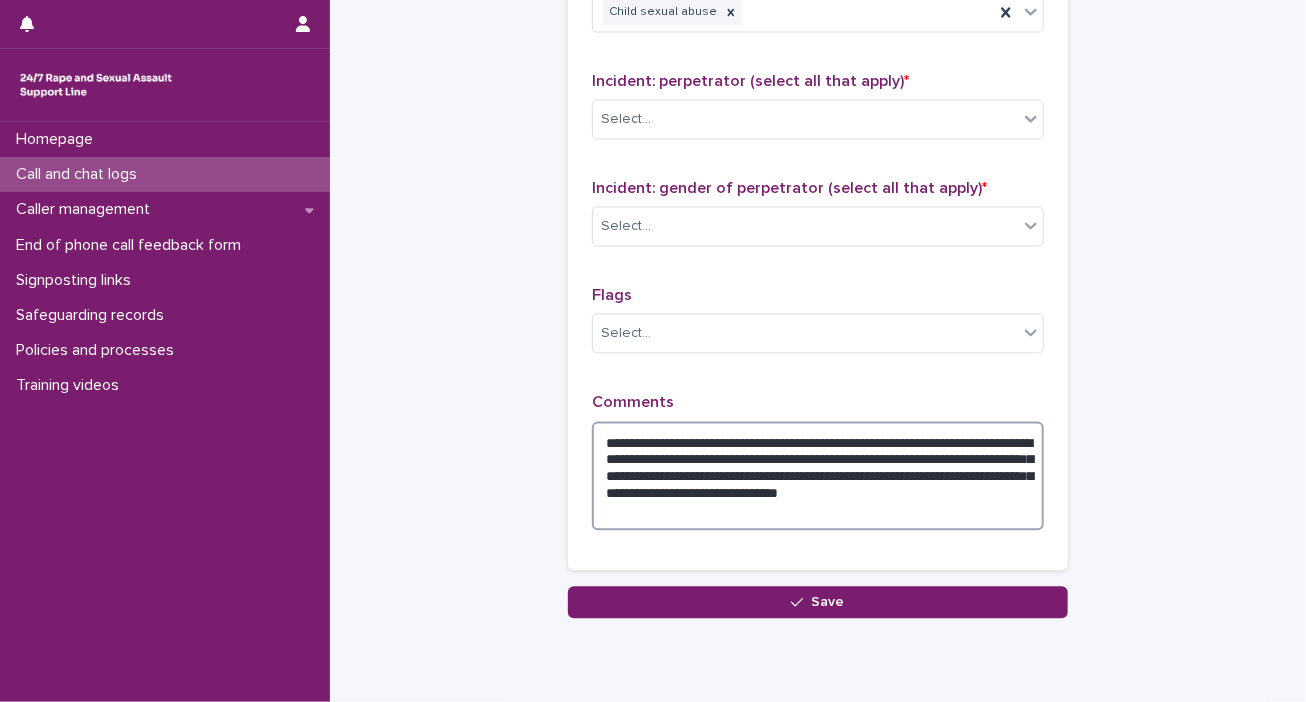 click on "**********" at bounding box center [818, 477] 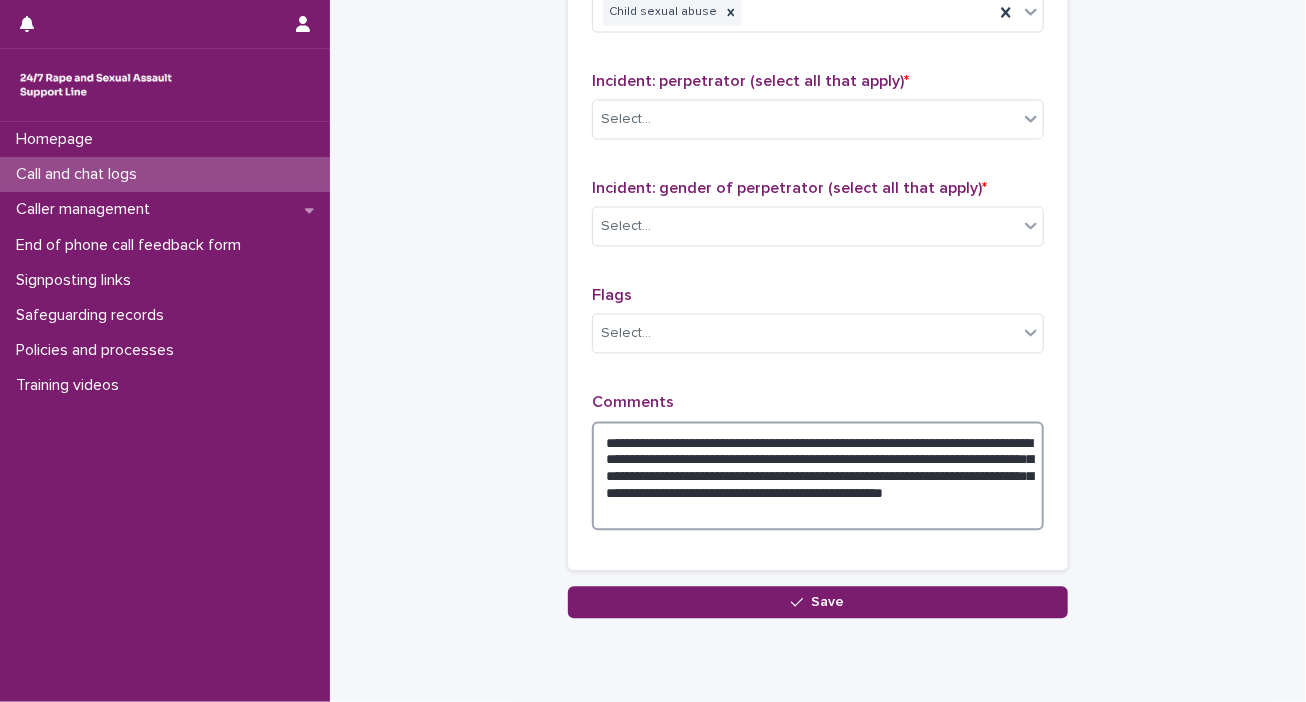 click on "**********" at bounding box center (818, 477) 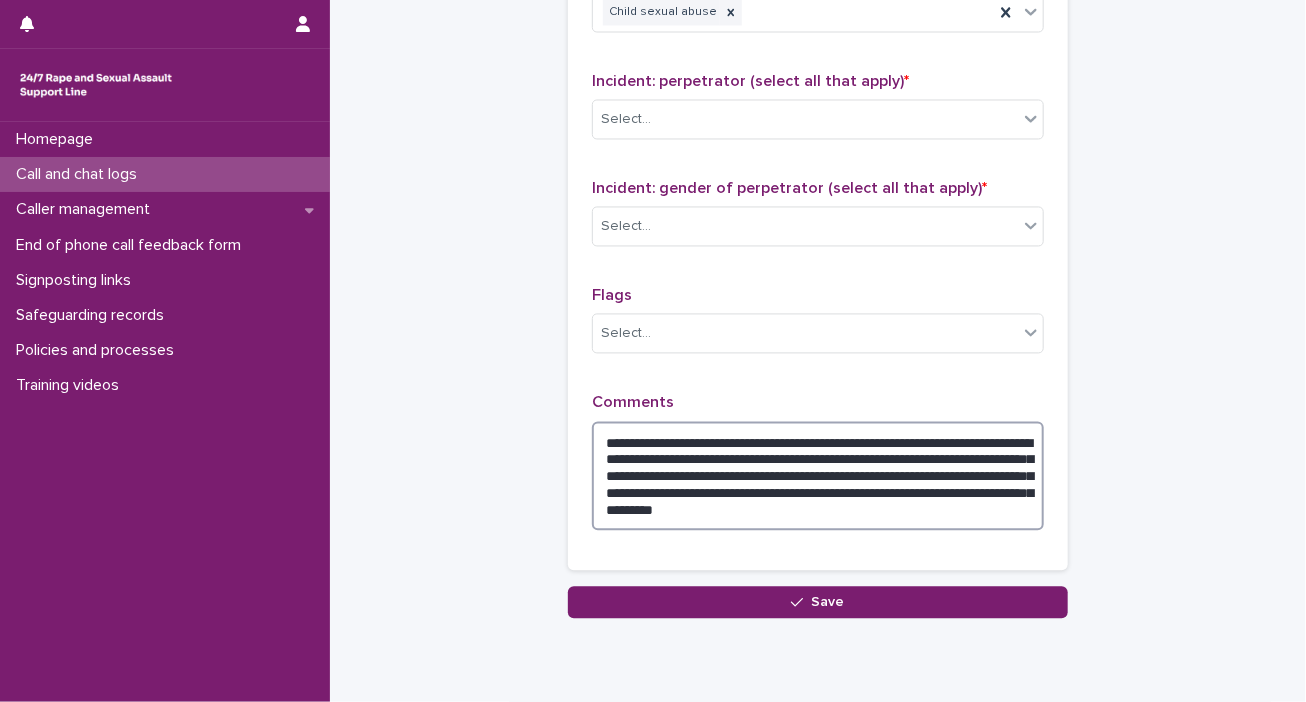click on "**********" at bounding box center [818, 477] 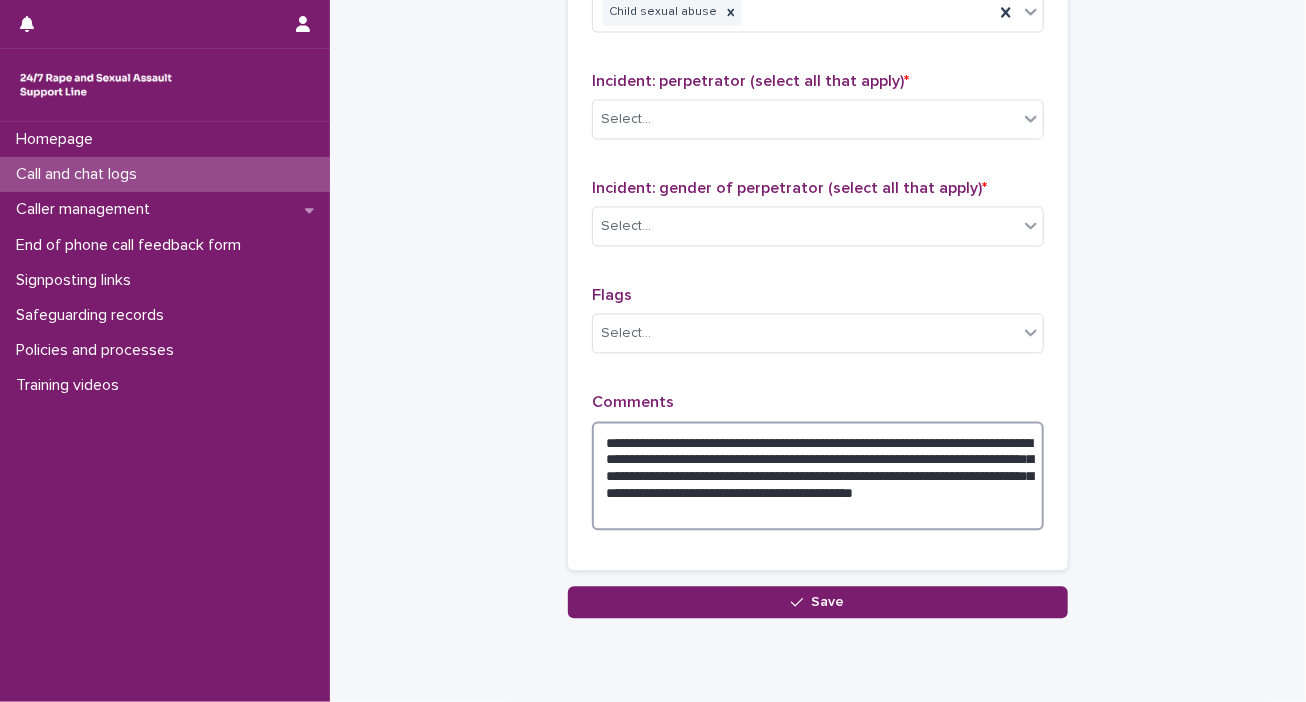 click on "**********" at bounding box center (818, 477) 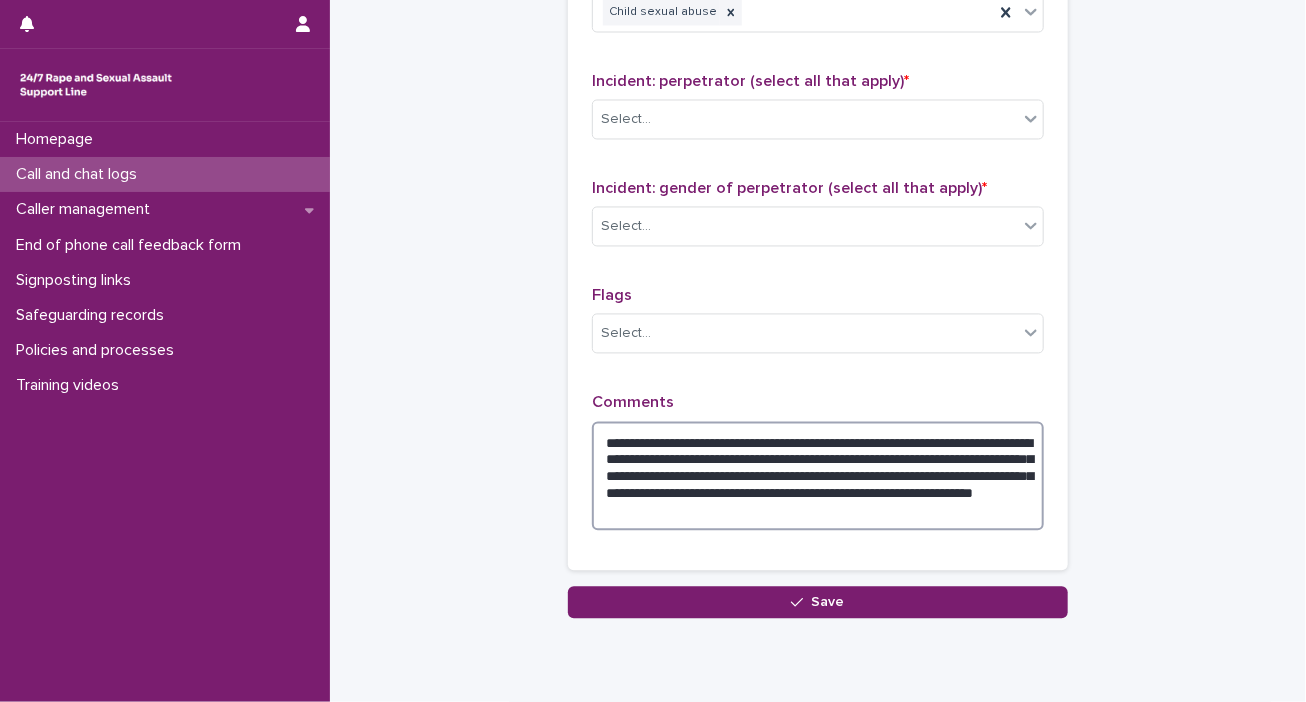 click on "**********" at bounding box center [818, 477] 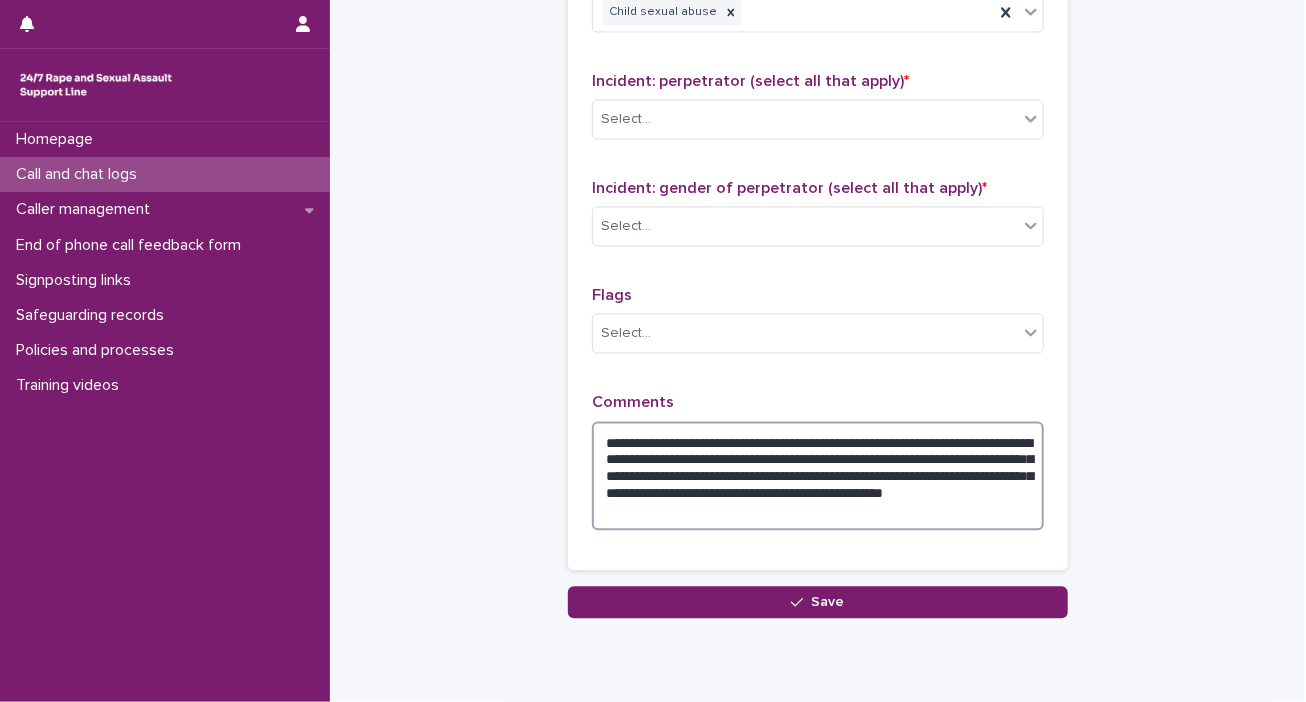 click on "**********" at bounding box center [818, 477] 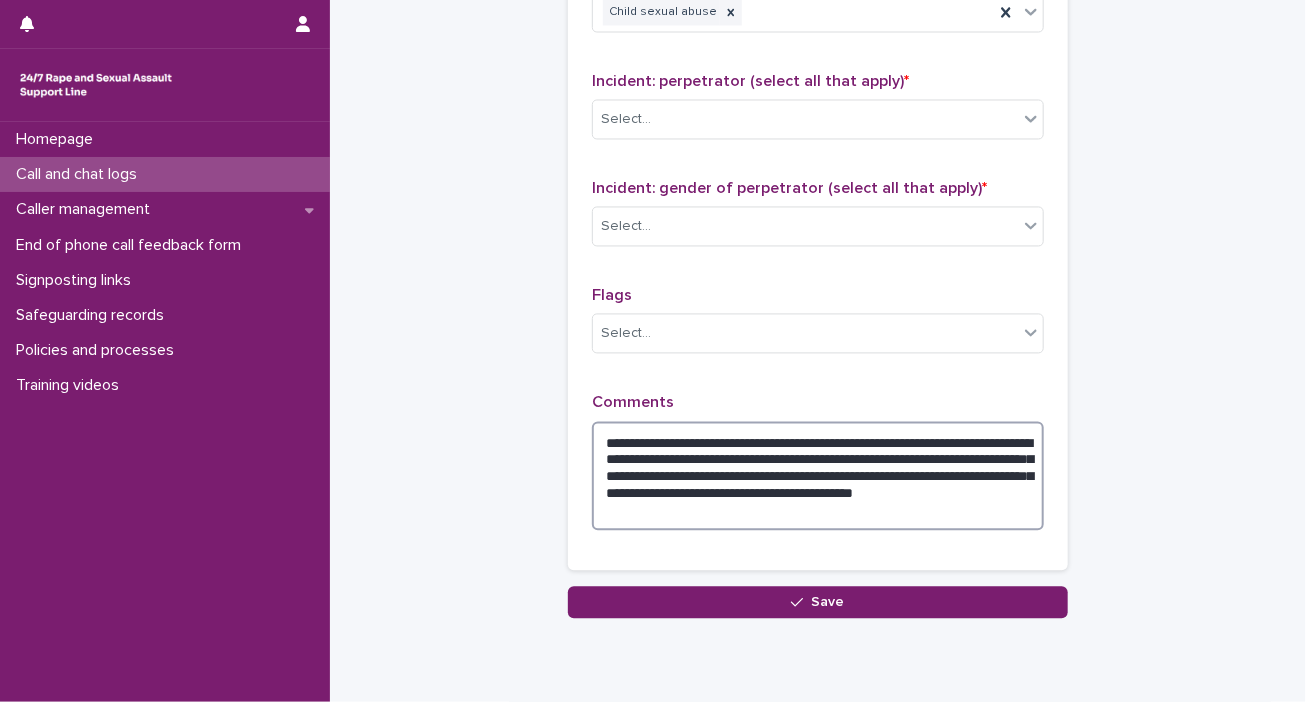 click on "**********" at bounding box center [818, 477] 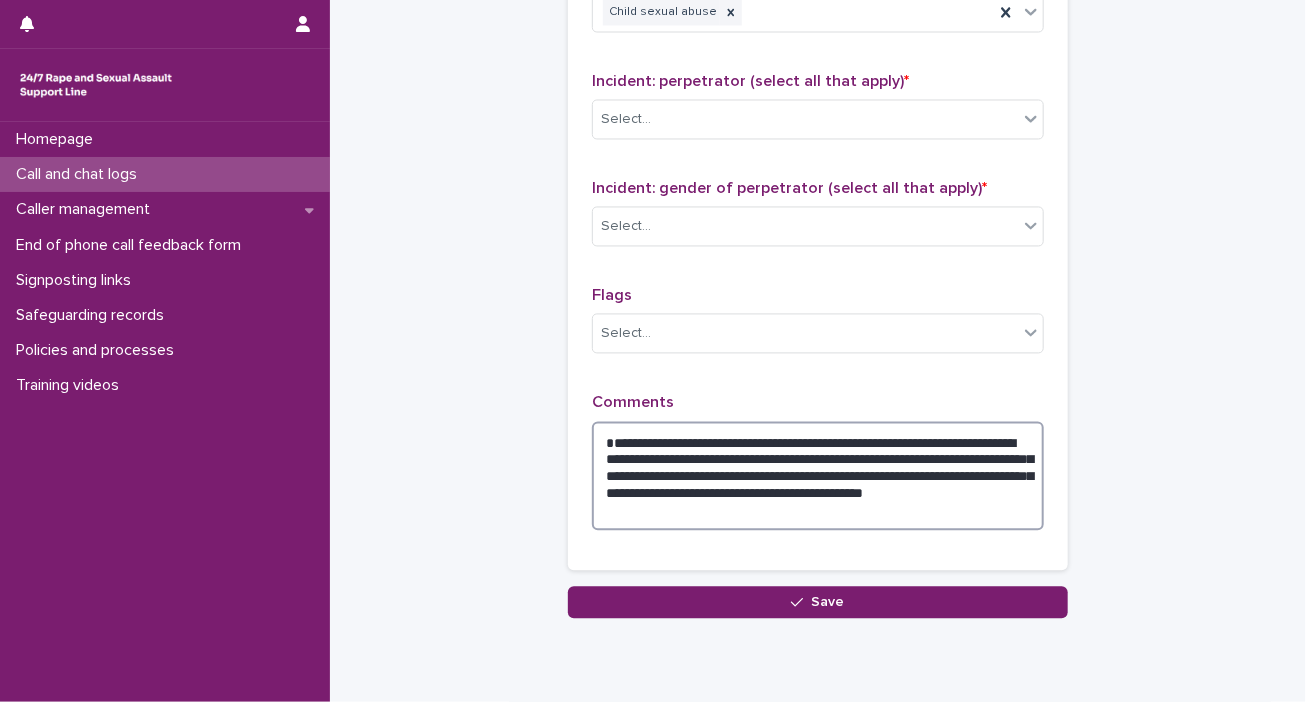 click on "**********" at bounding box center [818, 477] 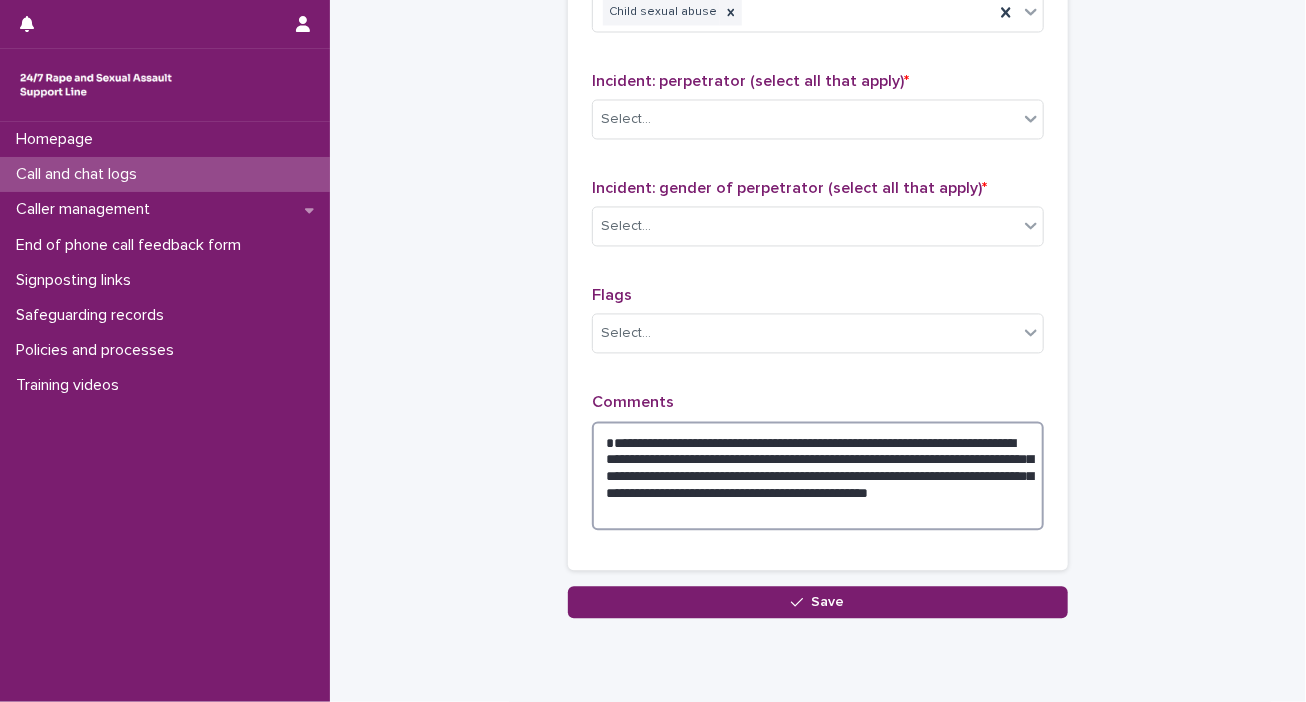 click on "**********" at bounding box center (818, 477) 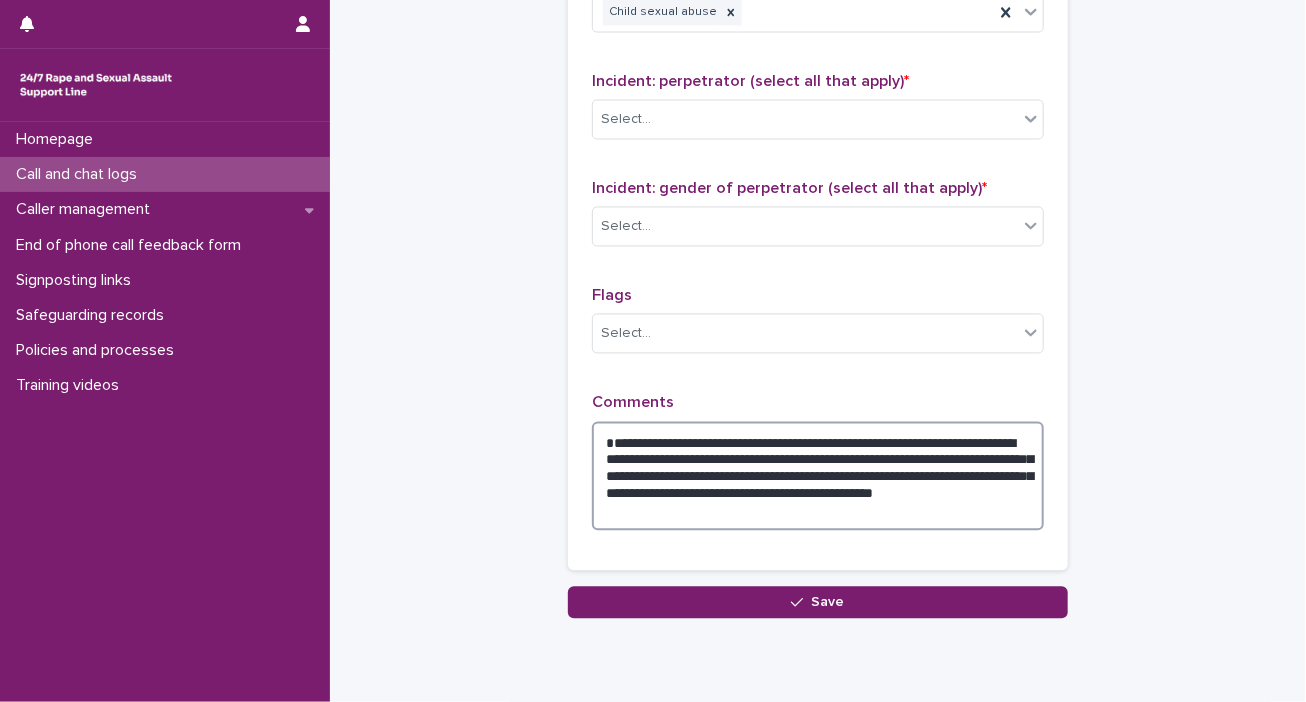 click on "**********" at bounding box center [818, 477] 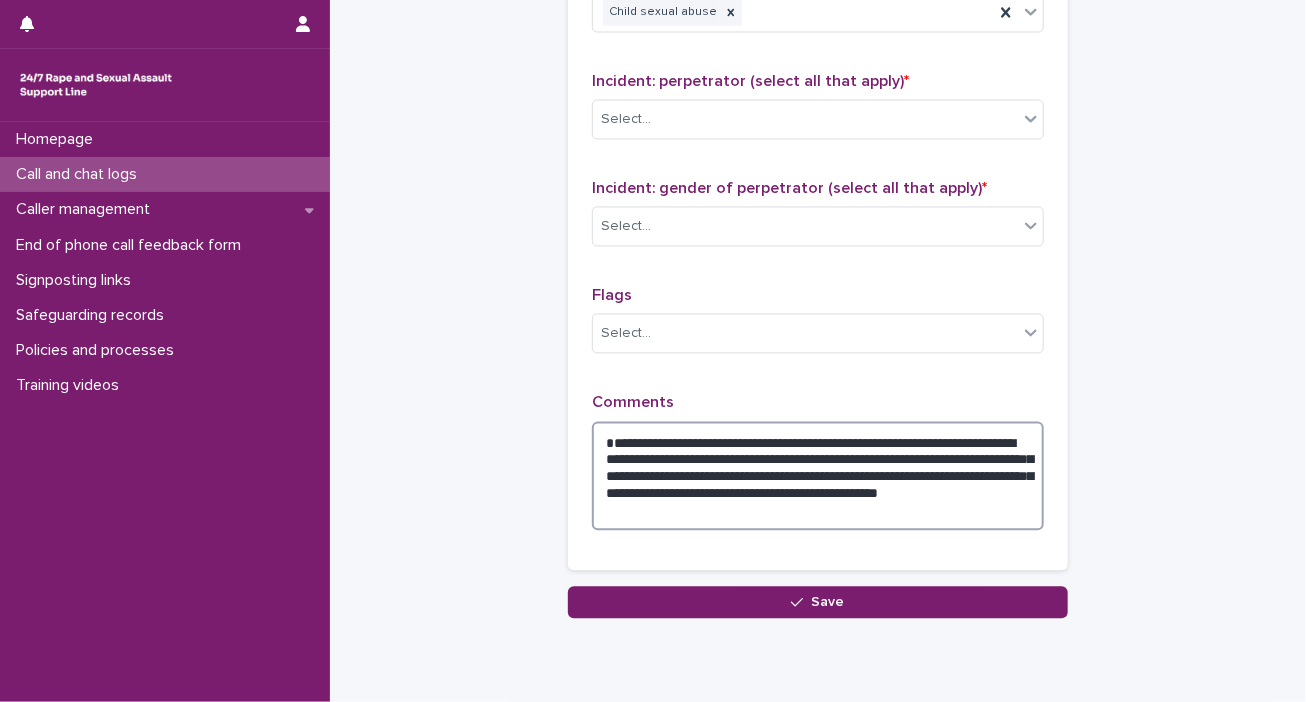 click on "**********" at bounding box center (818, 477) 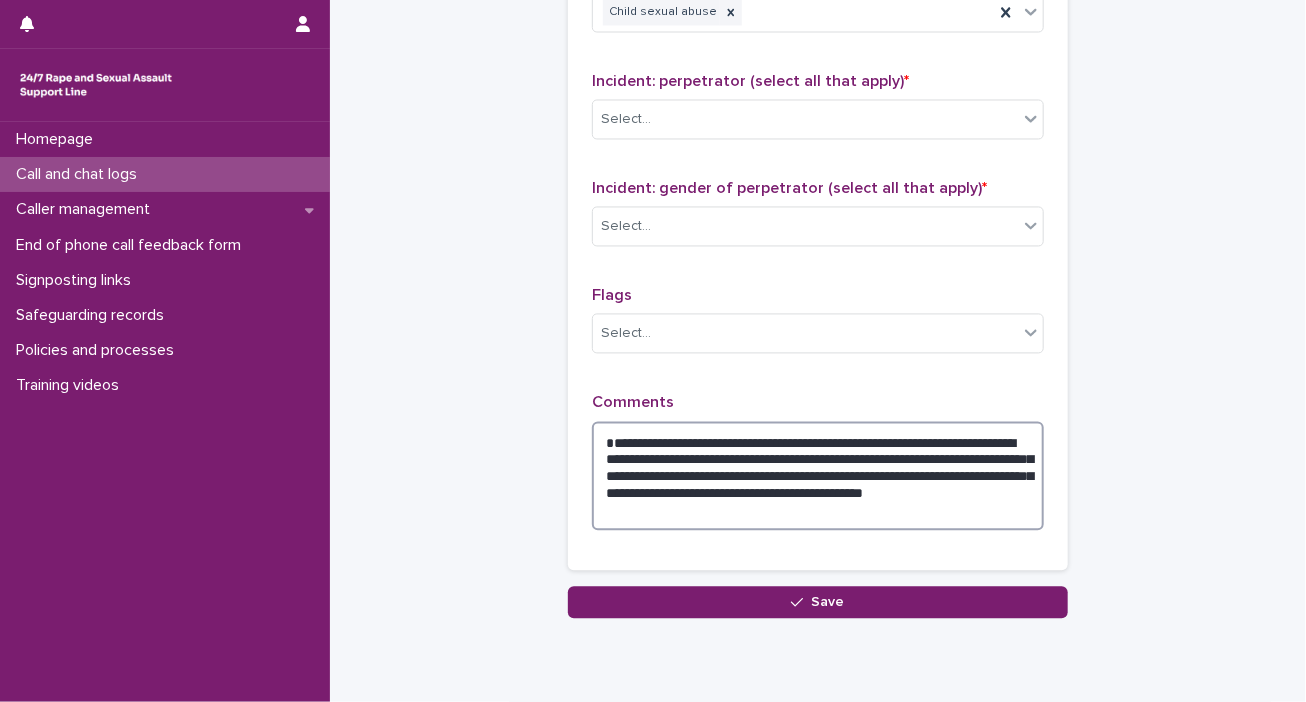 click on "**********" at bounding box center (818, 477) 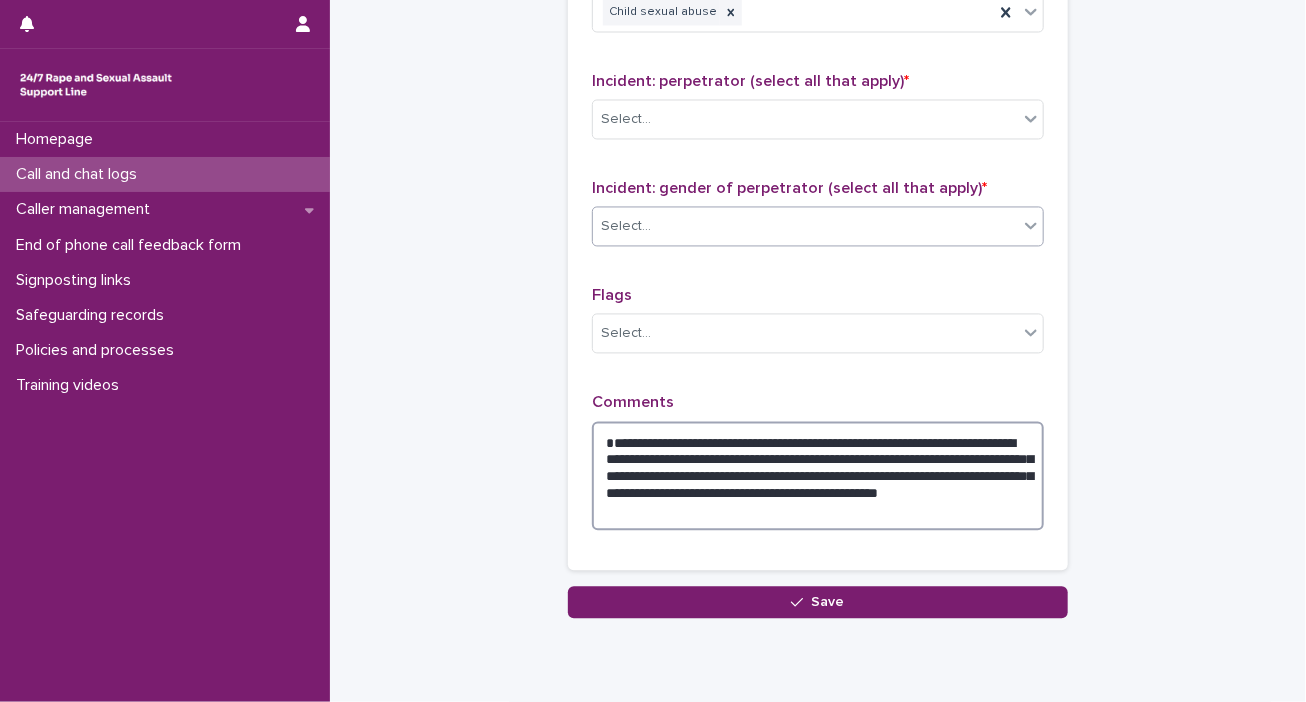 type on "**********" 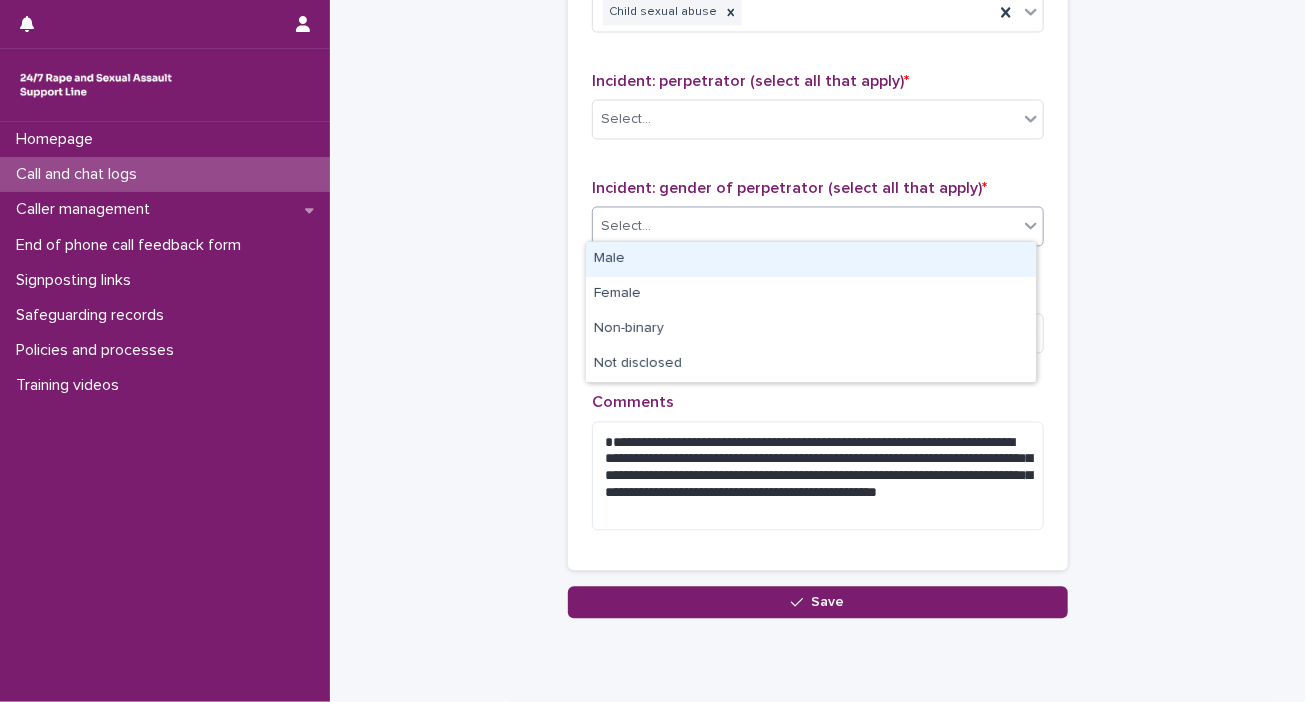 click 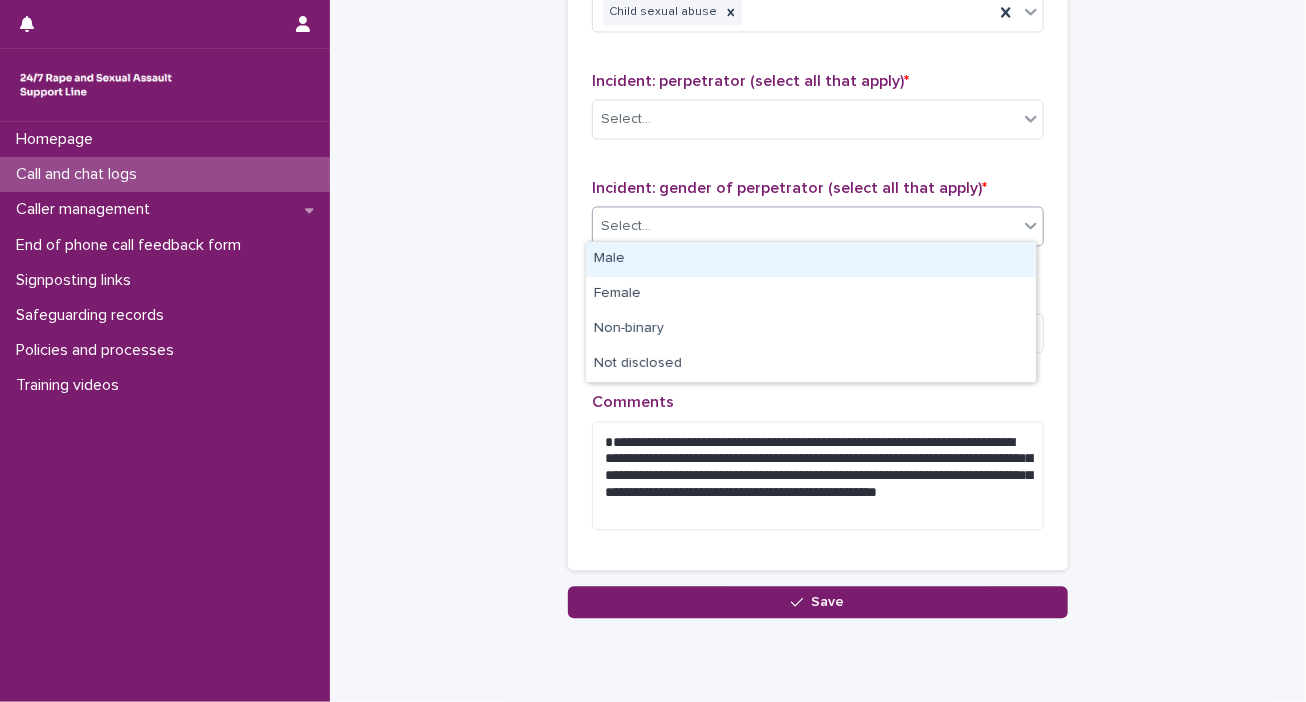 click on "Male" at bounding box center [811, 259] 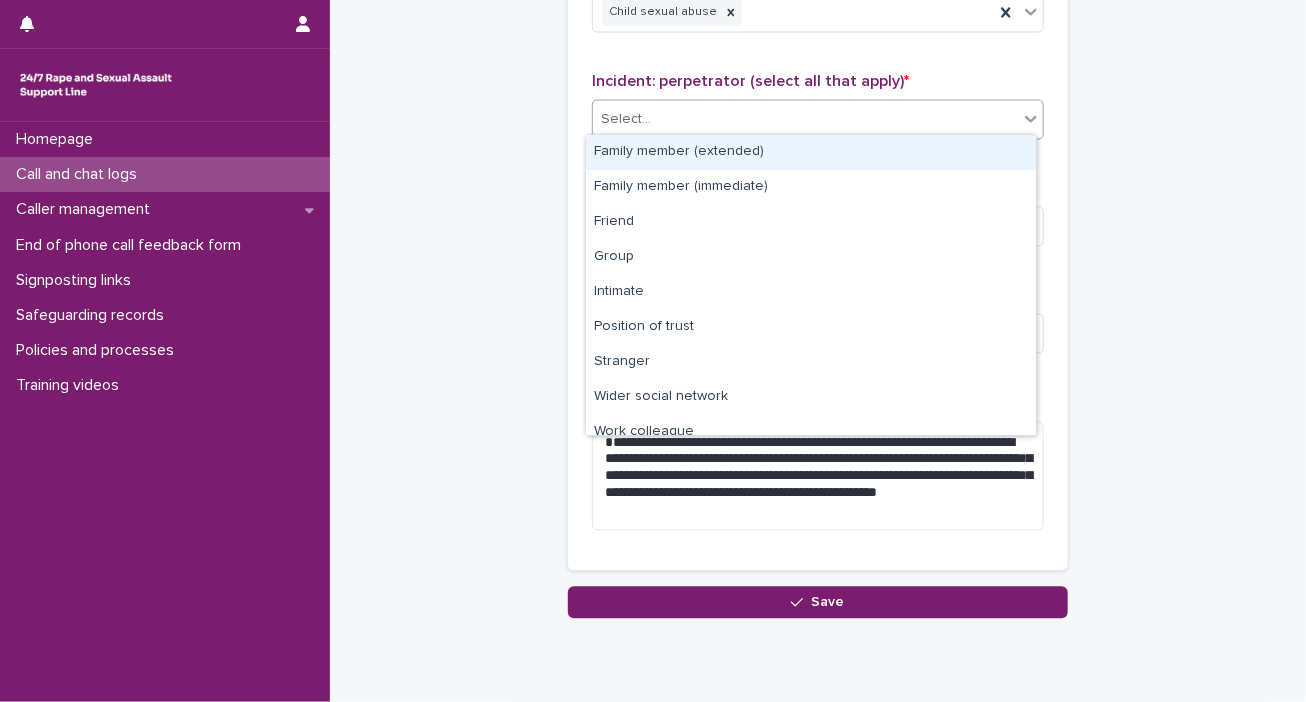 click 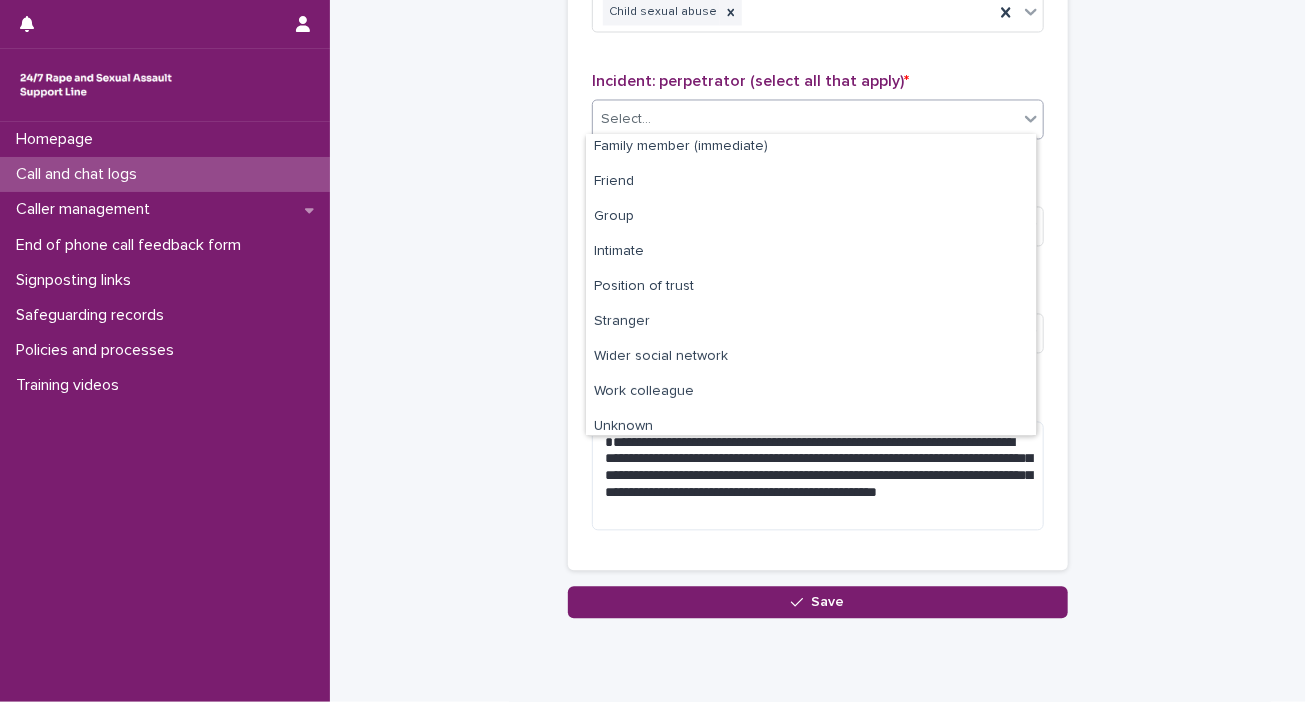 scroll, scrollTop: 84, scrollLeft: 0, axis: vertical 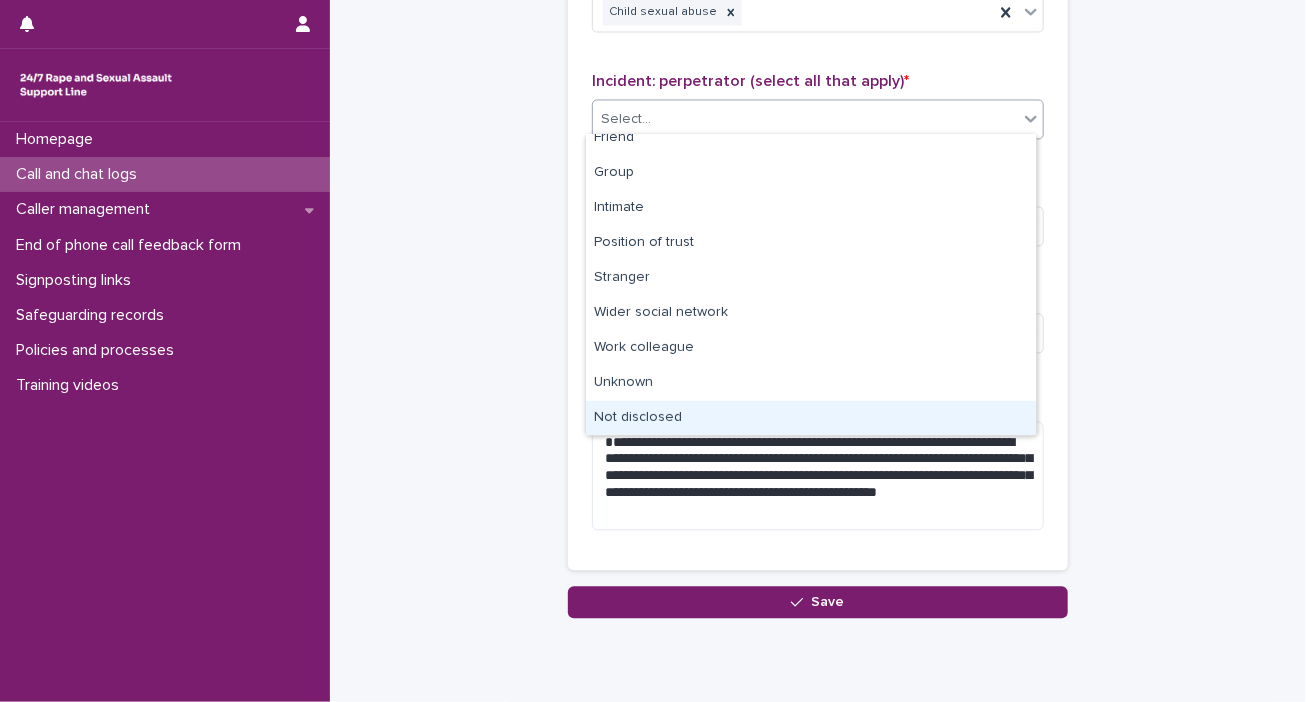 click on "Not disclosed" at bounding box center [811, 418] 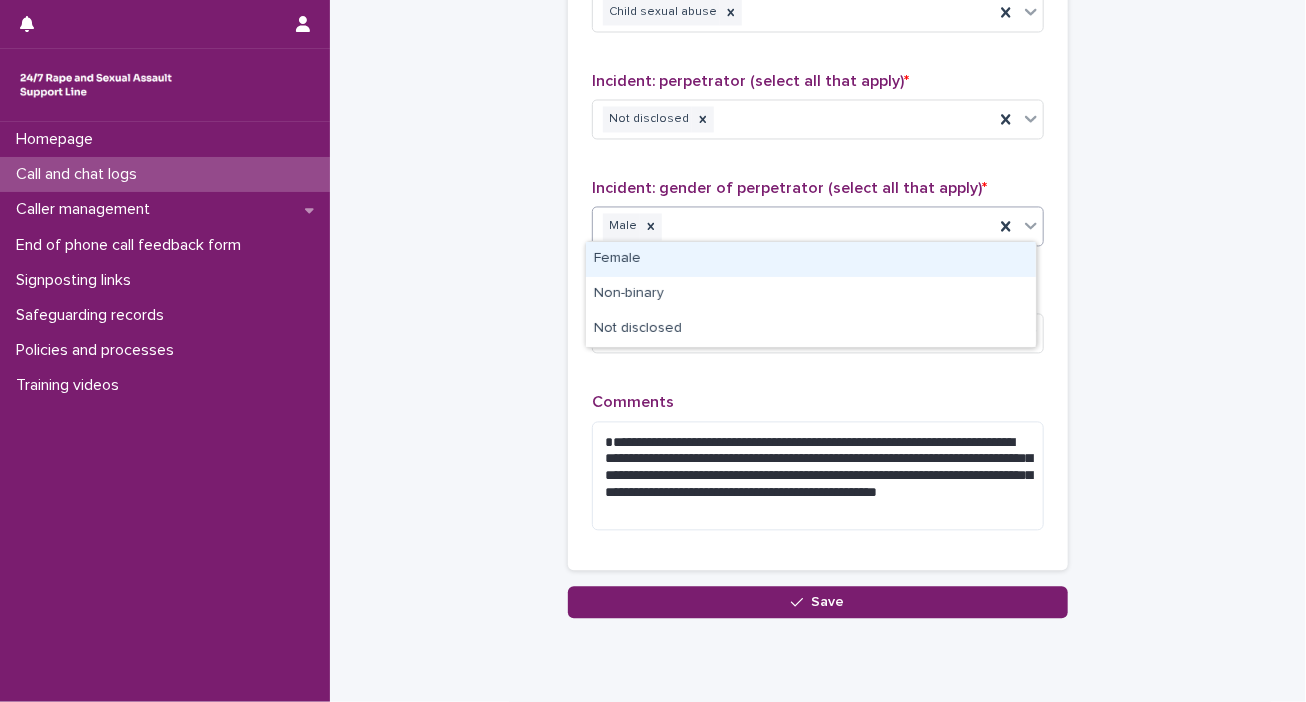 click 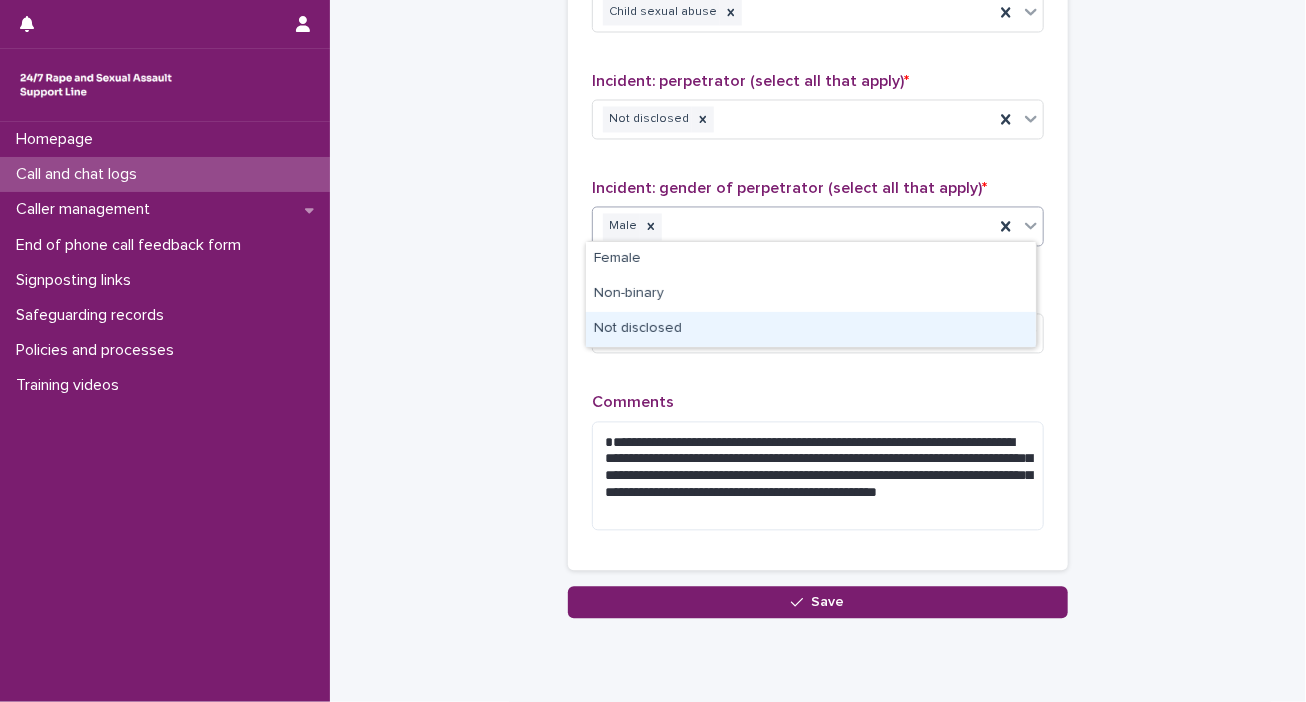 click on "Not disclosed" at bounding box center [811, 329] 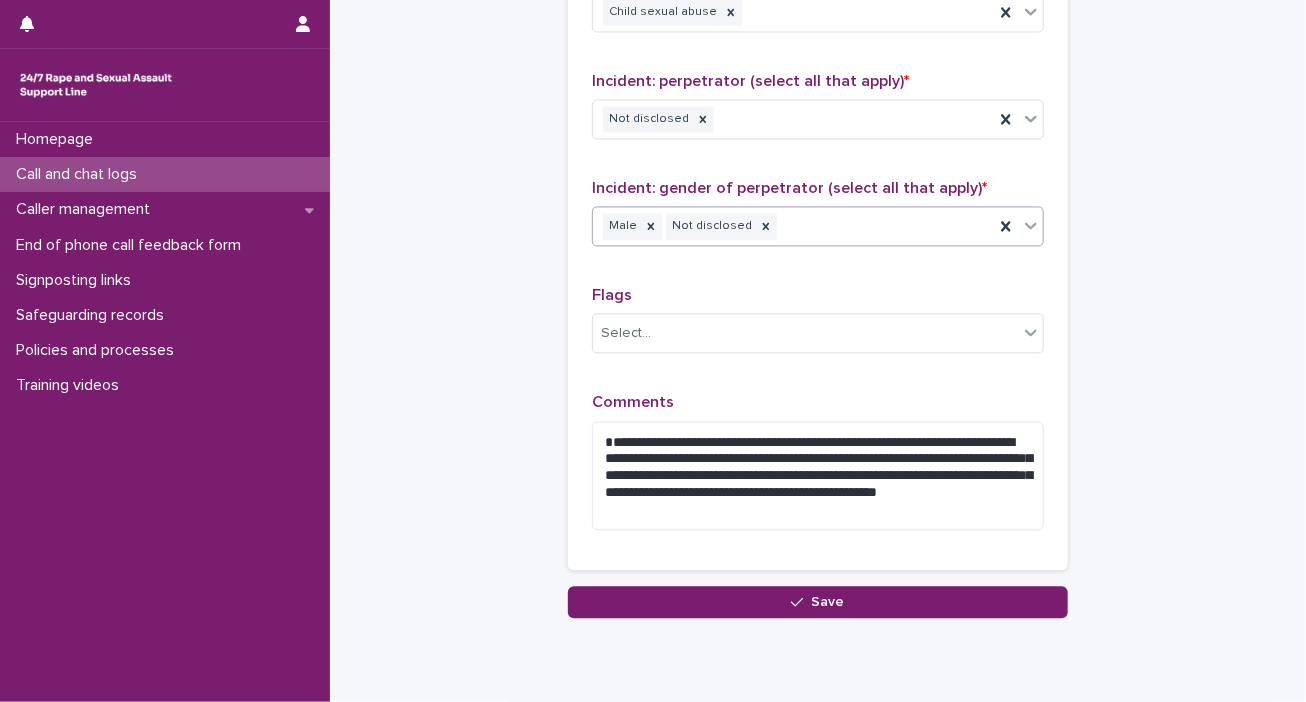 scroll, scrollTop: 1000, scrollLeft: 0, axis: vertical 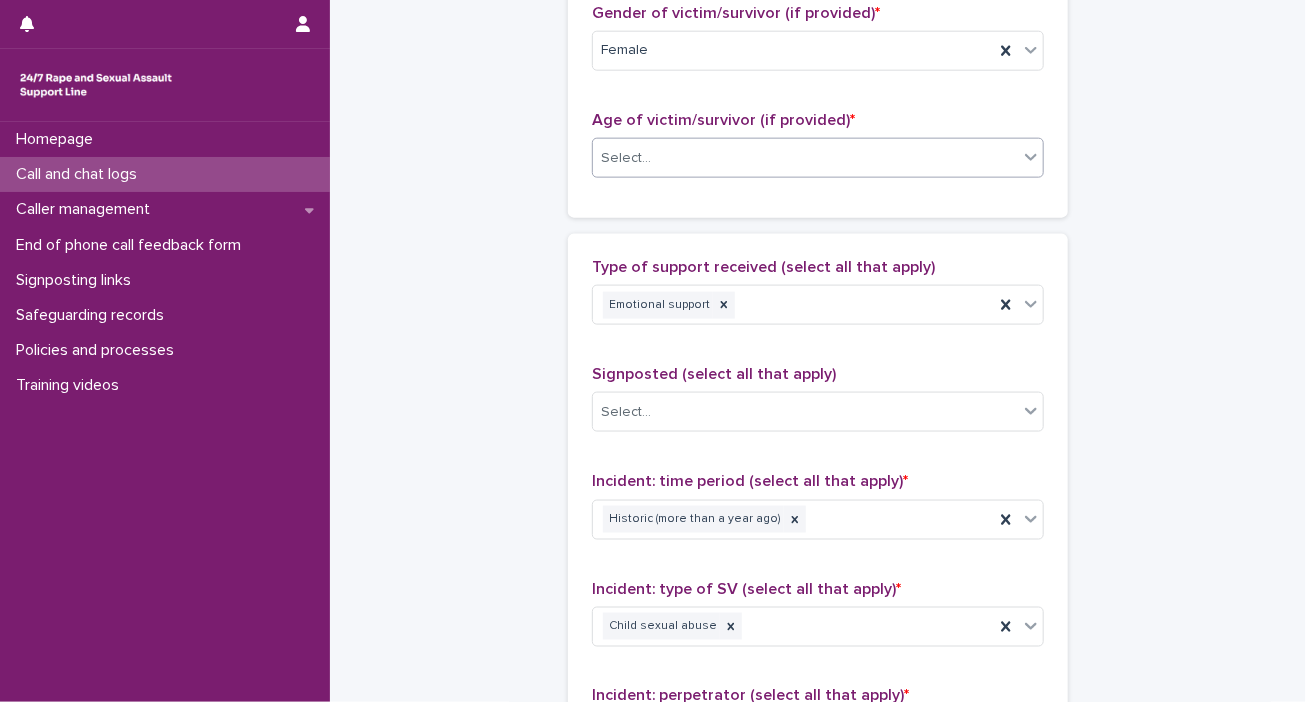 click 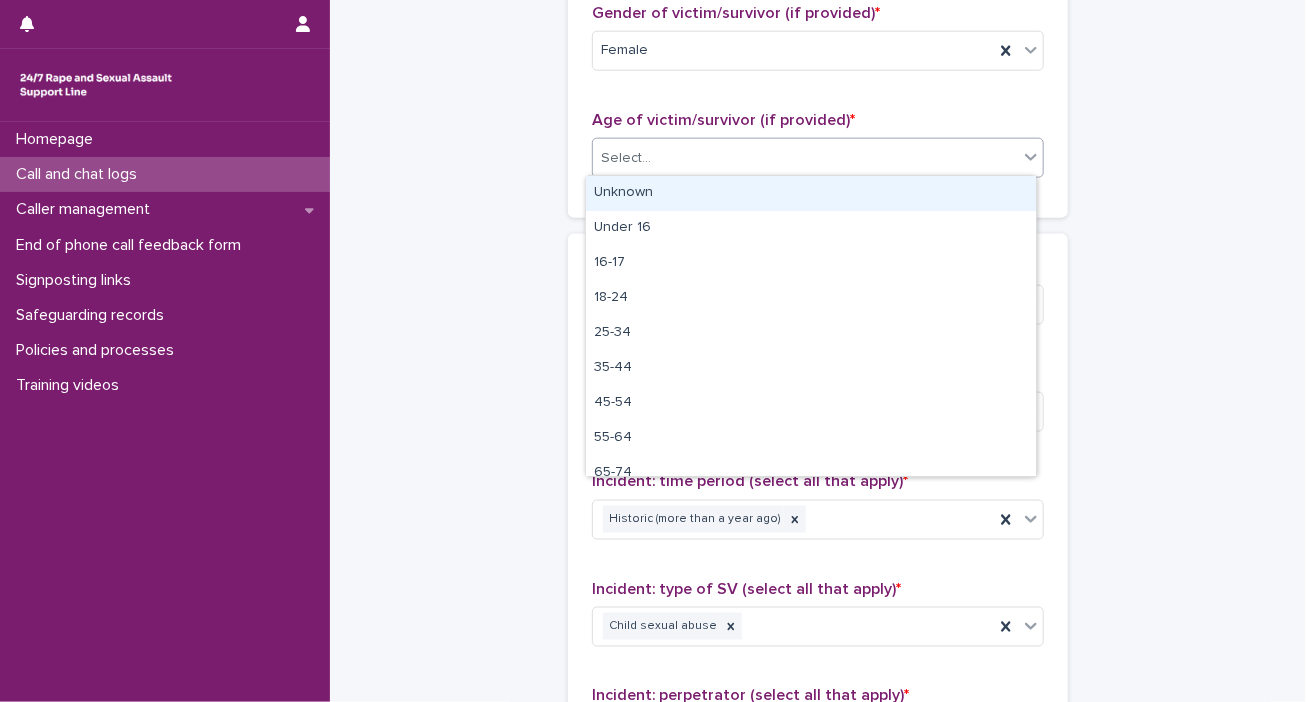 click on "Unknown" at bounding box center (811, 193) 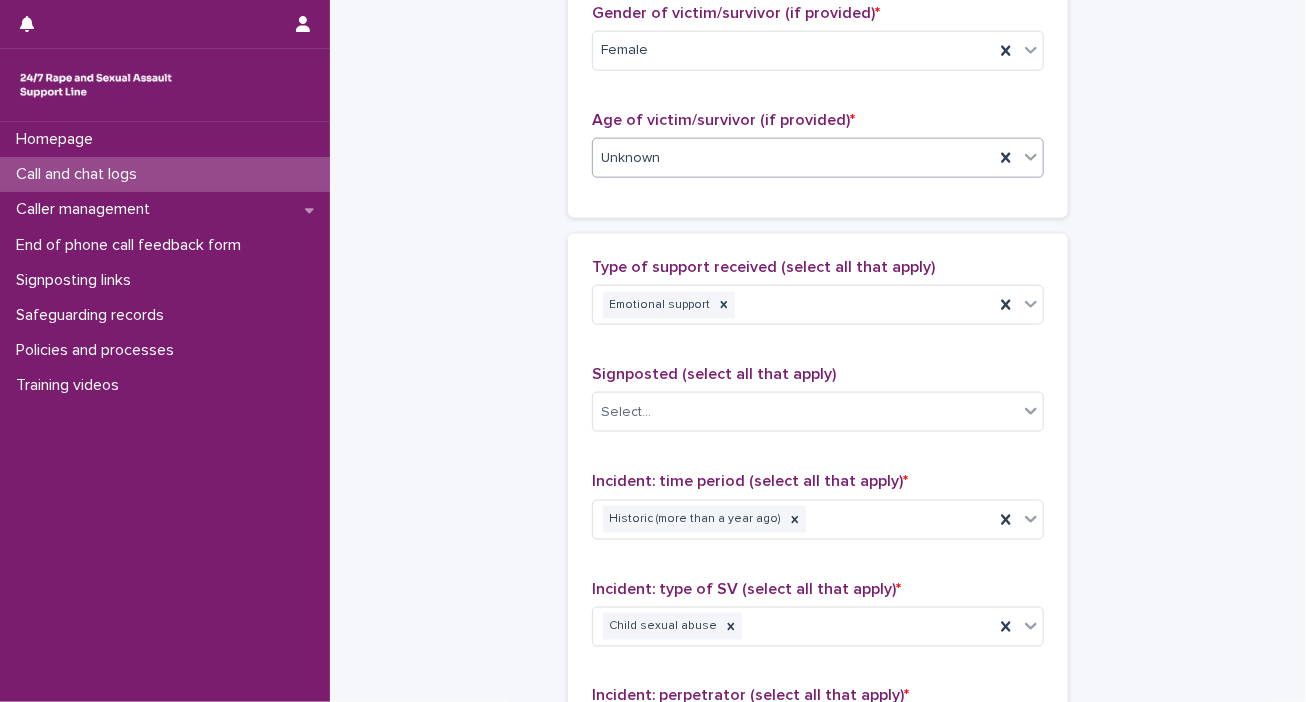 scroll, scrollTop: 385, scrollLeft: 0, axis: vertical 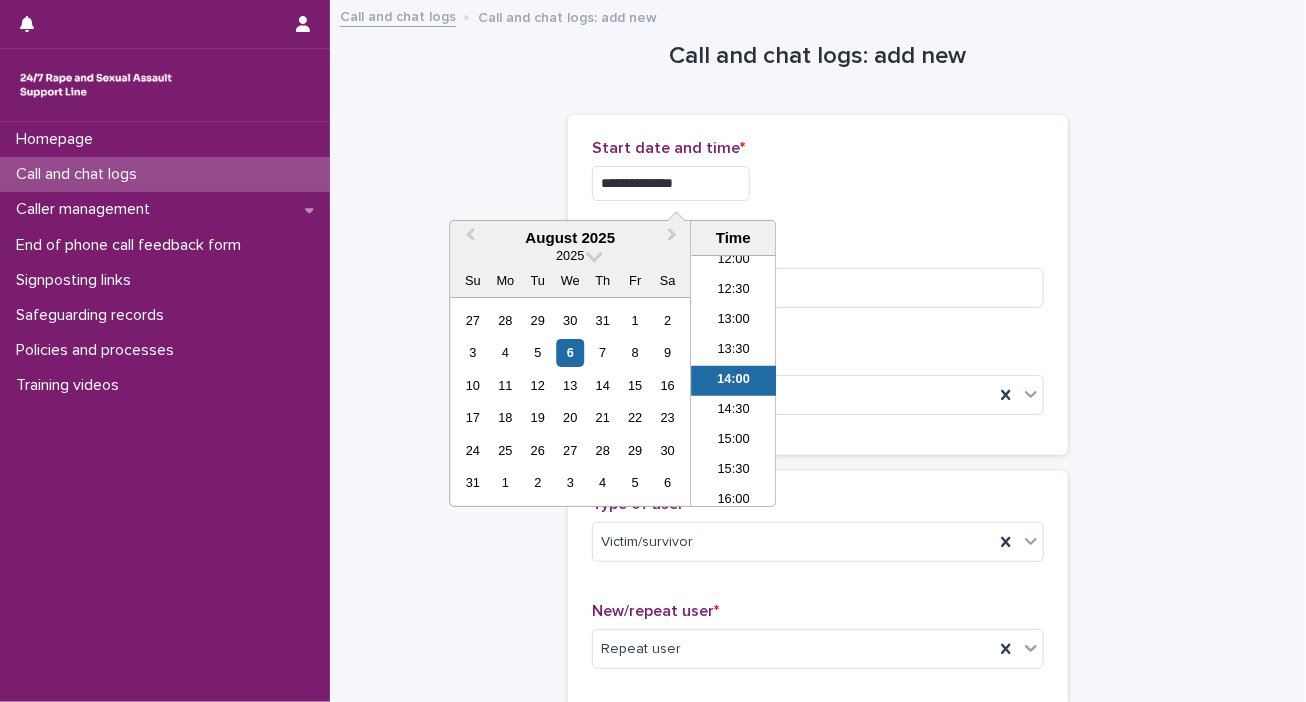 click on "**********" at bounding box center [671, 183] 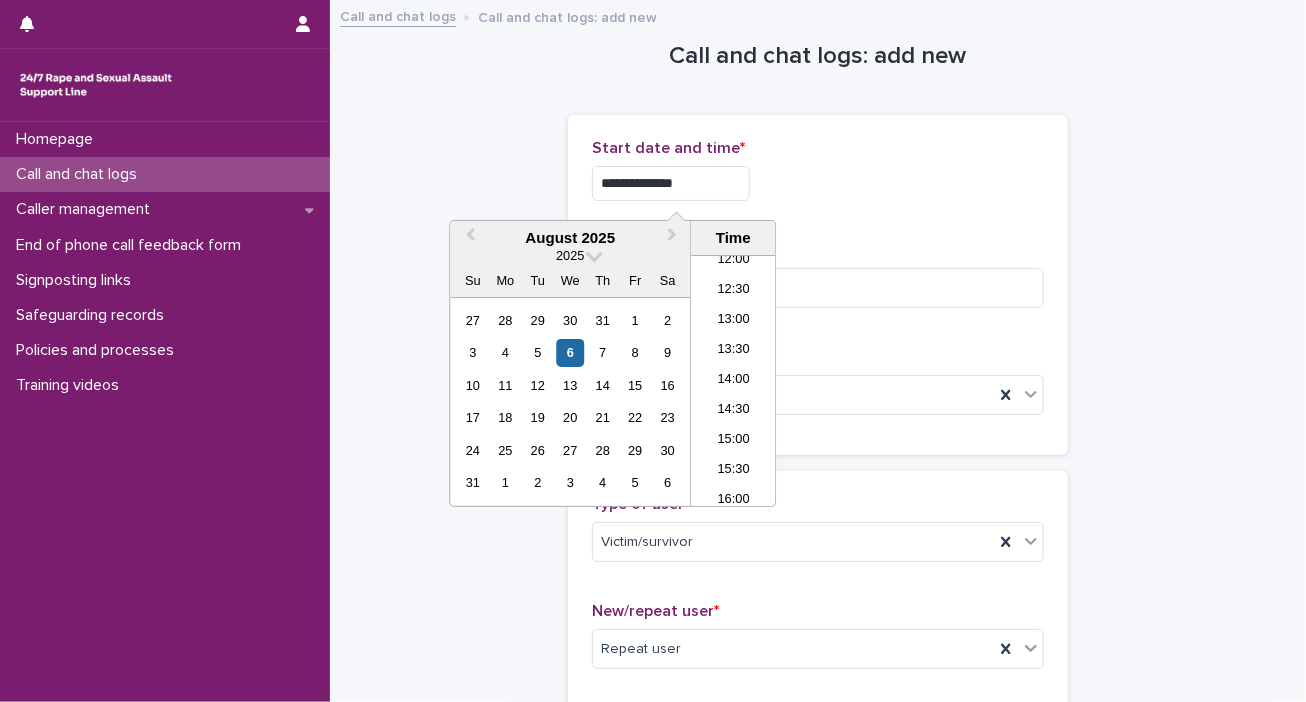 click on "**********" at bounding box center (818, 285) 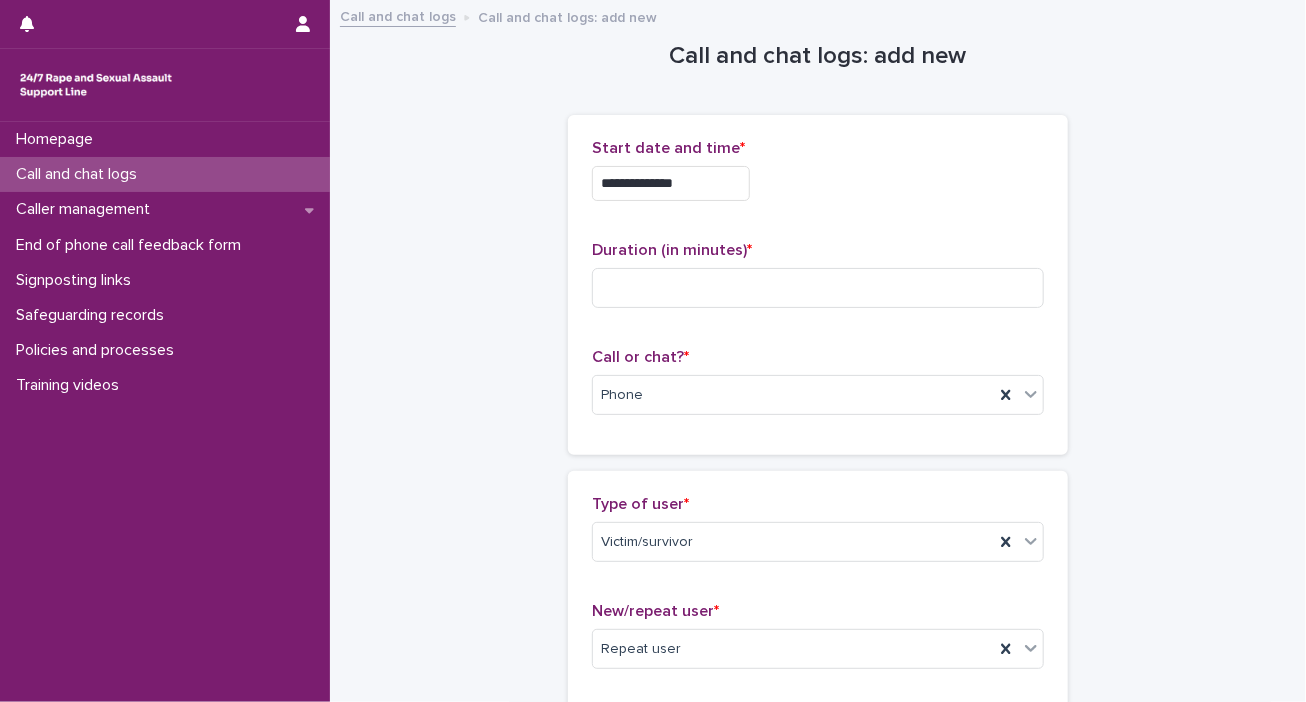click on "**********" at bounding box center [818, 285] 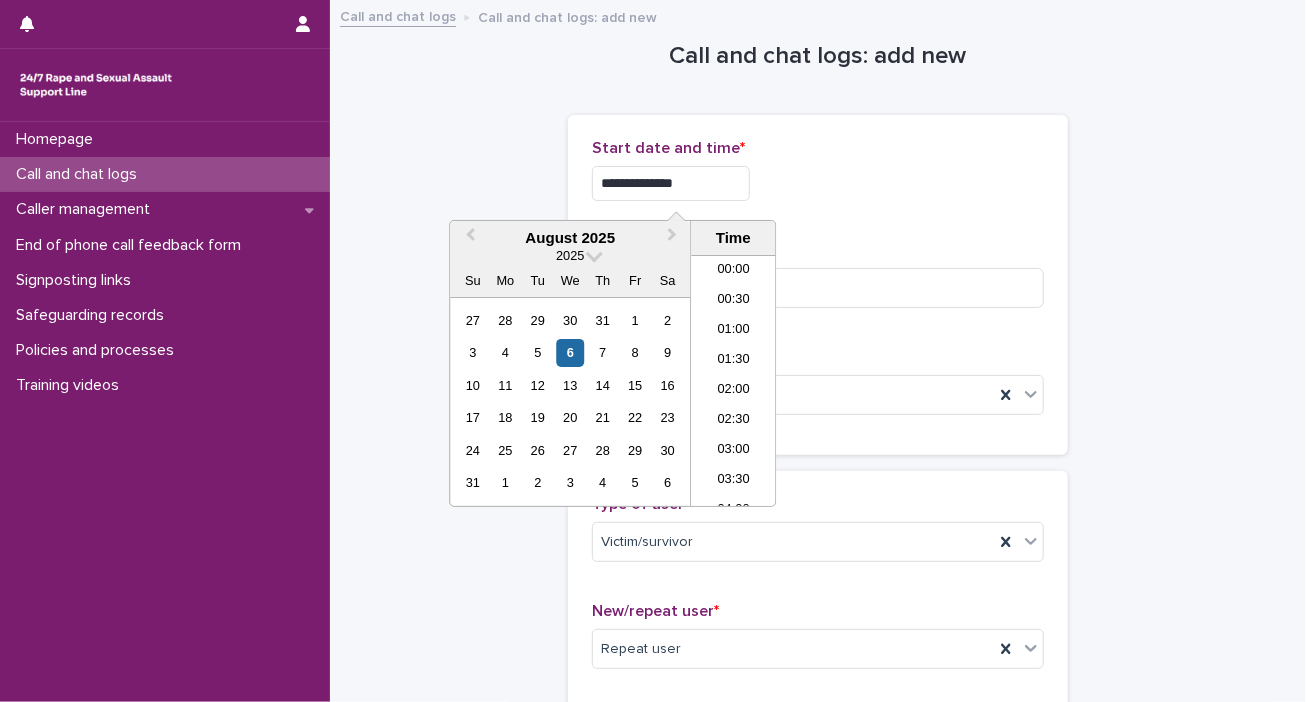 click on "**********" at bounding box center [671, 183] 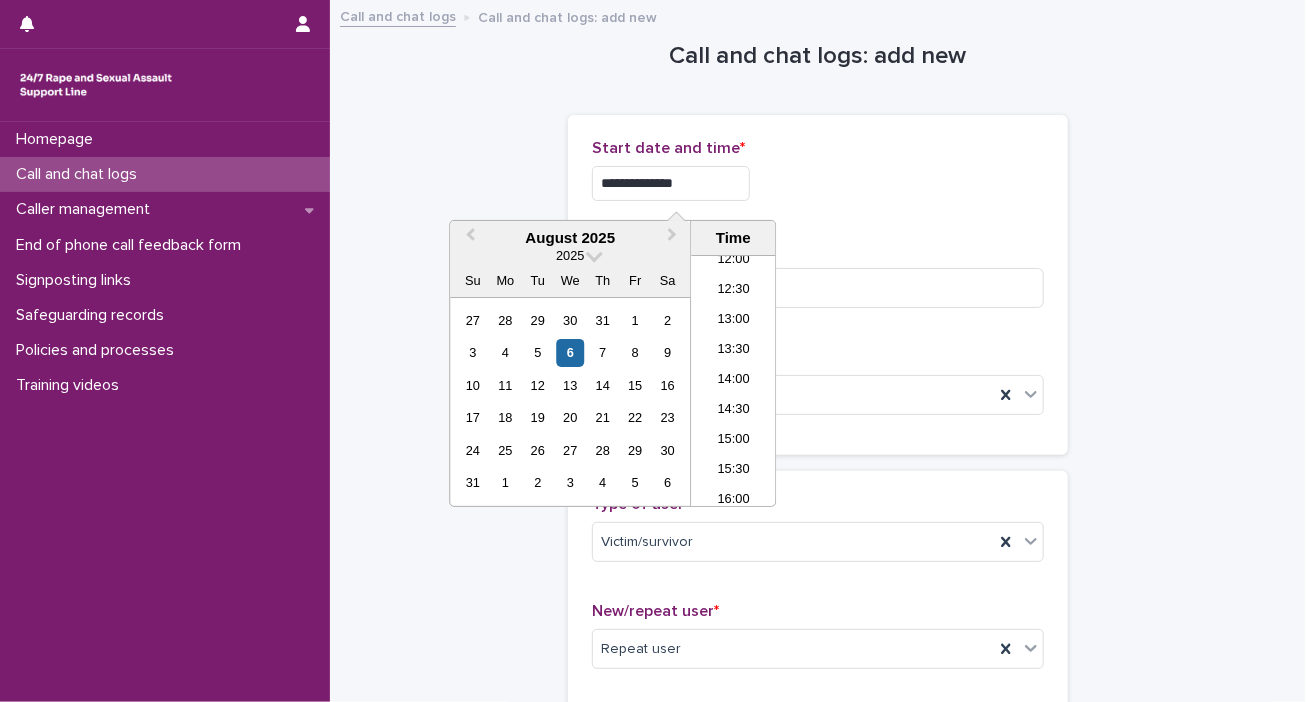 click on "**********" at bounding box center [818, 178] 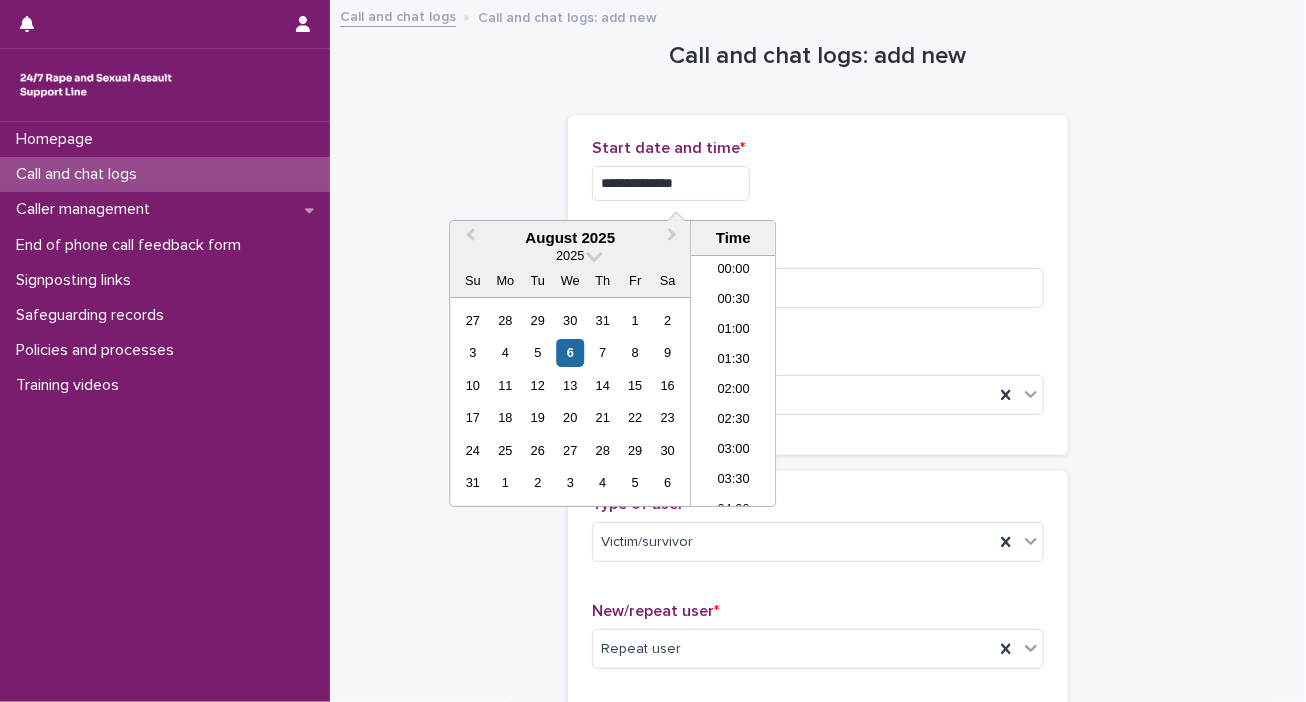 click on "**********" at bounding box center [671, 183] 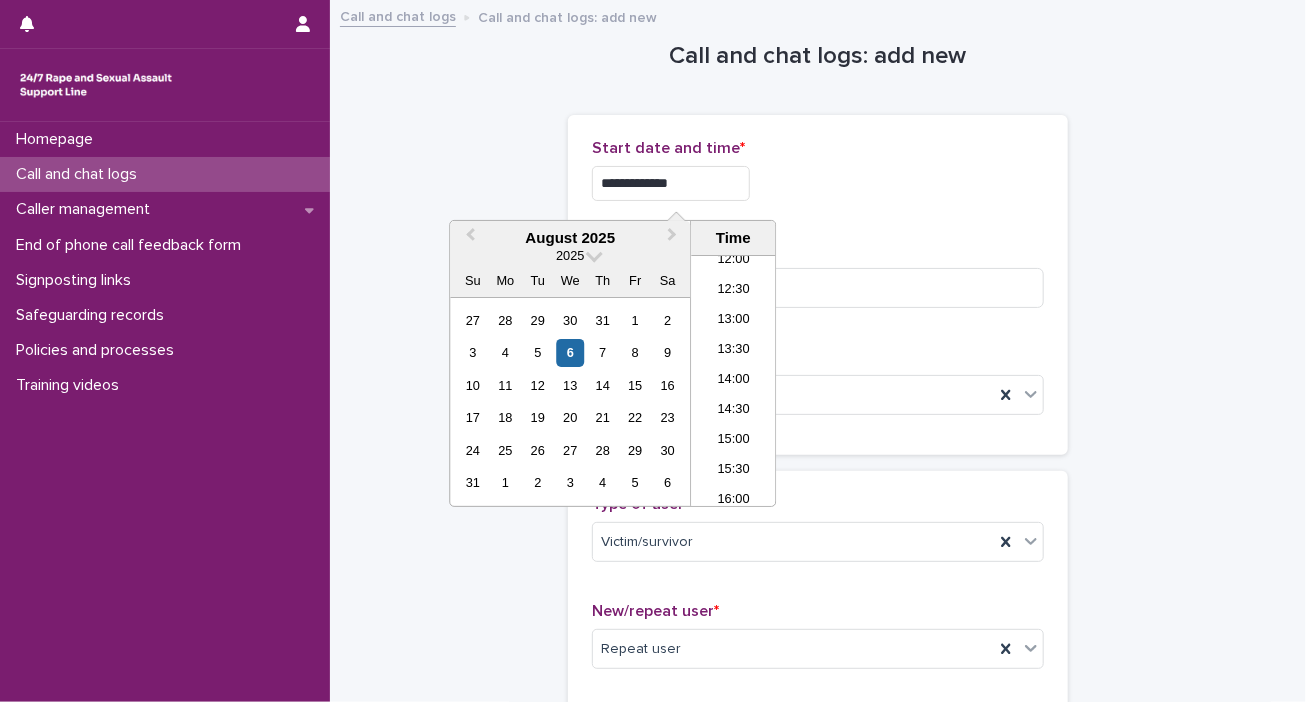 type on "**********" 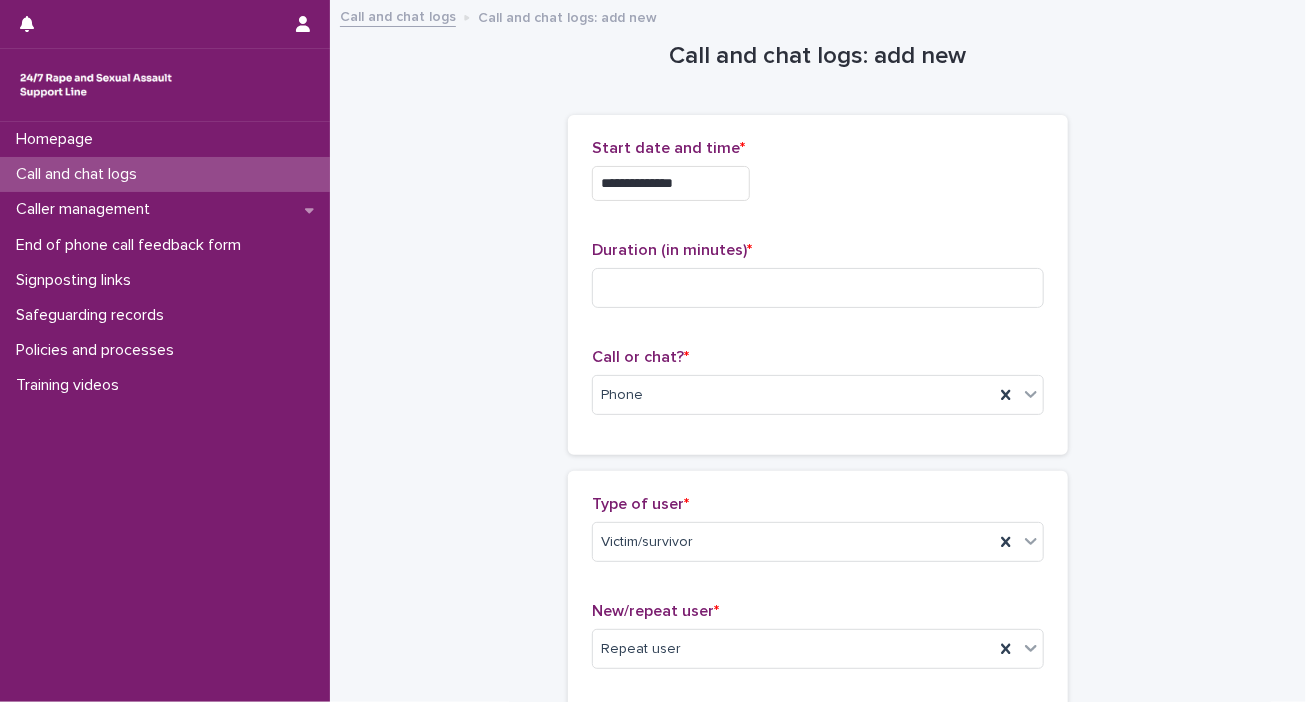 scroll, scrollTop: 614, scrollLeft: 0, axis: vertical 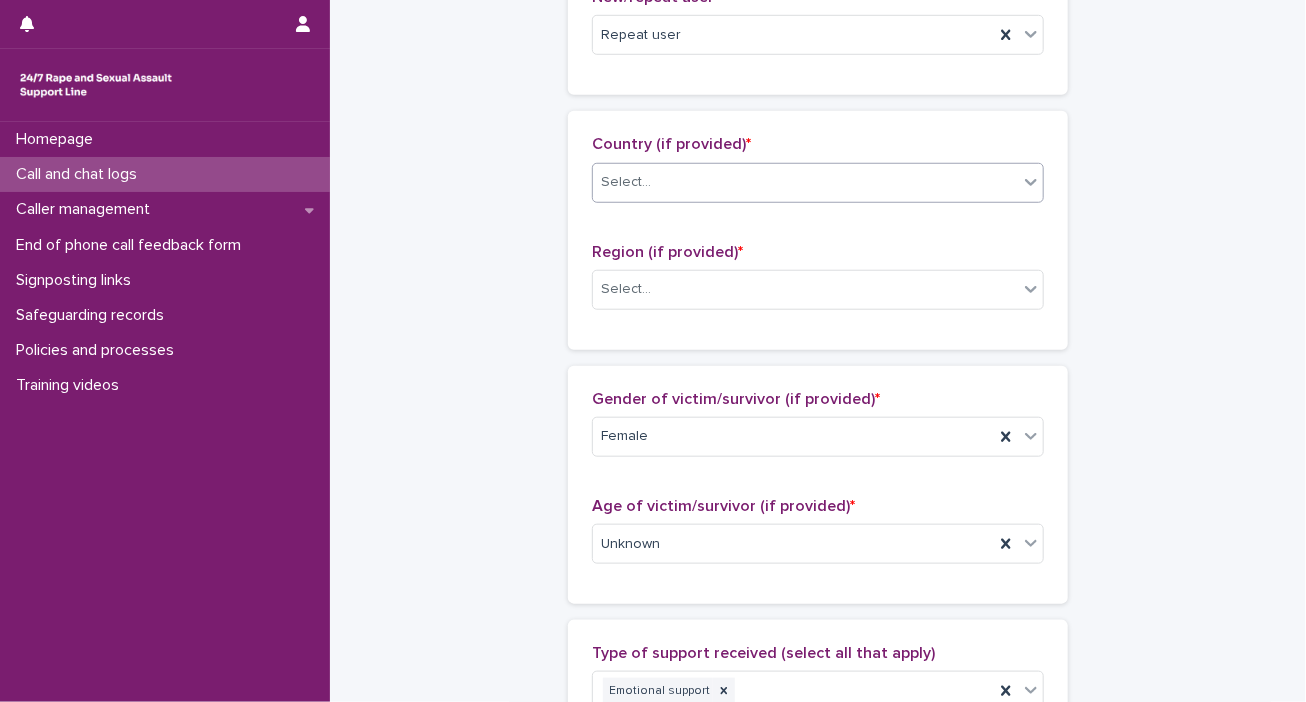 click 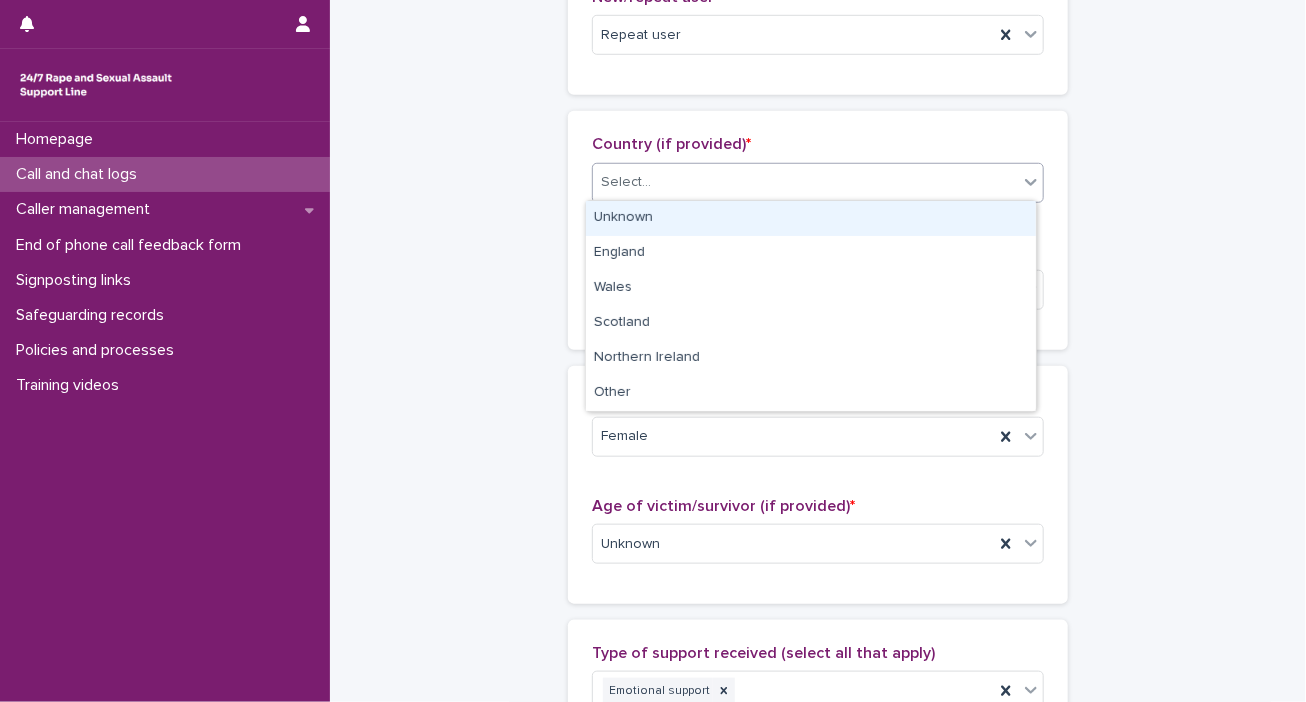 click on "Unknown" at bounding box center (811, 218) 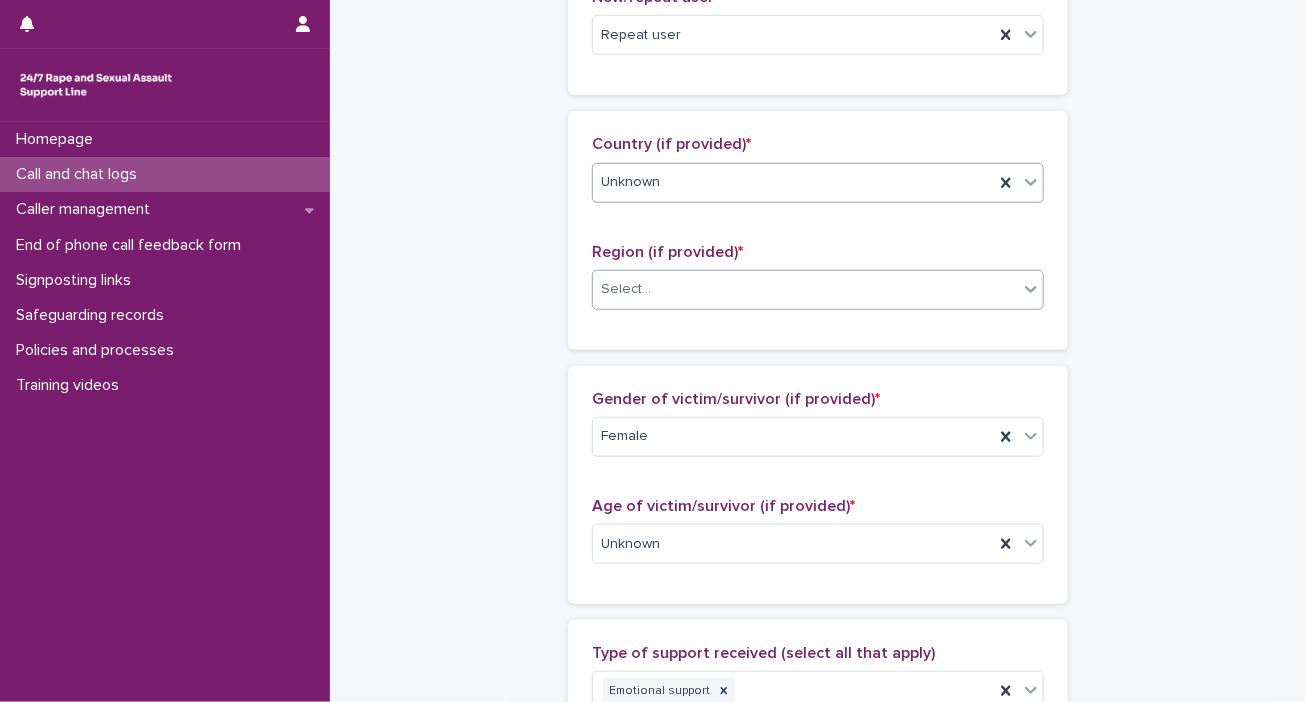 click 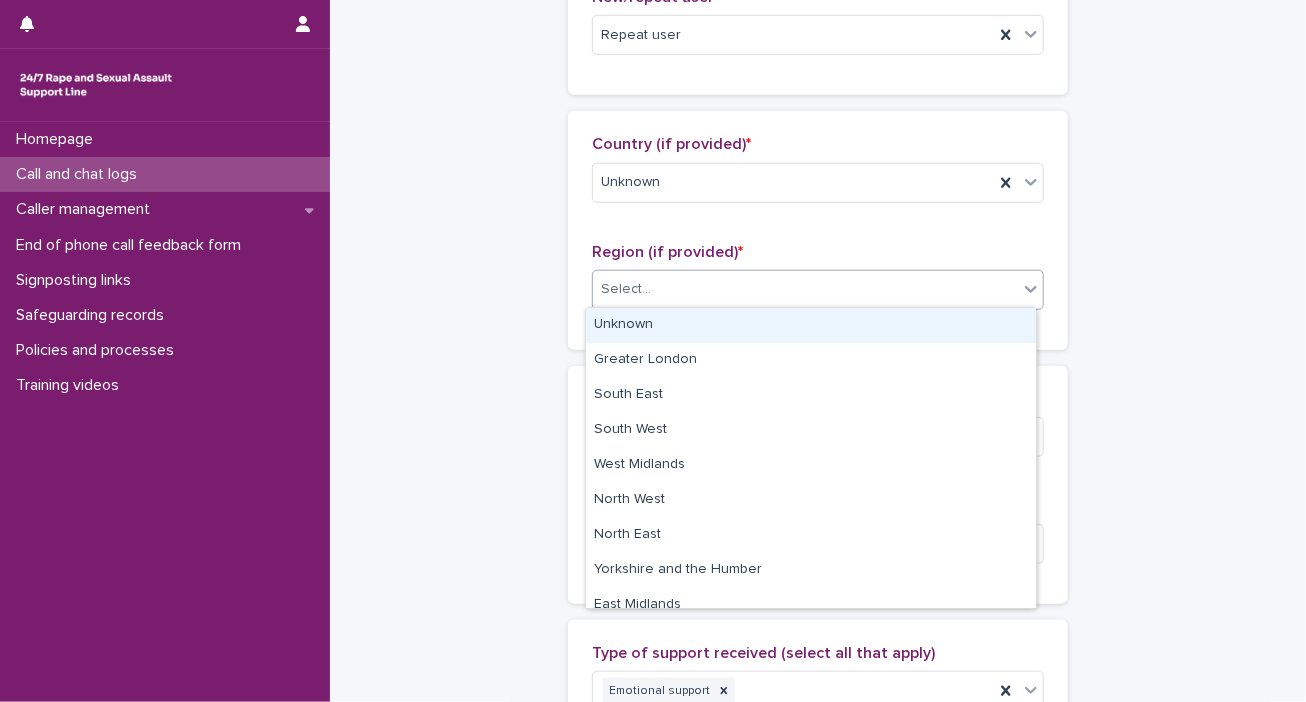 click on "Unknown" at bounding box center (811, 325) 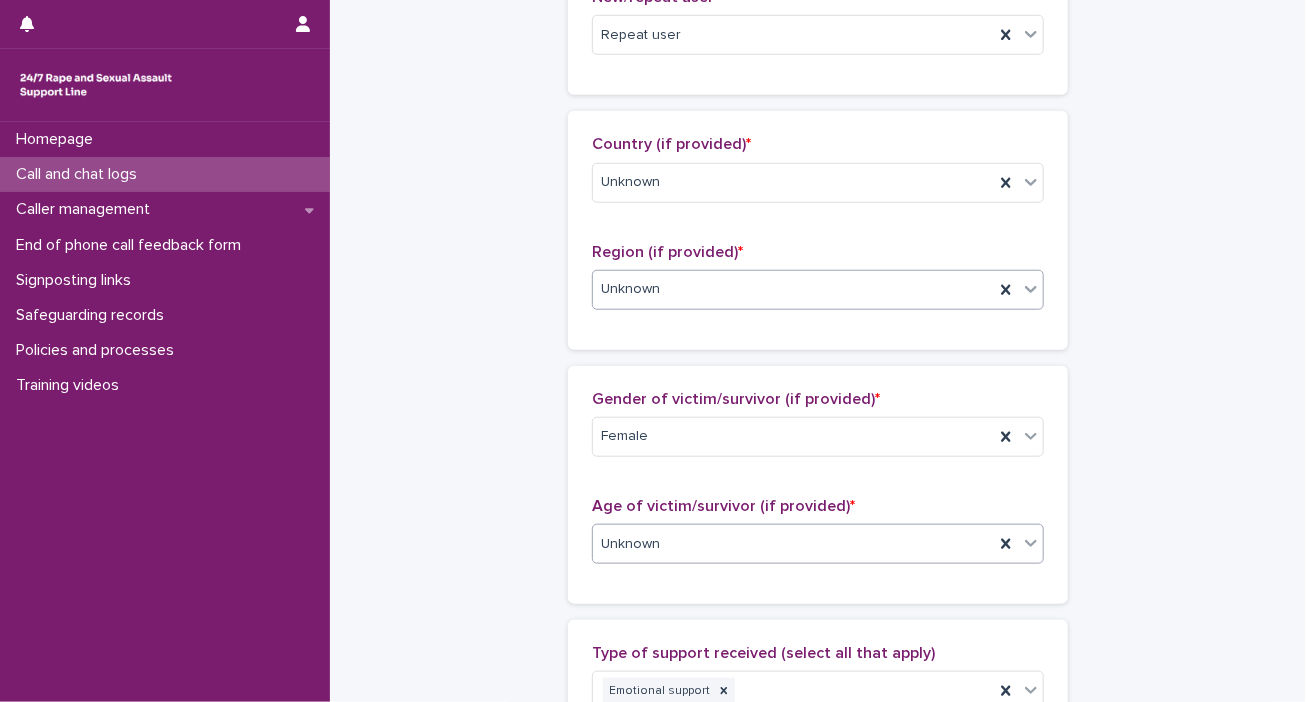 click 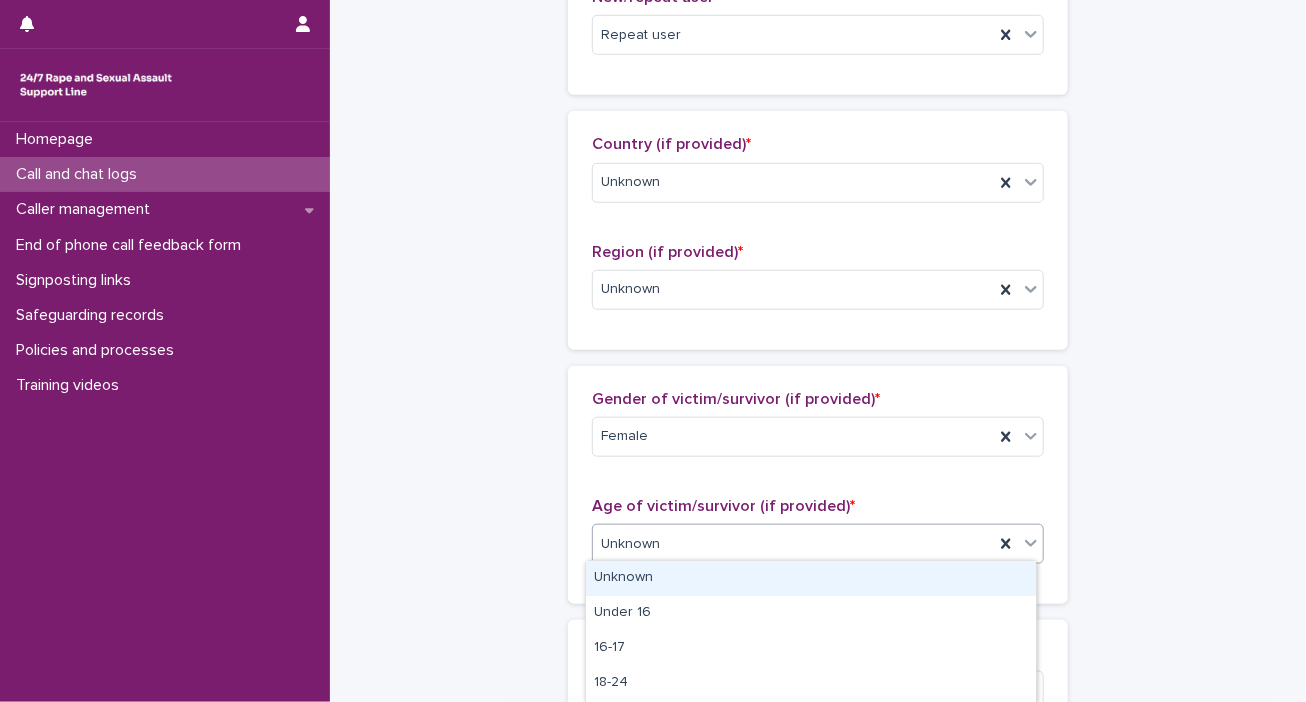 click on "Unknown" at bounding box center [811, 578] 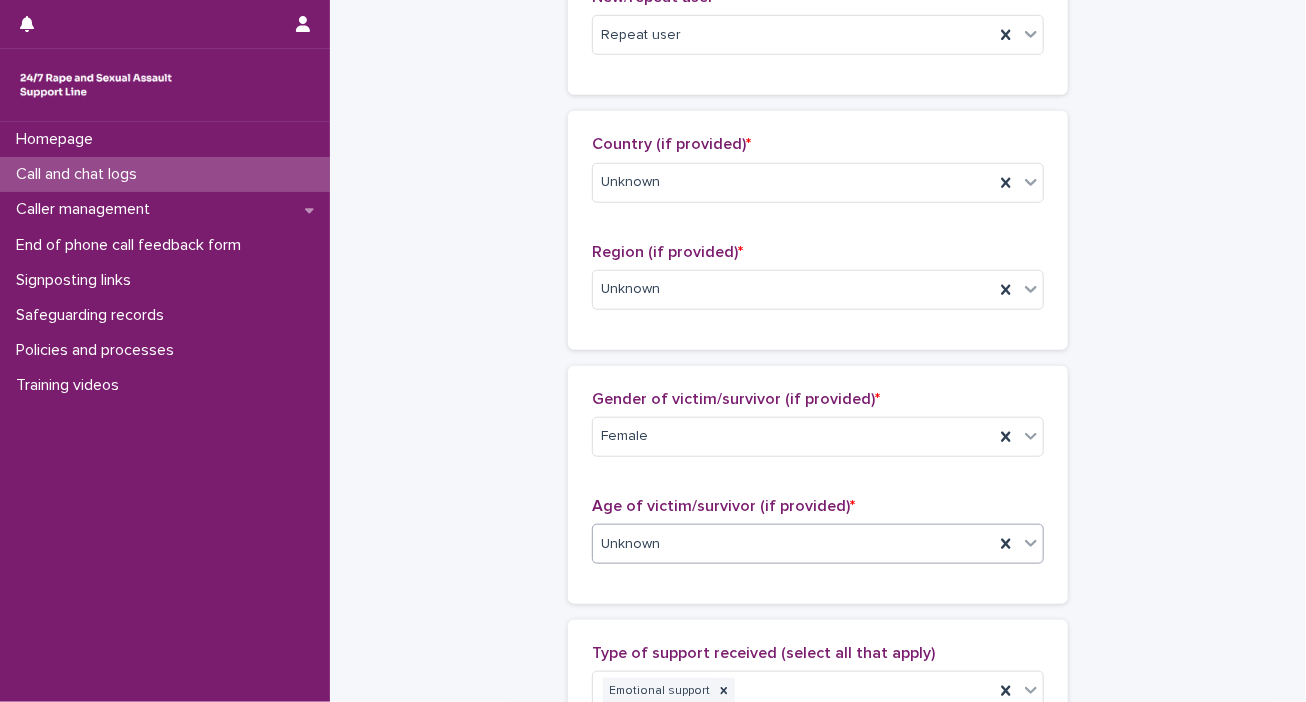 scroll, scrollTop: 1228, scrollLeft: 0, axis: vertical 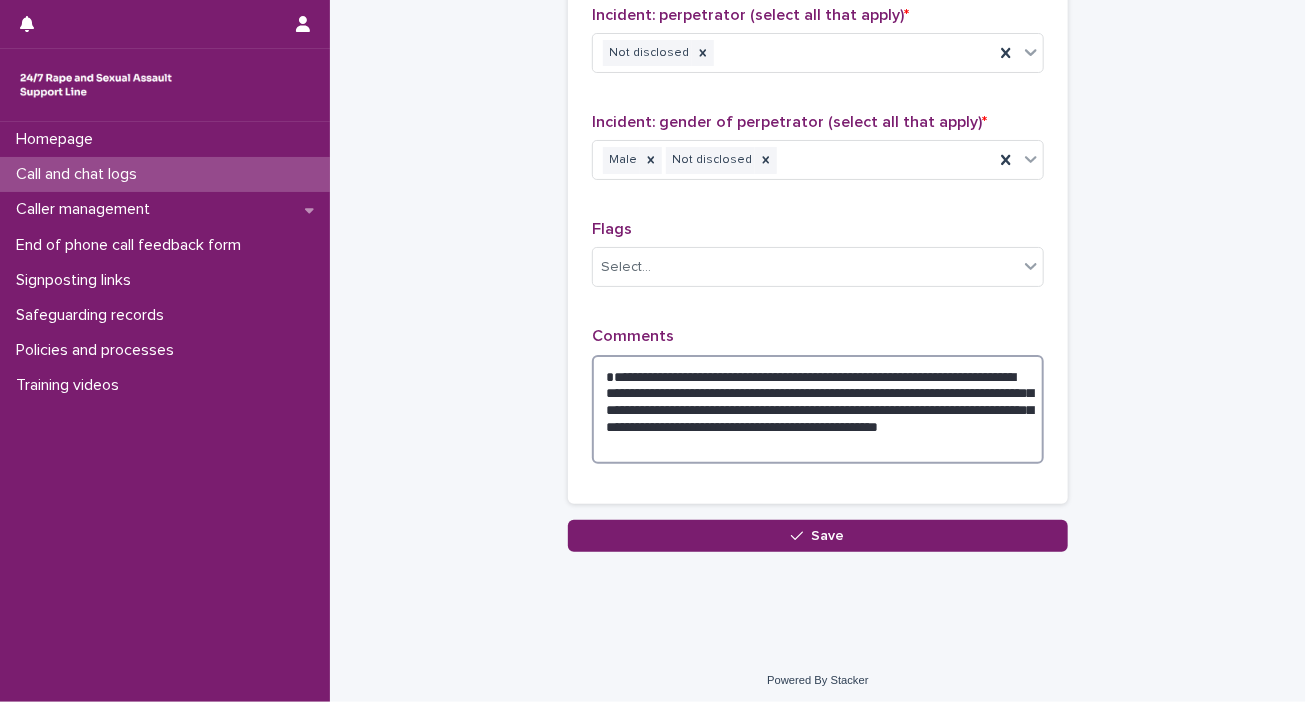 click on "**********" at bounding box center (818, 410) 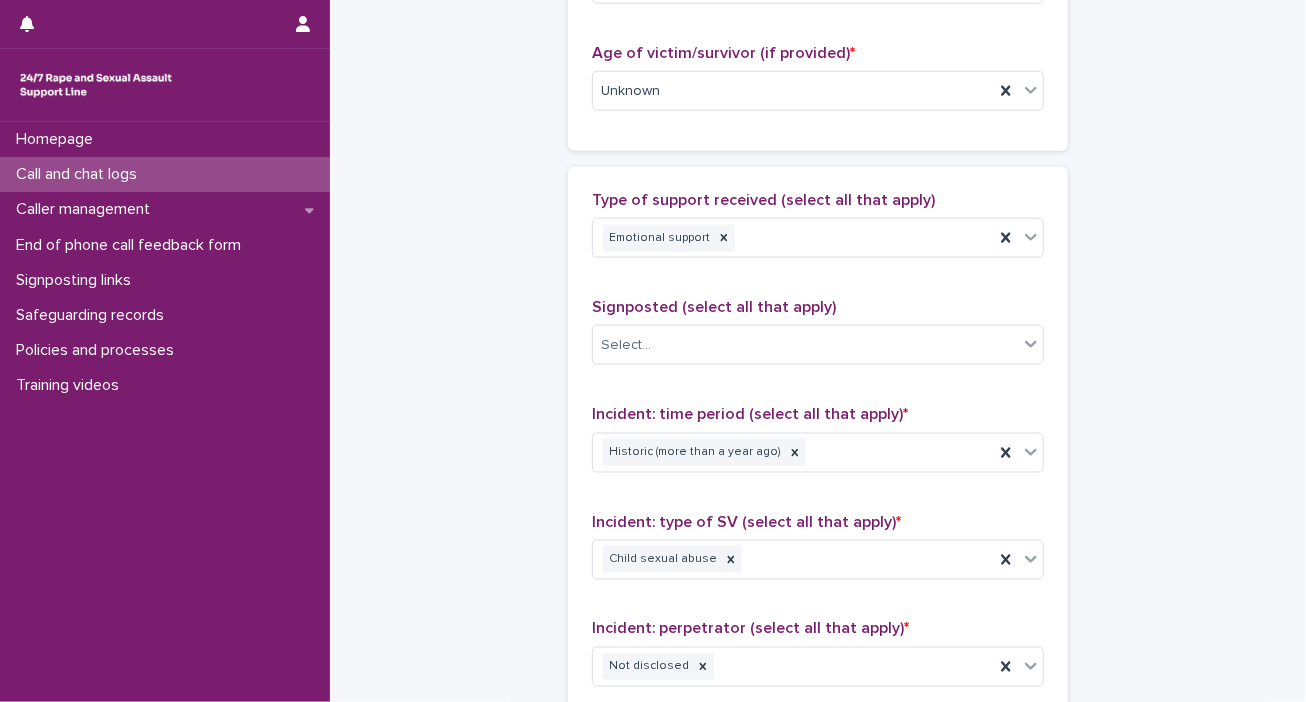 scroll, scrollTop: 452, scrollLeft: 0, axis: vertical 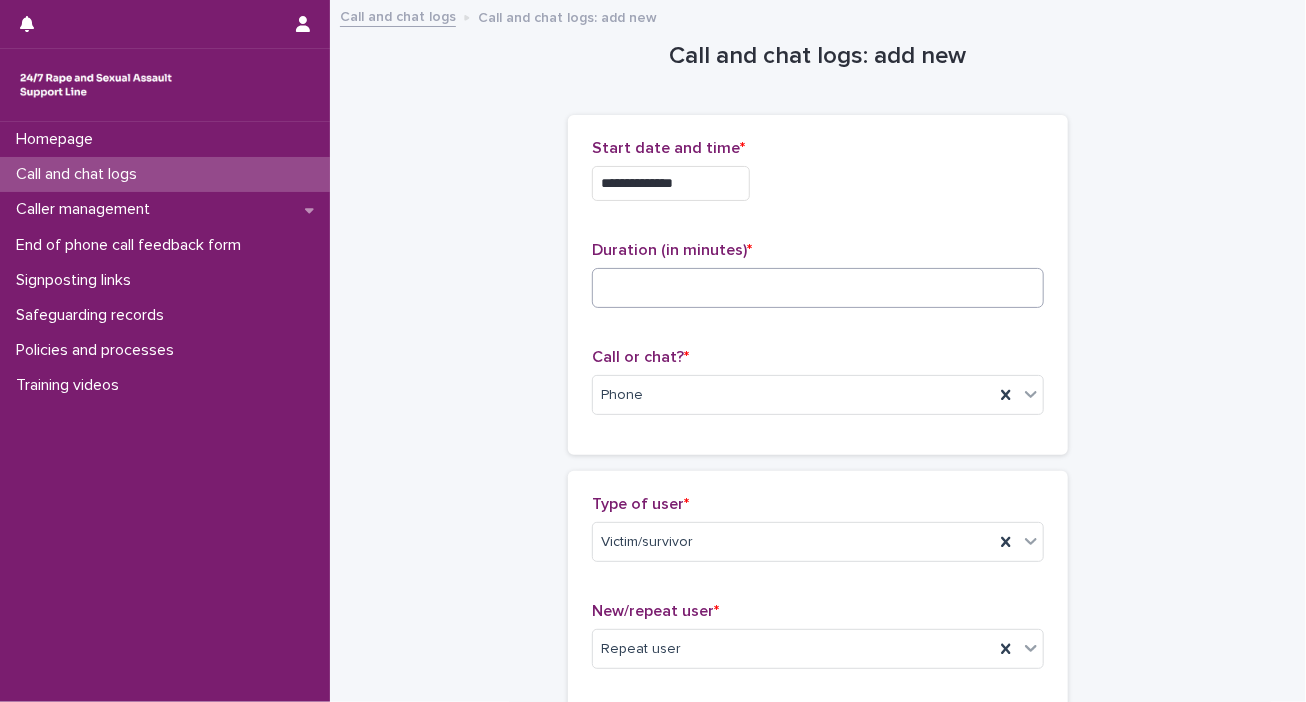 type on "**********" 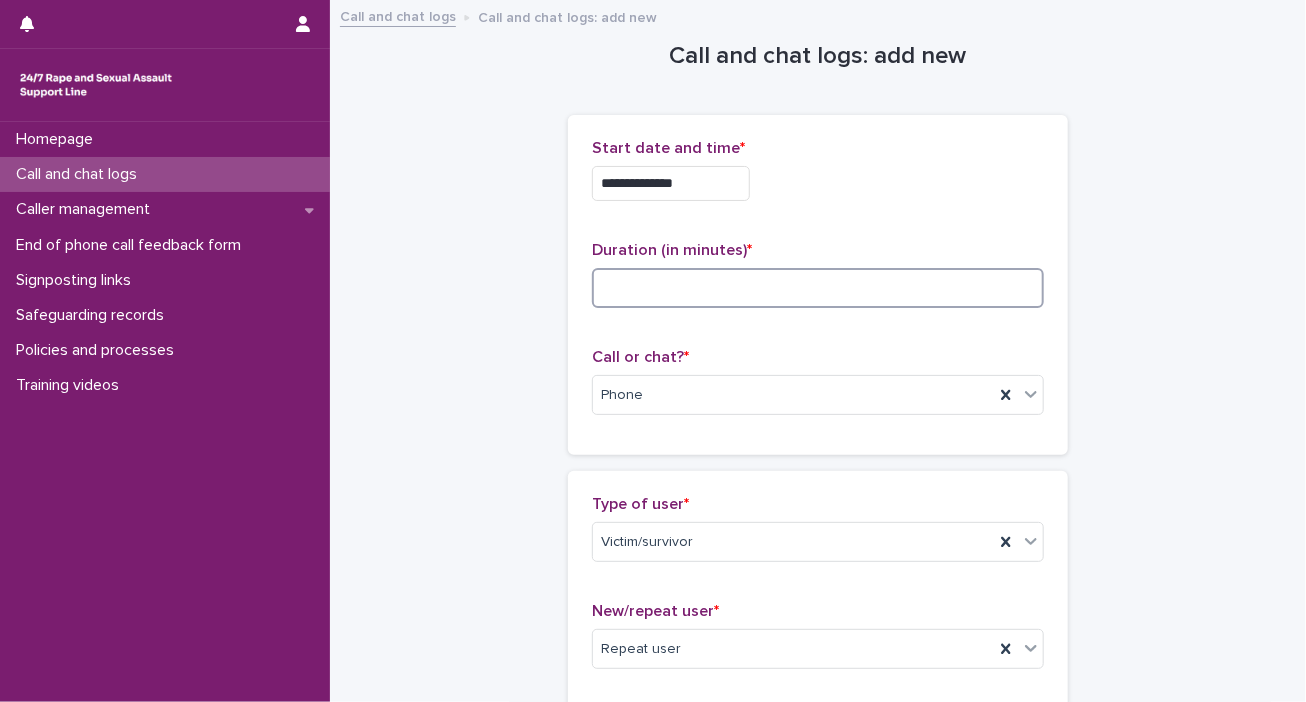 click at bounding box center [818, 288] 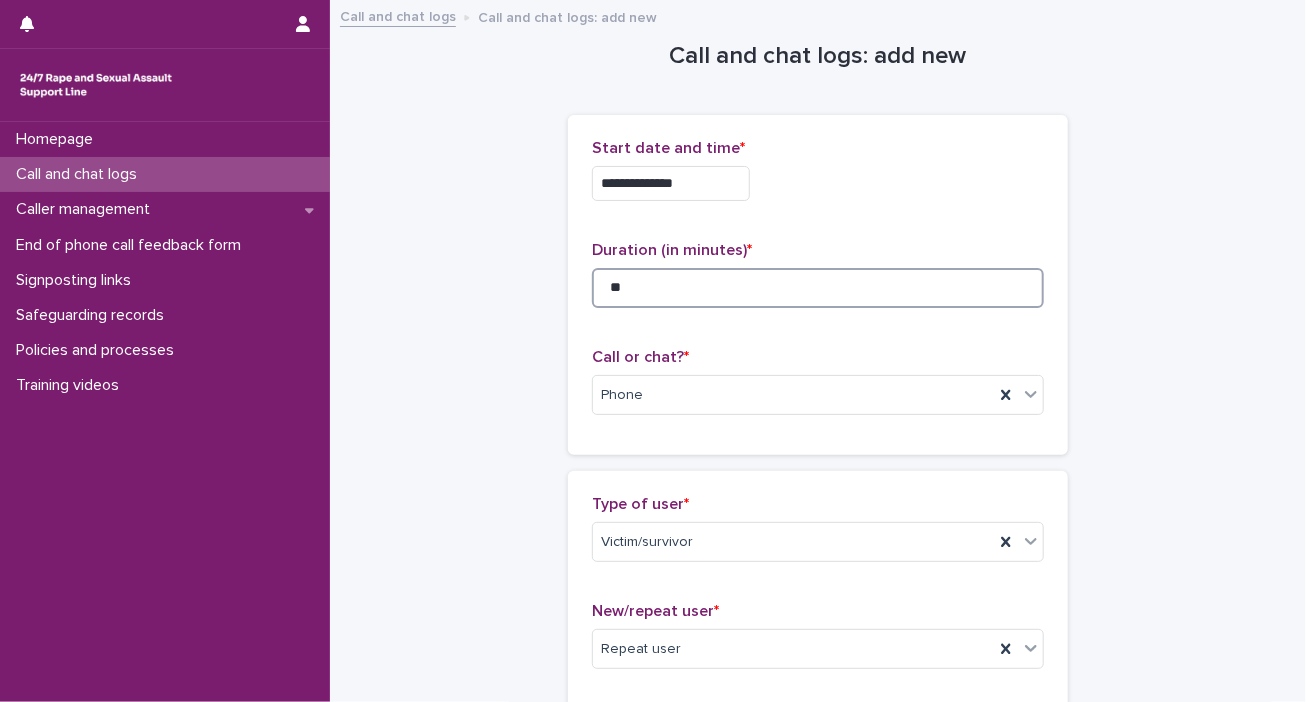 type on "**" 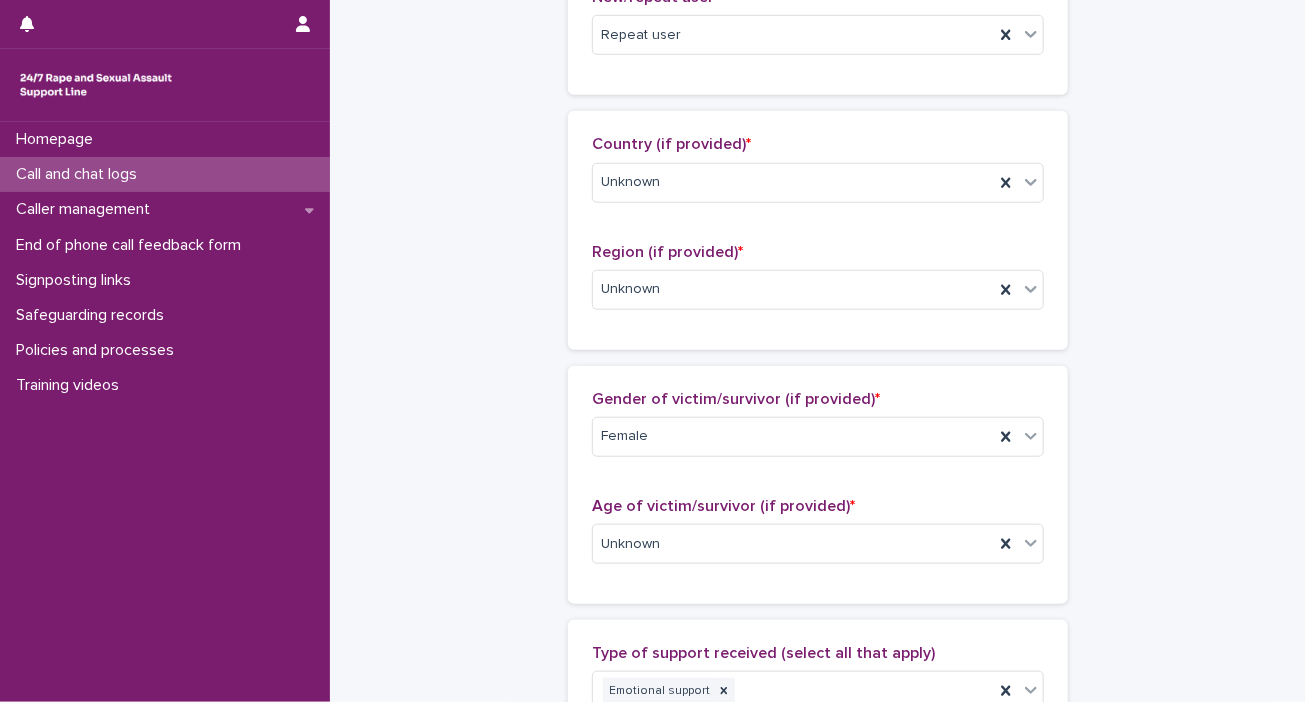 scroll, scrollTop: 1228, scrollLeft: 0, axis: vertical 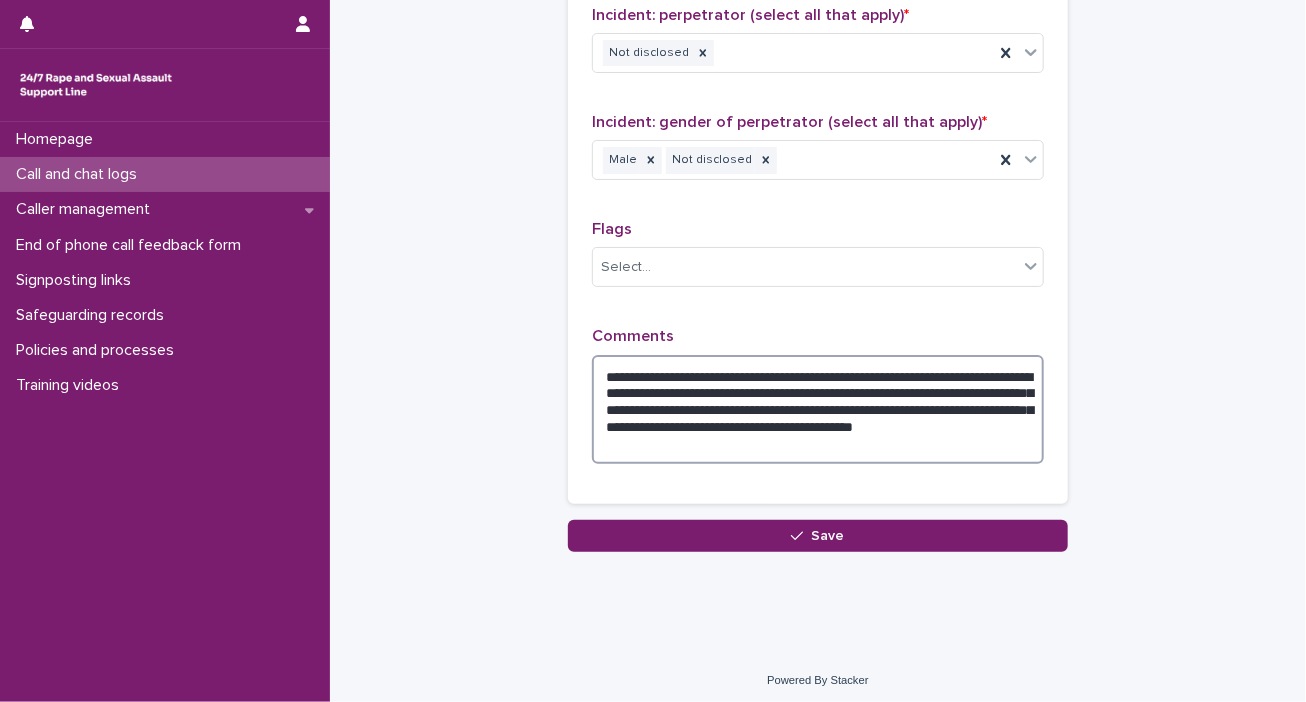 click on "**********" at bounding box center (818, 410) 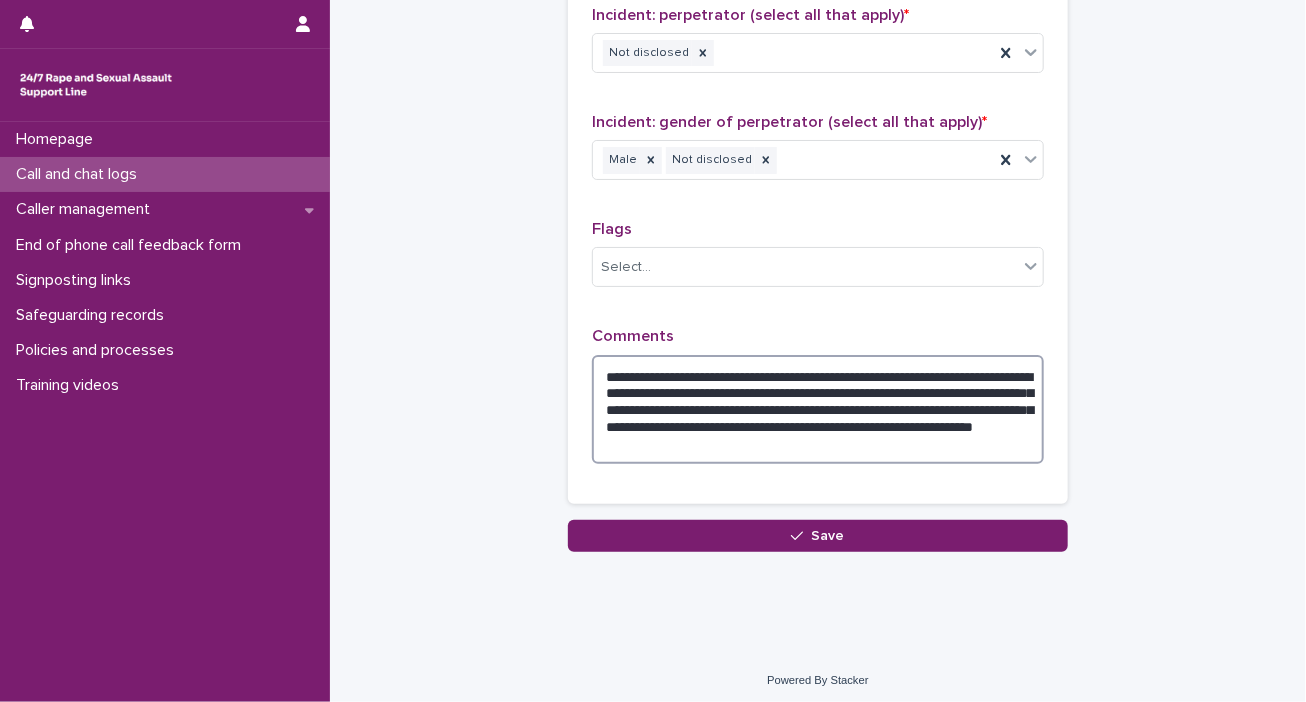 click on "**********" at bounding box center [818, 410] 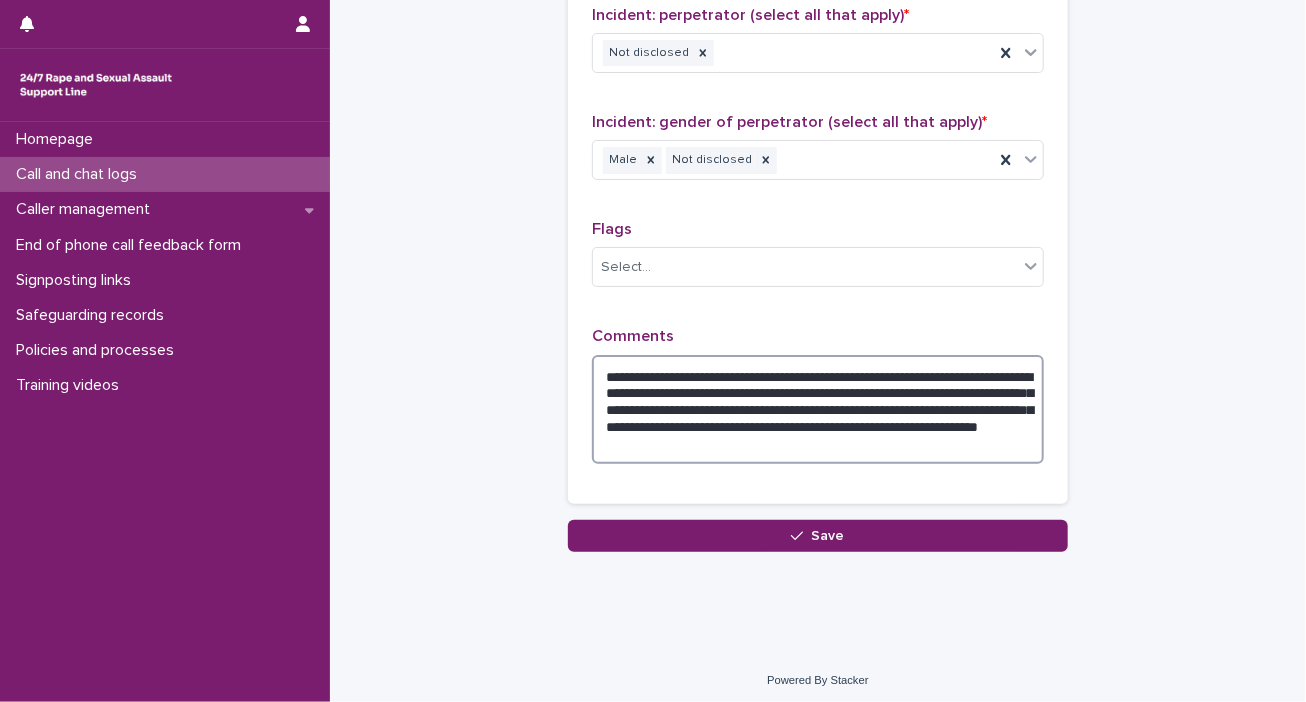 click on "**********" at bounding box center [818, 410] 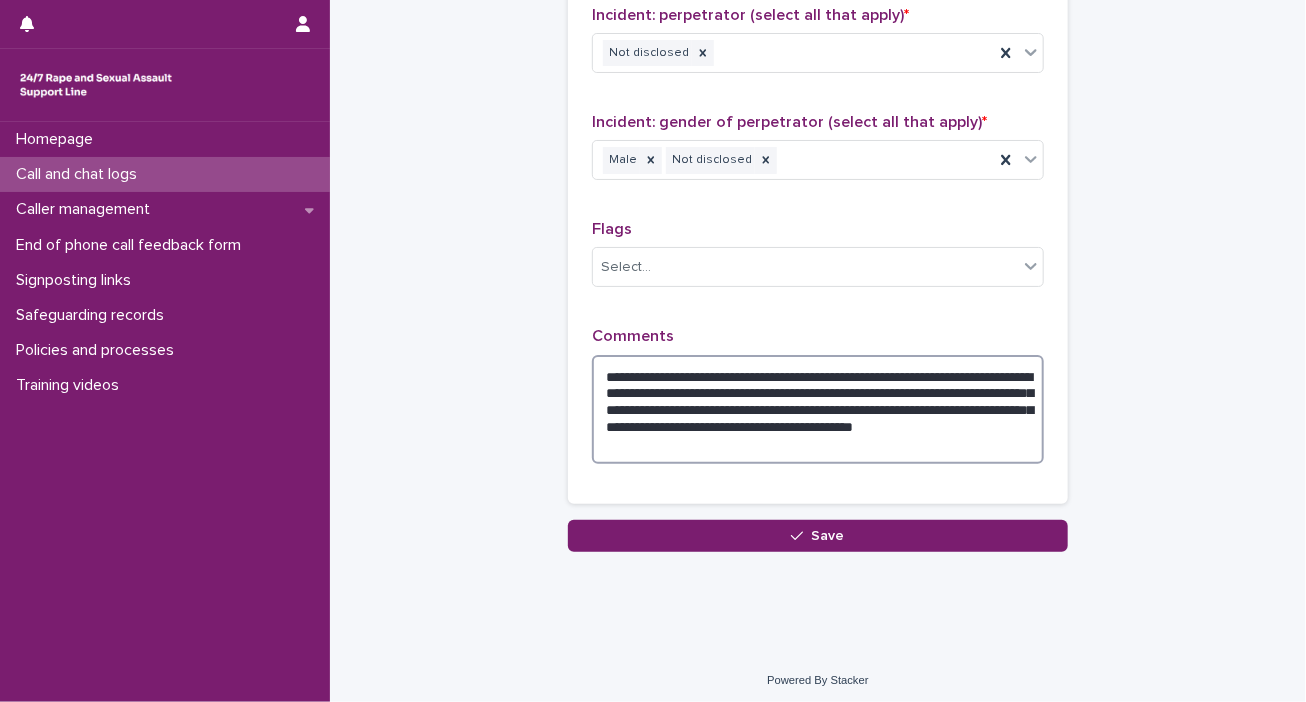 click on "**********" at bounding box center [818, 410] 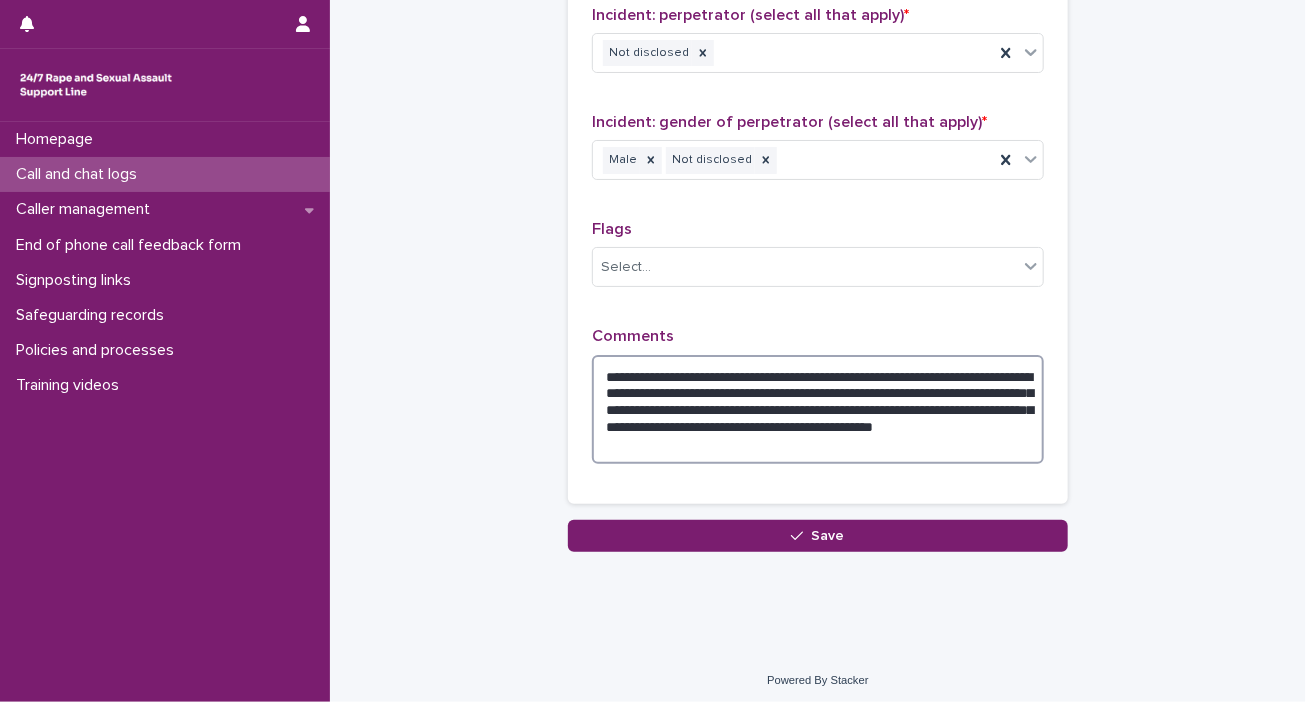 click on "**********" at bounding box center [818, 410] 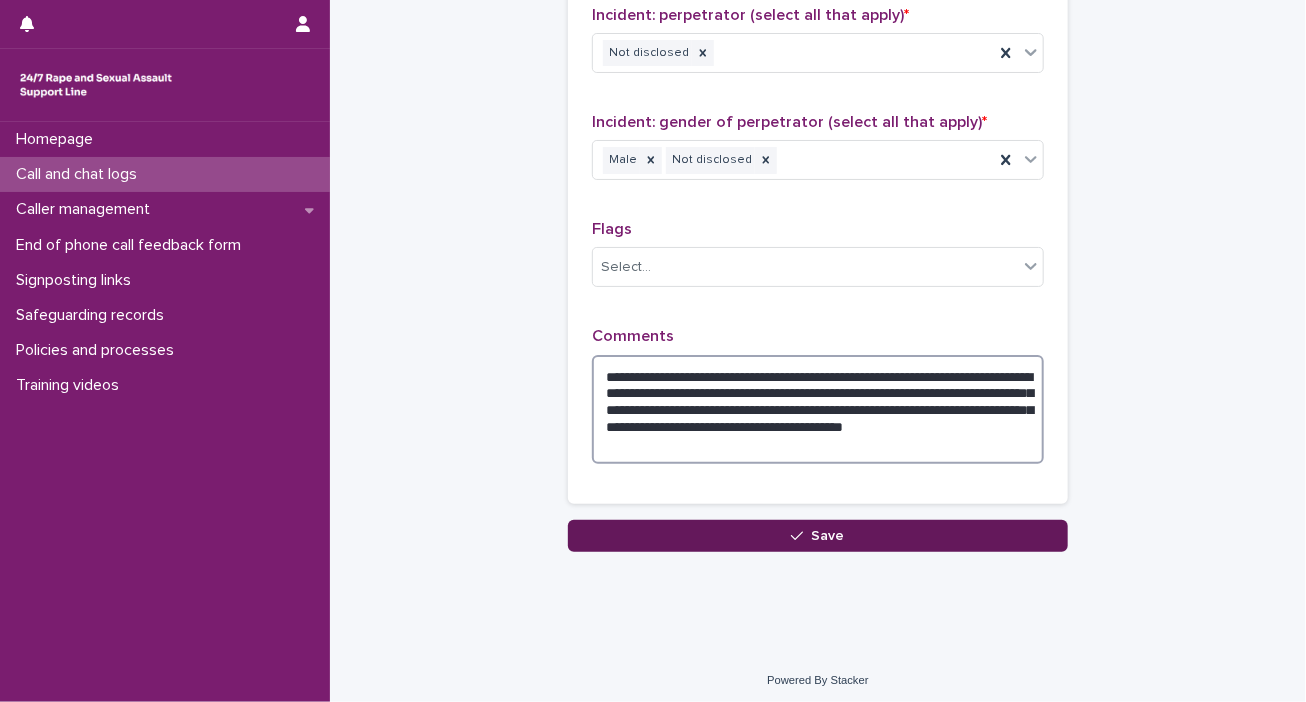 type on "**********" 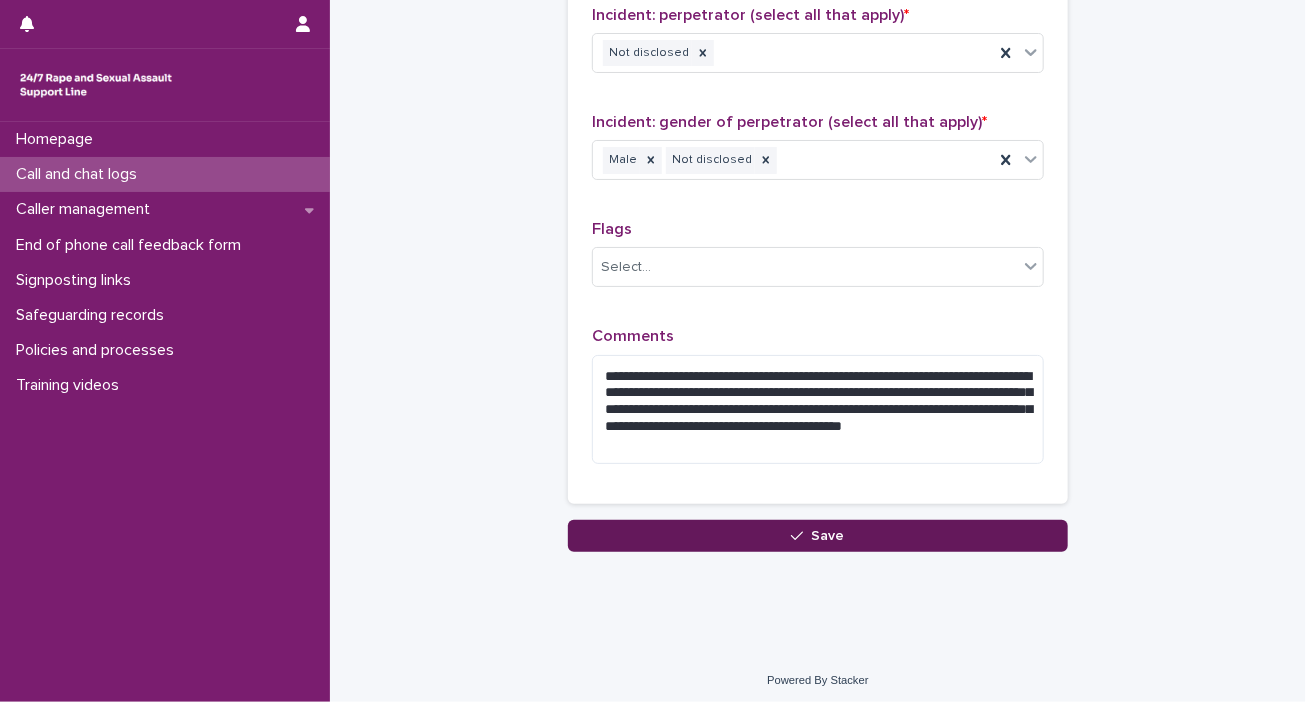 click on "Save" at bounding box center (828, 536) 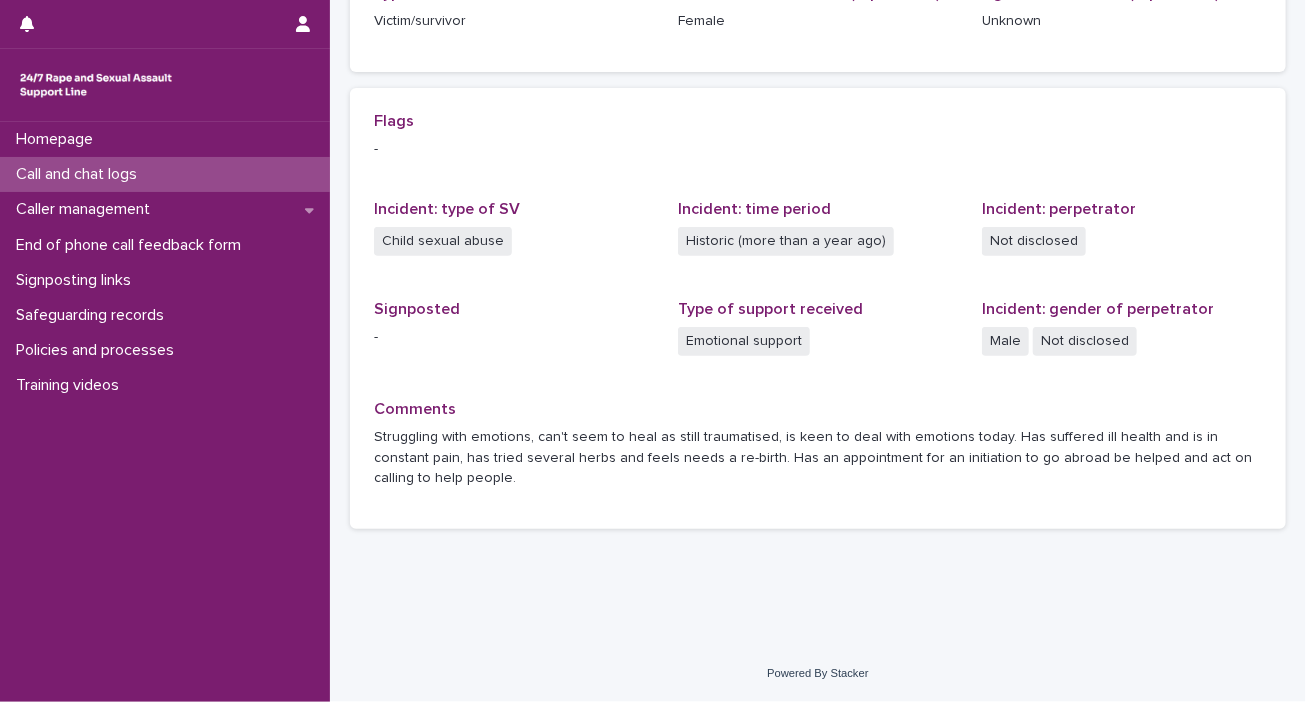scroll, scrollTop: 0, scrollLeft: 0, axis: both 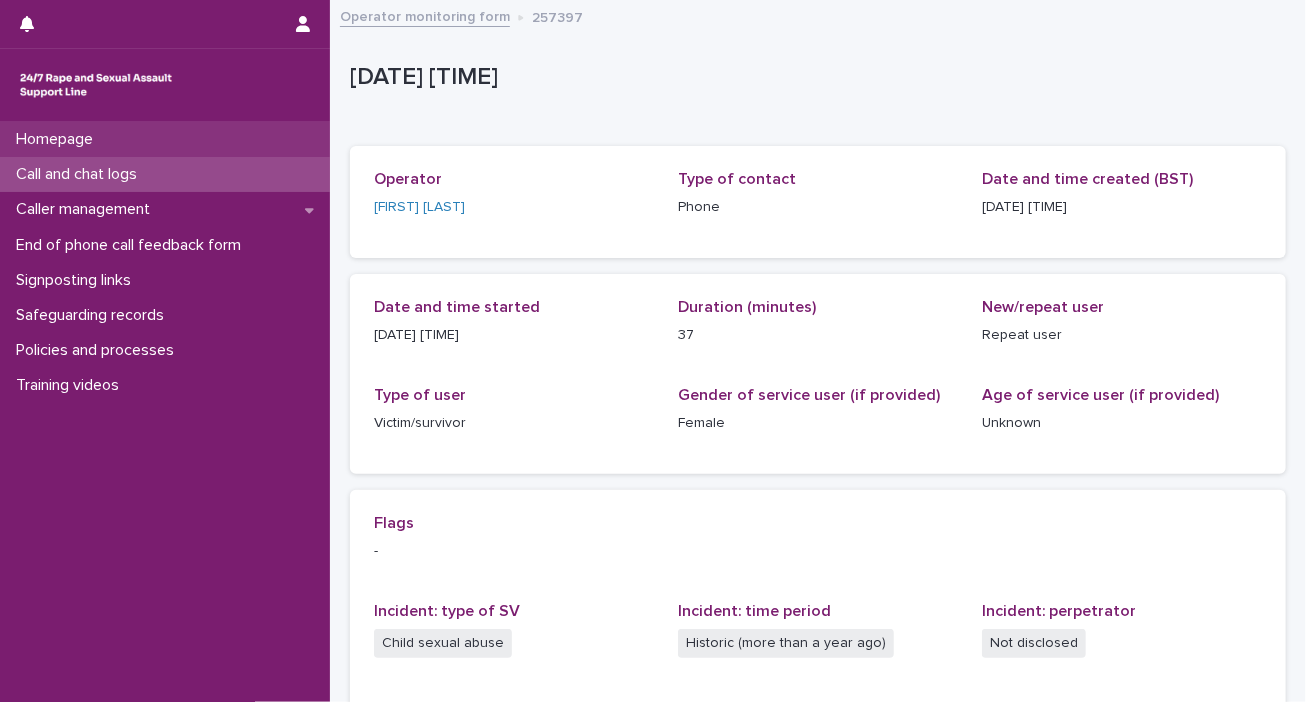 click on "Homepage" at bounding box center [165, 139] 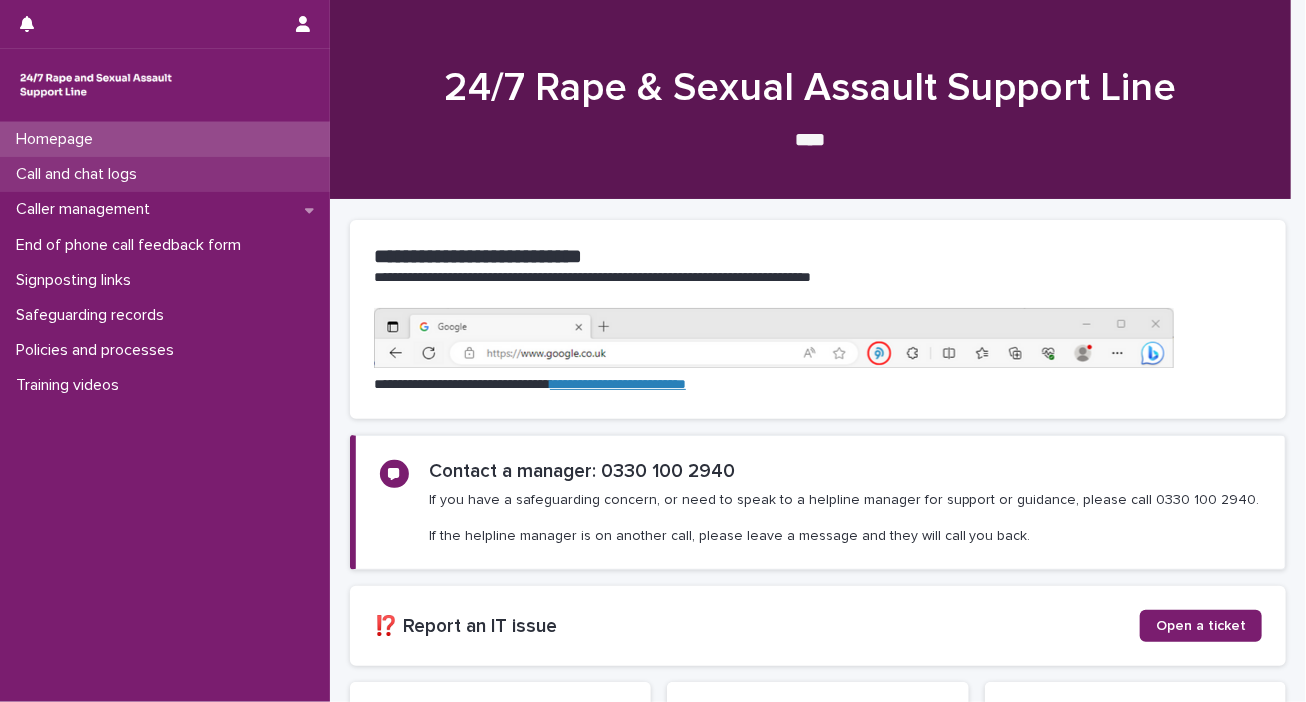 click on "Call and chat logs" at bounding box center (80, 174) 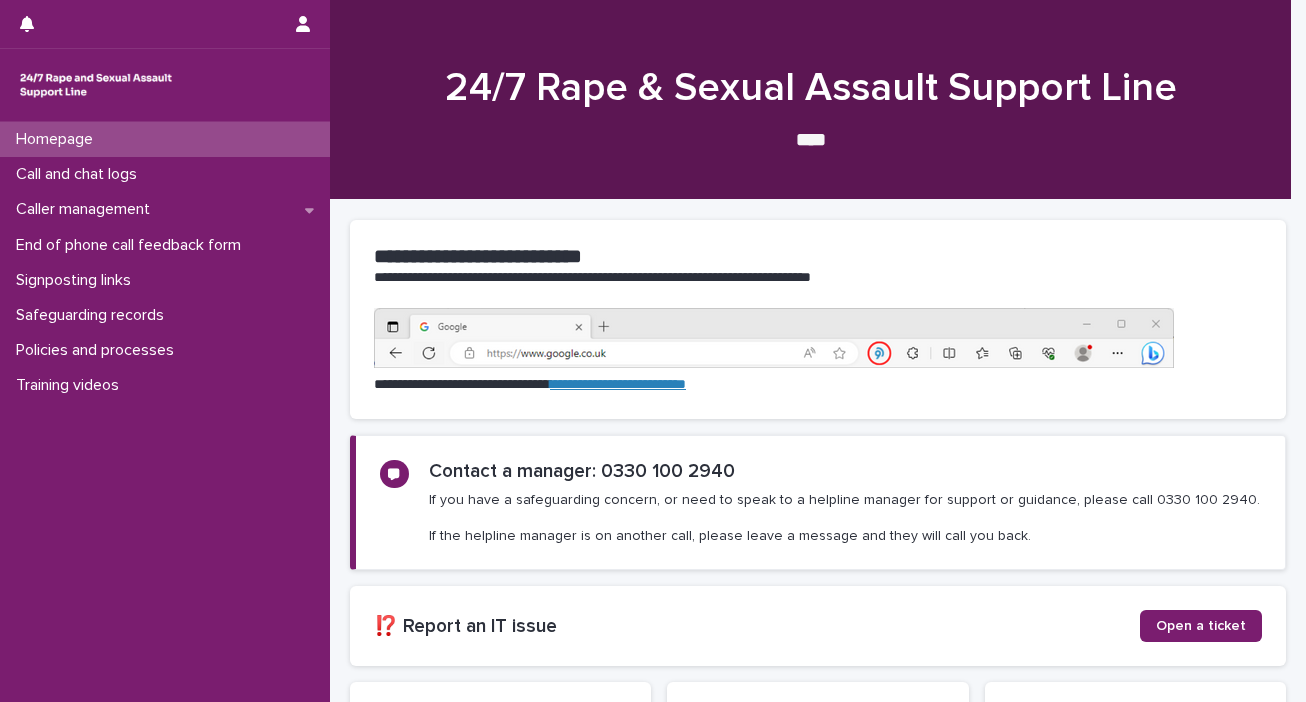 scroll, scrollTop: 0, scrollLeft: 0, axis: both 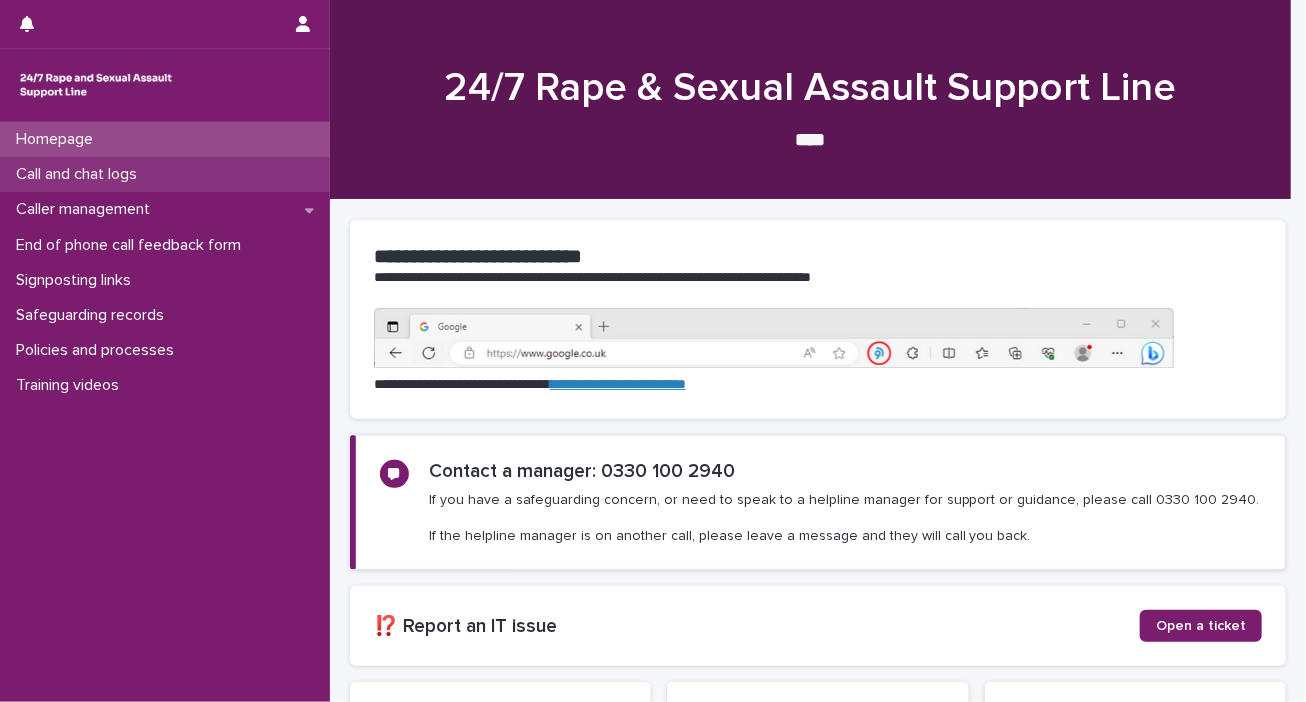 click on "Call and chat logs" at bounding box center (165, 174) 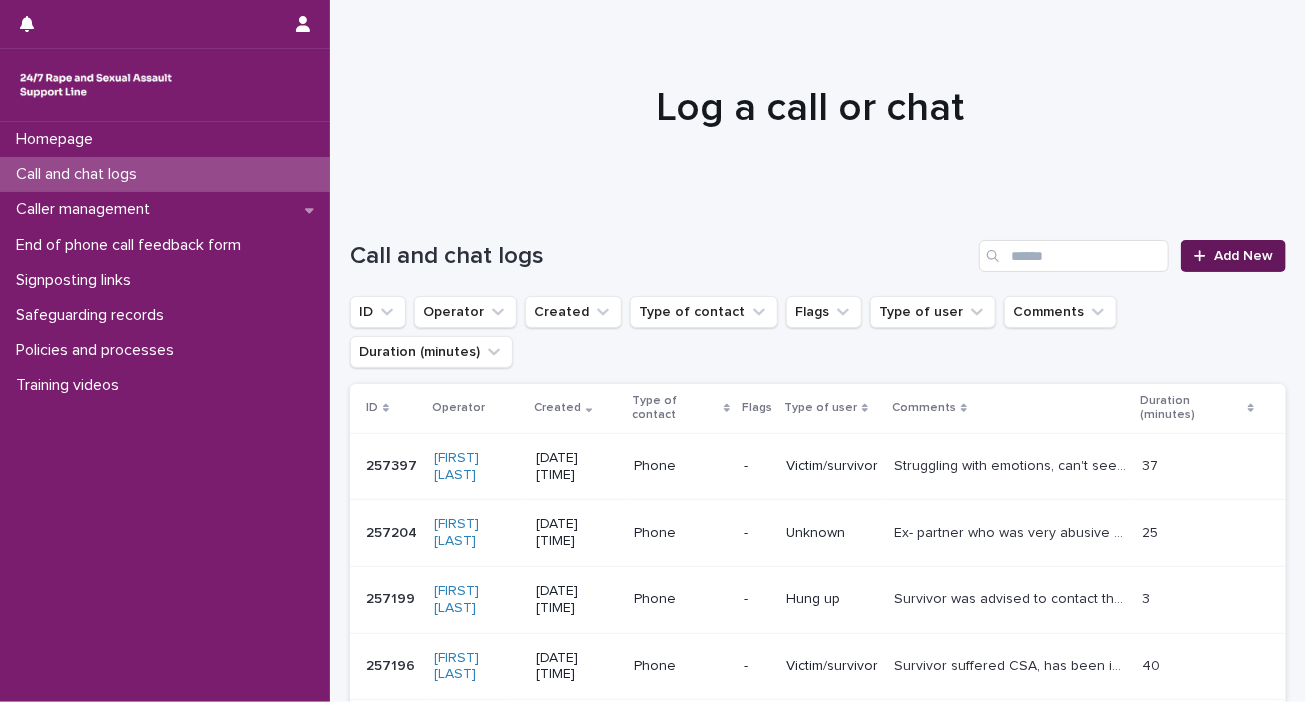 click at bounding box center [1204, 256] 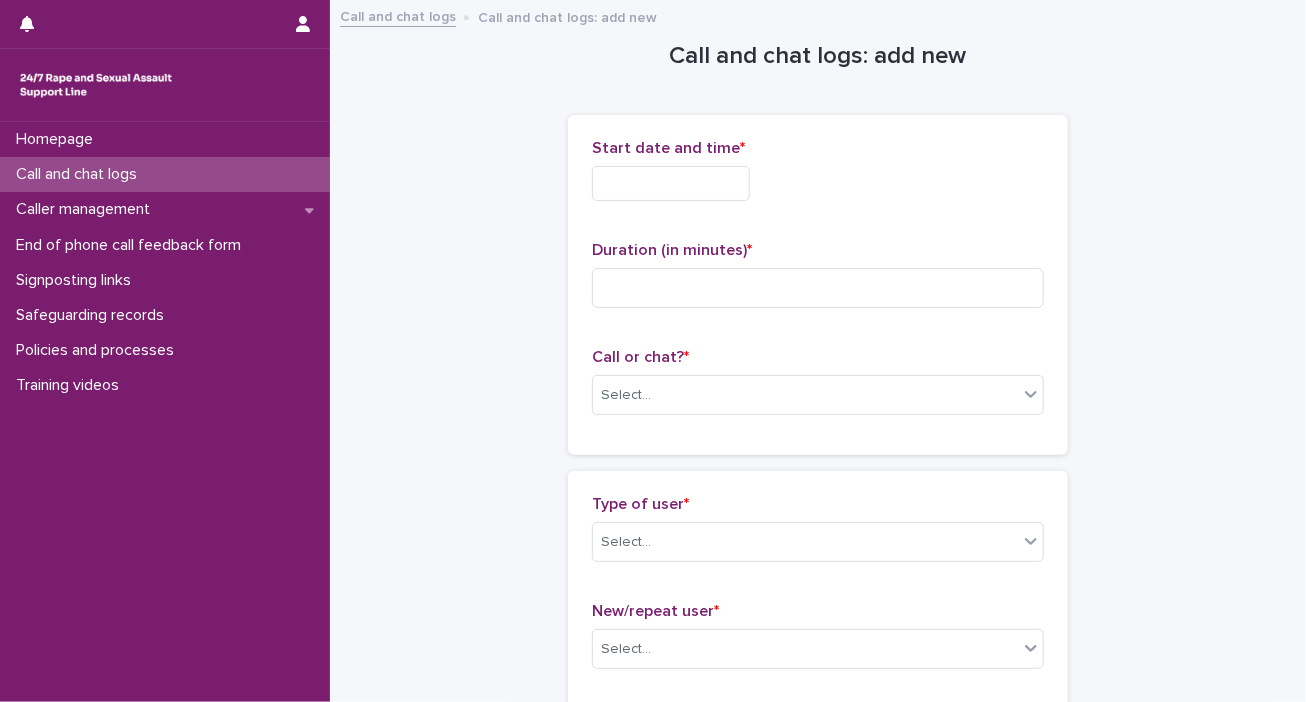 click at bounding box center [671, 183] 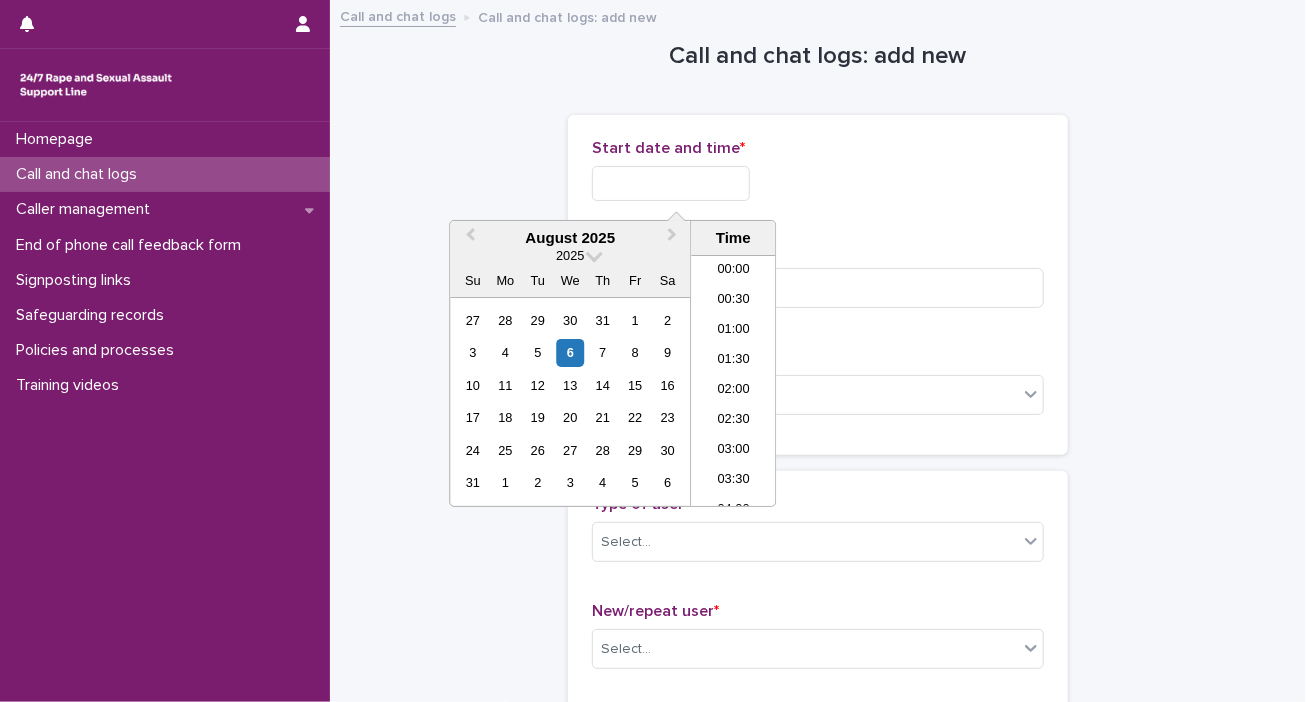 scroll, scrollTop: 790, scrollLeft: 0, axis: vertical 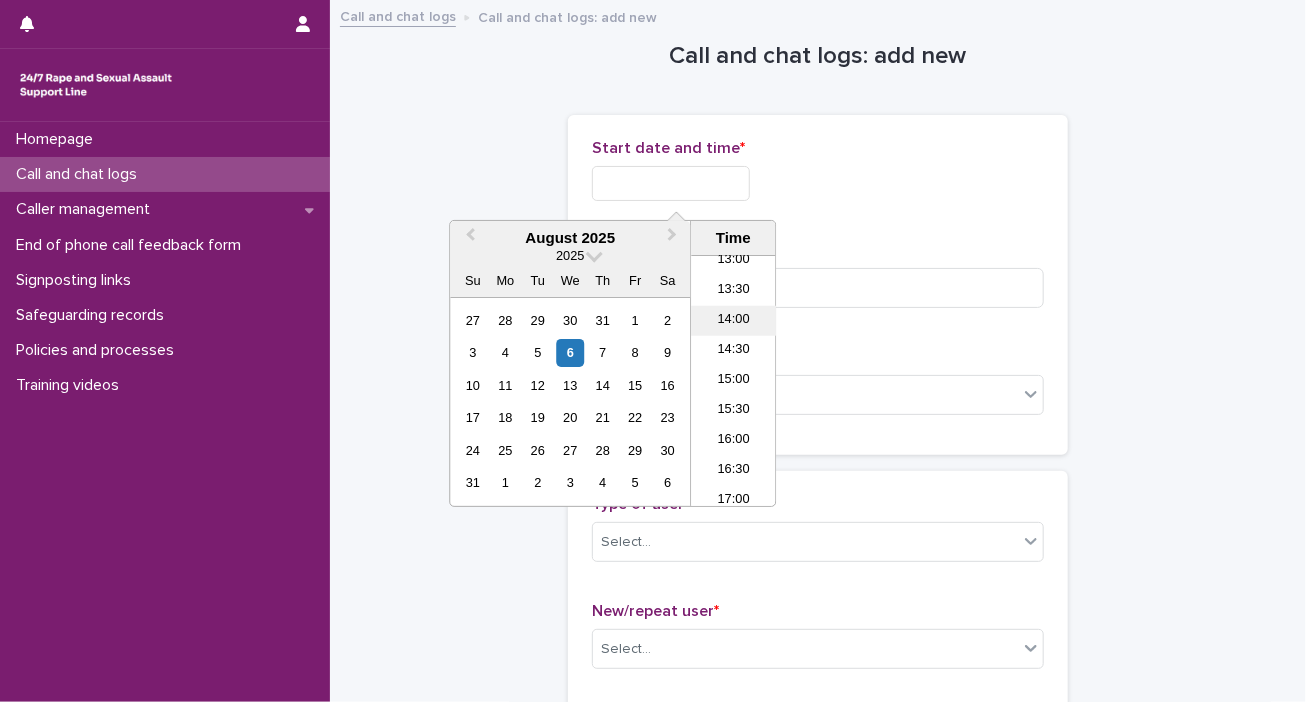 click on "14:00" at bounding box center (733, 321) 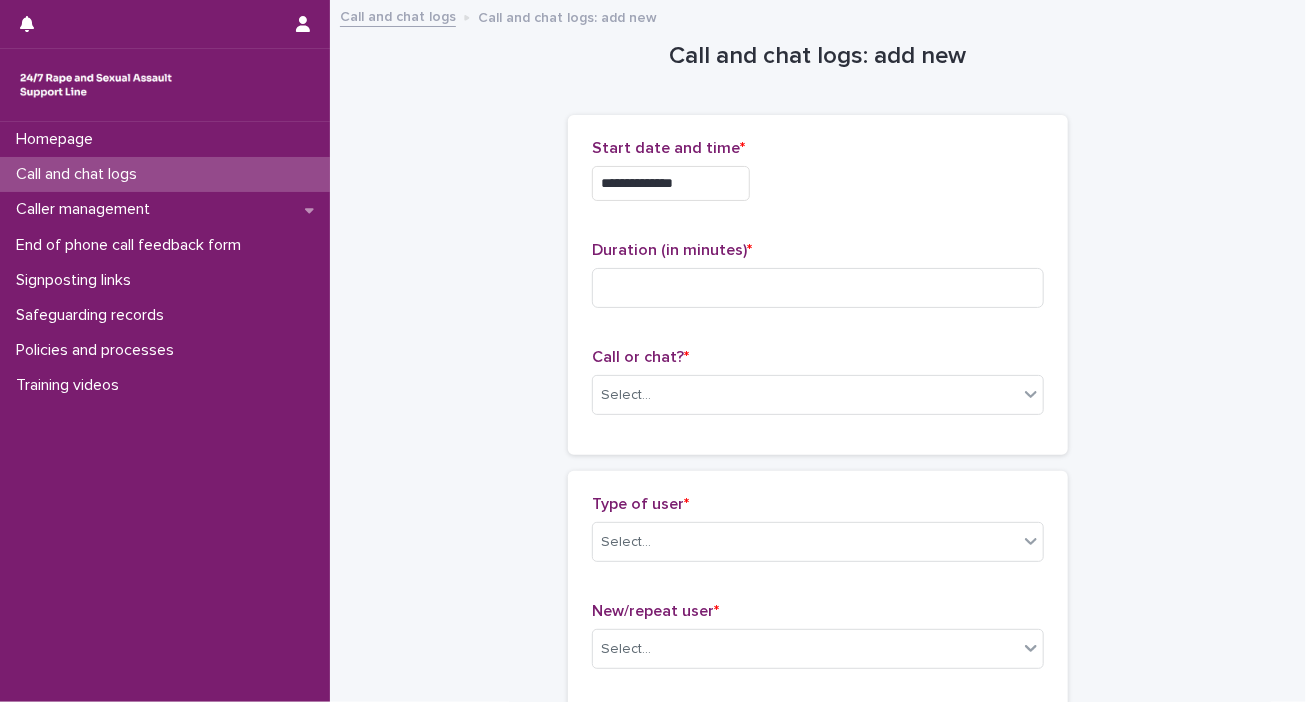 click on "**********" at bounding box center (671, 183) 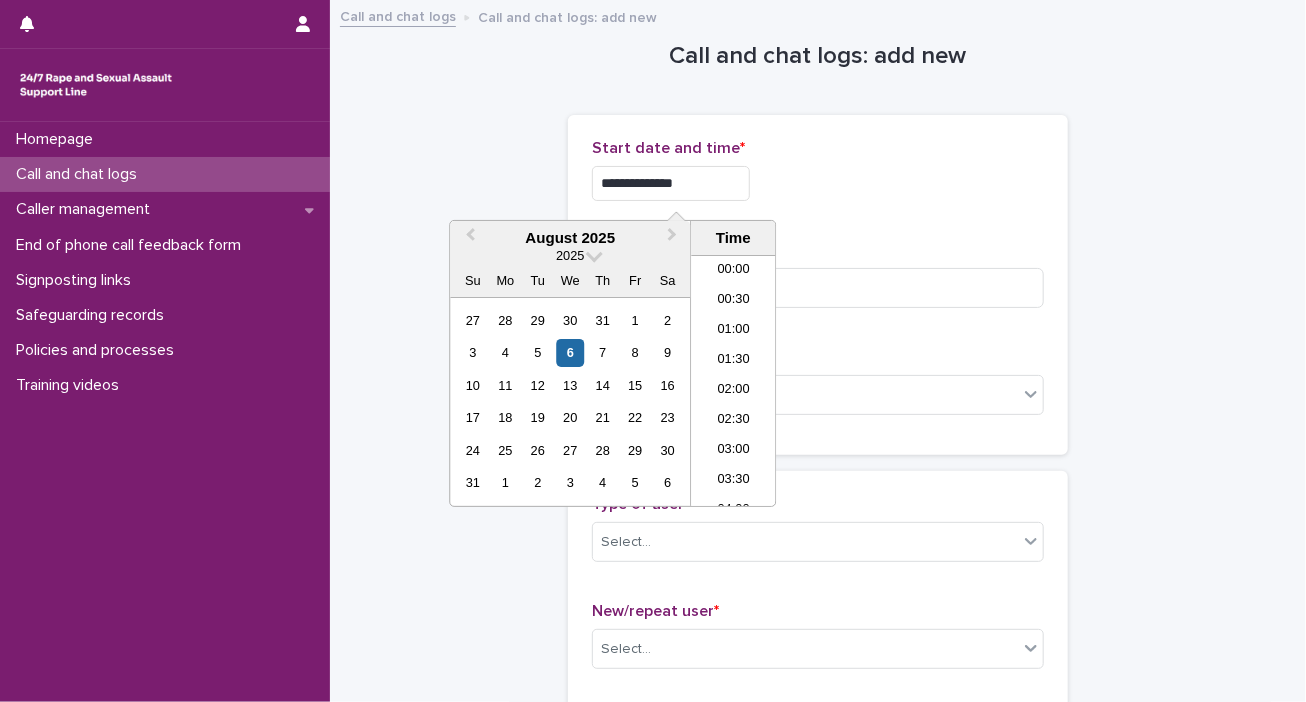 scroll, scrollTop: 730, scrollLeft: 0, axis: vertical 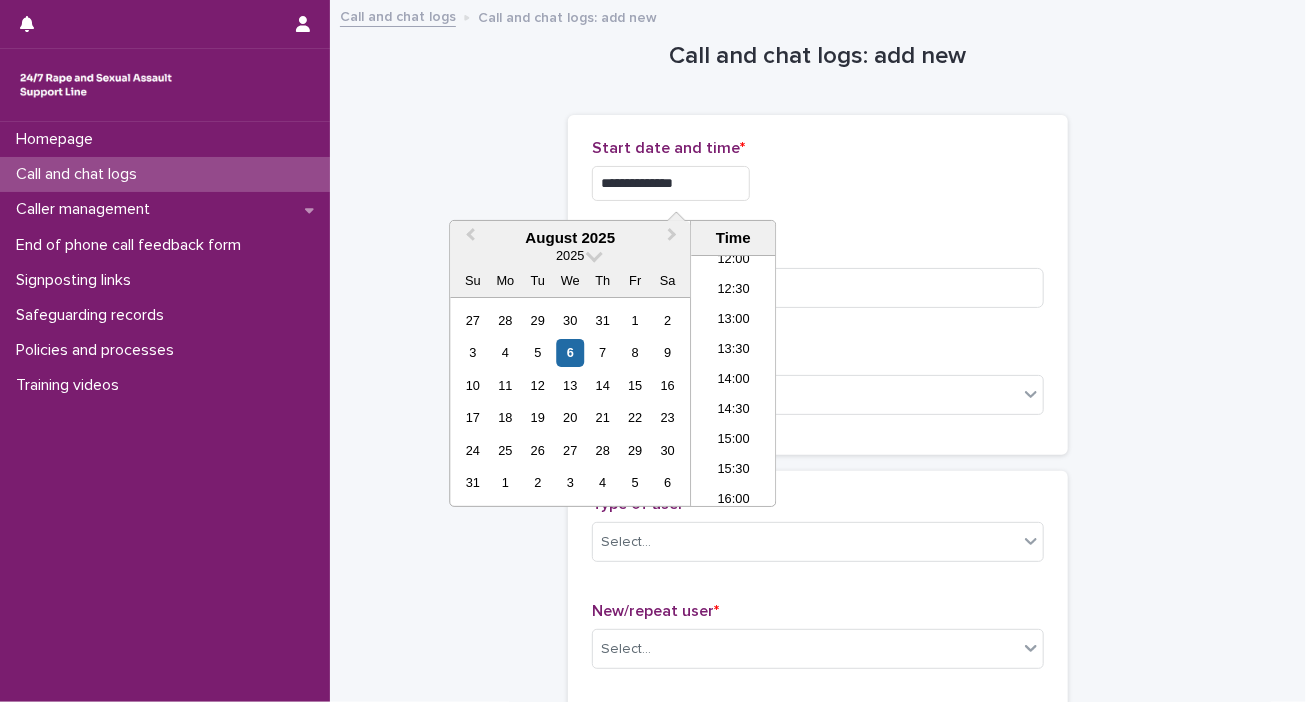 type on "**********" 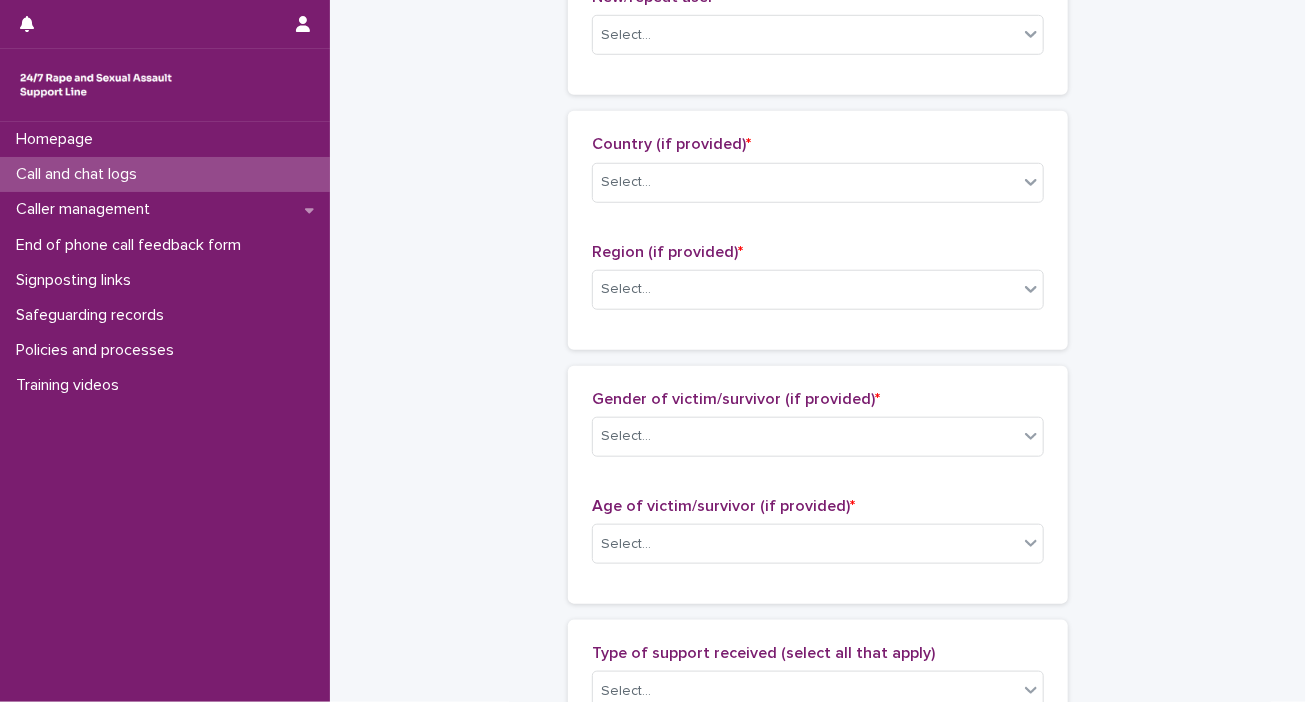 scroll, scrollTop: 0, scrollLeft: 0, axis: both 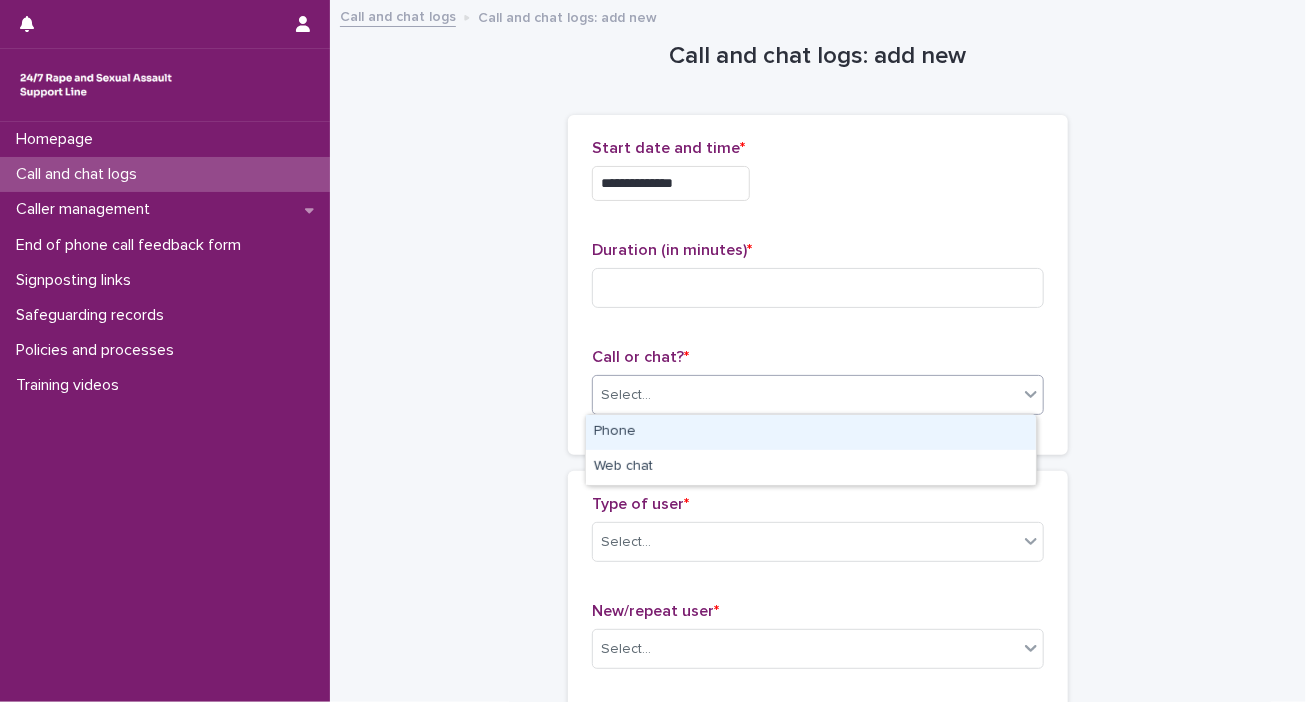 click 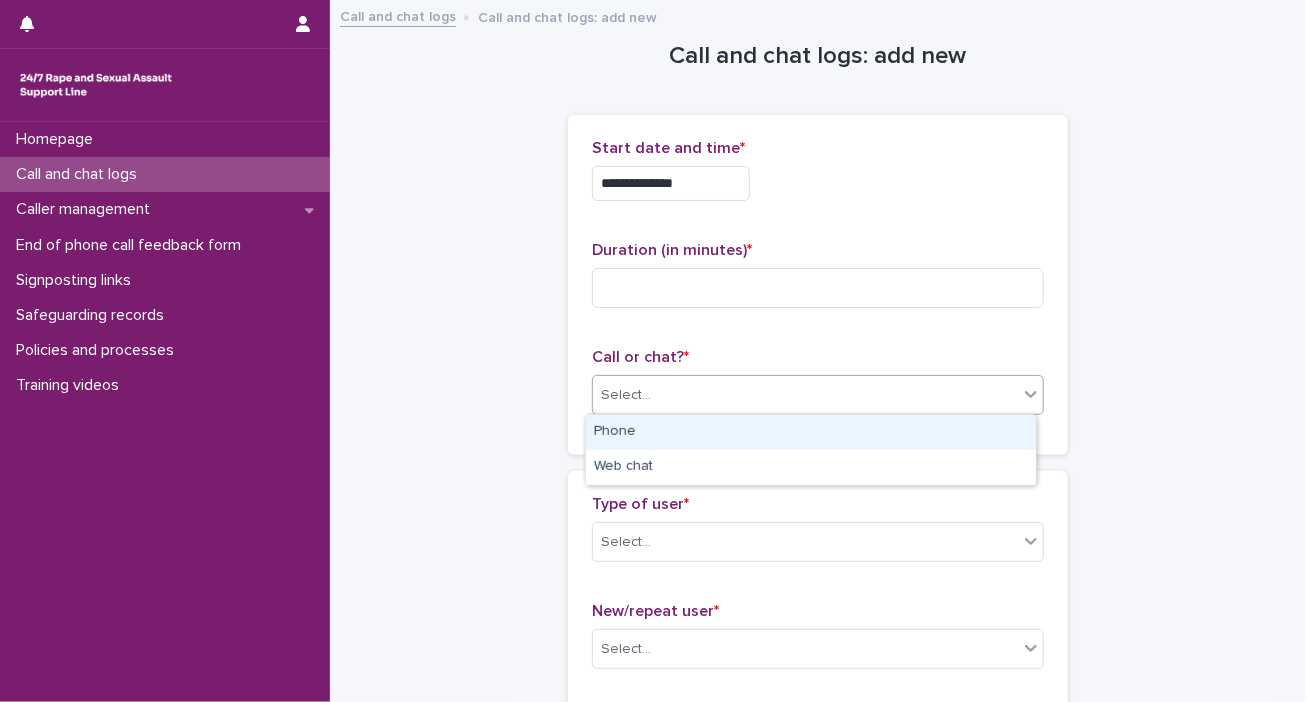 click on "Phone" at bounding box center [811, 432] 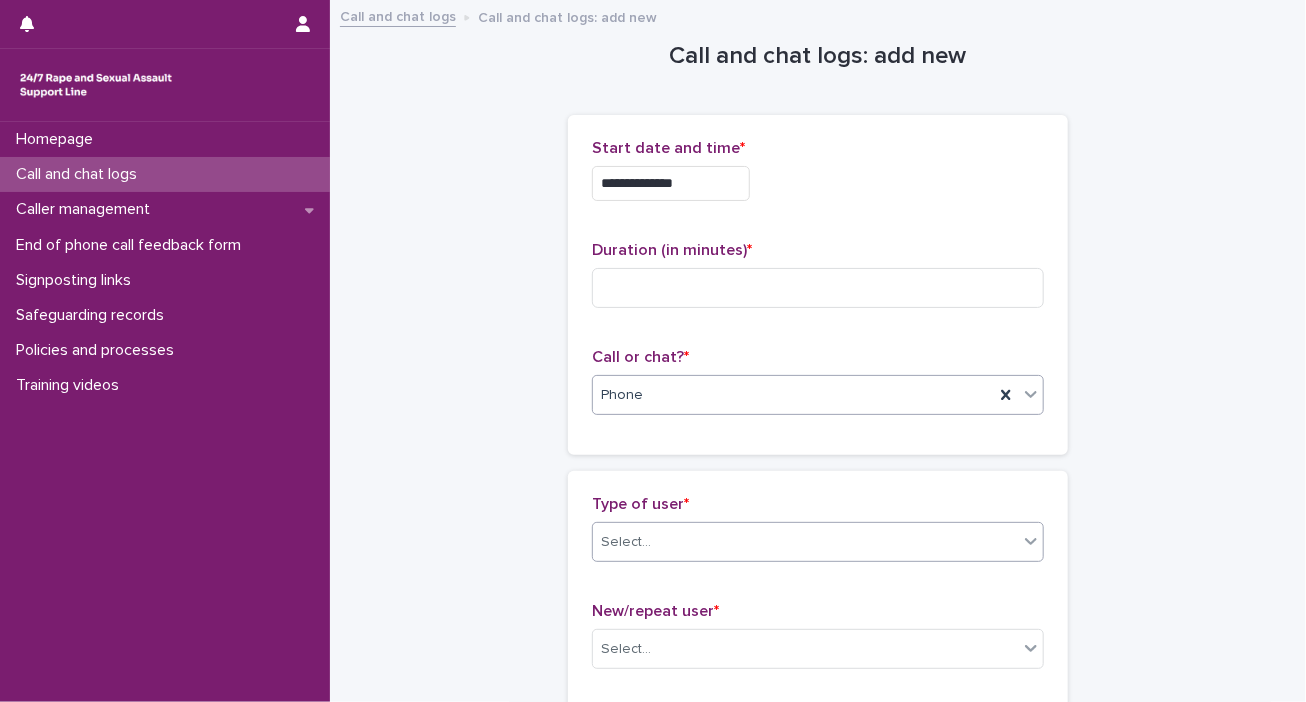click 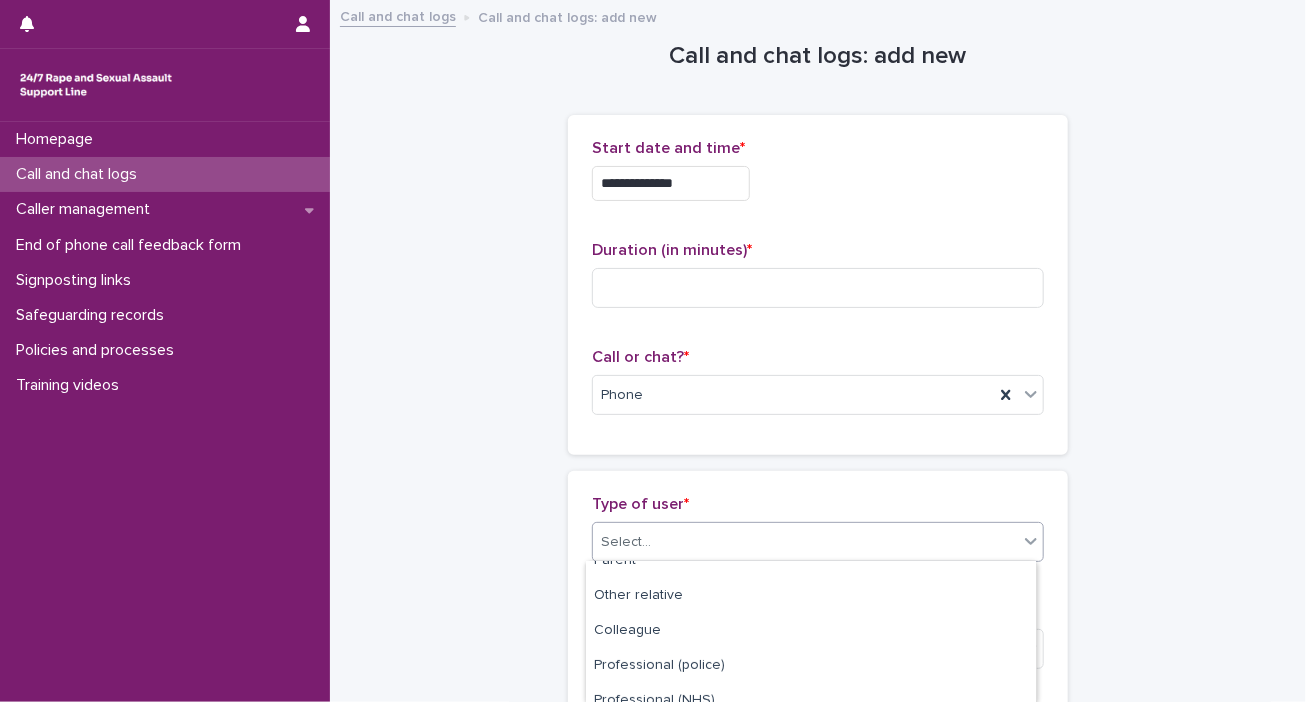 scroll, scrollTop: 205, scrollLeft: 0, axis: vertical 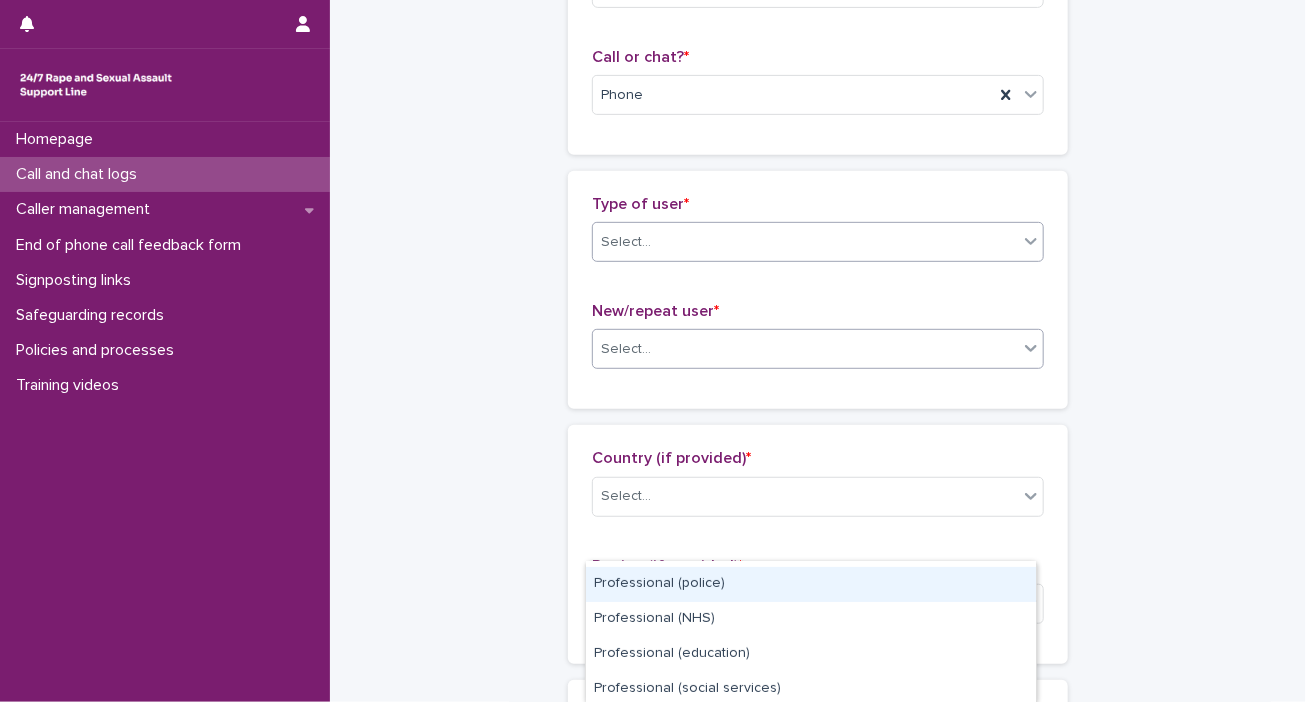 click on "Select..." at bounding box center [805, 349] 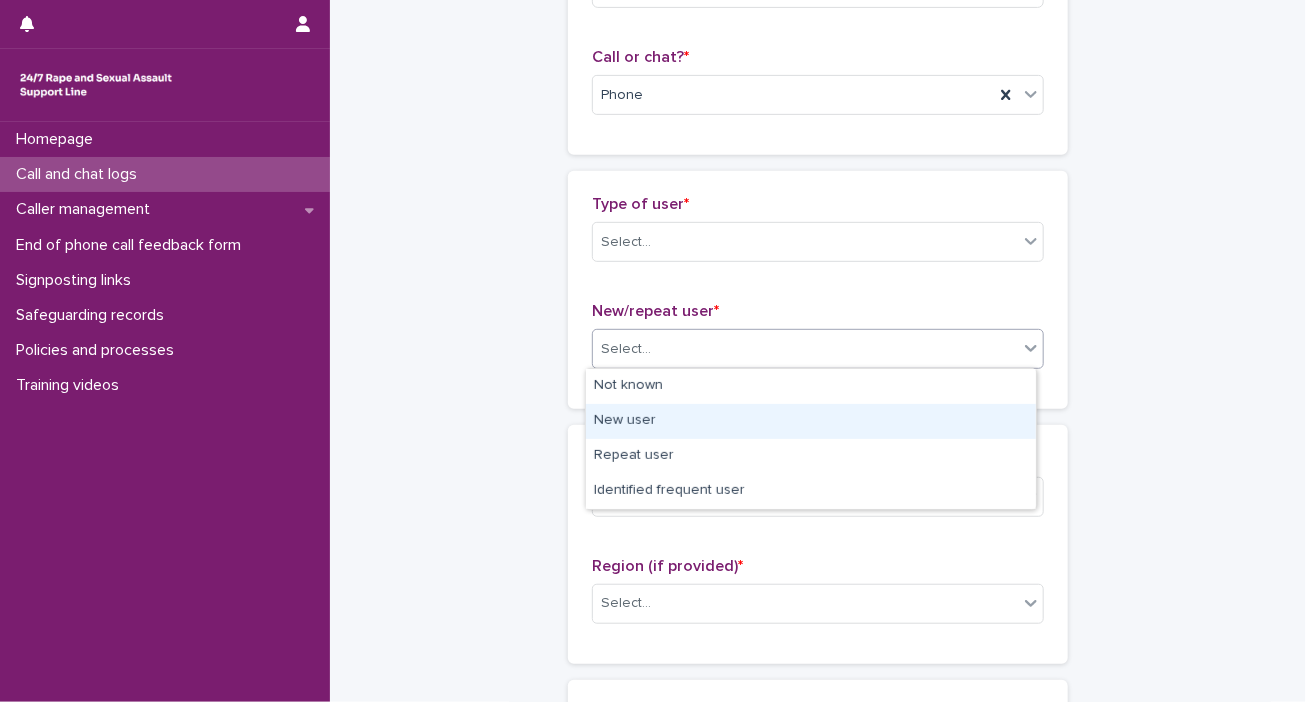click on "New user" at bounding box center [811, 421] 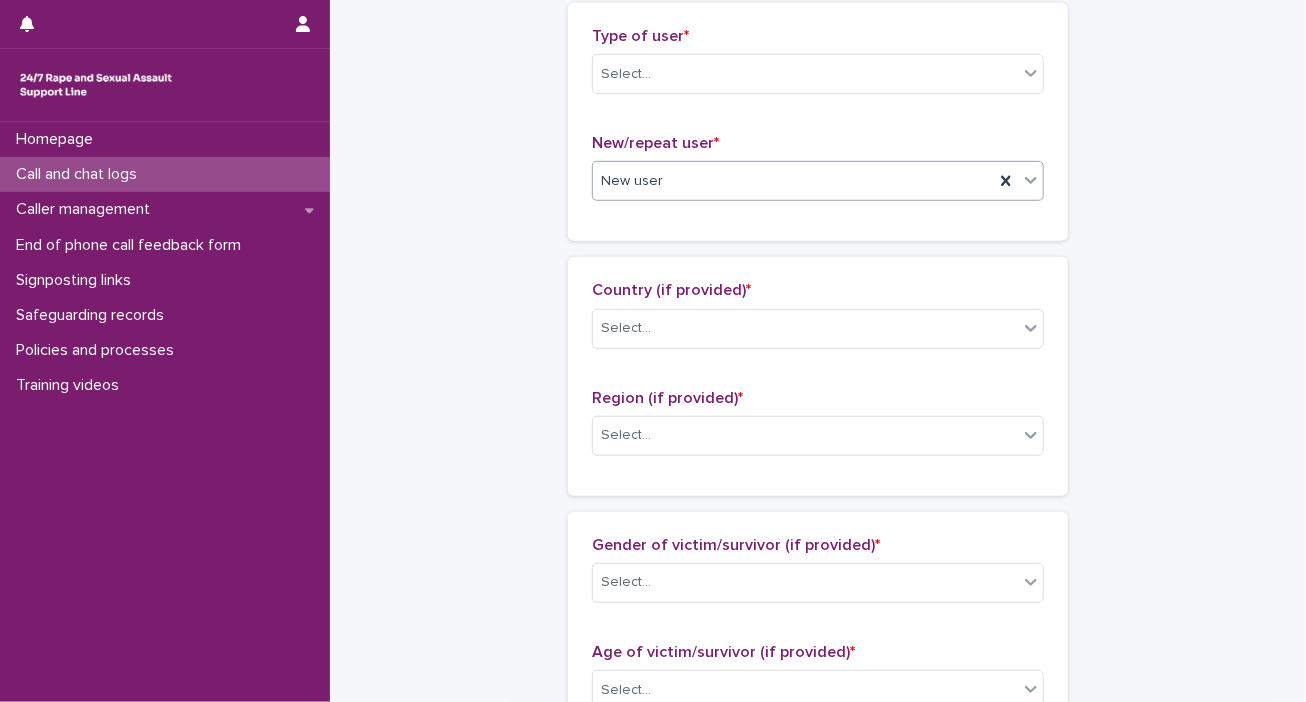scroll, scrollTop: 567, scrollLeft: 0, axis: vertical 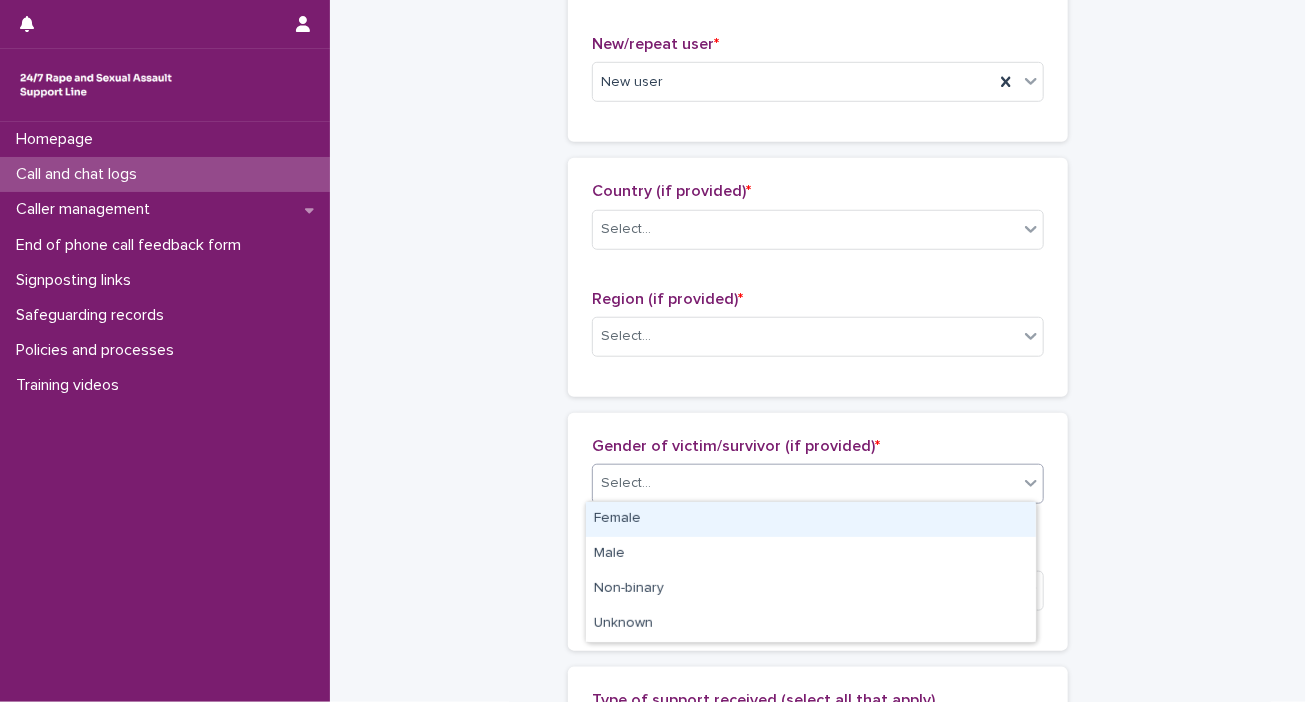 click 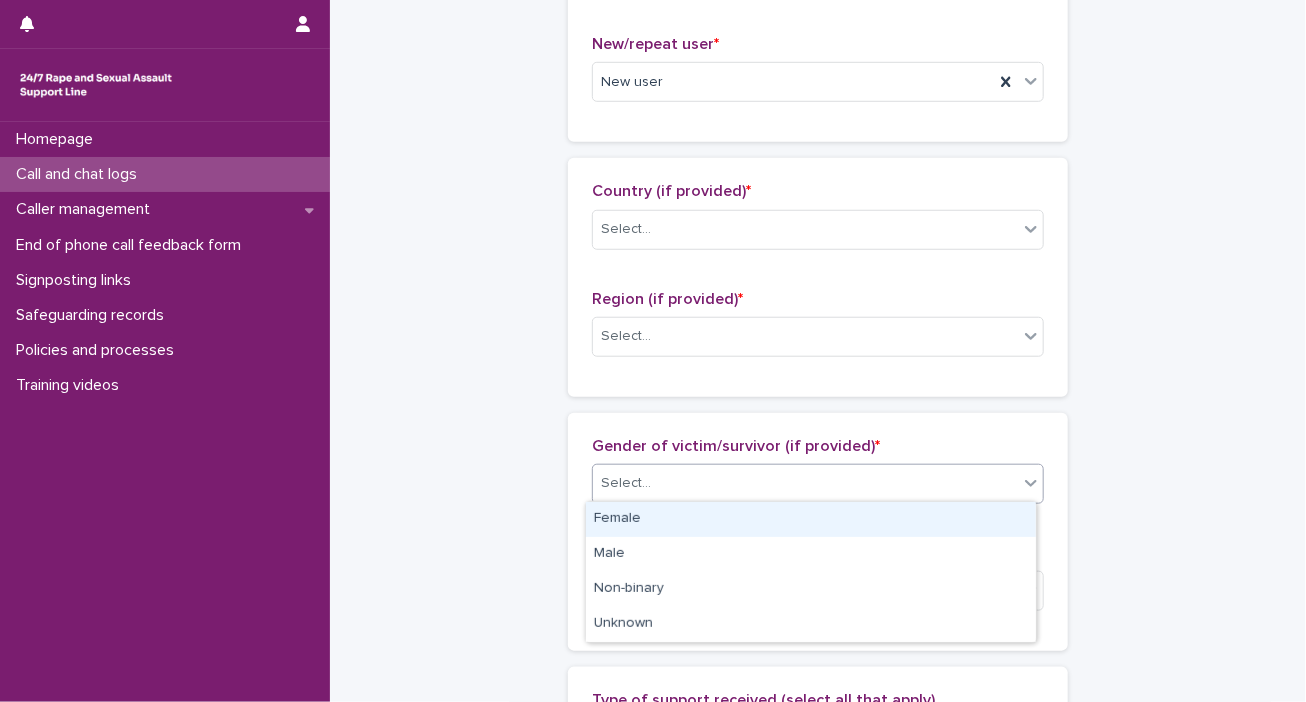 click on "Female" at bounding box center [811, 519] 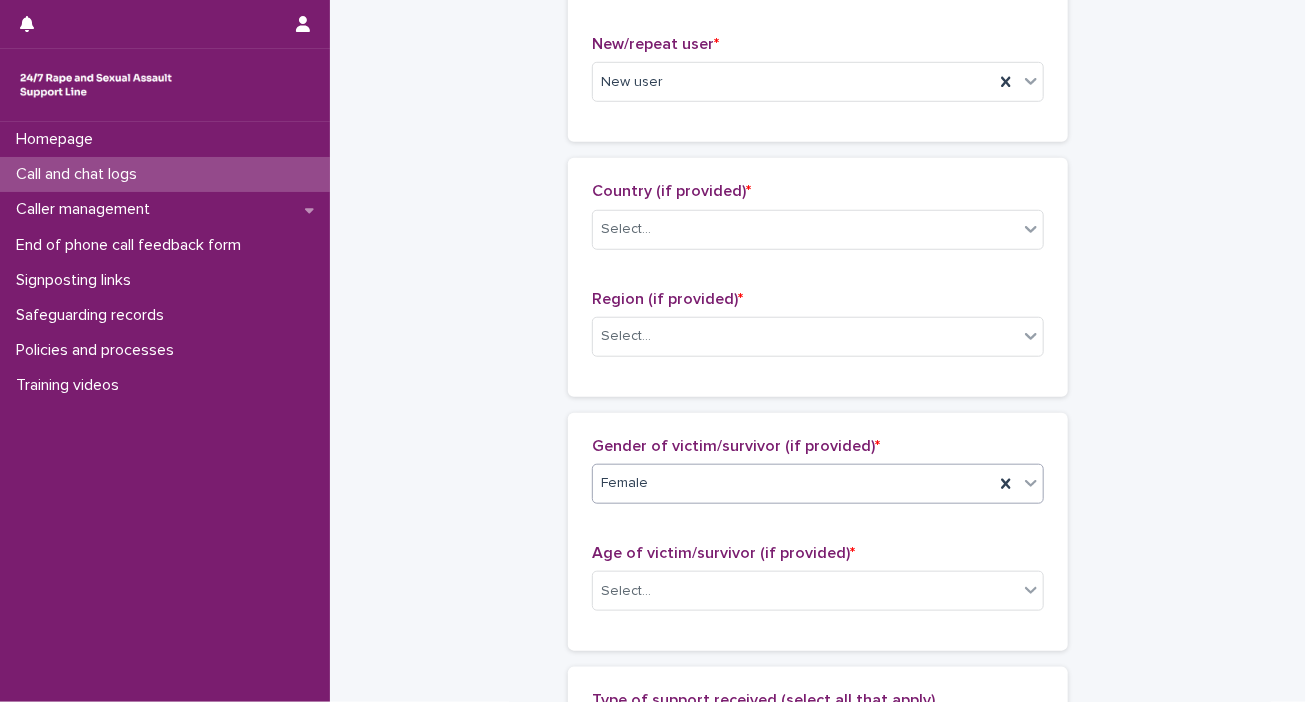 scroll, scrollTop: 0, scrollLeft: 0, axis: both 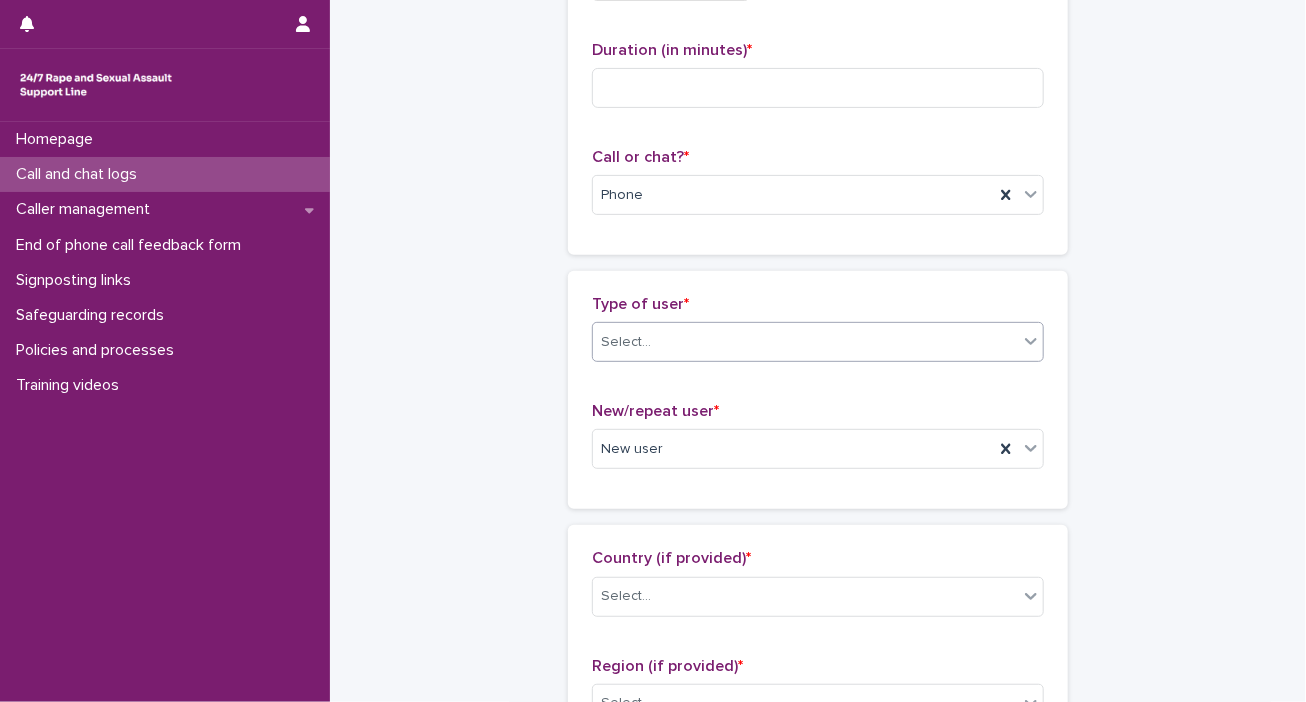 click 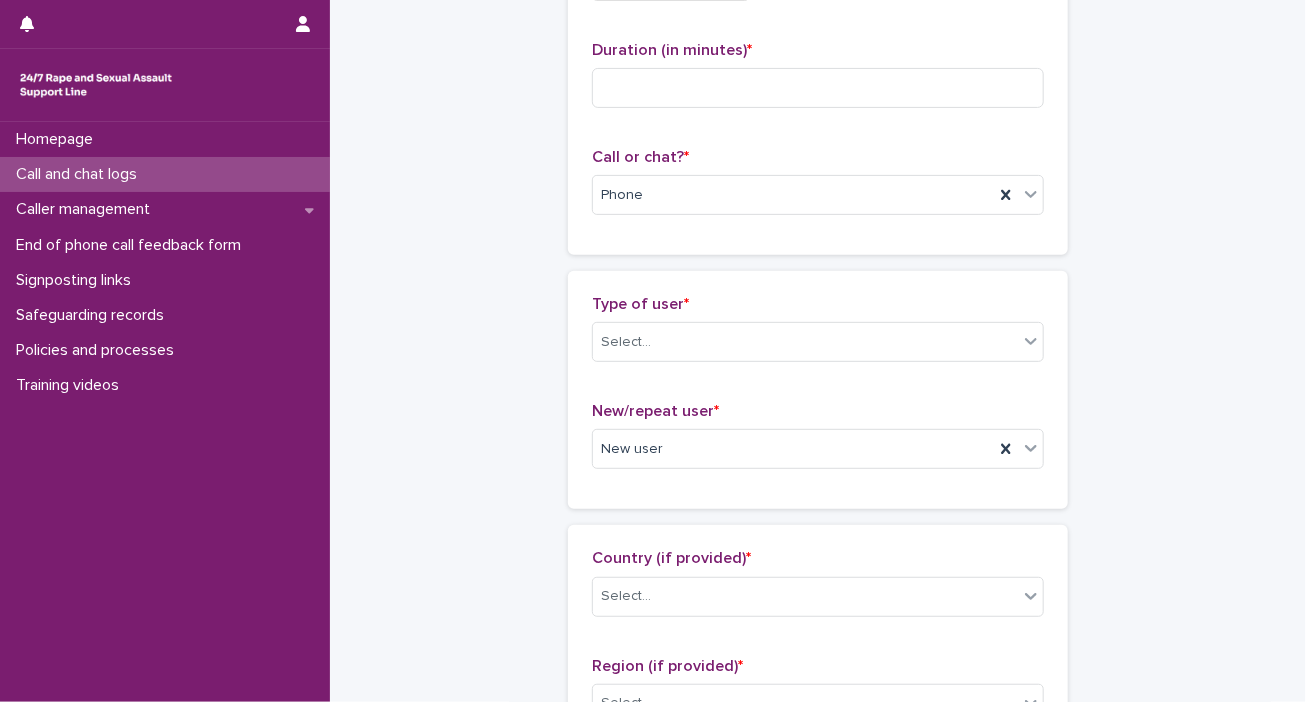 click on "**********" at bounding box center [818, 884] 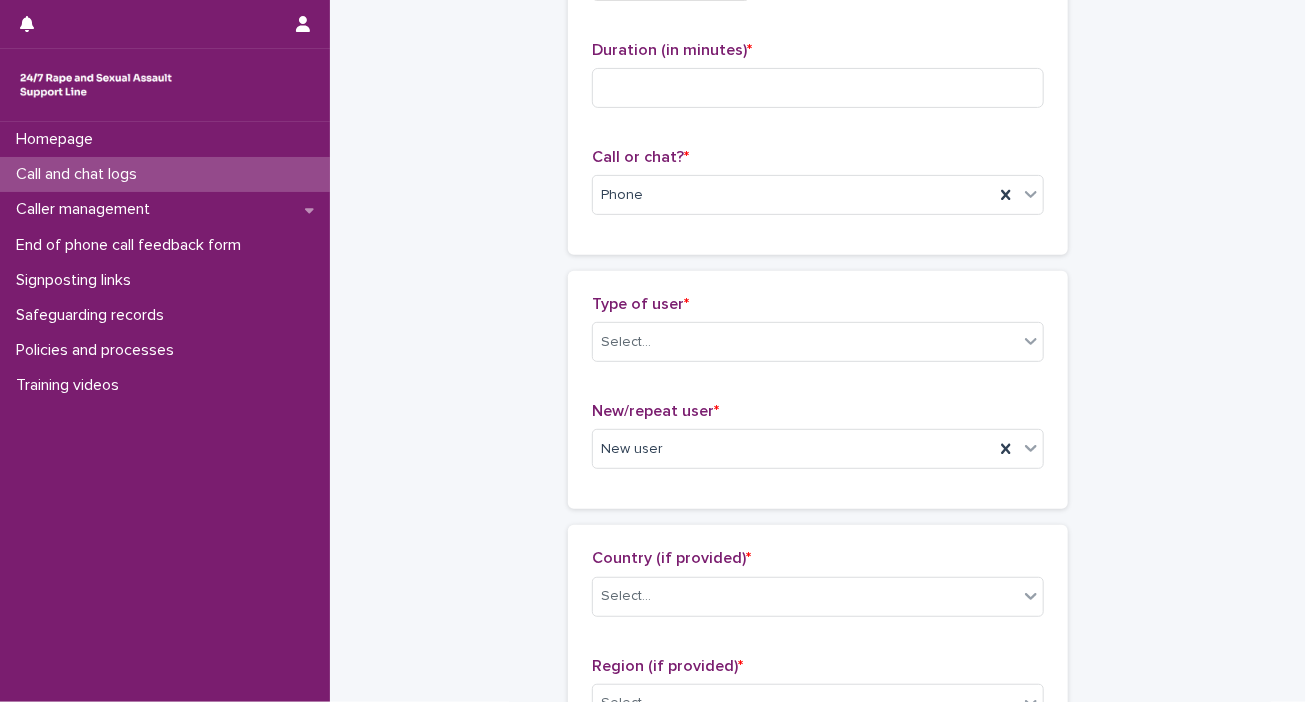 scroll, scrollTop: 814, scrollLeft: 0, axis: vertical 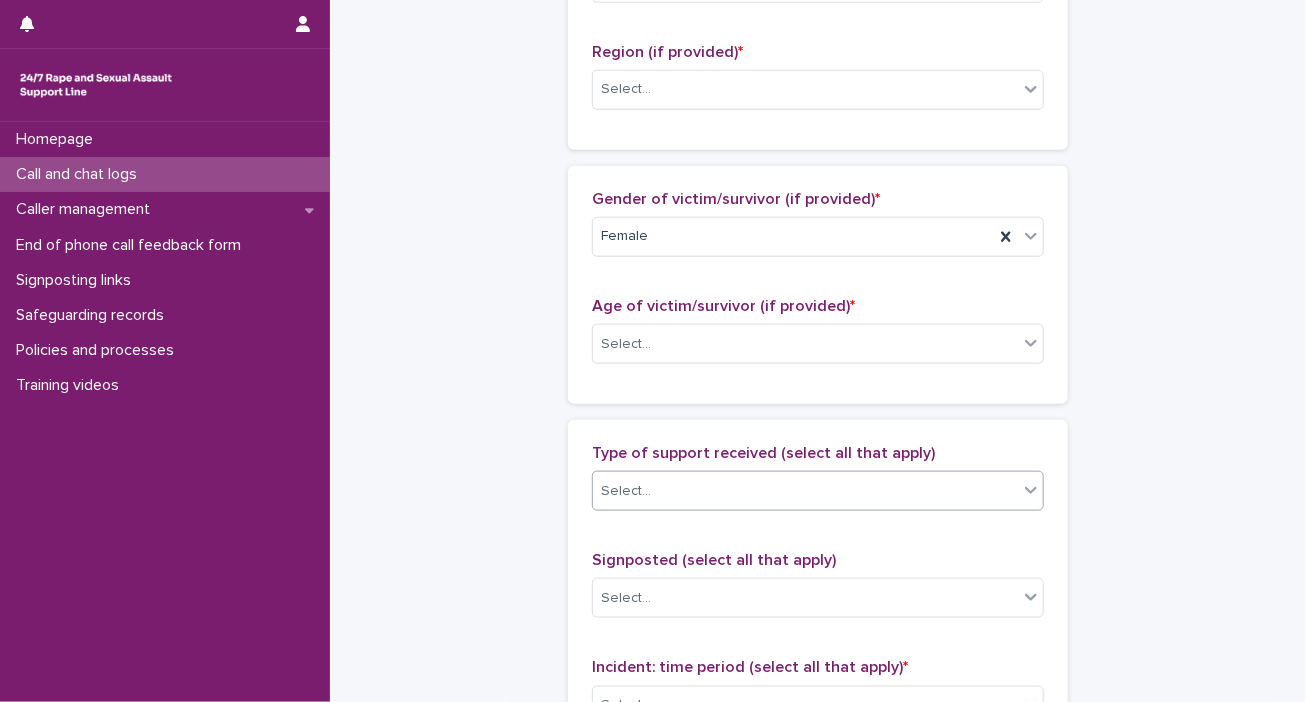 click 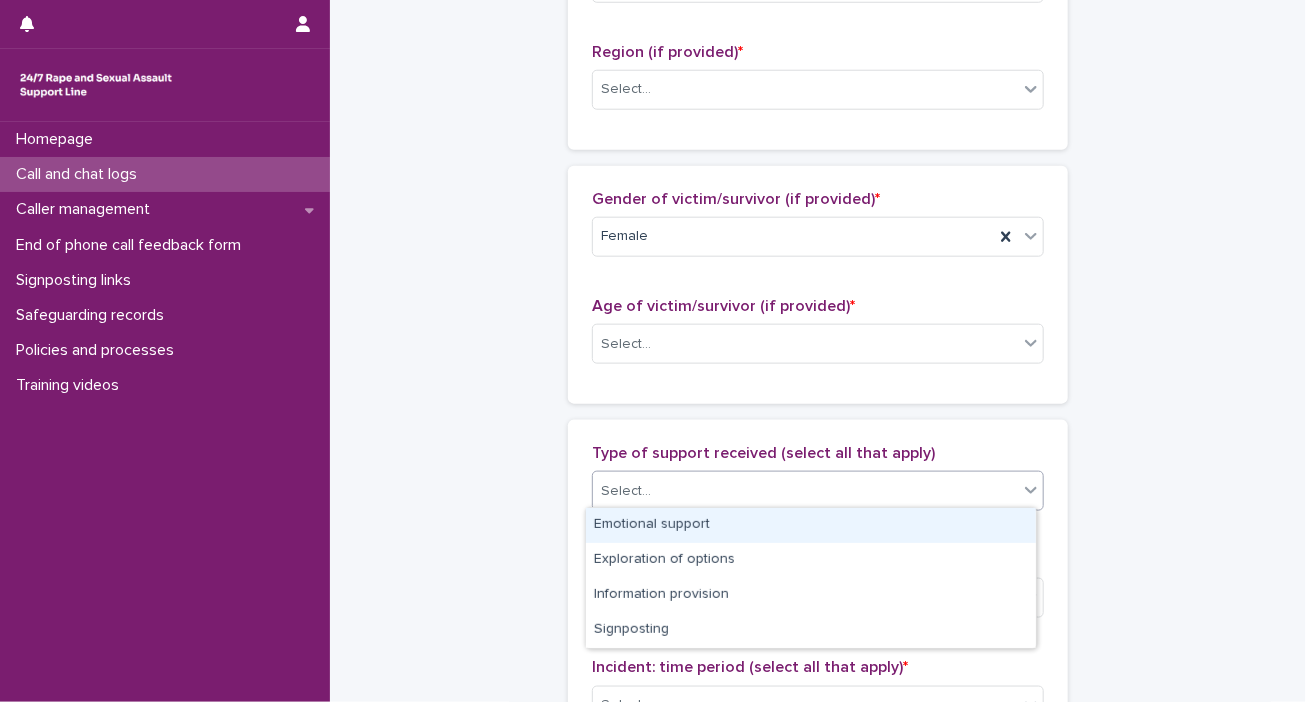 click on "Emotional support" at bounding box center (811, 525) 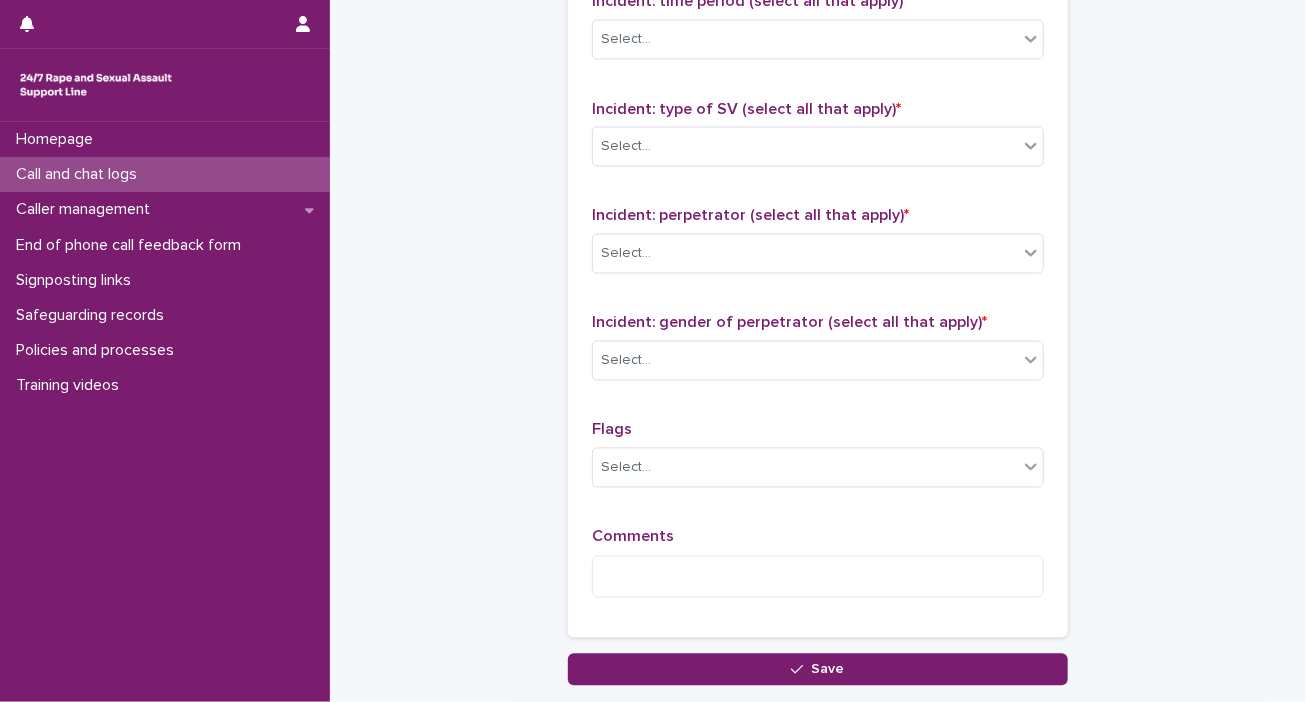 scroll, scrollTop: 1514, scrollLeft: 0, axis: vertical 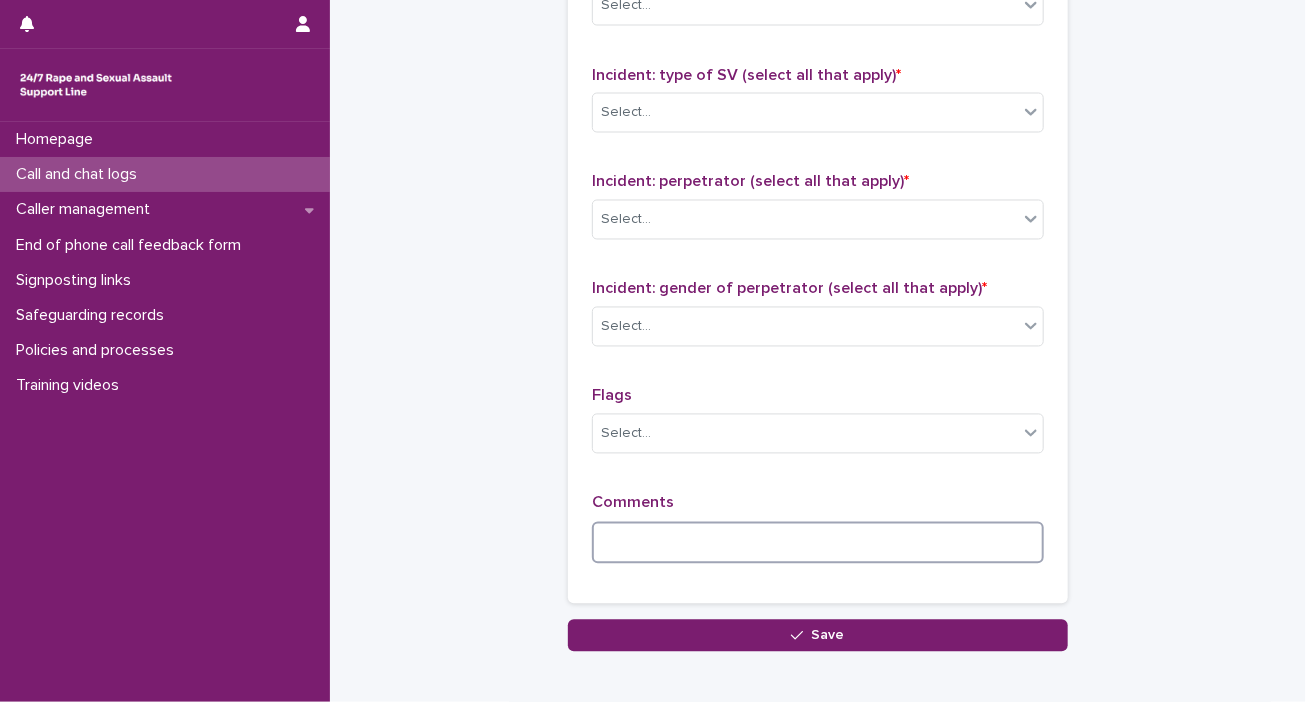 click at bounding box center (818, 543) 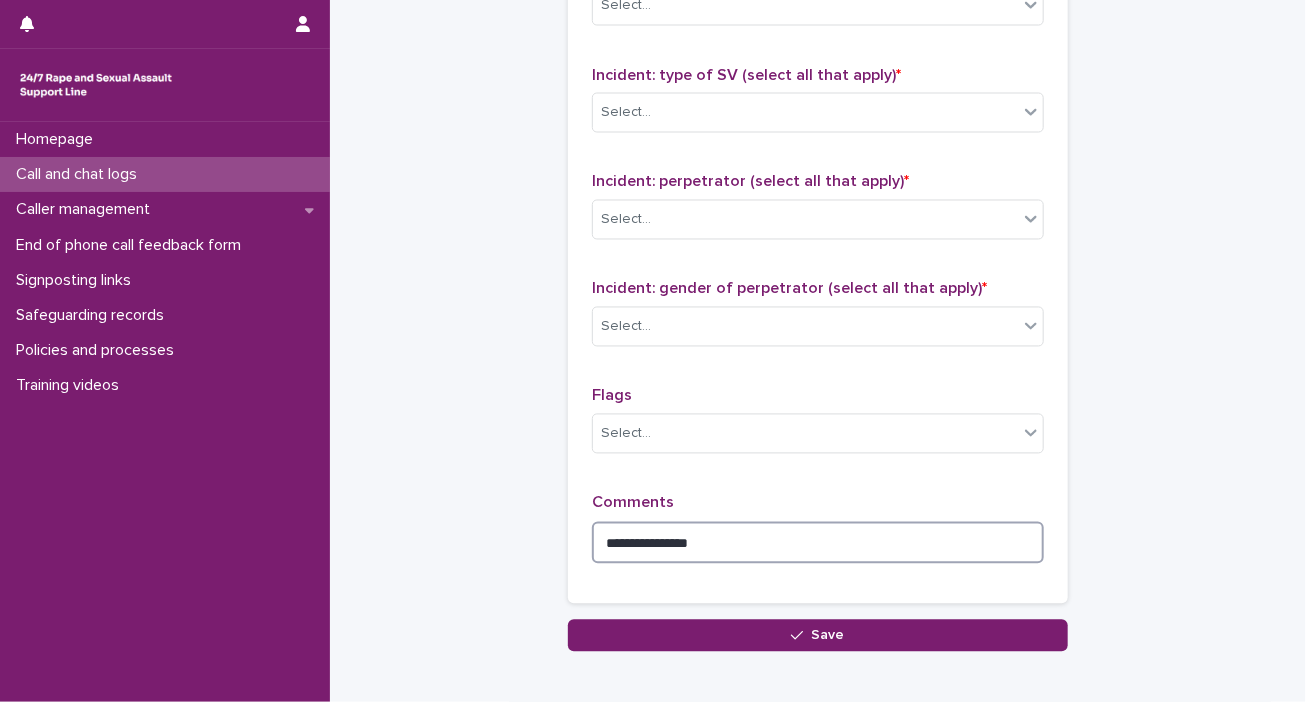 click on "**********" at bounding box center [818, 543] 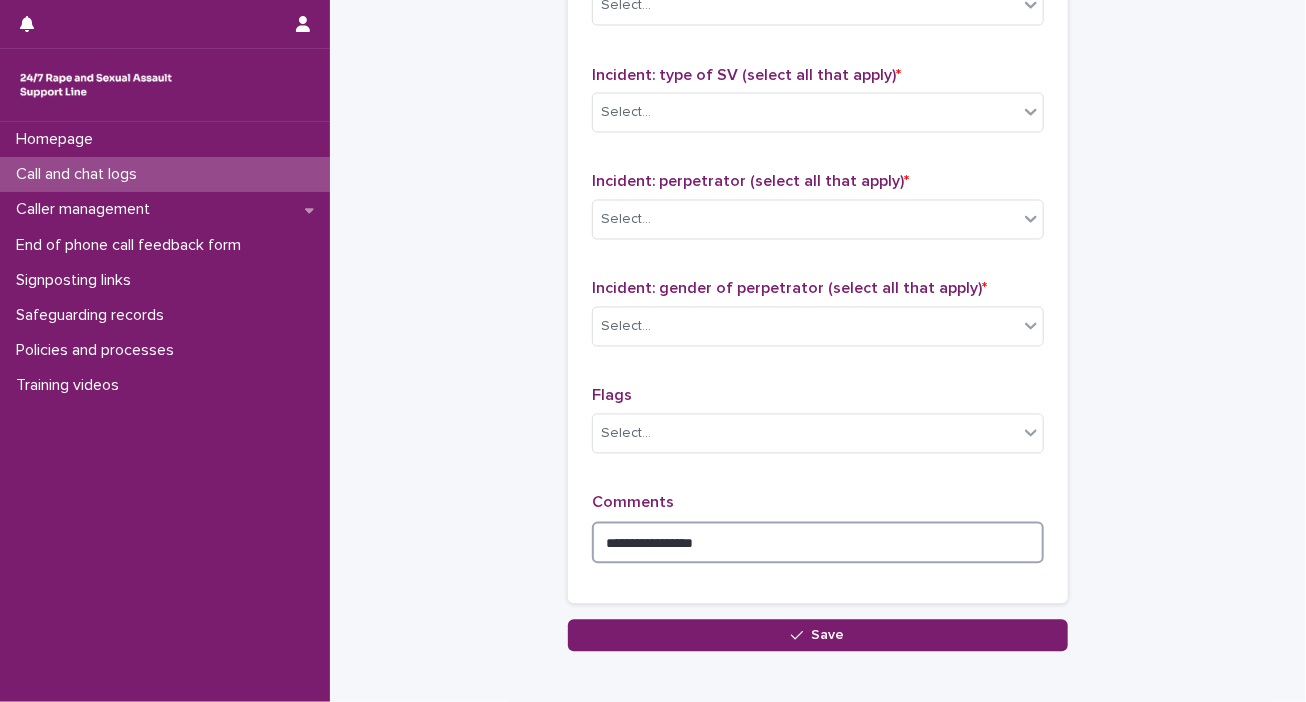 click on "**********" at bounding box center [818, 543] 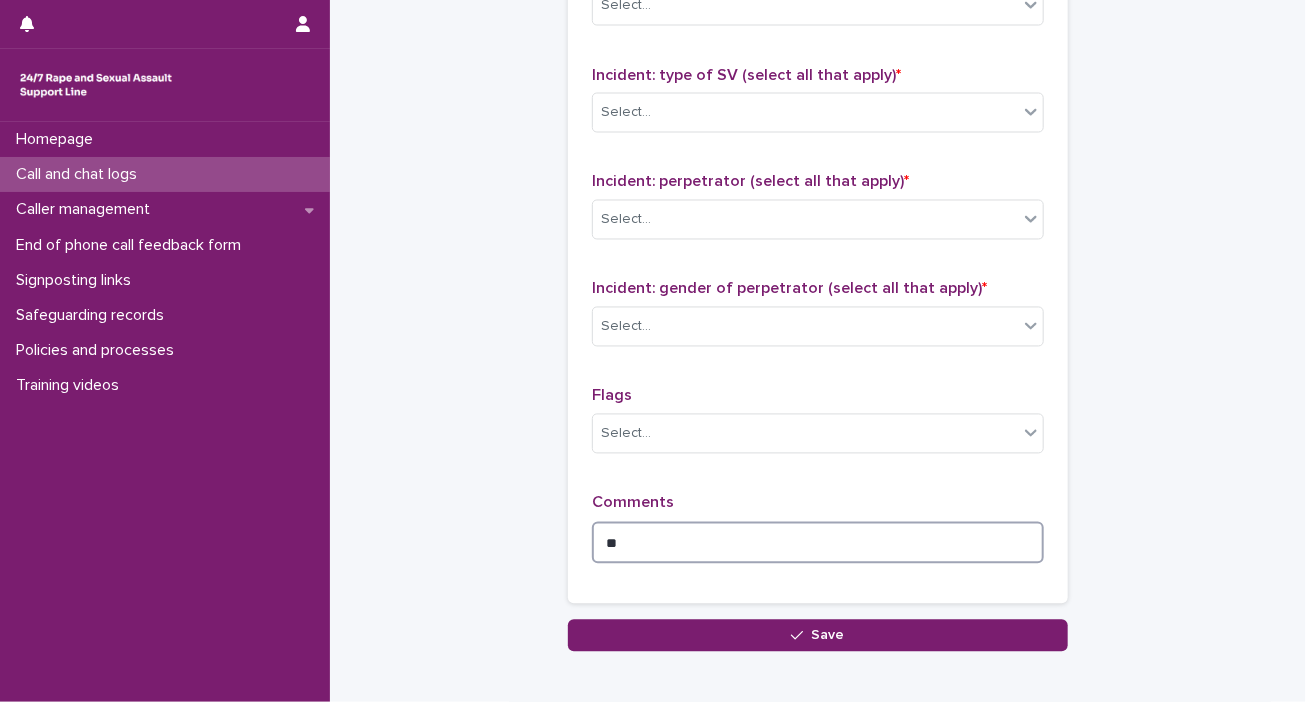 type on "*" 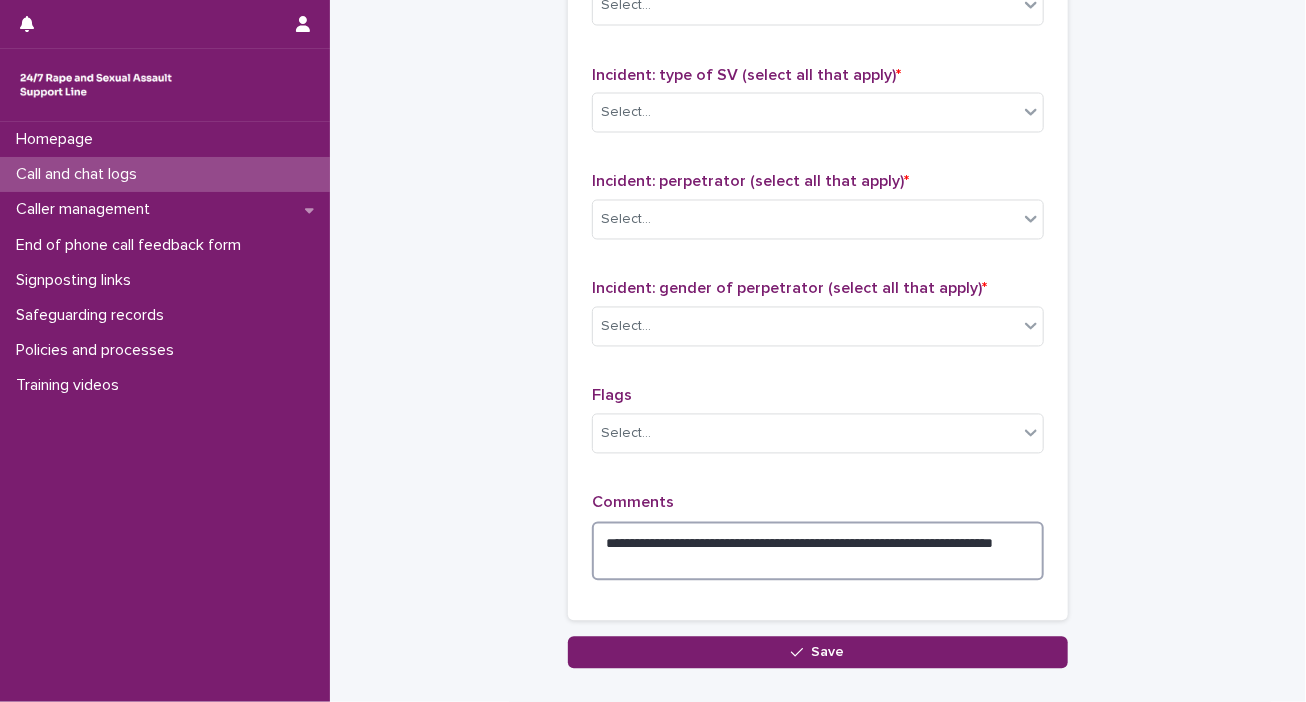 click on "**********" at bounding box center (818, 552) 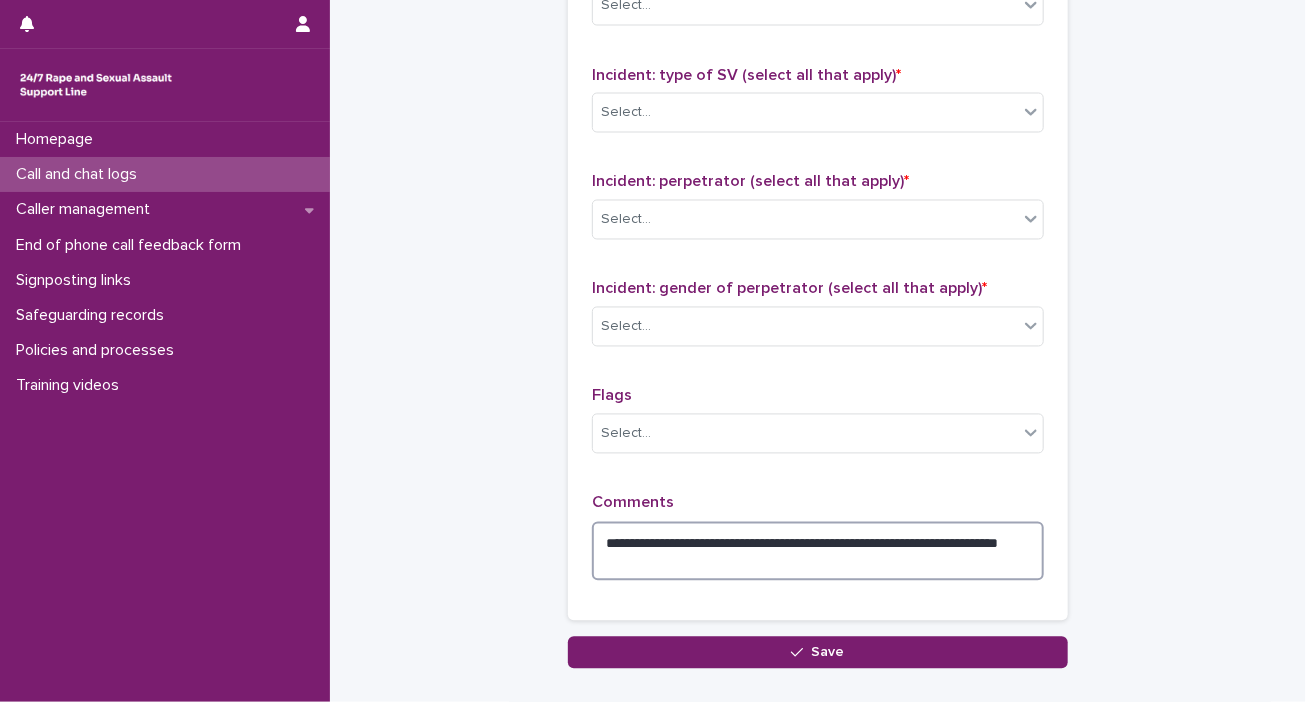 click on "**********" at bounding box center (818, 552) 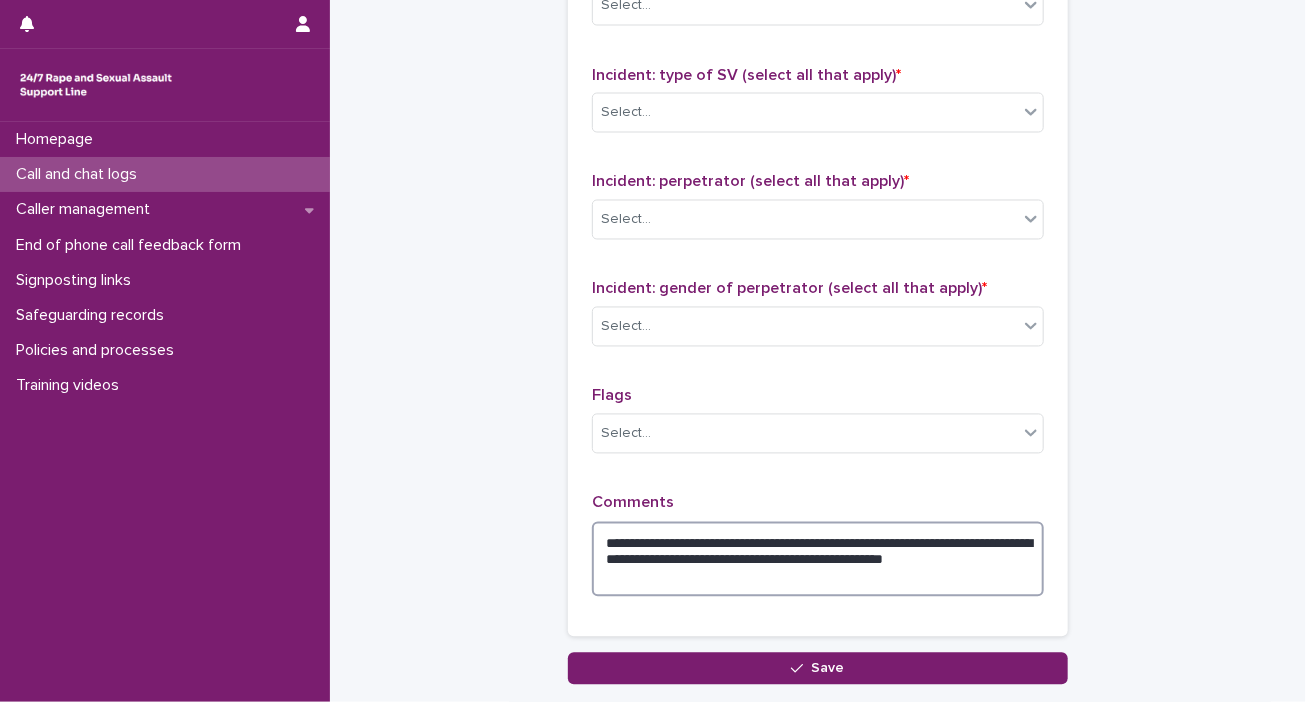 click on "**********" at bounding box center [818, 560] 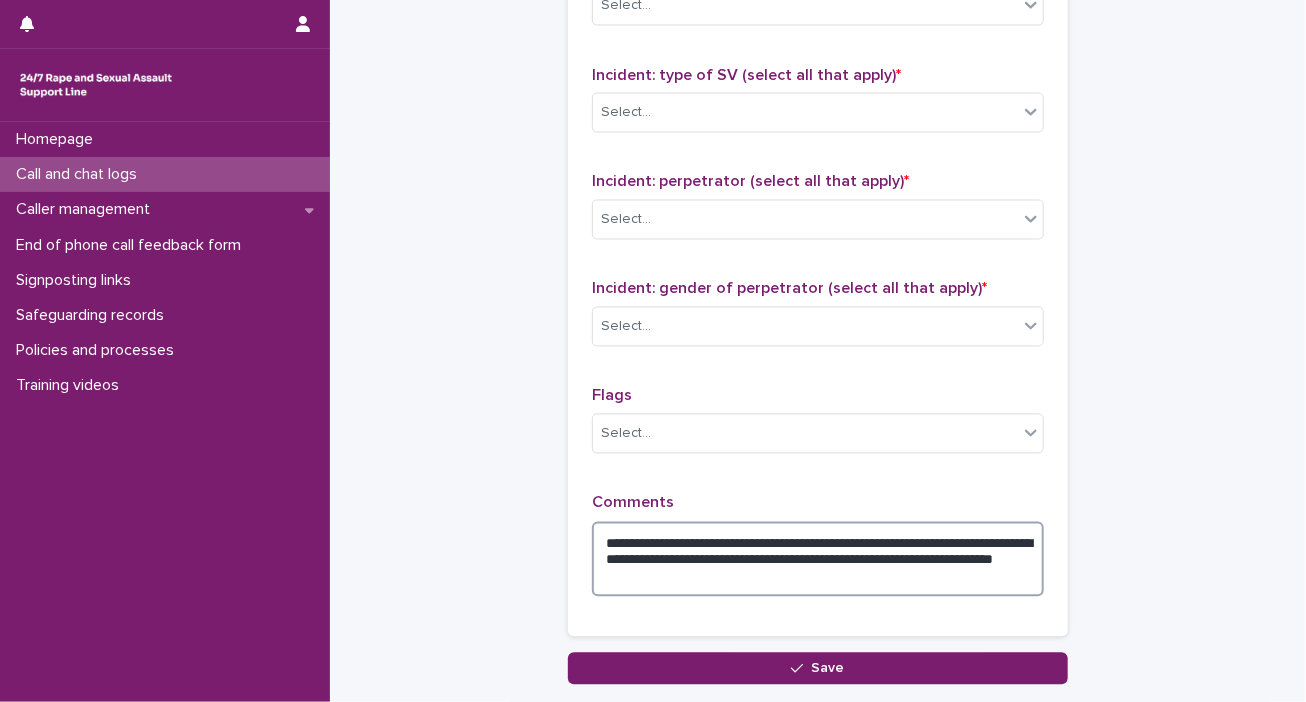 click on "**********" at bounding box center [818, 560] 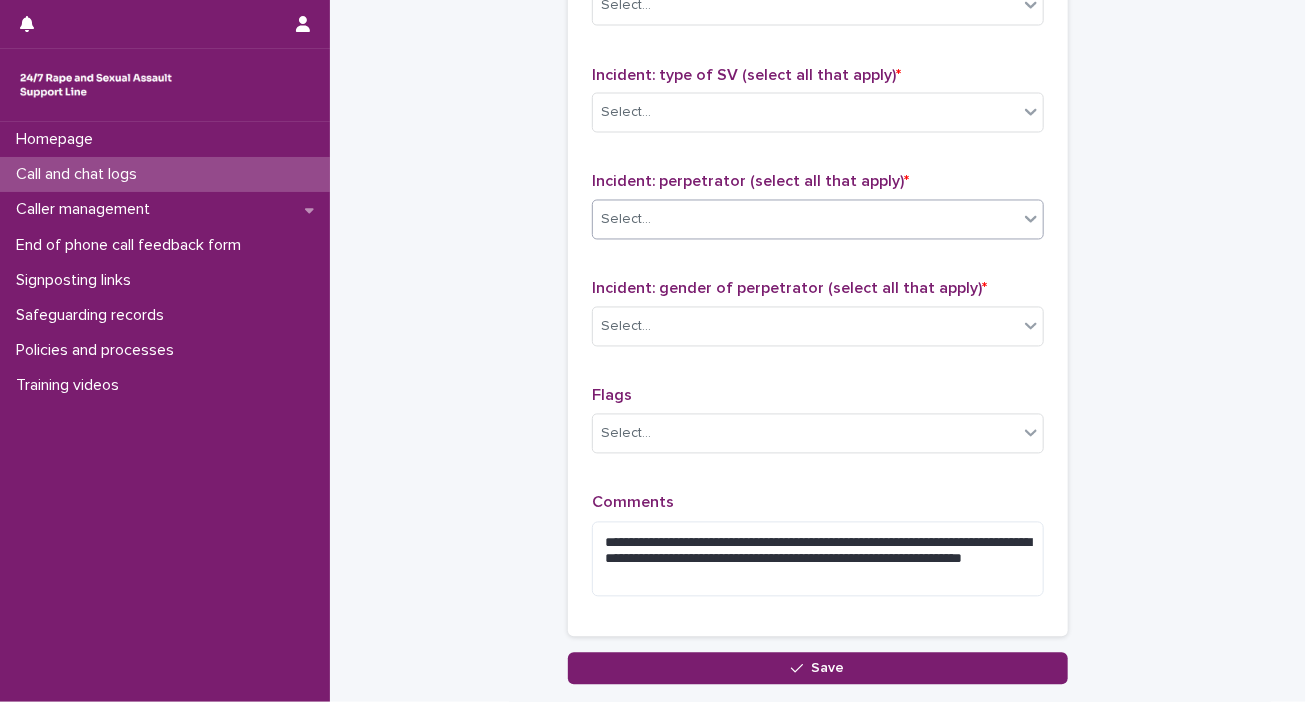 click 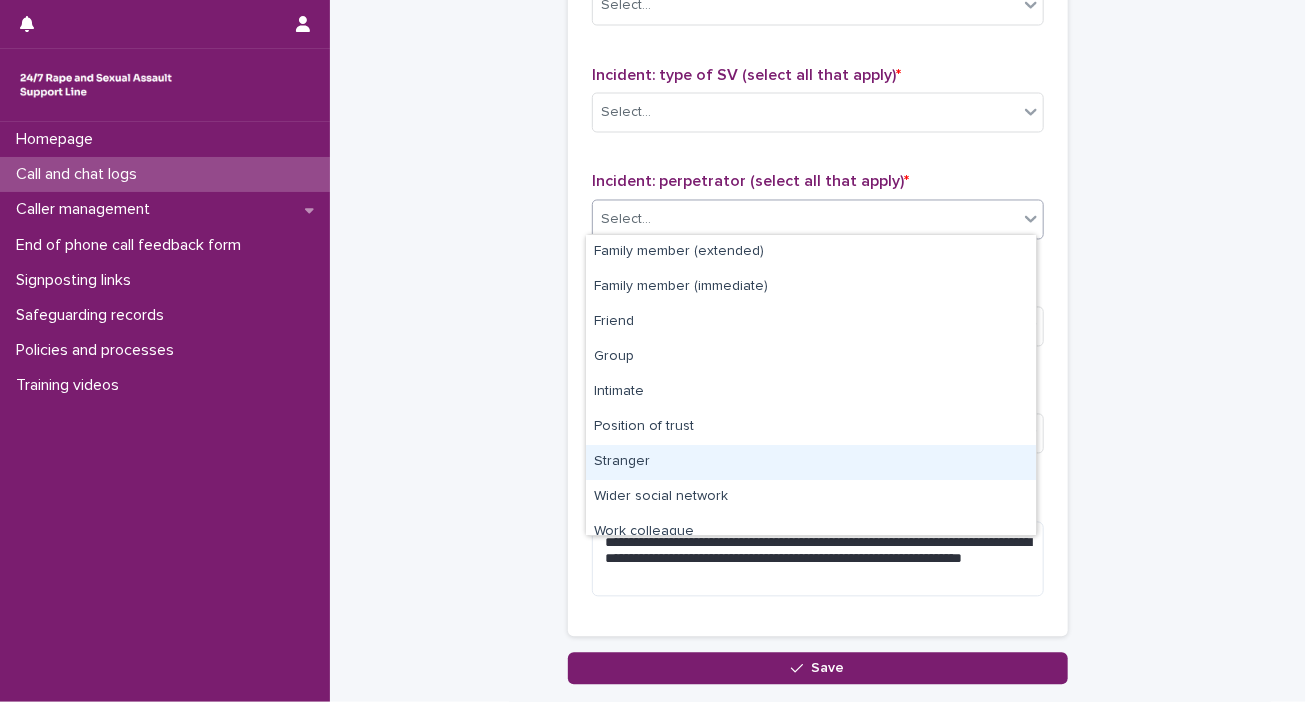 click on "Stranger" at bounding box center (811, 462) 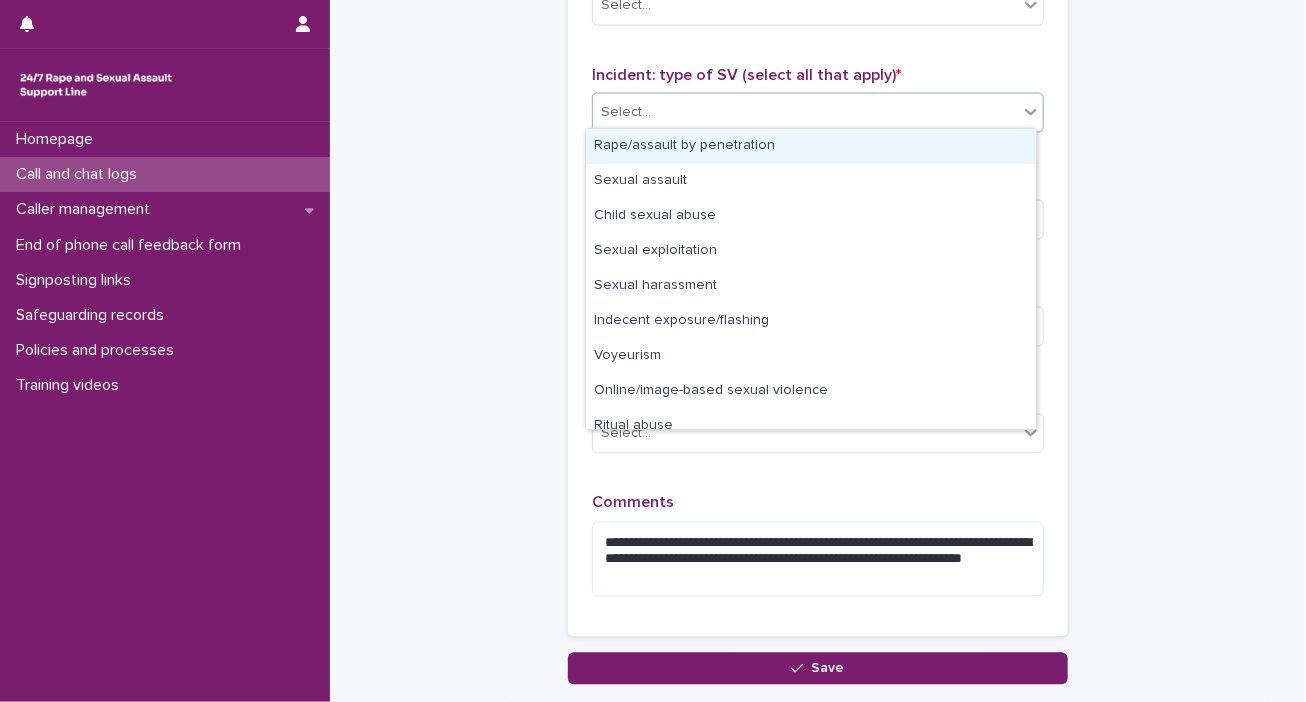 click 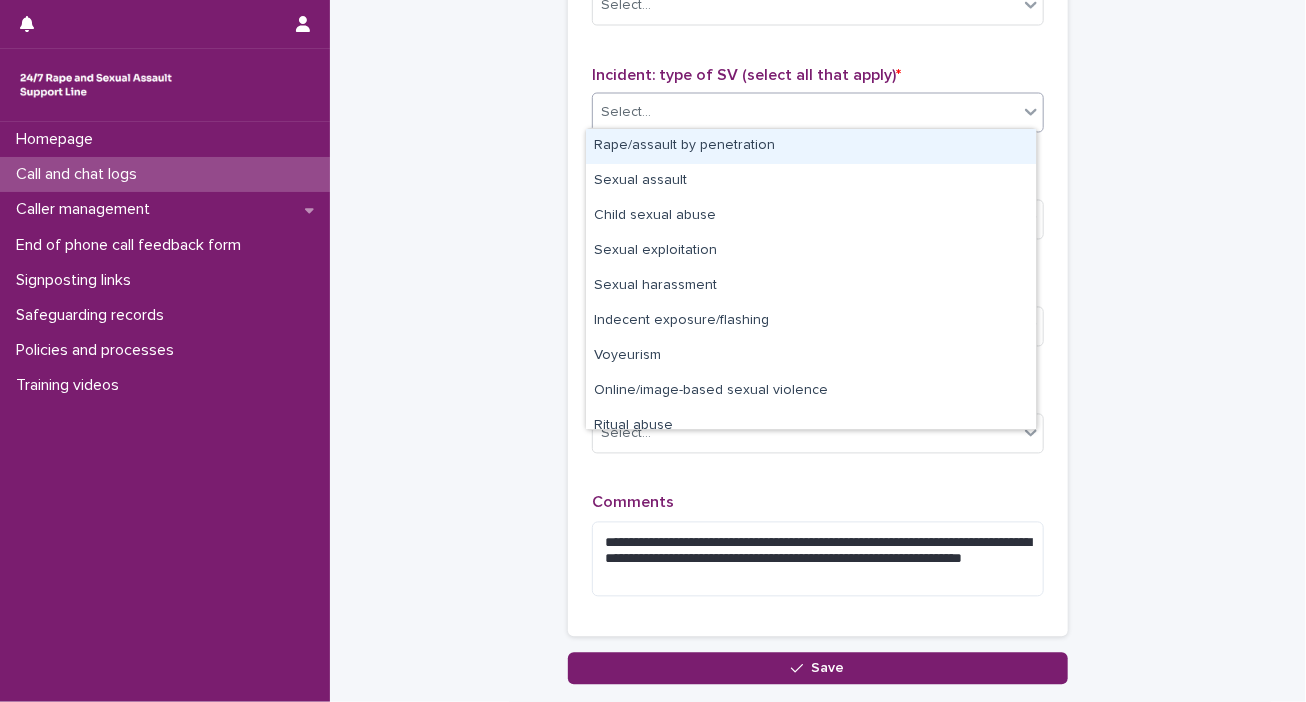 scroll, scrollTop: 900, scrollLeft: 0, axis: vertical 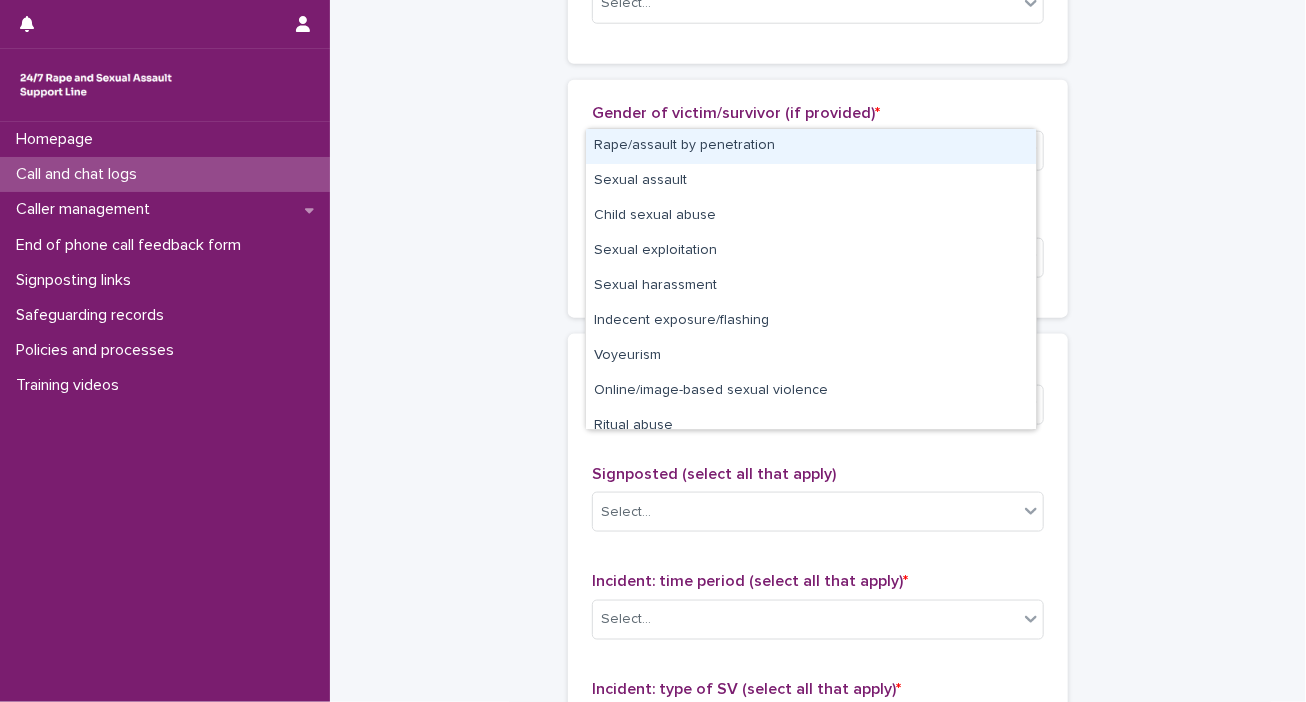 click on "**********" at bounding box center [818, 200] 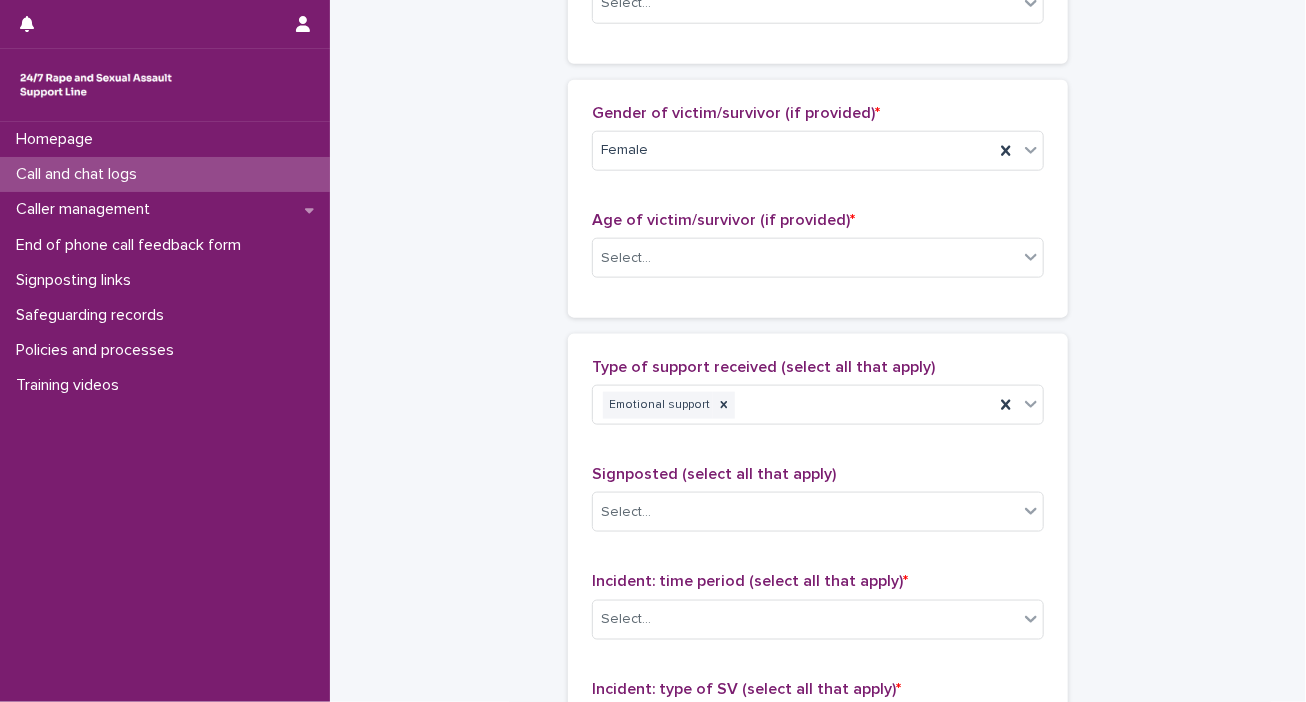 scroll, scrollTop: 285, scrollLeft: 0, axis: vertical 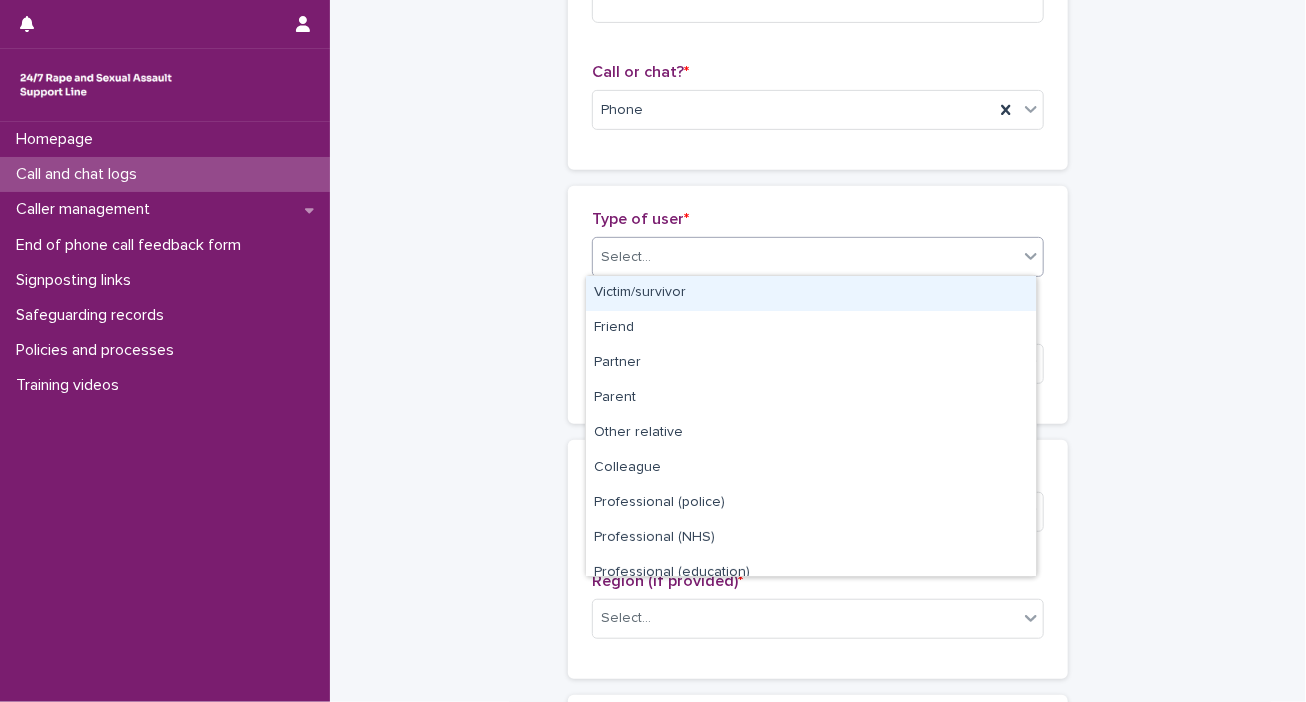 click 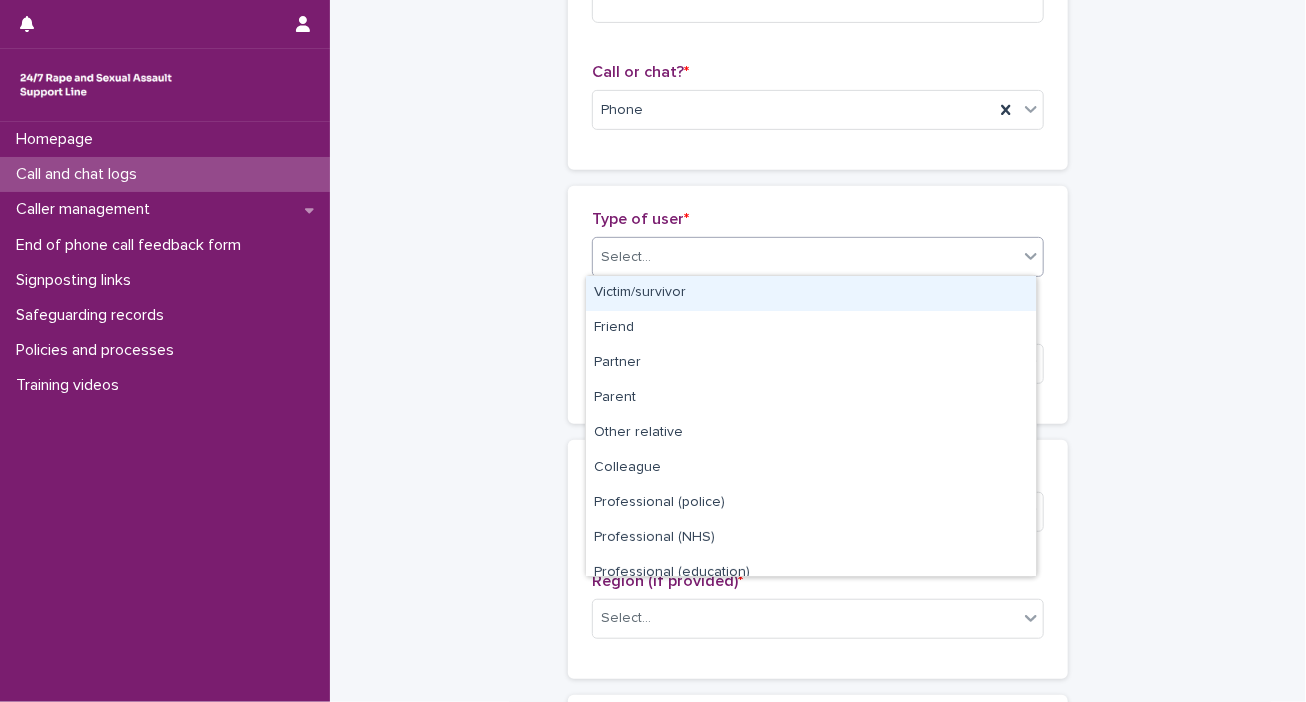 click on "Victim/survivor" at bounding box center [811, 293] 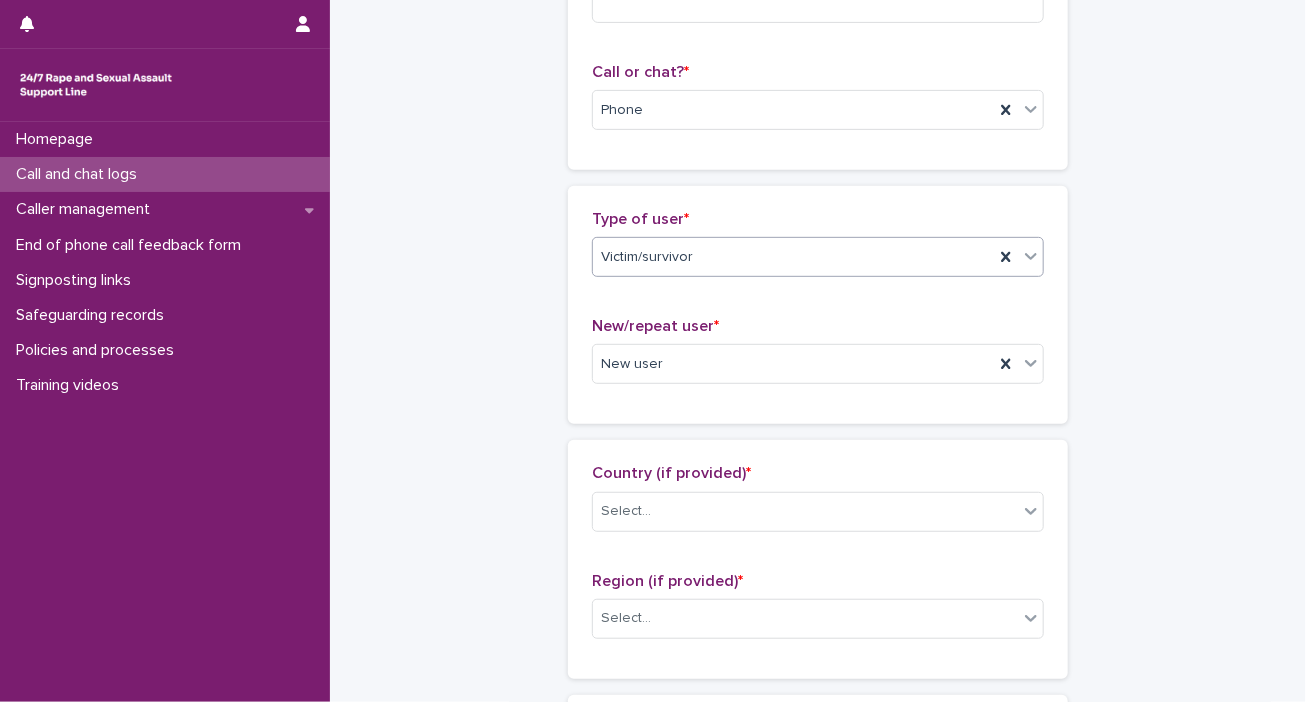 scroll, scrollTop: 0, scrollLeft: 0, axis: both 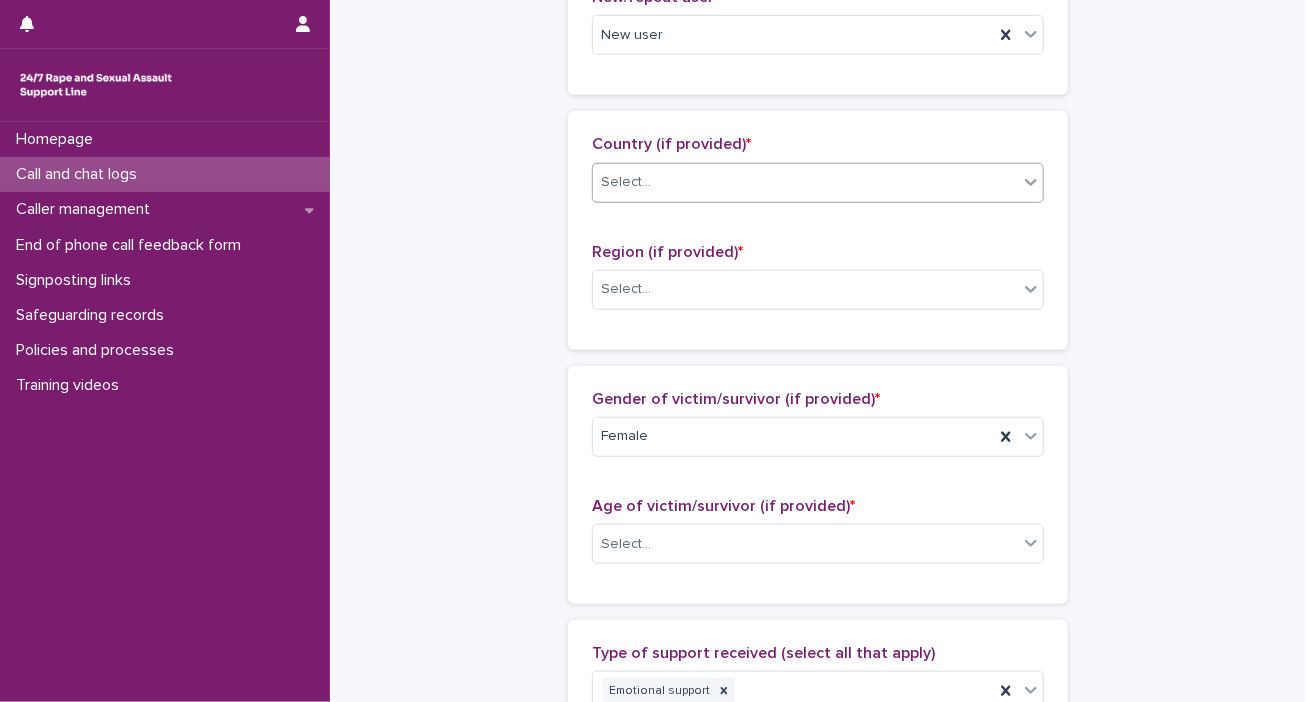 click 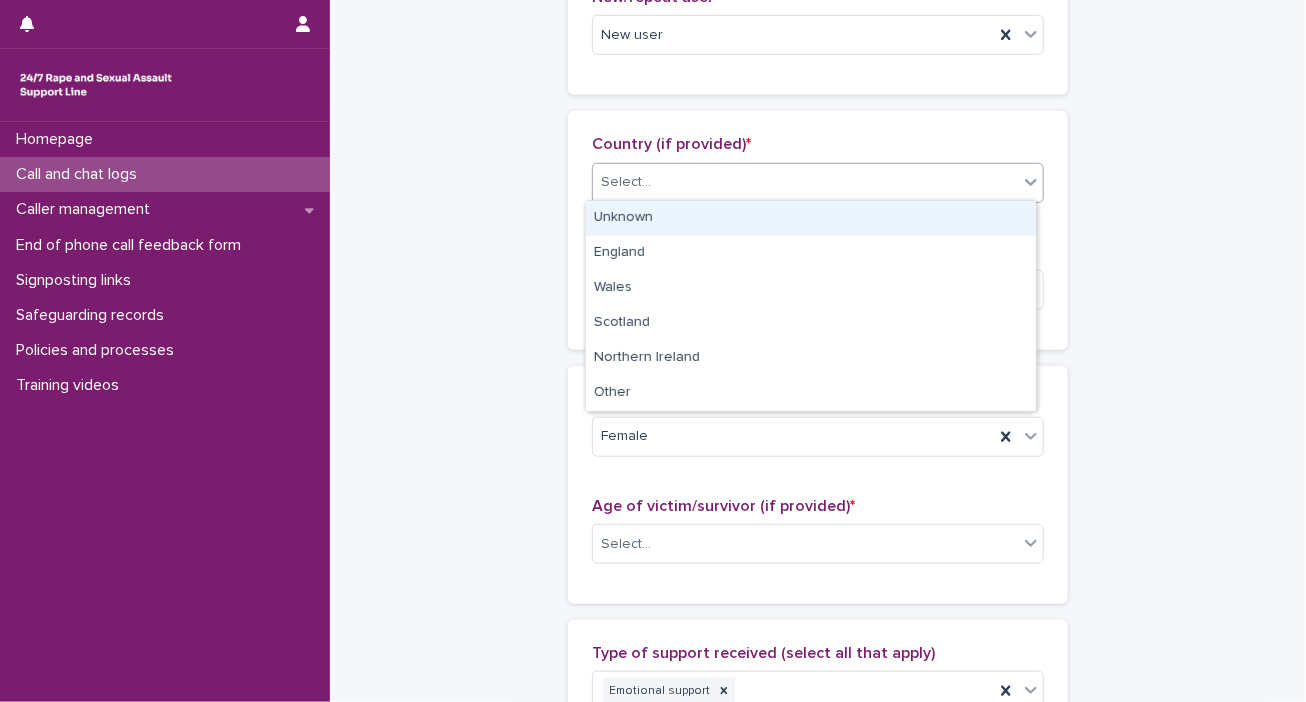 click on "Unknown" at bounding box center [811, 218] 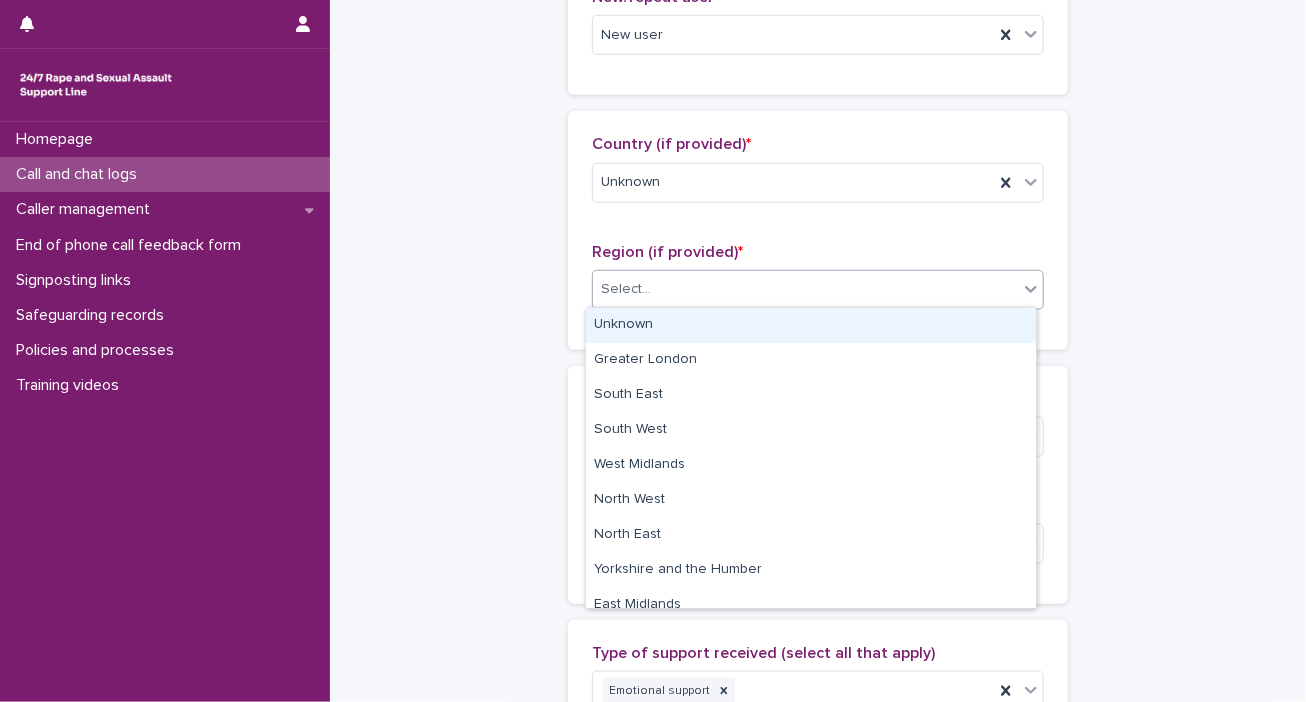 click 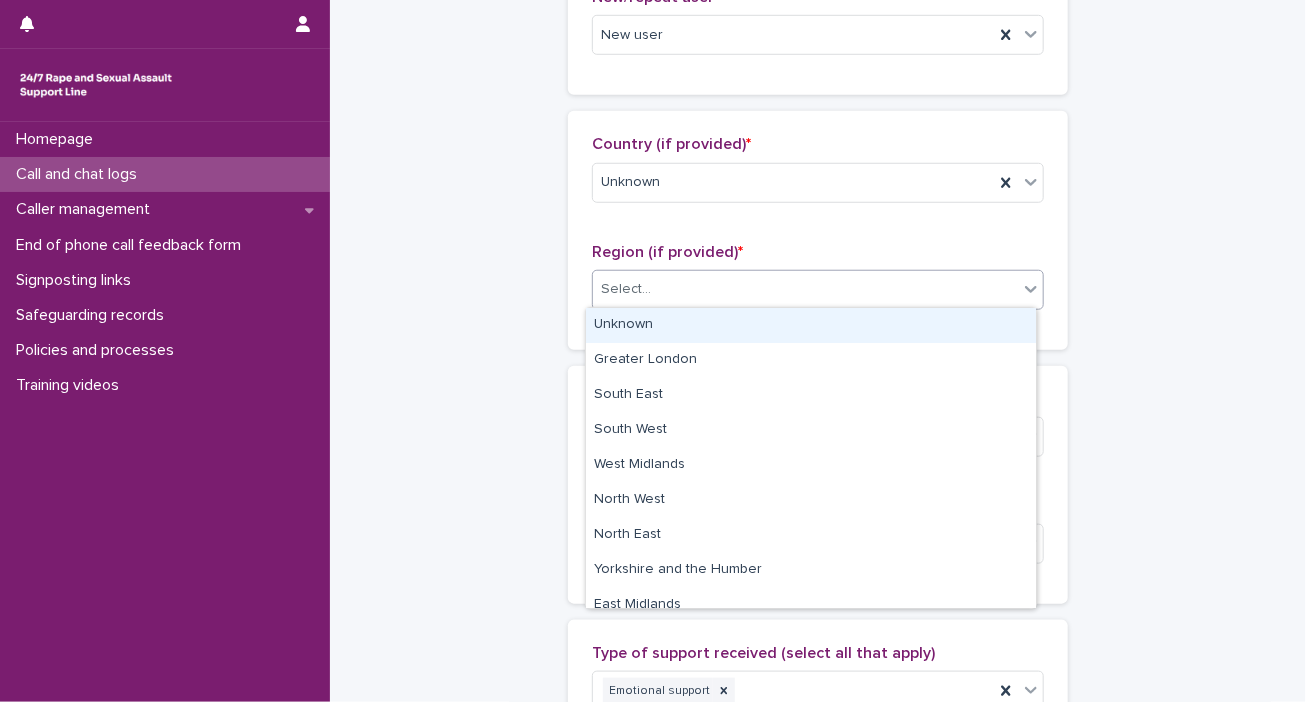 click on "Unknown" at bounding box center (811, 325) 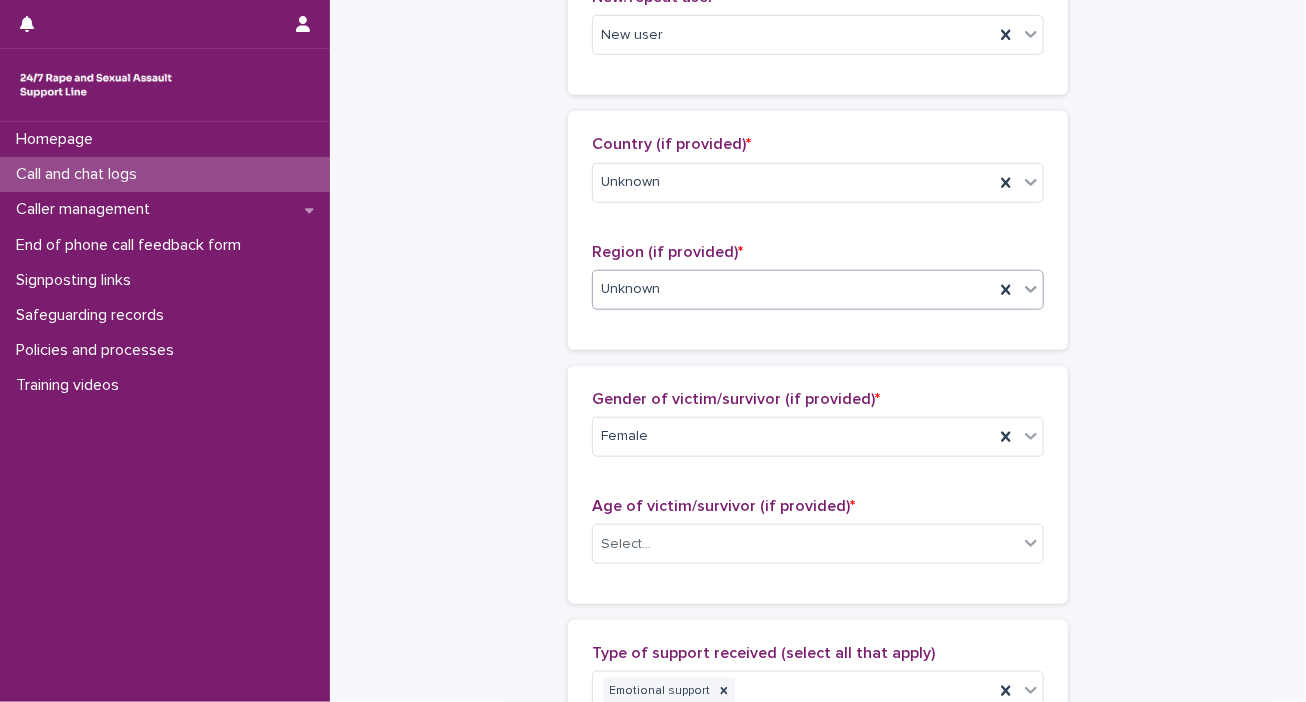 scroll, scrollTop: 1228, scrollLeft: 0, axis: vertical 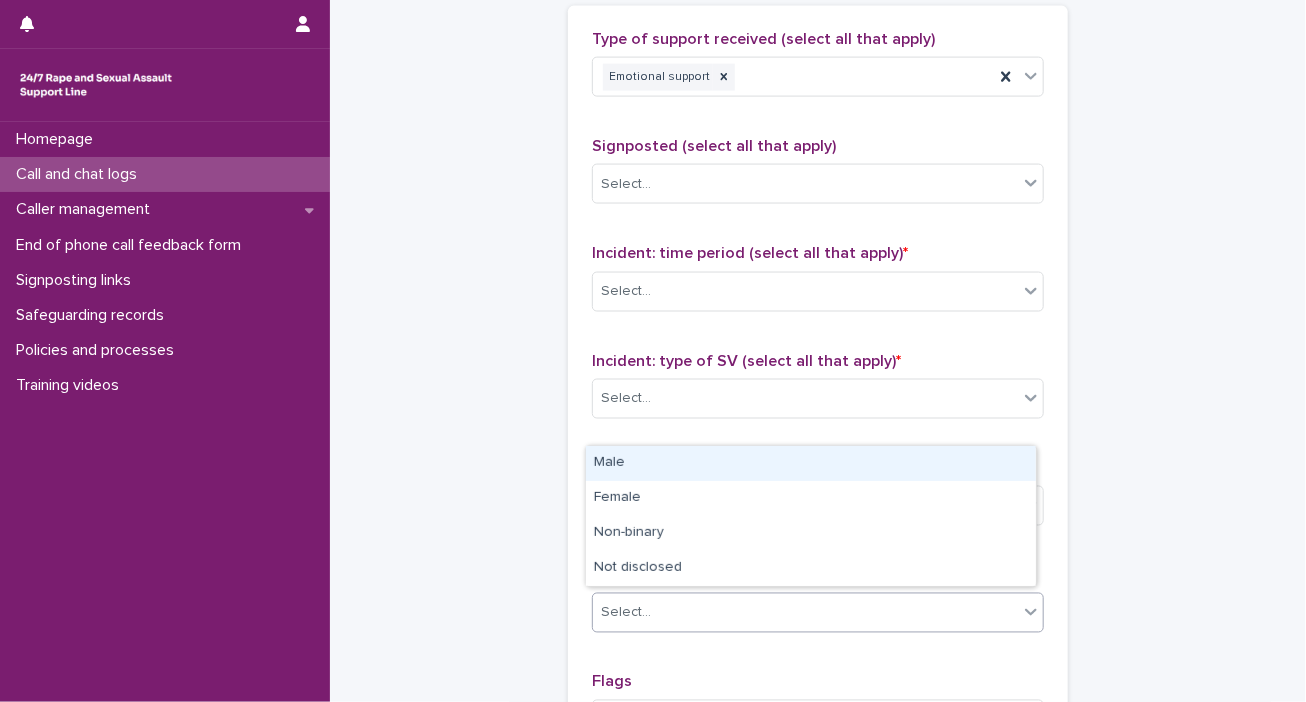 click 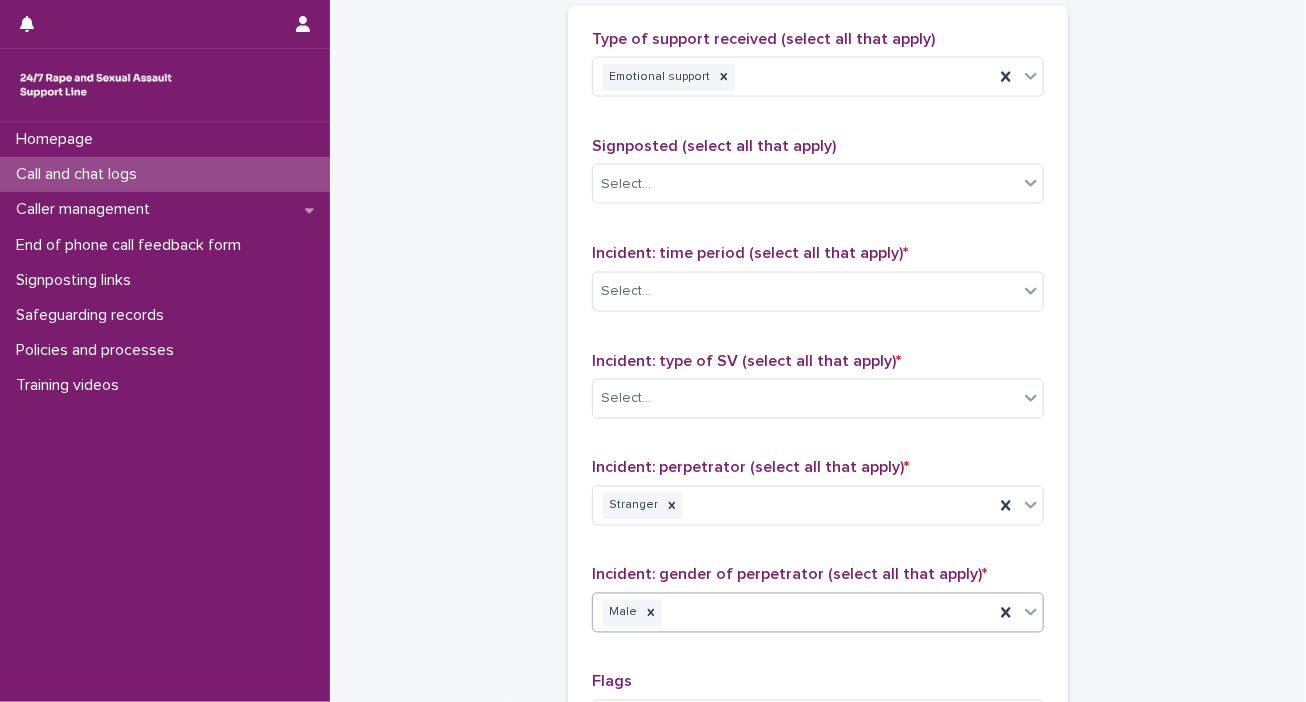 scroll, scrollTop: 1648, scrollLeft: 0, axis: vertical 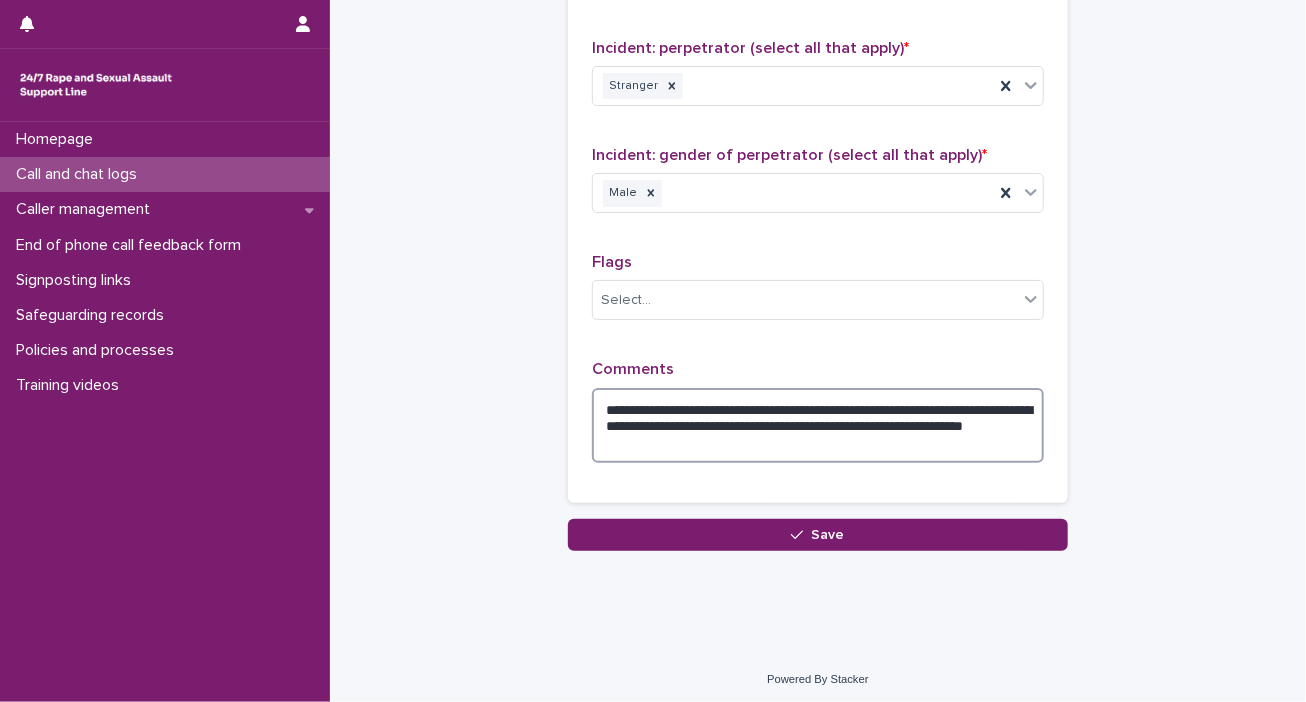 click on "**********" at bounding box center (818, 426) 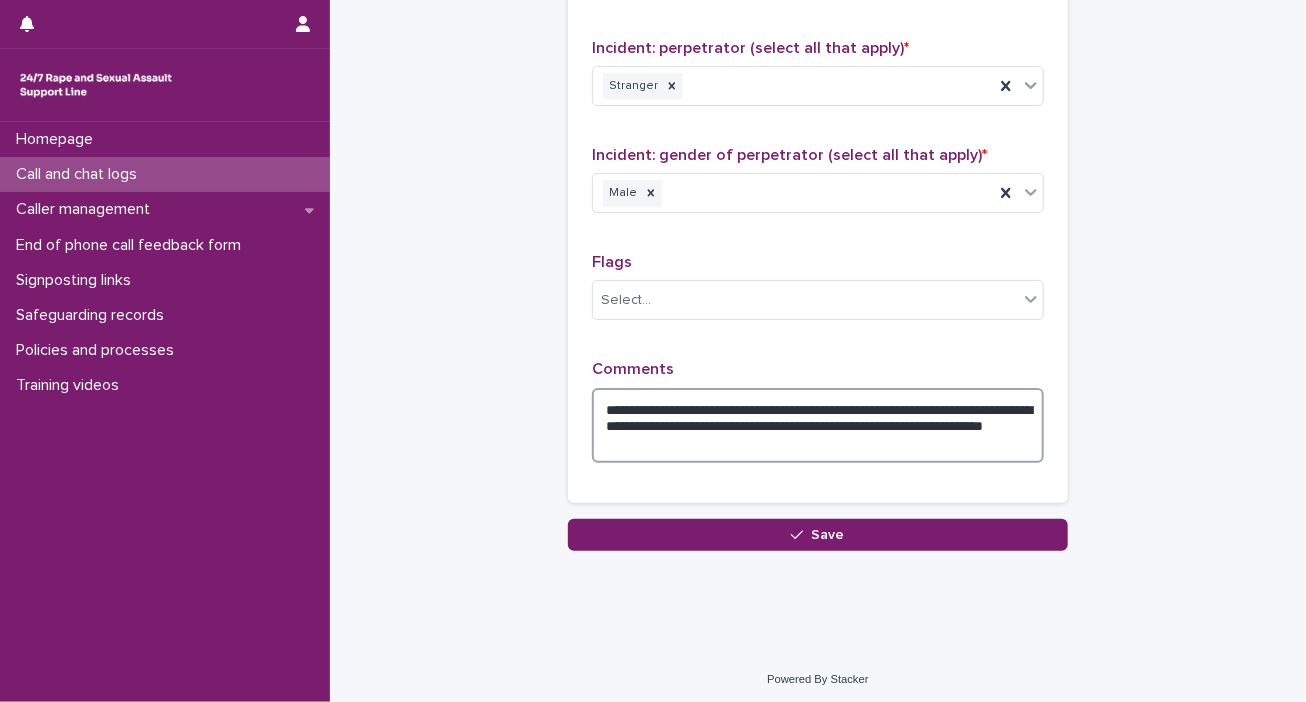 scroll, scrollTop: 1033, scrollLeft: 0, axis: vertical 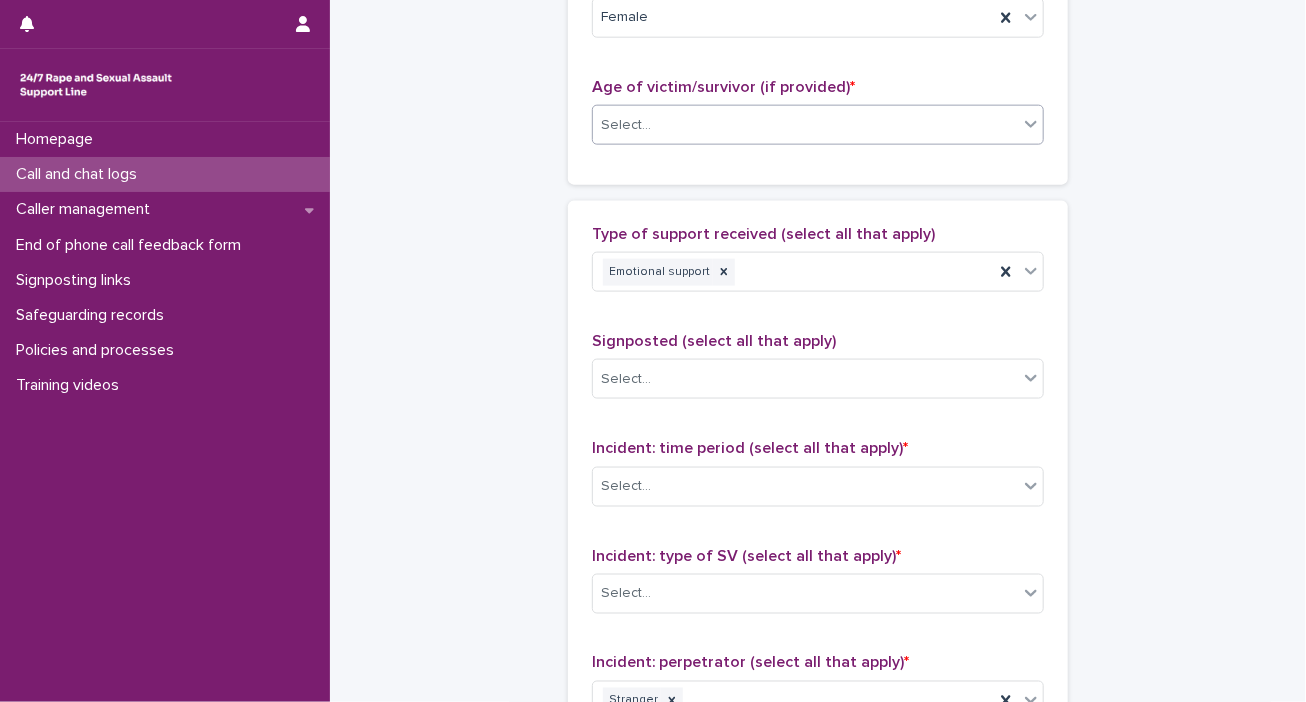 click 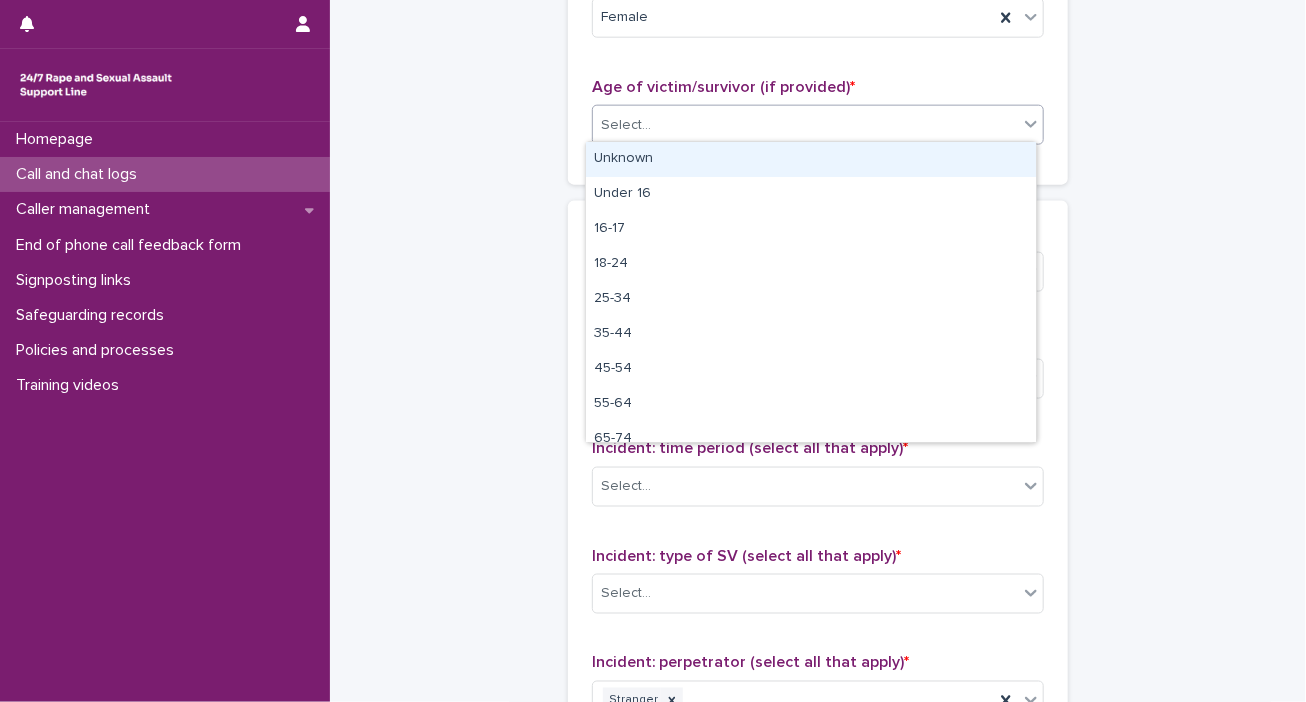 click on "Unknown" at bounding box center (811, 159) 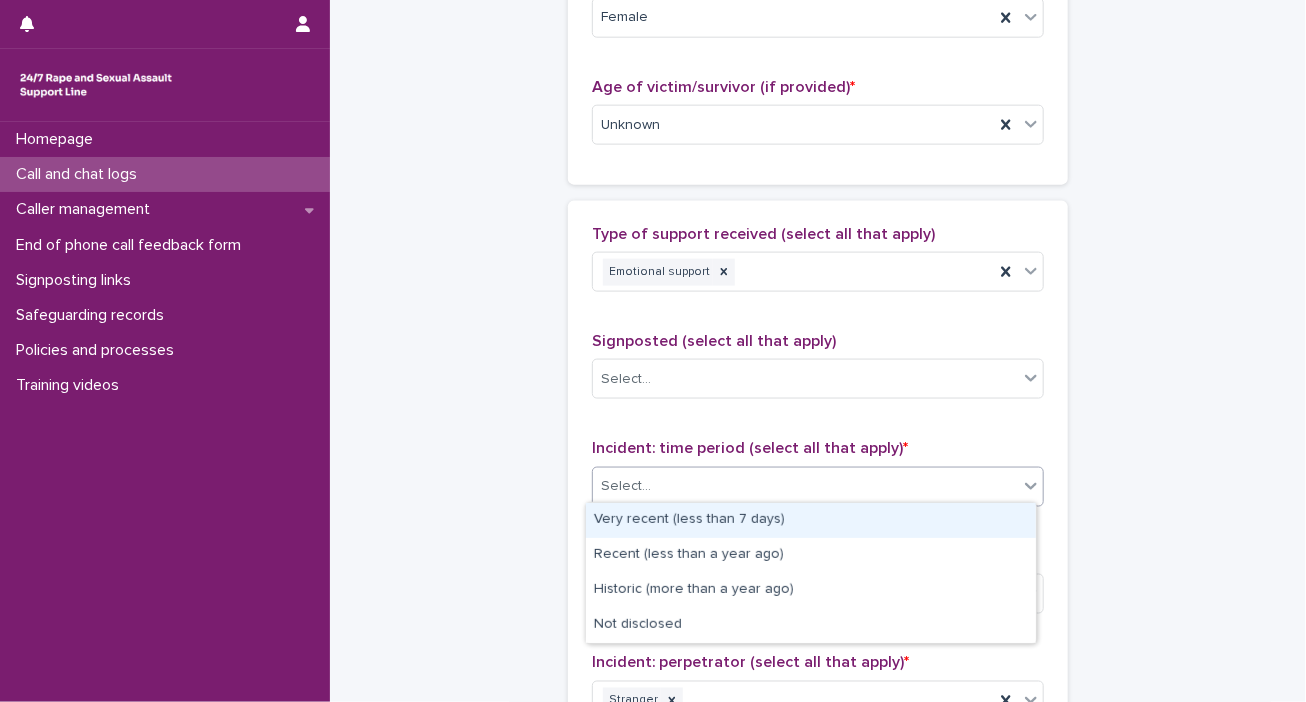 click 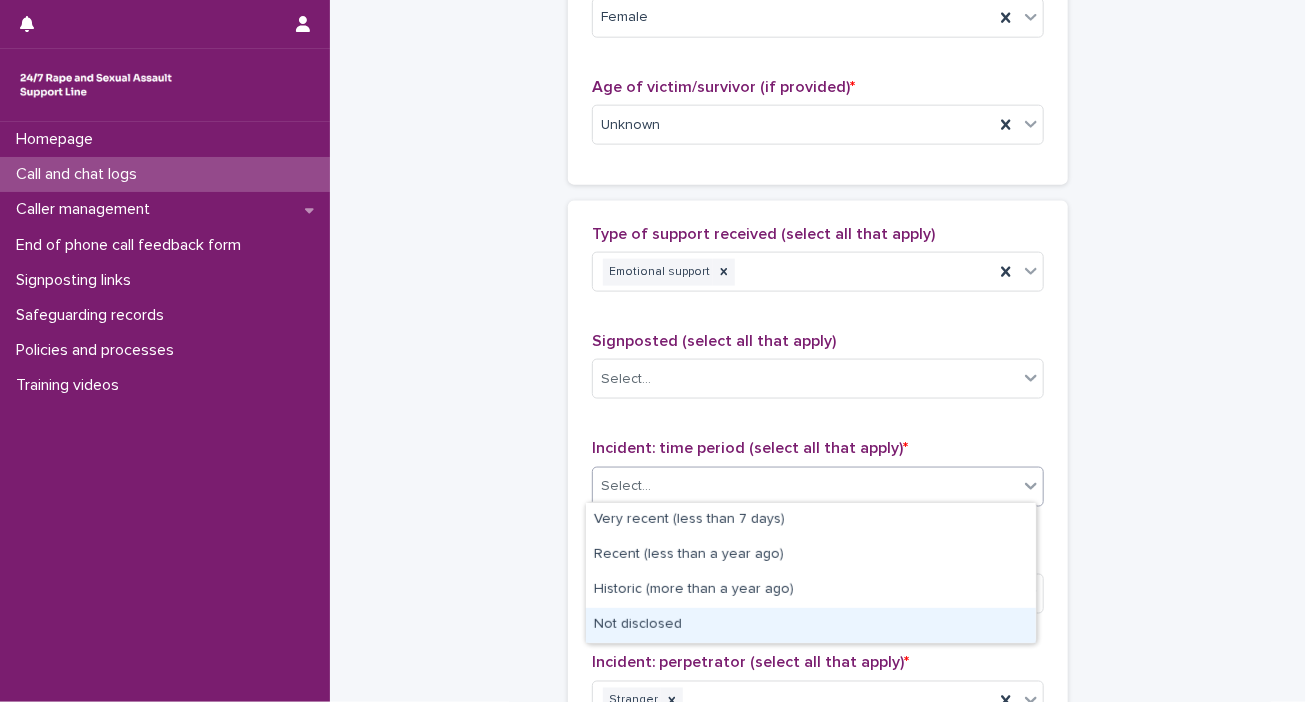 click on "Not disclosed" at bounding box center (811, 625) 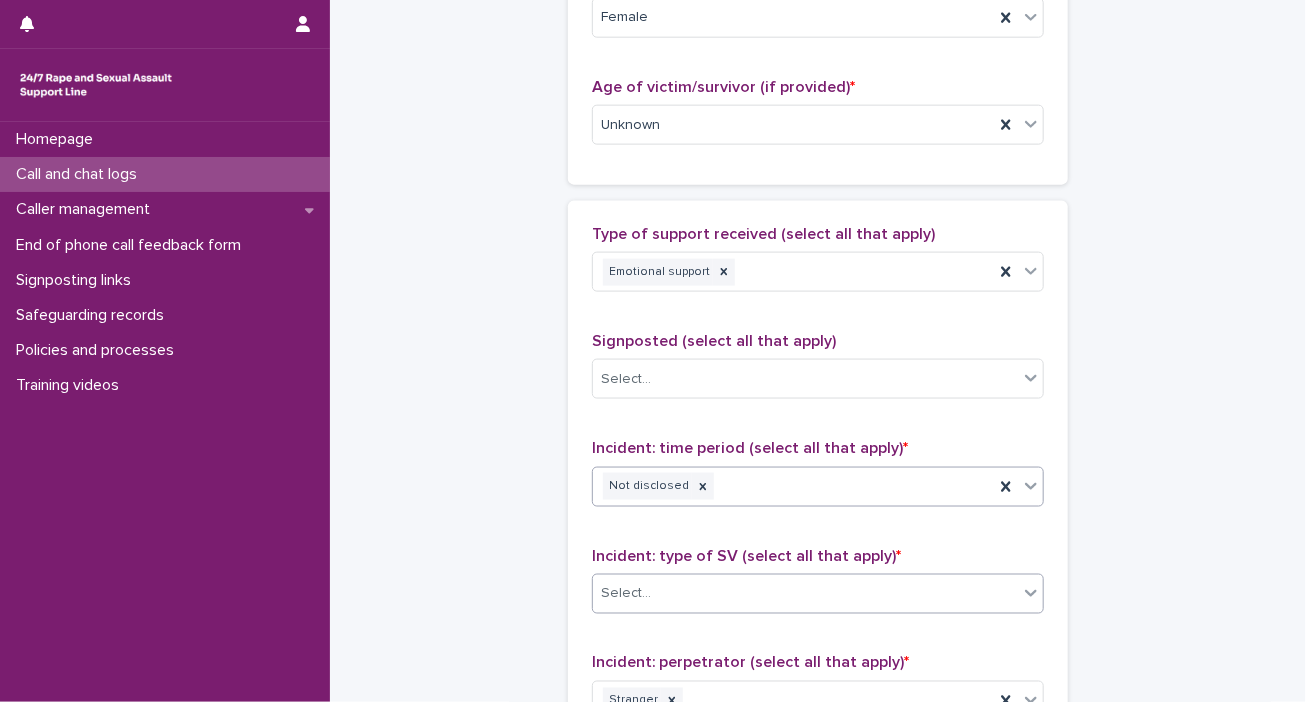 click 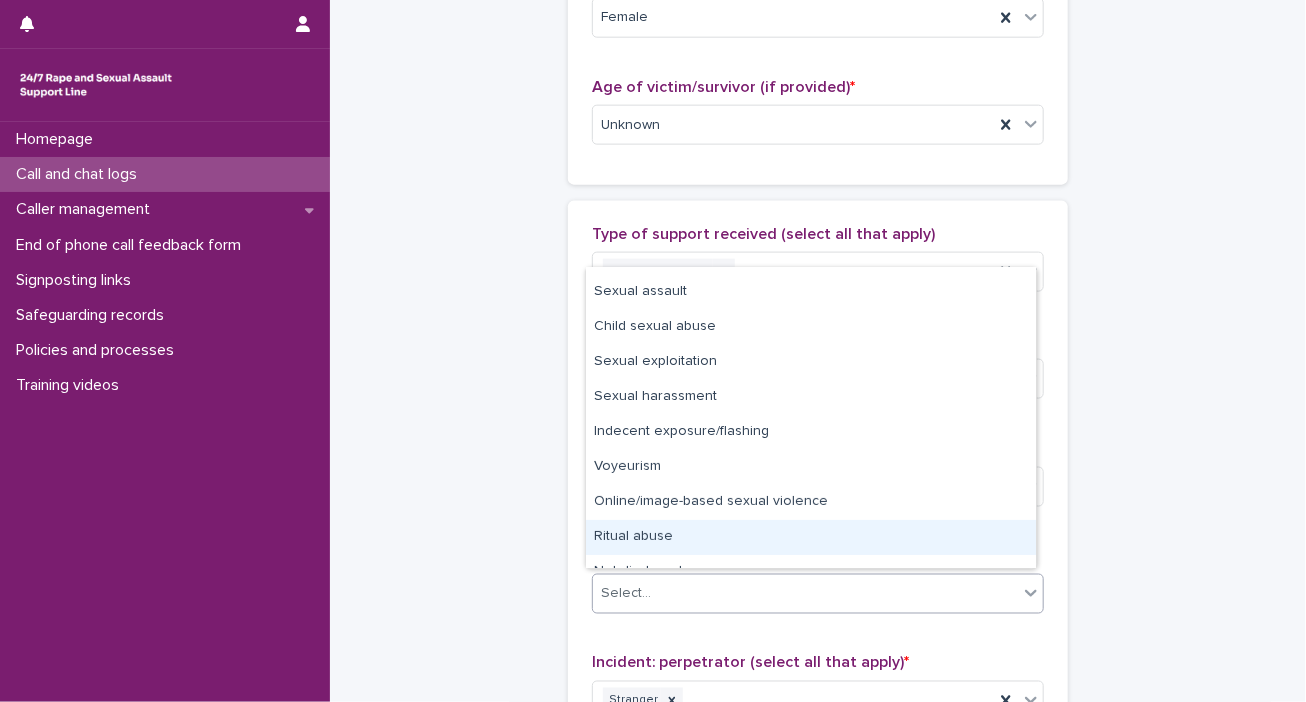 scroll, scrollTop: 50, scrollLeft: 0, axis: vertical 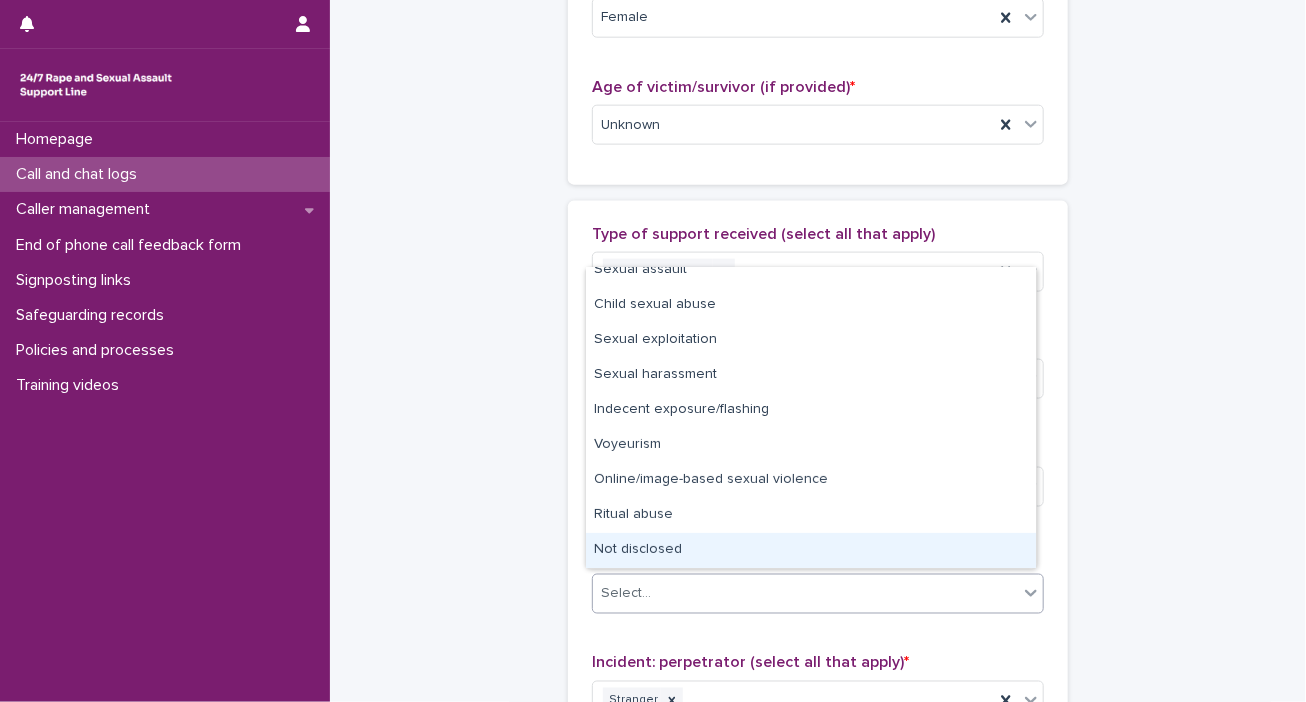 click on "Not disclosed" at bounding box center [811, 550] 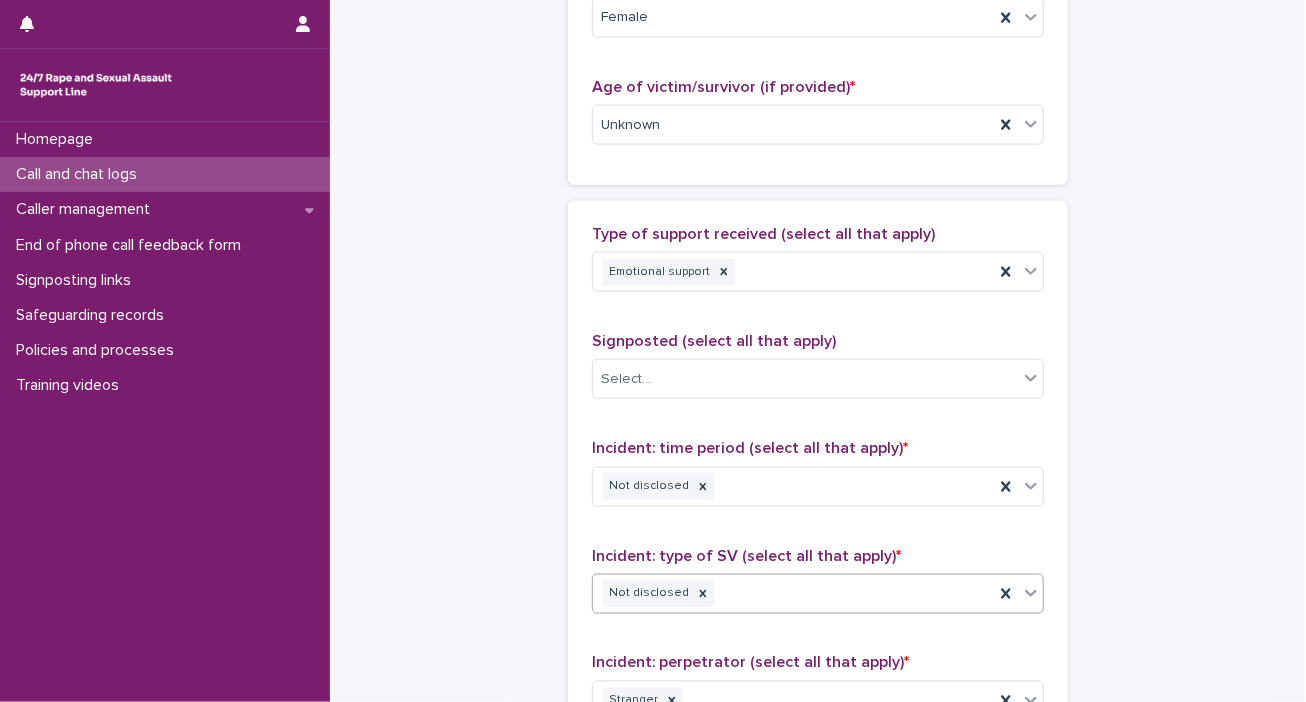 scroll, scrollTop: 1648, scrollLeft: 0, axis: vertical 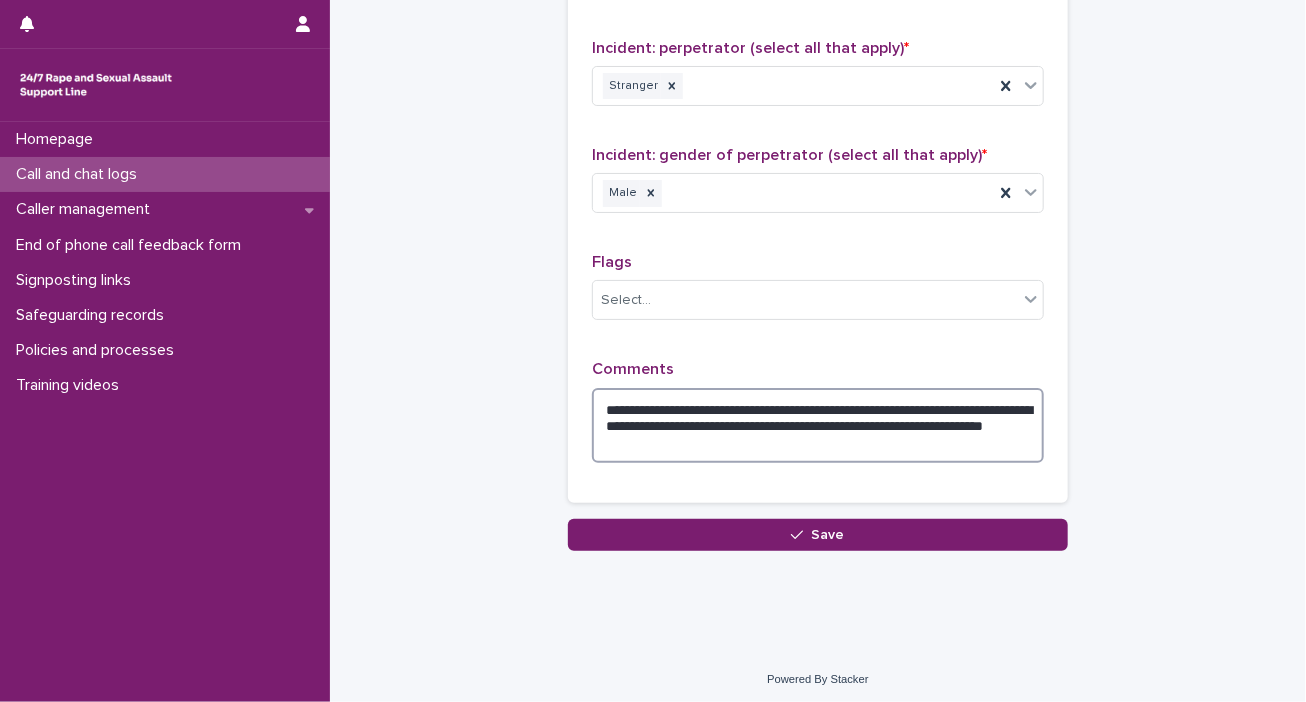 click on "**********" at bounding box center (818, 426) 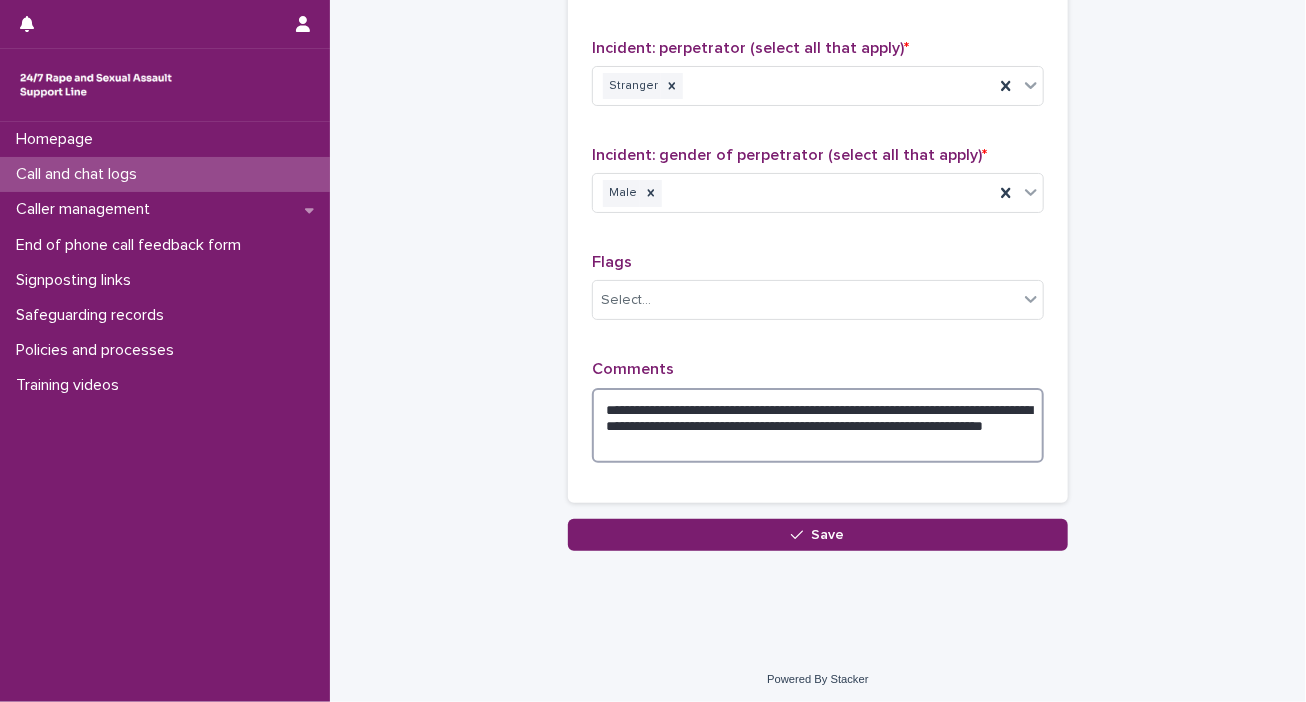 click on "**********" at bounding box center [818, 426] 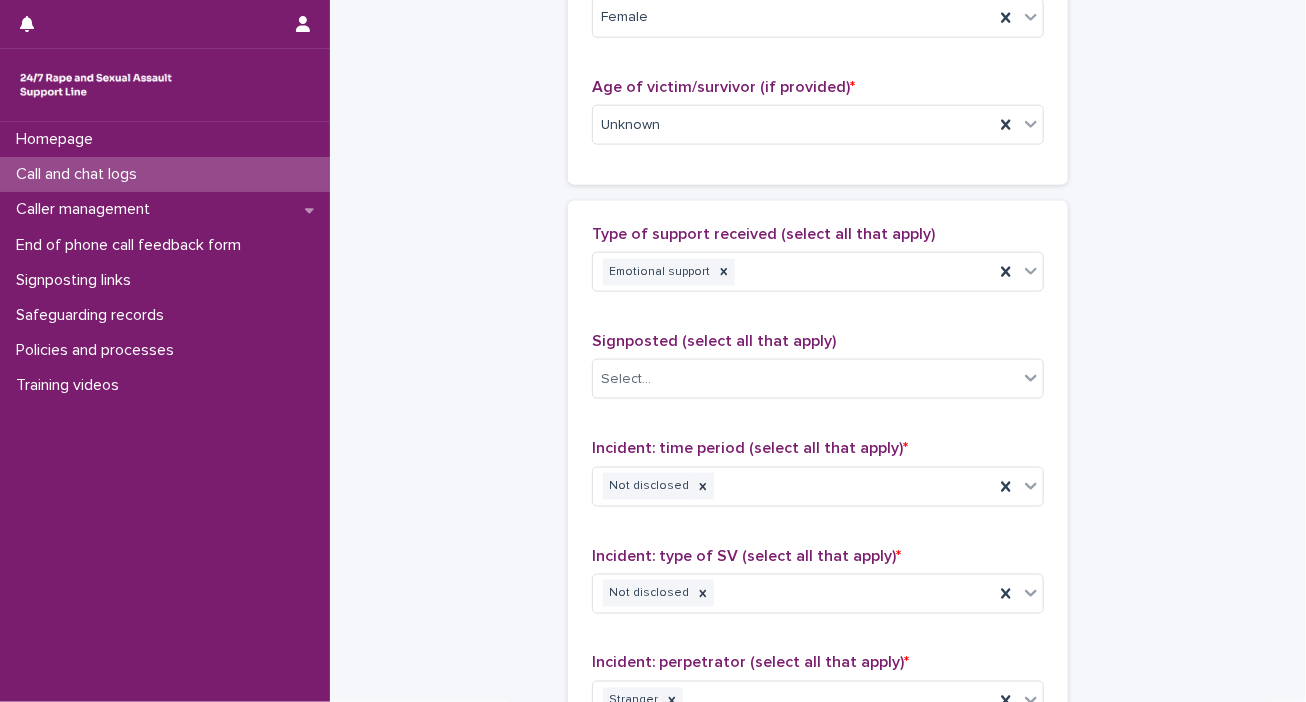scroll, scrollTop: 9, scrollLeft: 0, axis: vertical 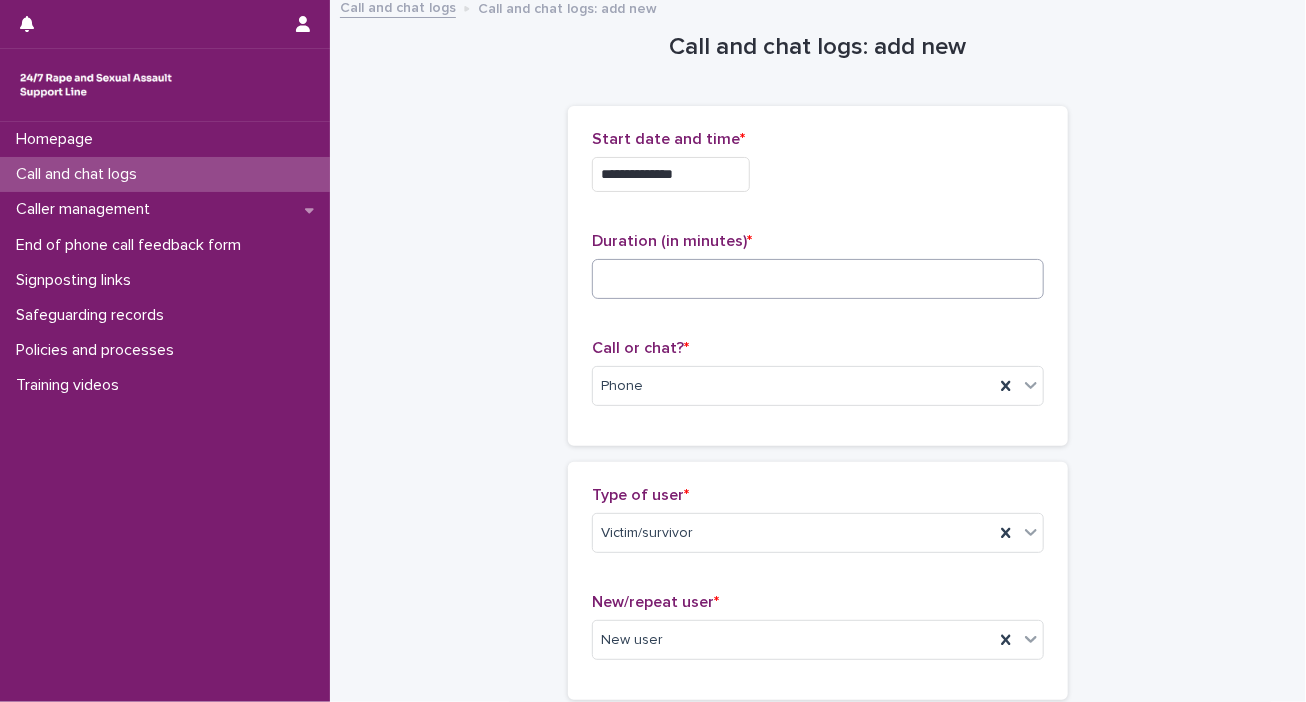 type on "**********" 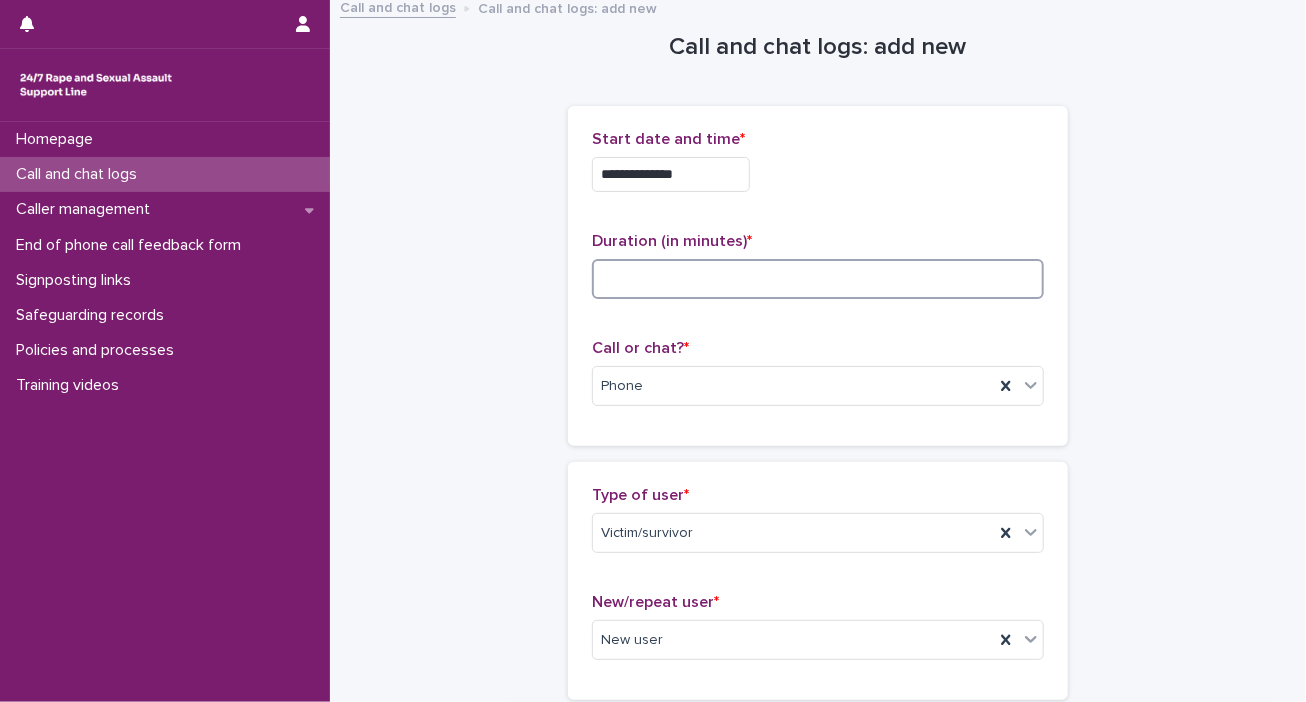 click at bounding box center (818, 279) 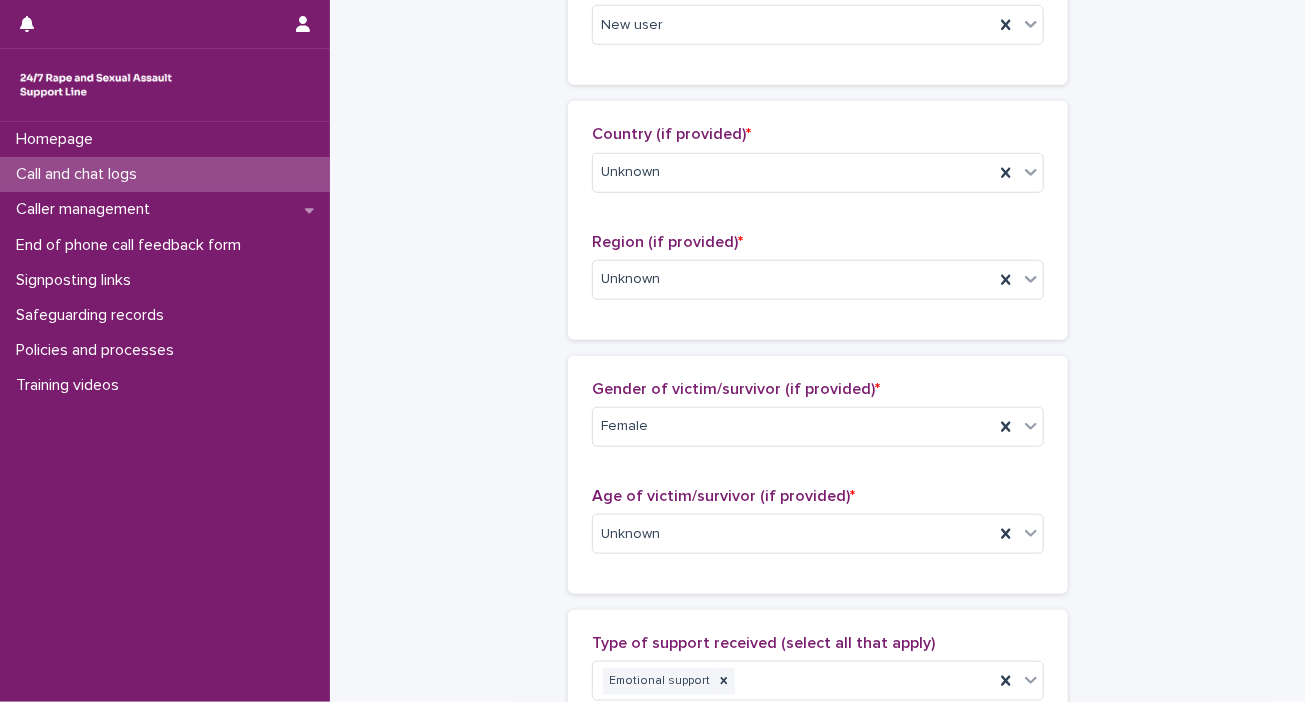 scroll, scrollTop: 1236, scrollLeft: 0, axis: vertical 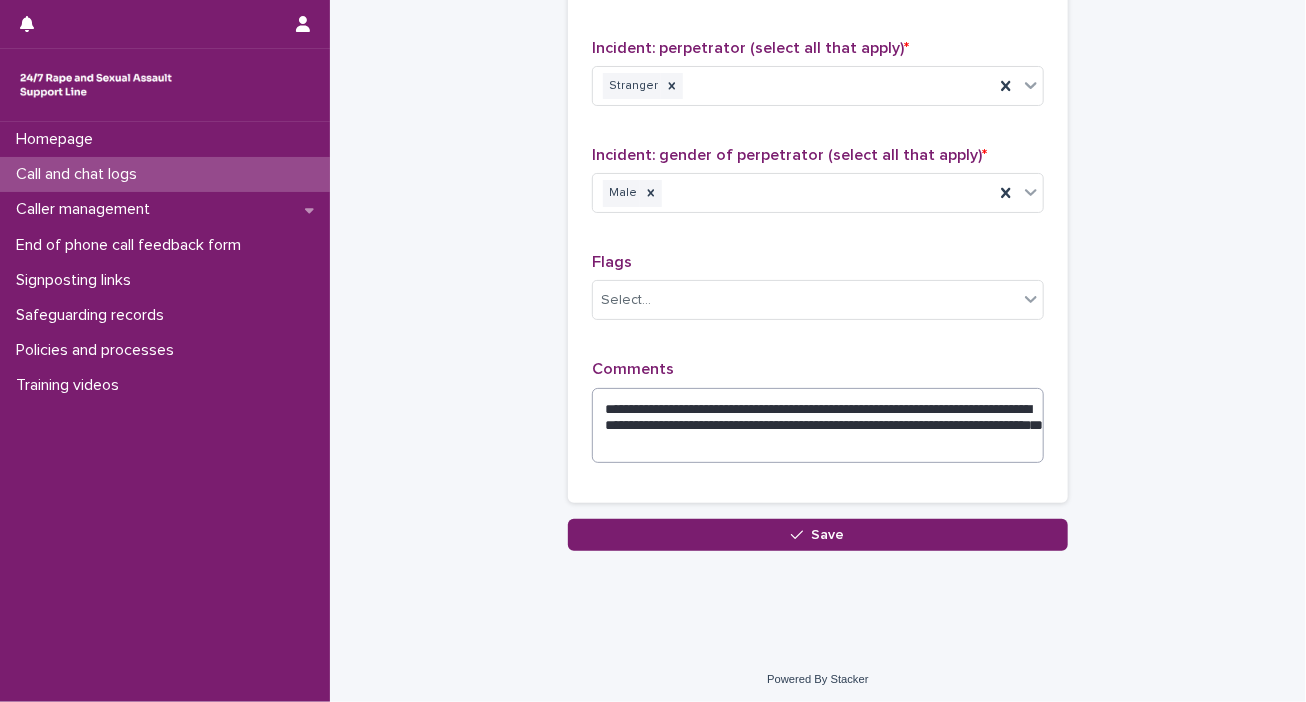 type on "**" 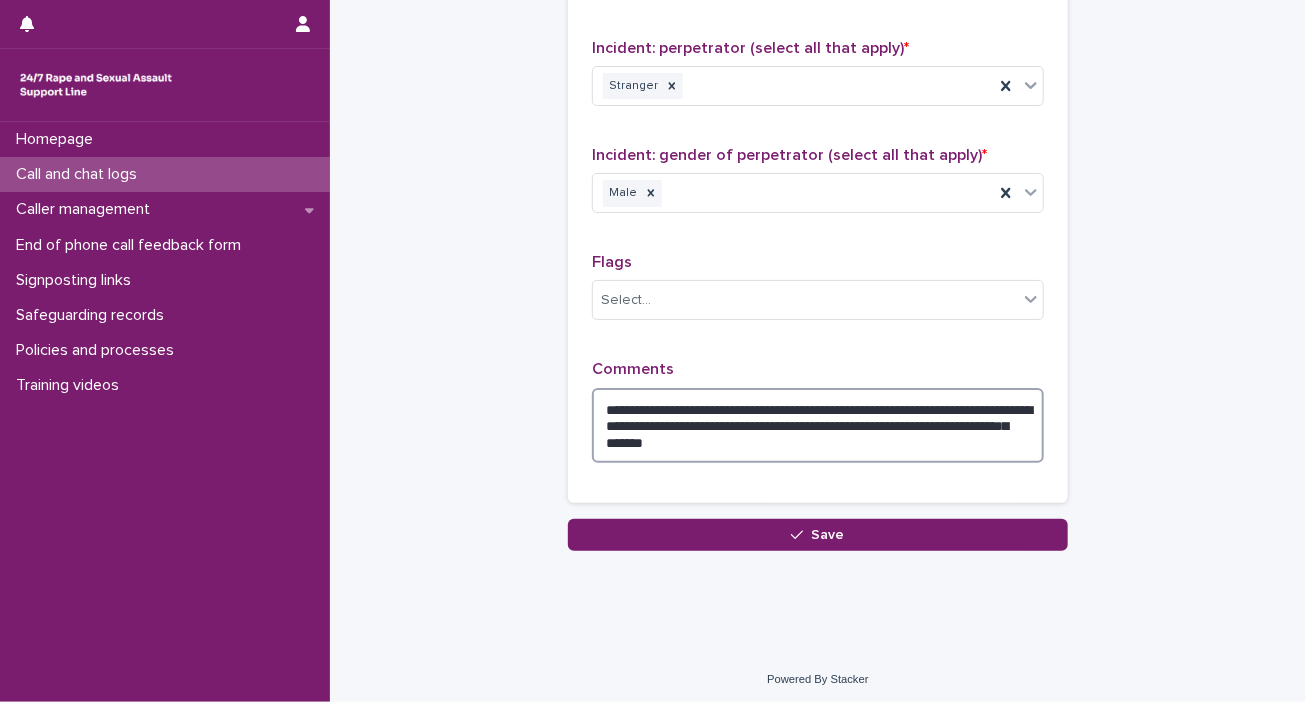click on "**********" at bounding box center (818, 426) 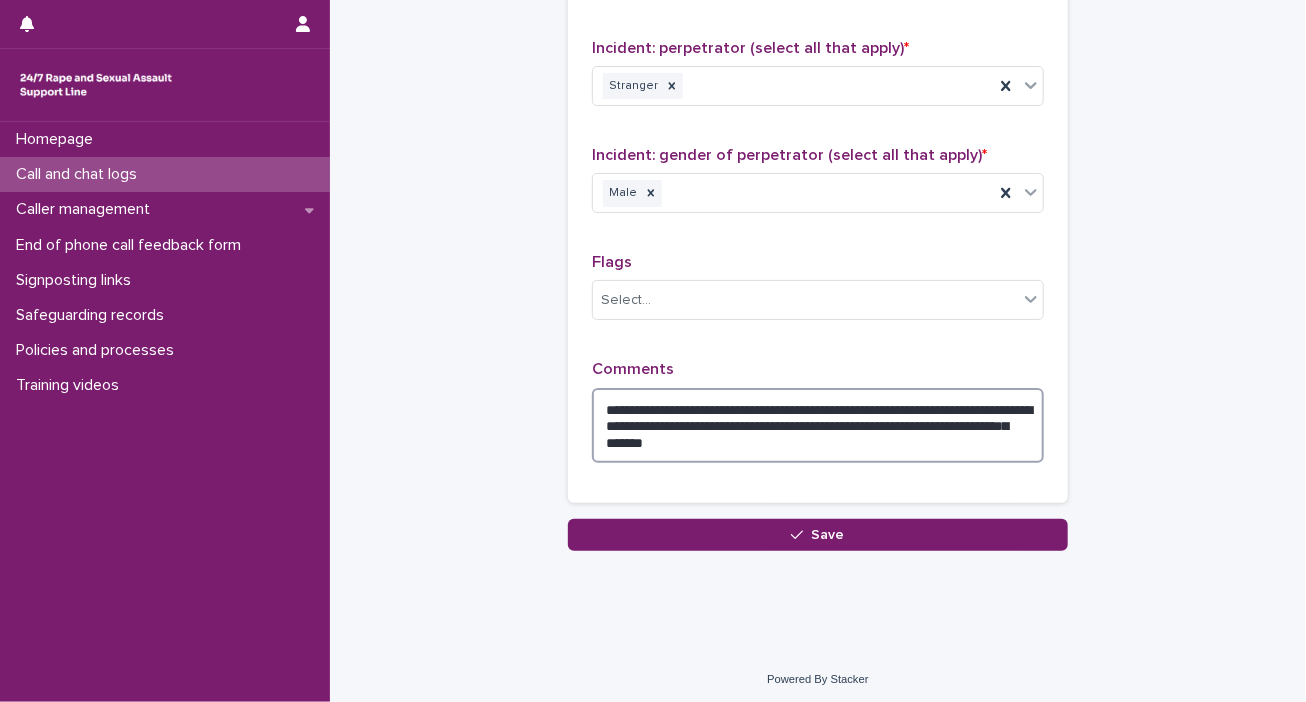 click on "**********" at bounding box center [818, 426] 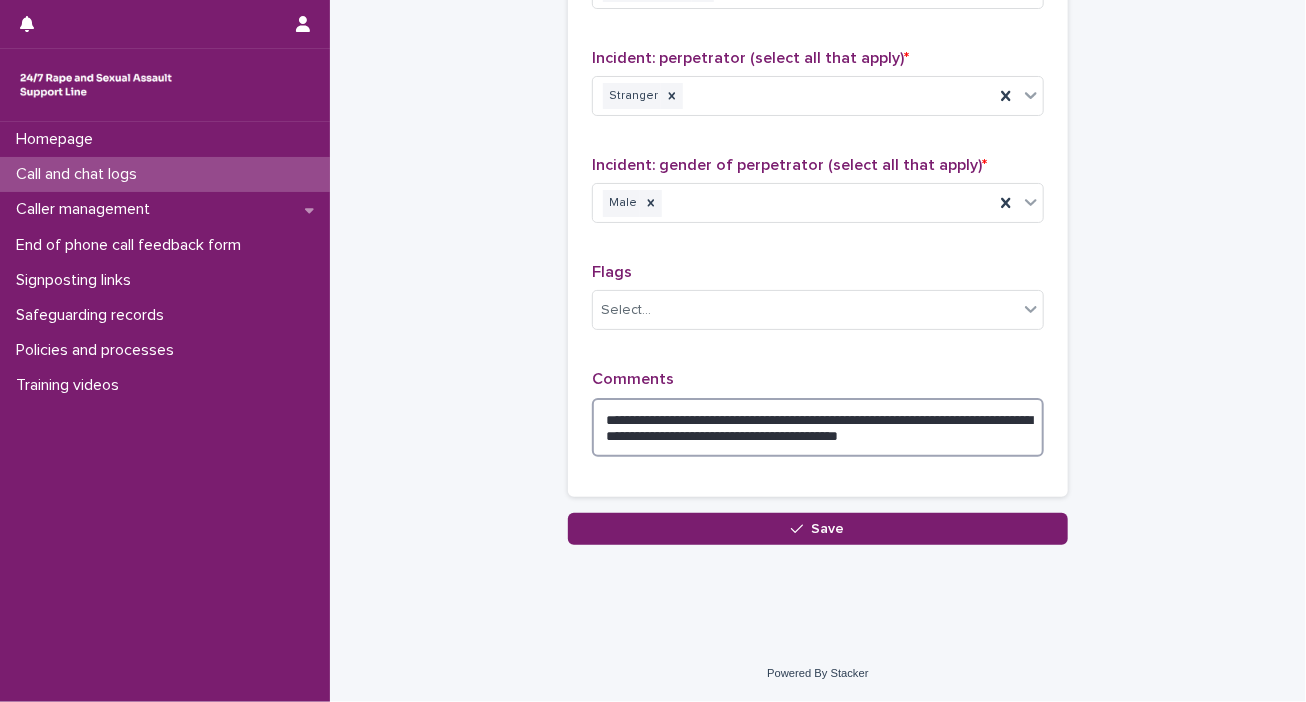 scroll, scrollTop: 1632, scrollLeft: 0, axis: vertical 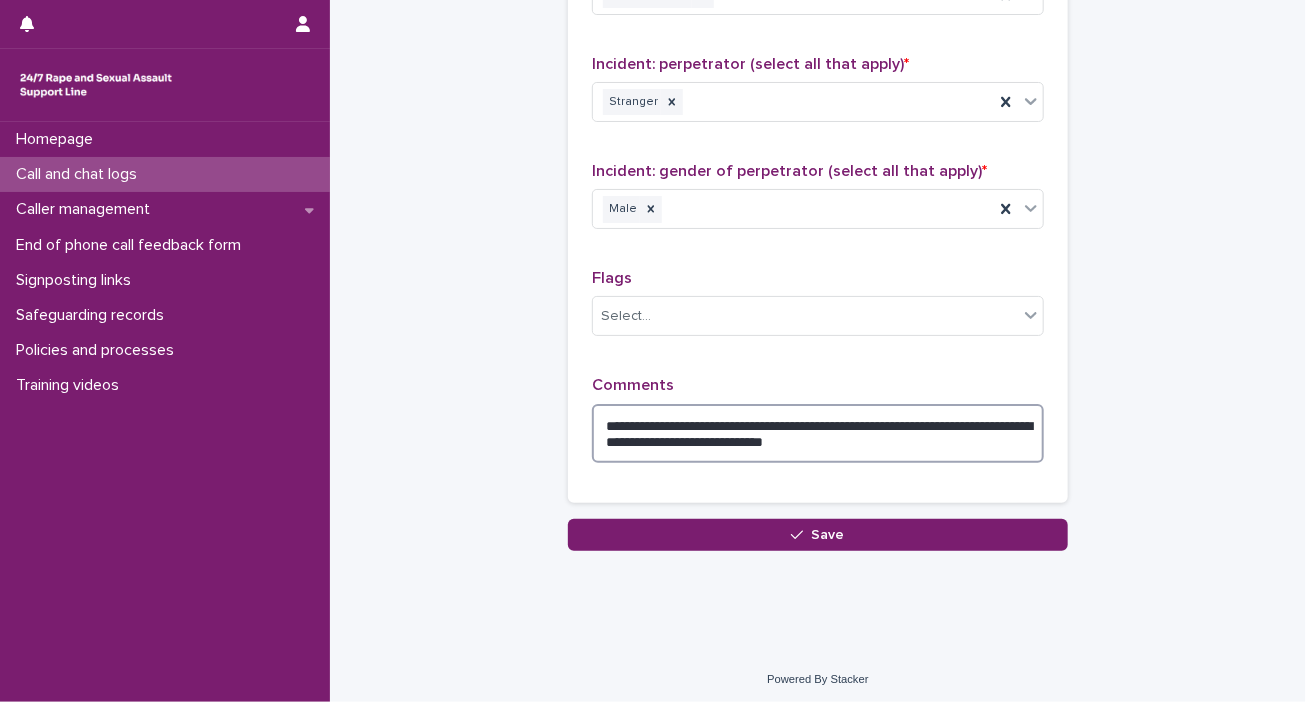 click on "**********" at bounding box center (818, 434) 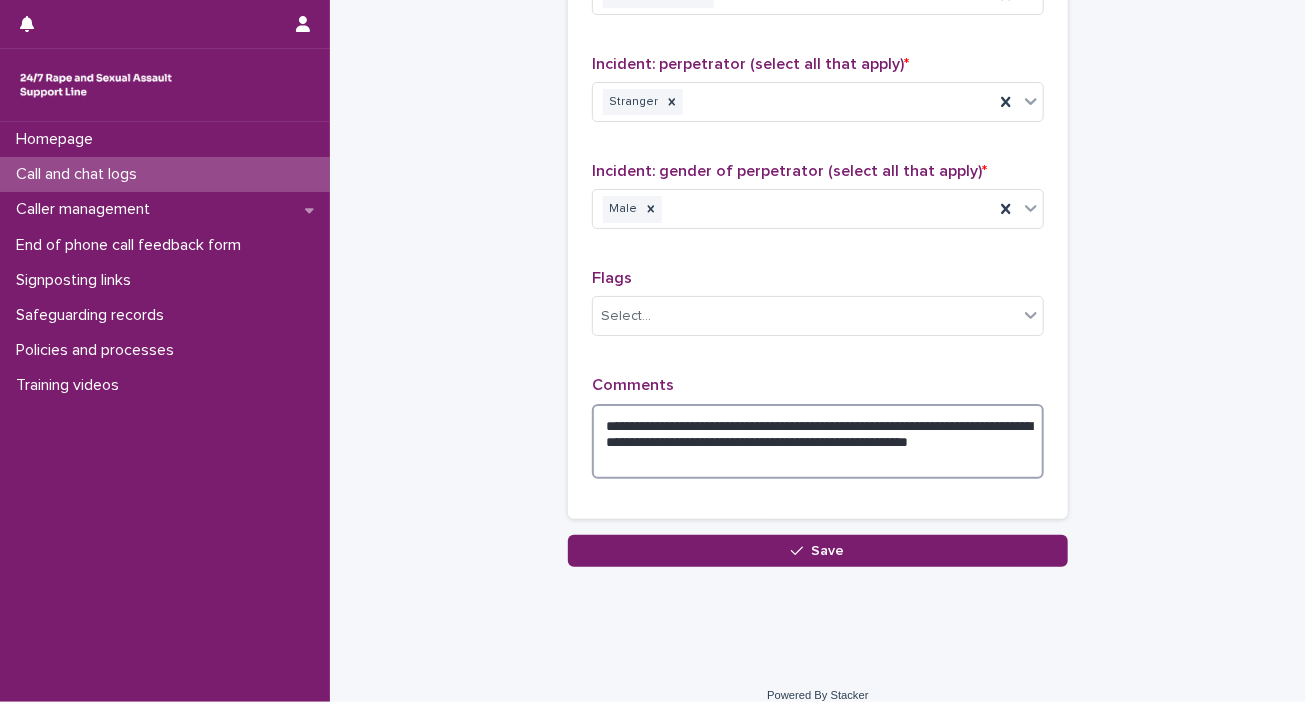 click on "**********" at bounding box center [818, 442] 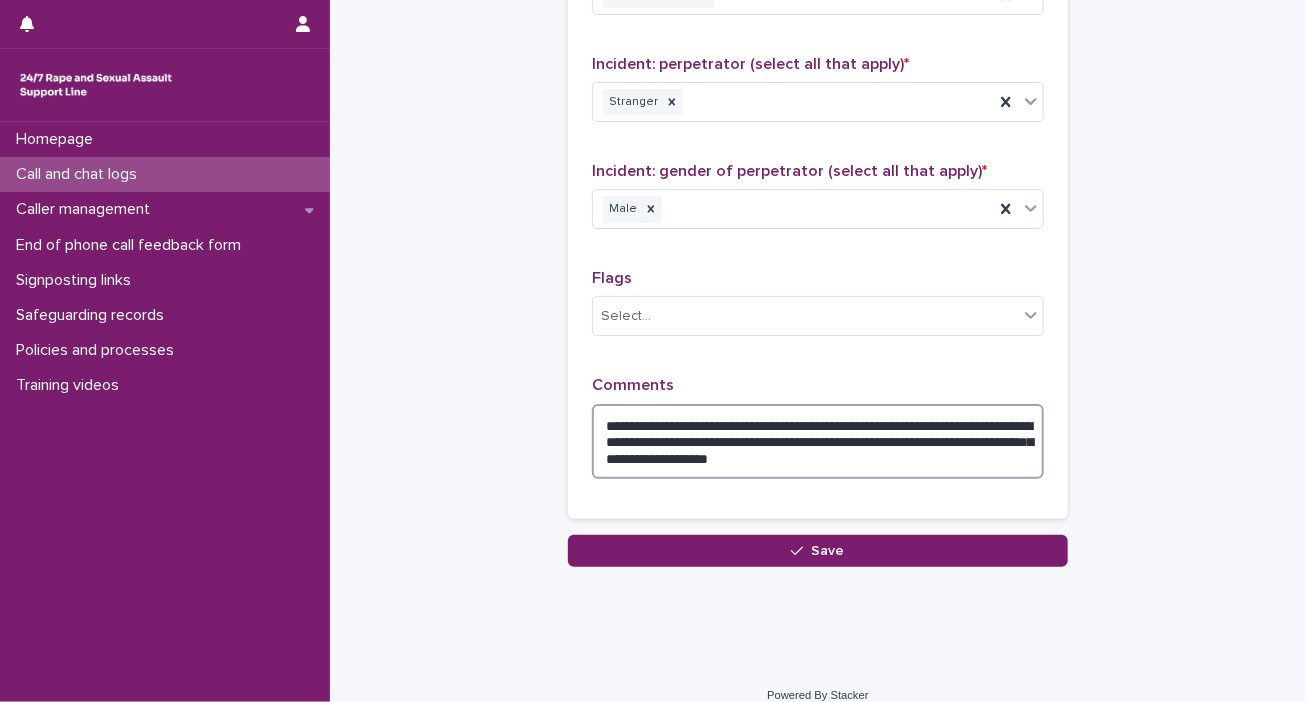 drag, startPoint x: 880, startPoint y: 433, endPoint x: 935, endPoint y: 487, distance: 77.07788 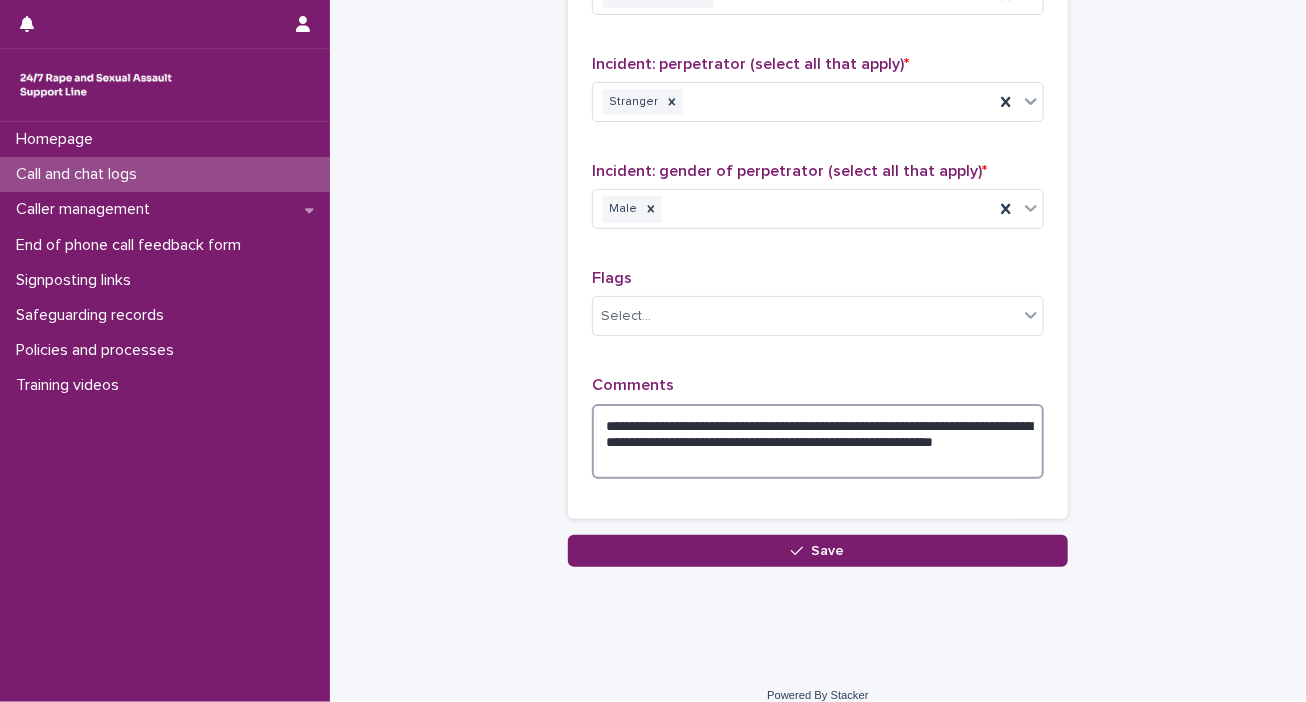 click on "**********" at bounding box center (818, 442) 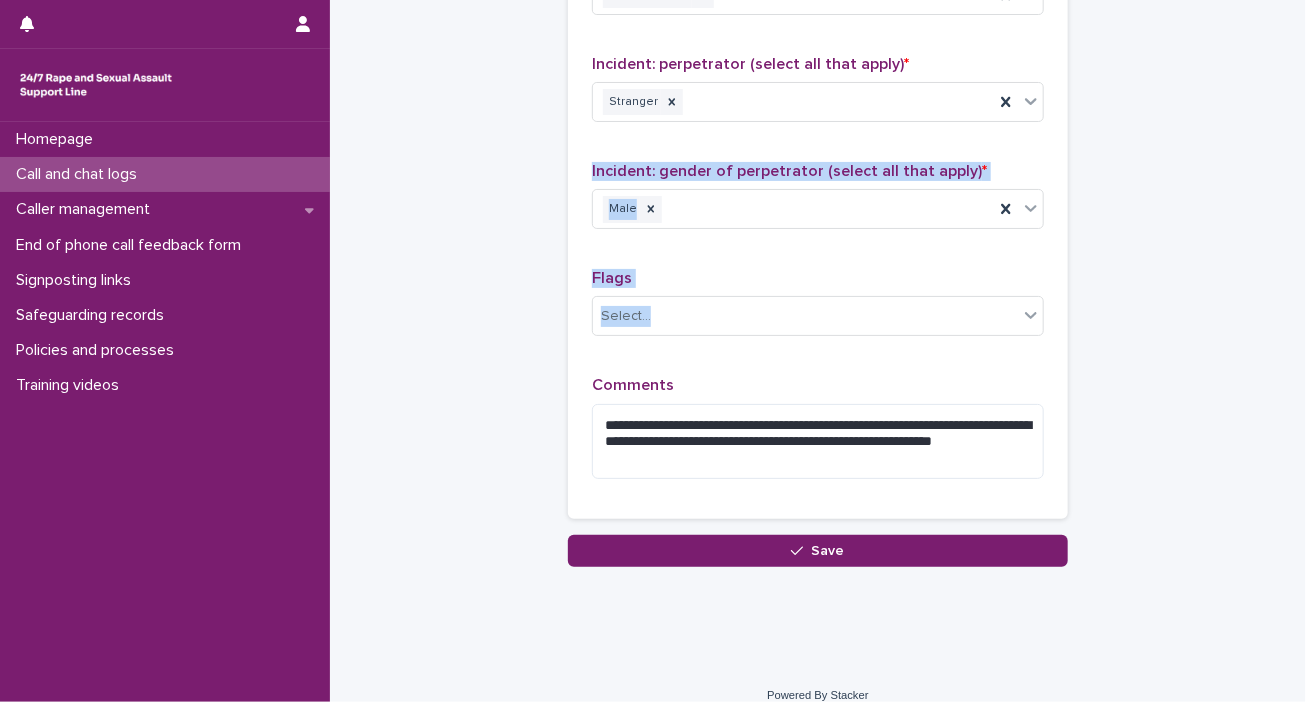 drag, startPoint x: 689, startPoint y: 133, endPoint x: 748, endPoint y: 288, distance: 165.84933 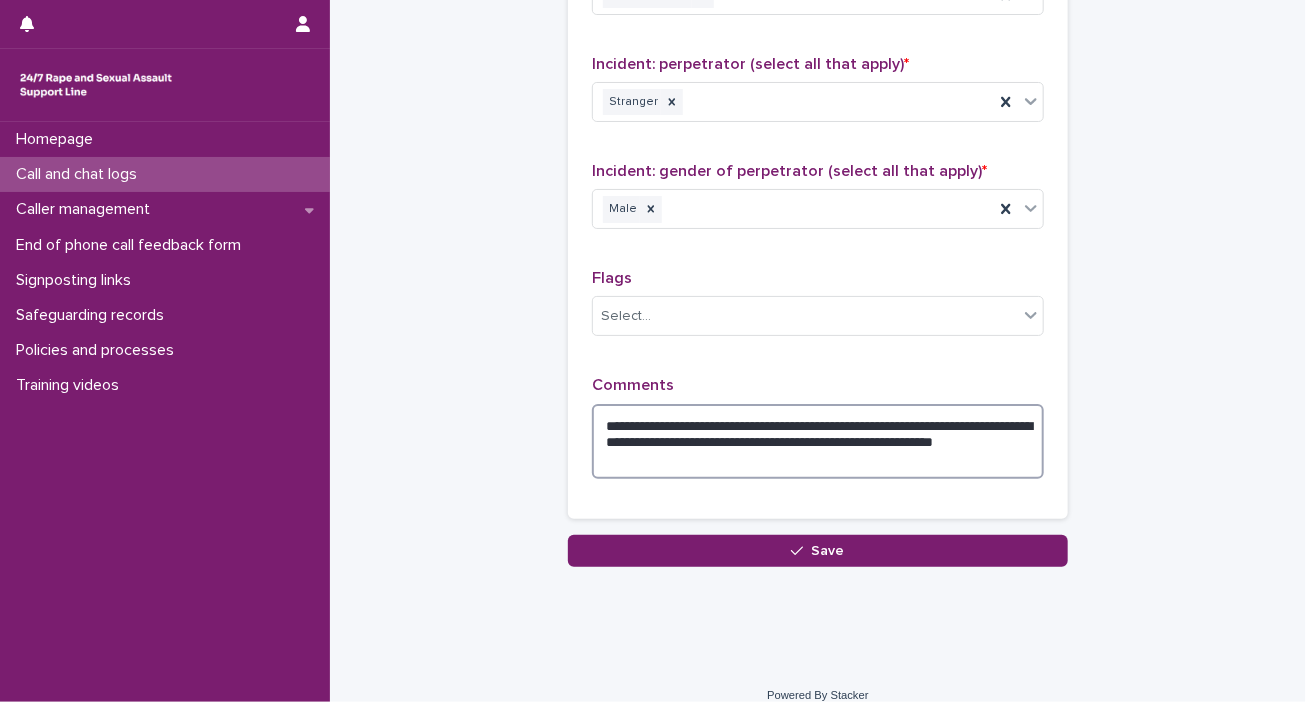 click on "**********" at bounding box center [818, 442] 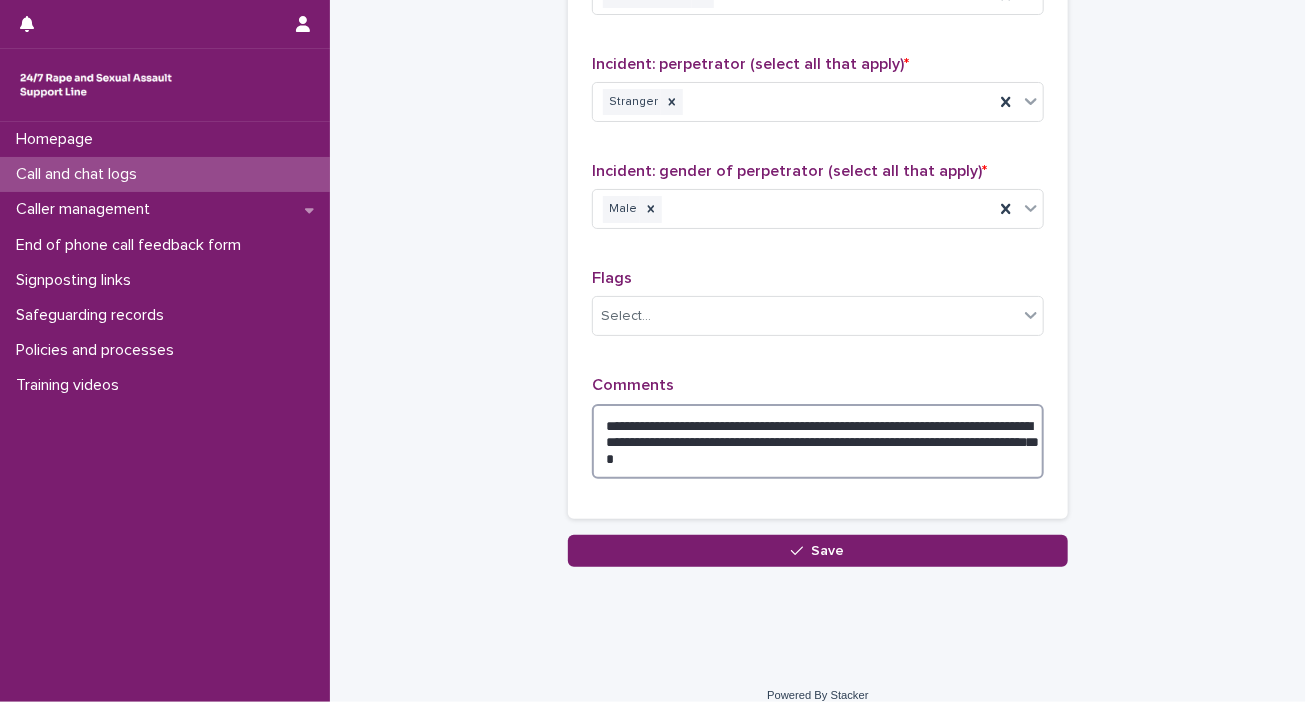 type on "**********" 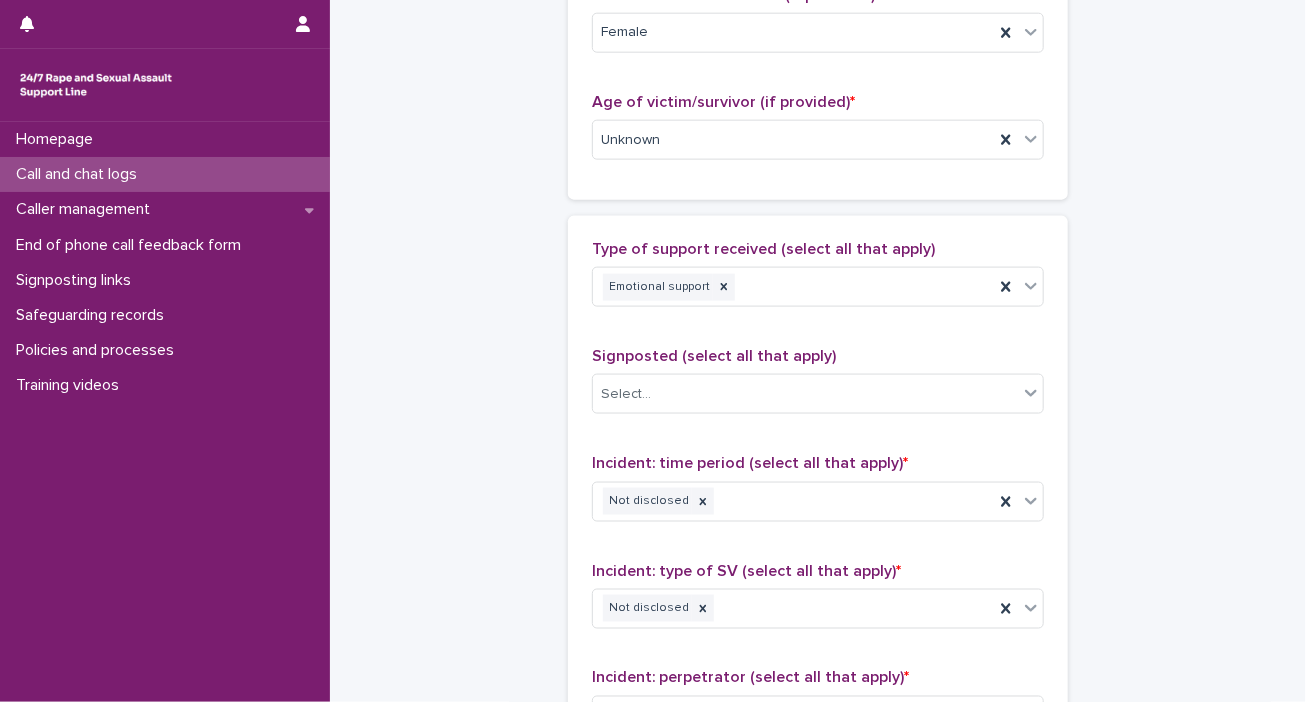 scroll, scrollTop: 1017, scrollLeft: 0, axis: vertical 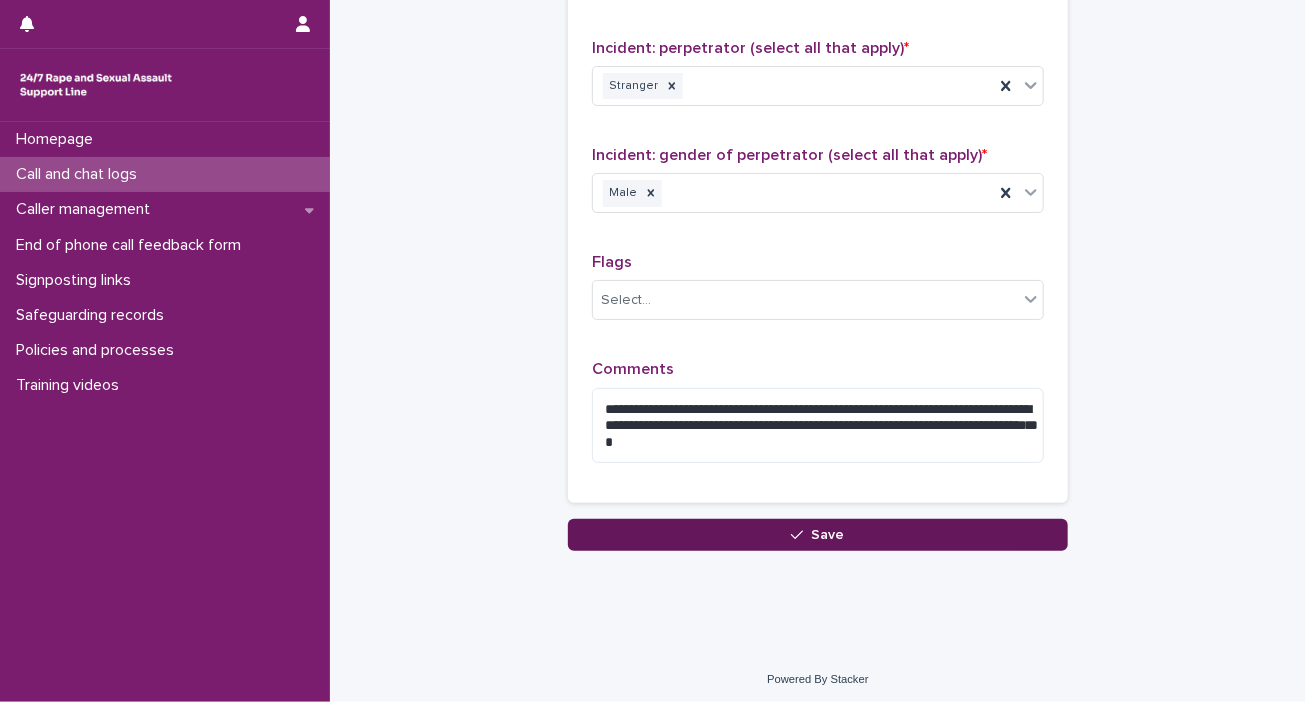 click on "Save" at bounding box center (828, 535) 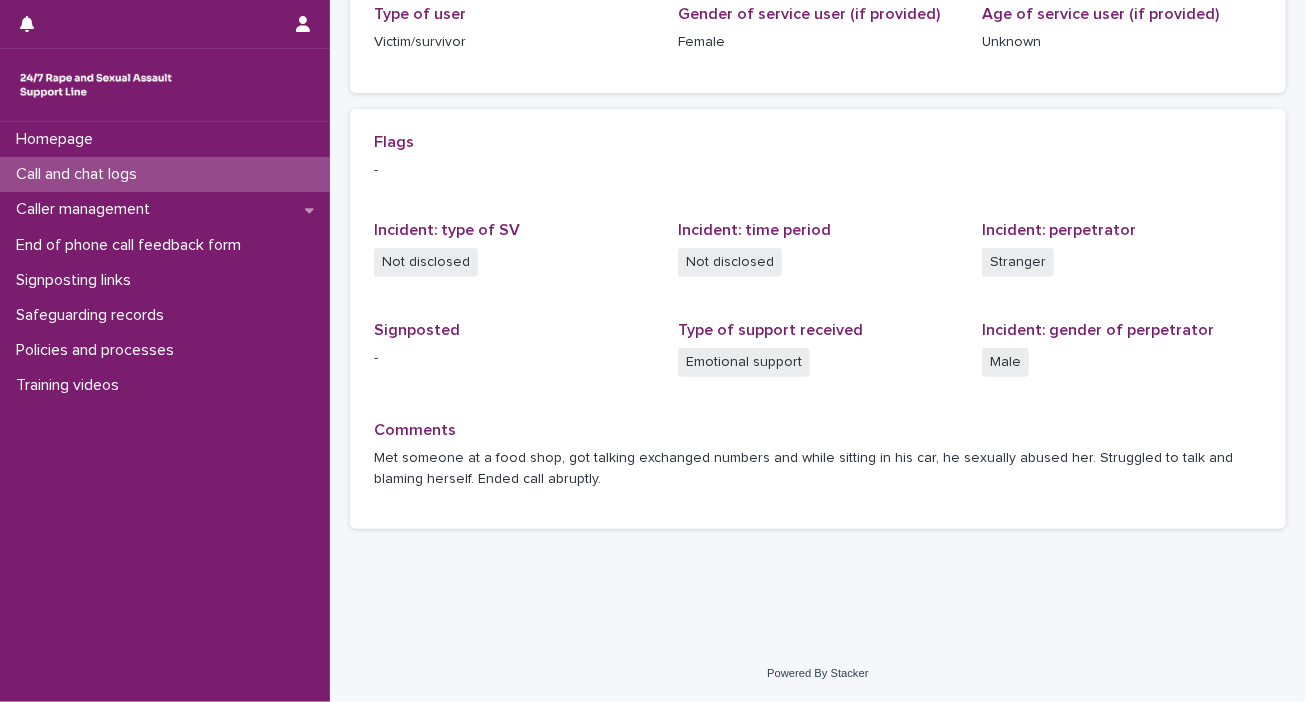 scroll, scrollTop: 0, scrollLeft: 0, axis: both 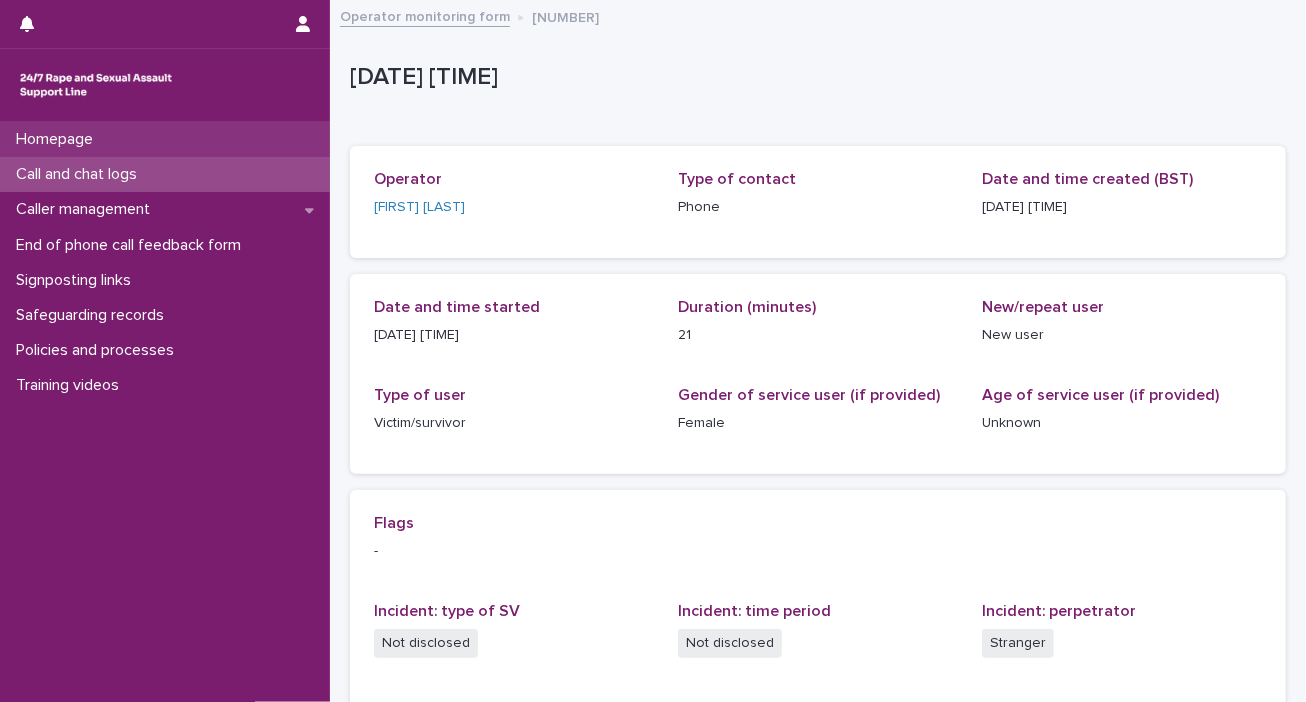 click on "Homepage" at bounding box center (165, 139) 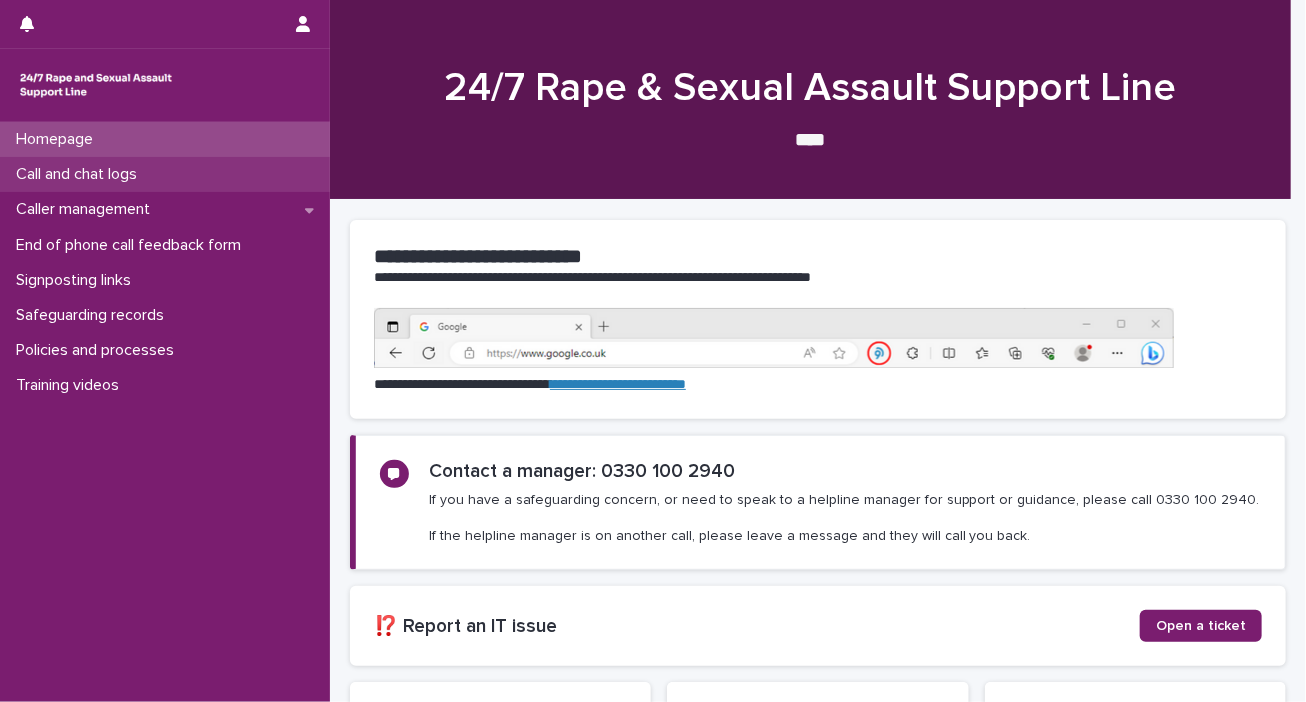 click on "Call and chat logs" at bounding box center [80, 174] 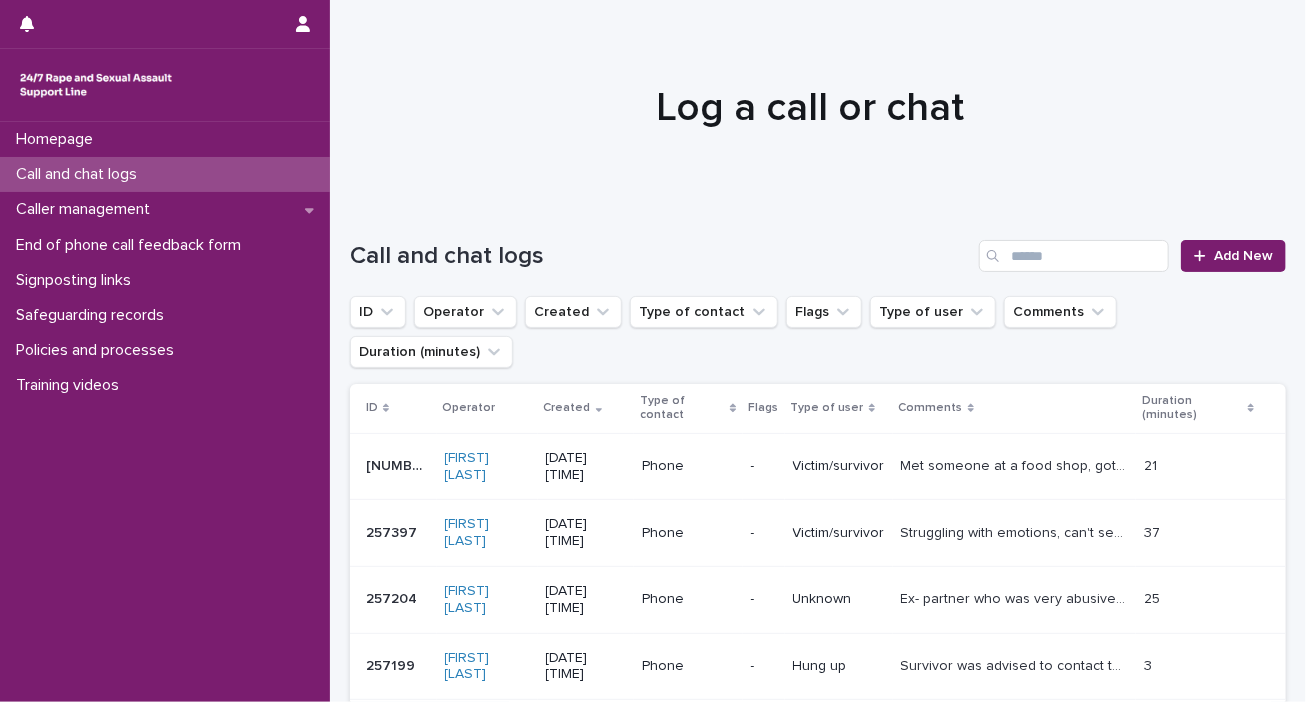click on "Call and chat logs" at bounding box center [80, 174] 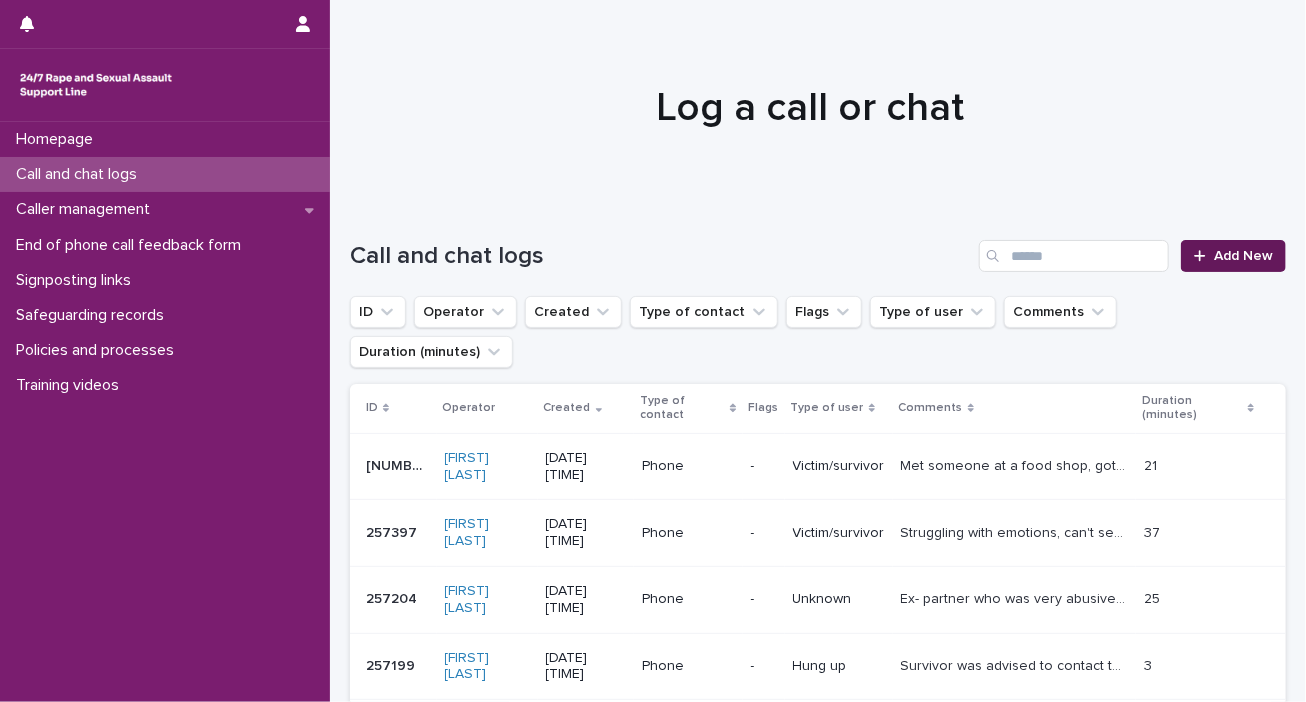 click on "Add New" at bounding box center [1233, 256] 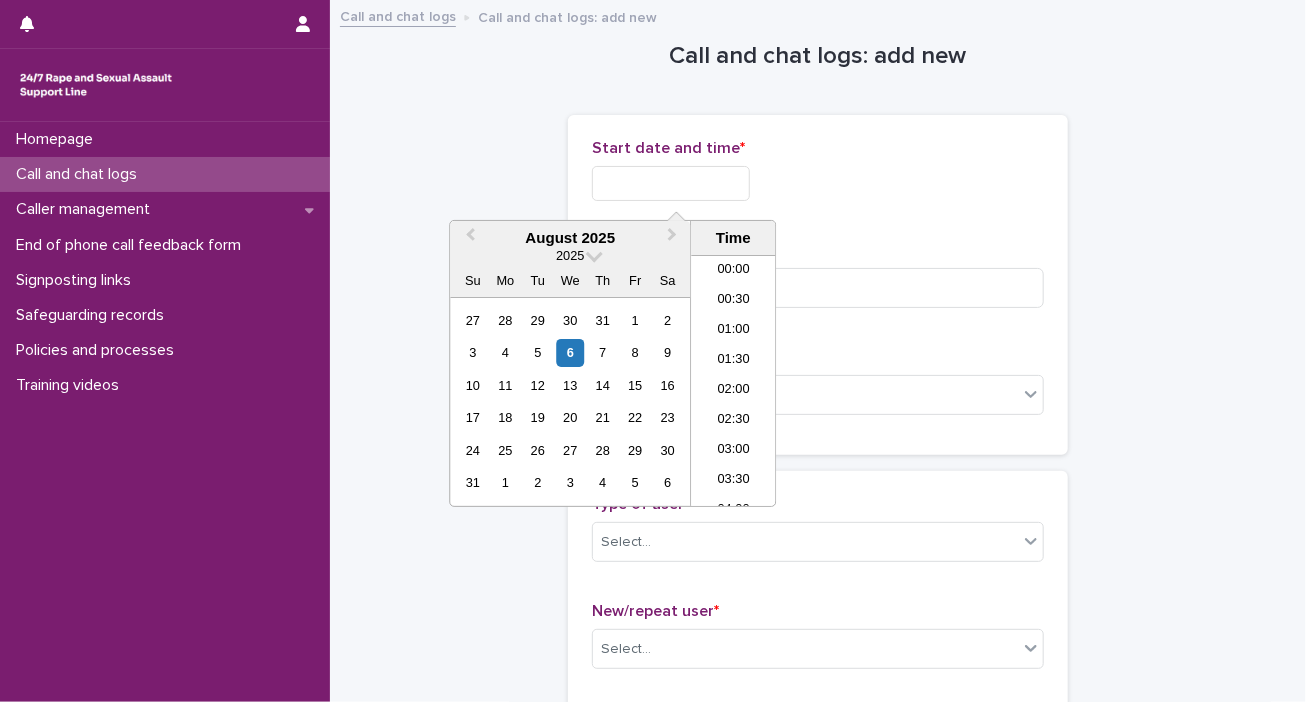 click at bounding box center [671, 183] 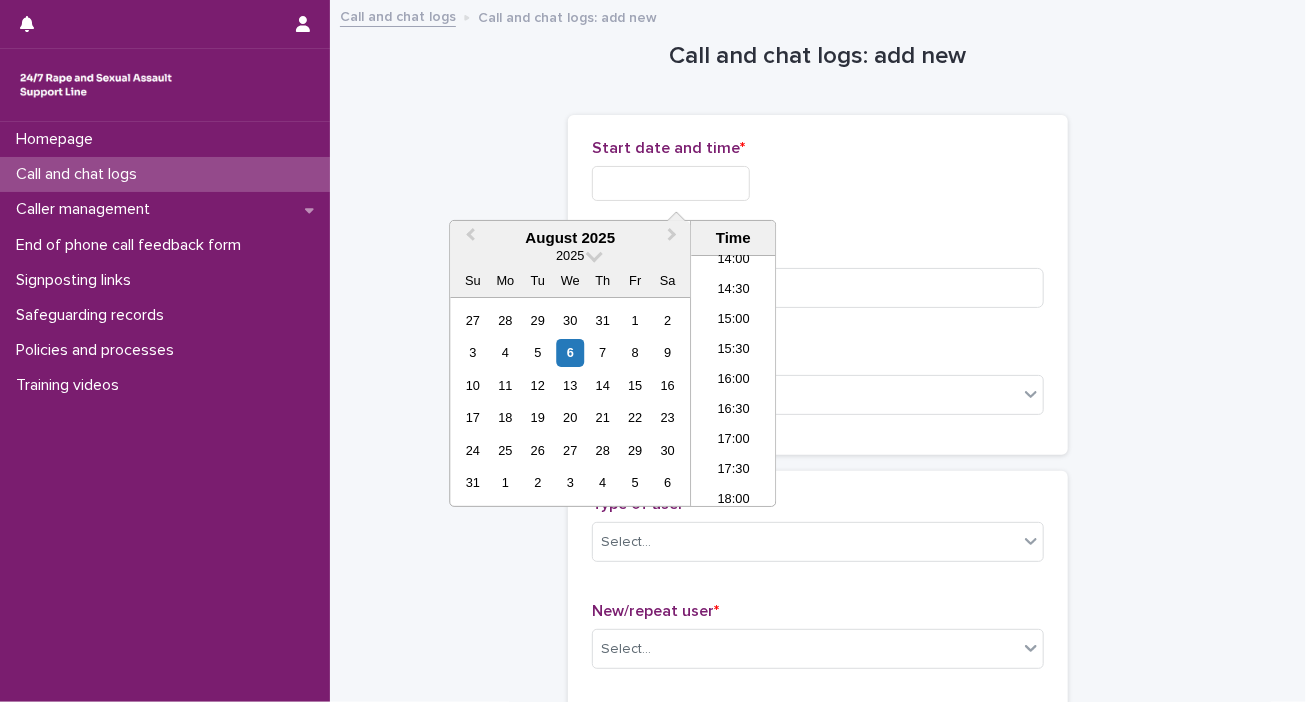 click on "15:30" at bounding box center [733, 351] 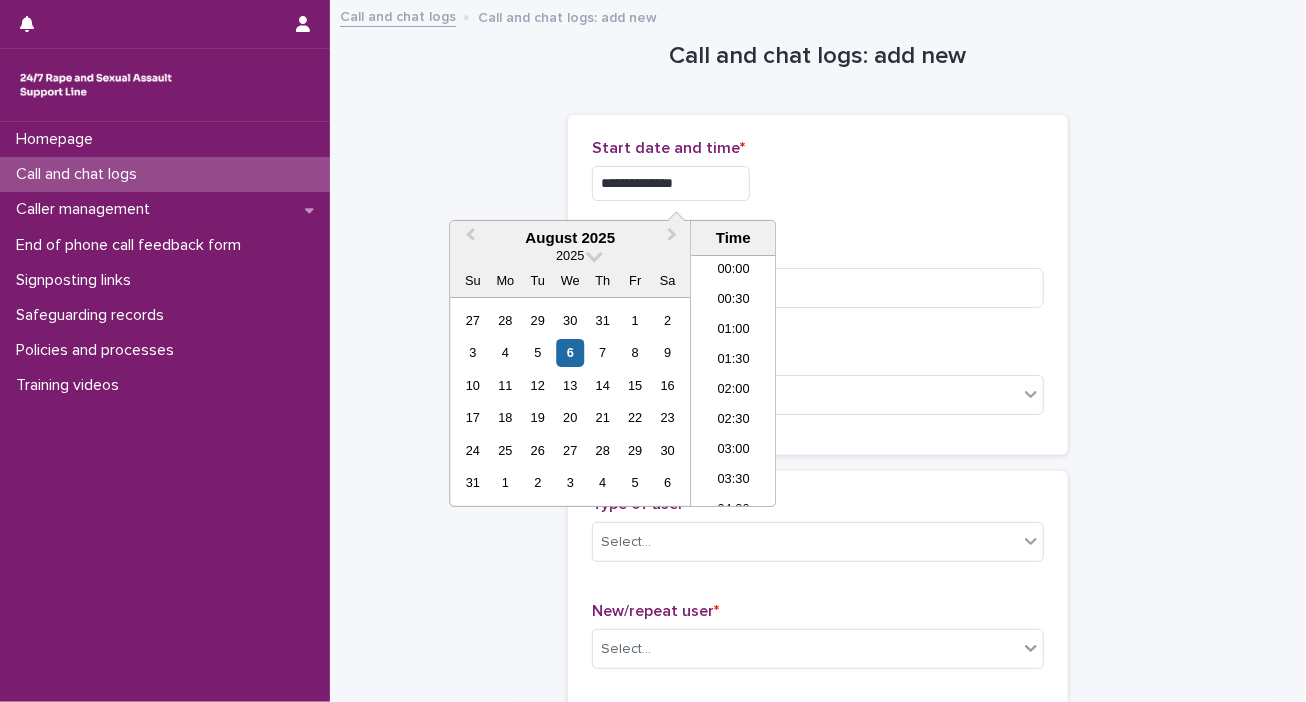 click on "**********" at bounding box center [671, 183] 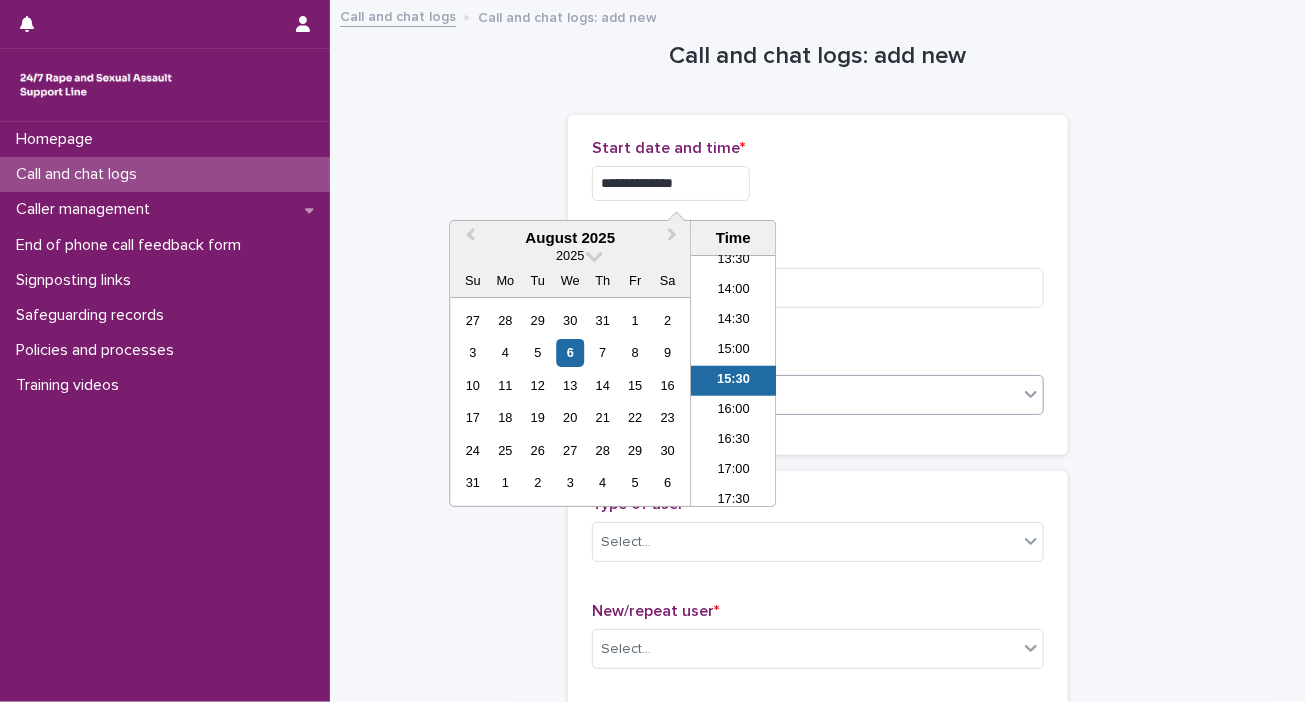 drag, startPoint x: 732, startPoint y: 409, endPoint x: 724, endPoint y: 379, distance: 31.04835 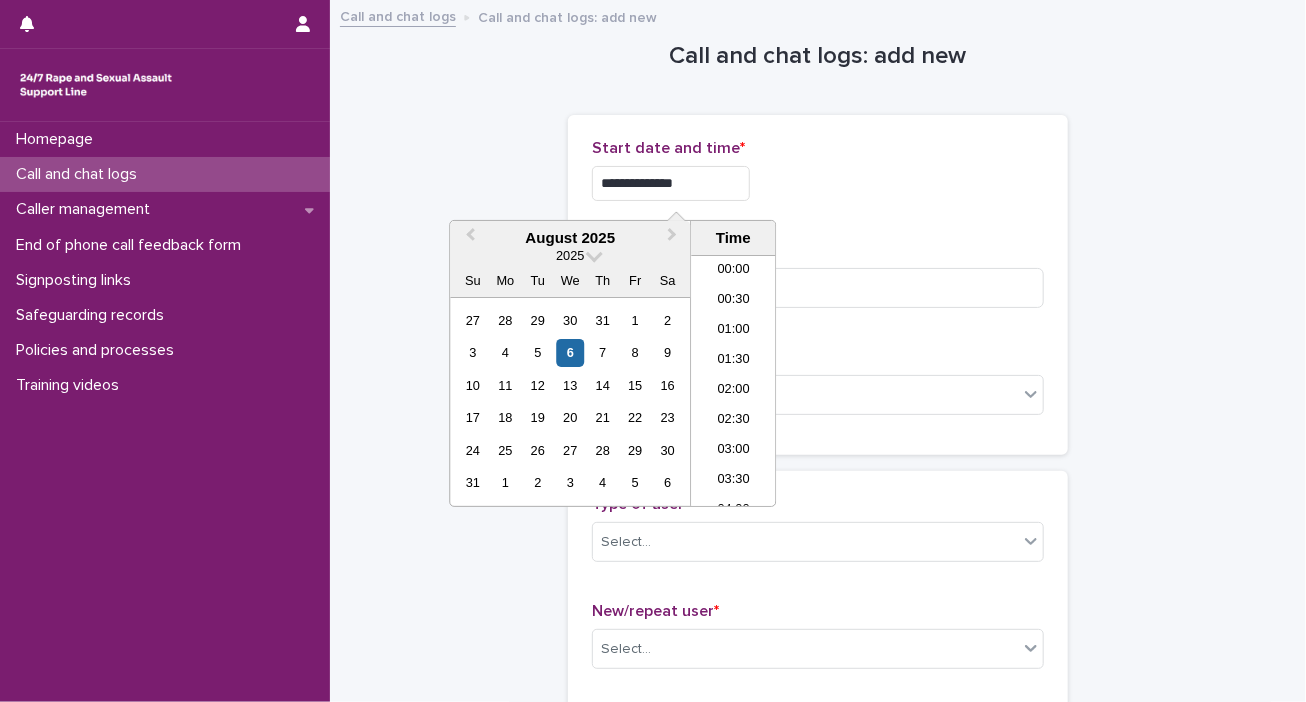 scroll, scrollTop: 850, scrollLeft: 0, axis: vertical 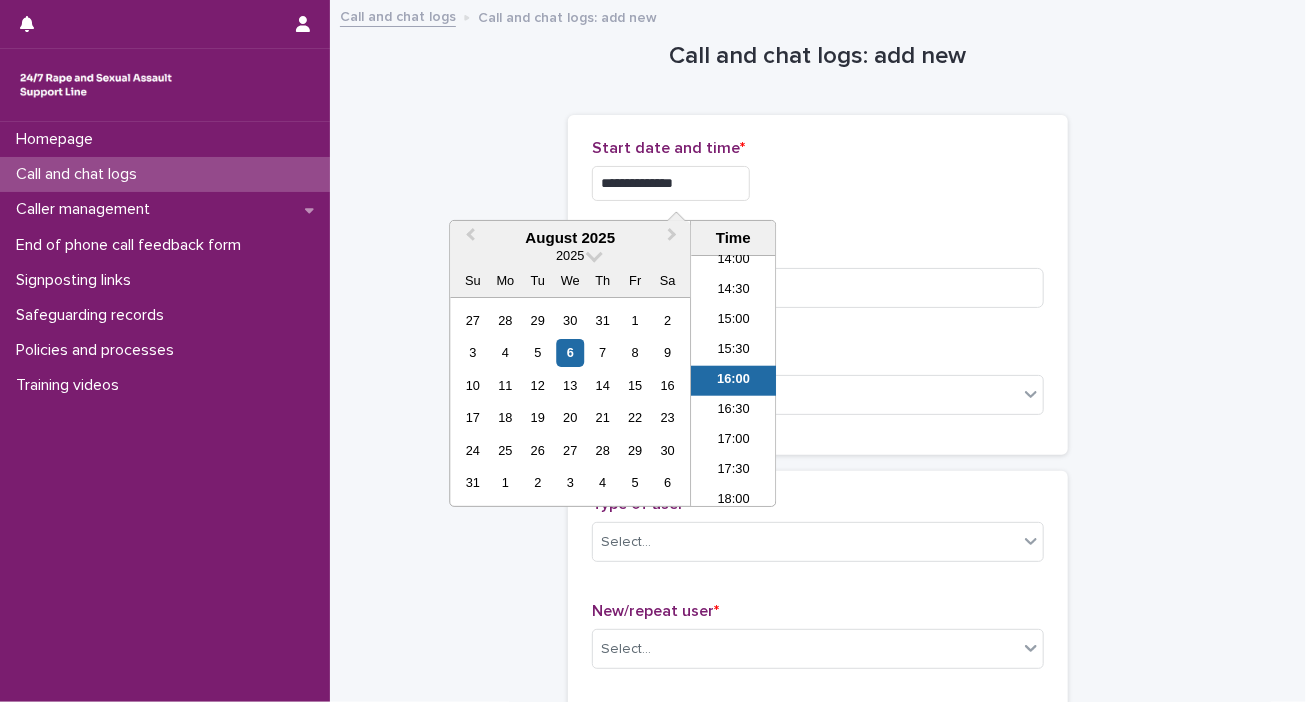 click on "**********" at bounding box center (671, 183) 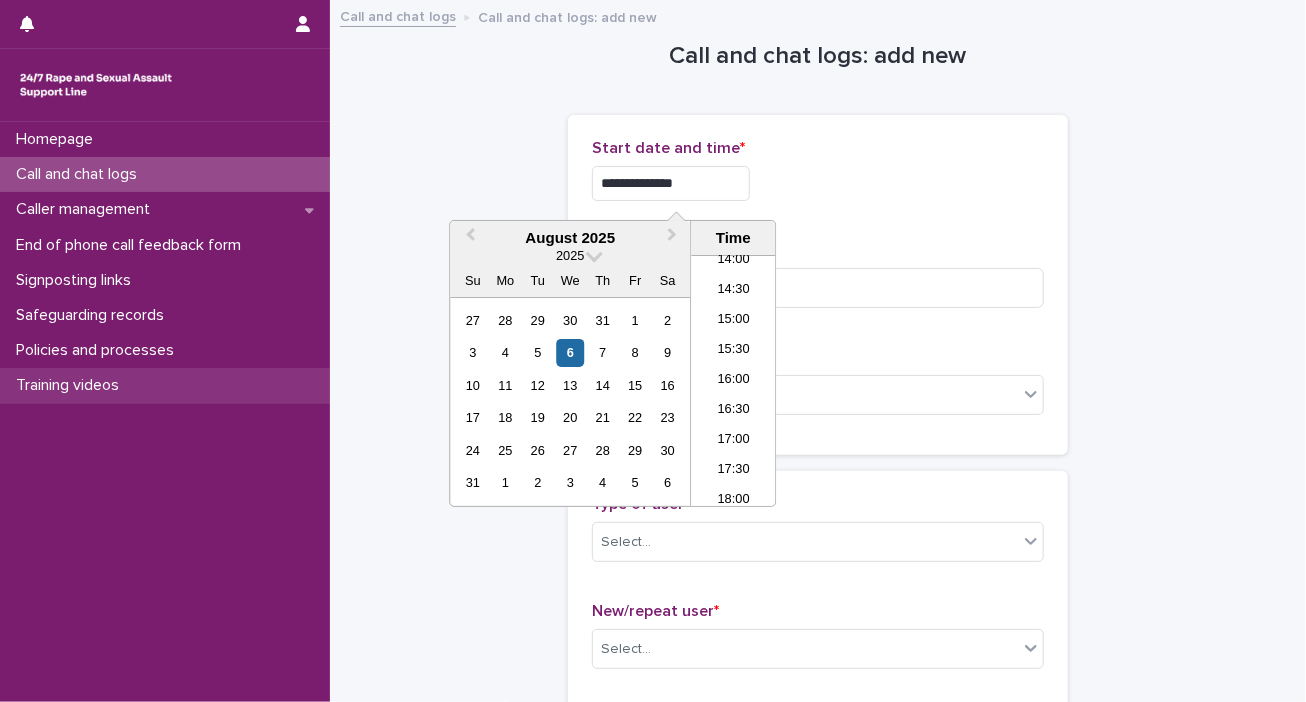 type on "**********" 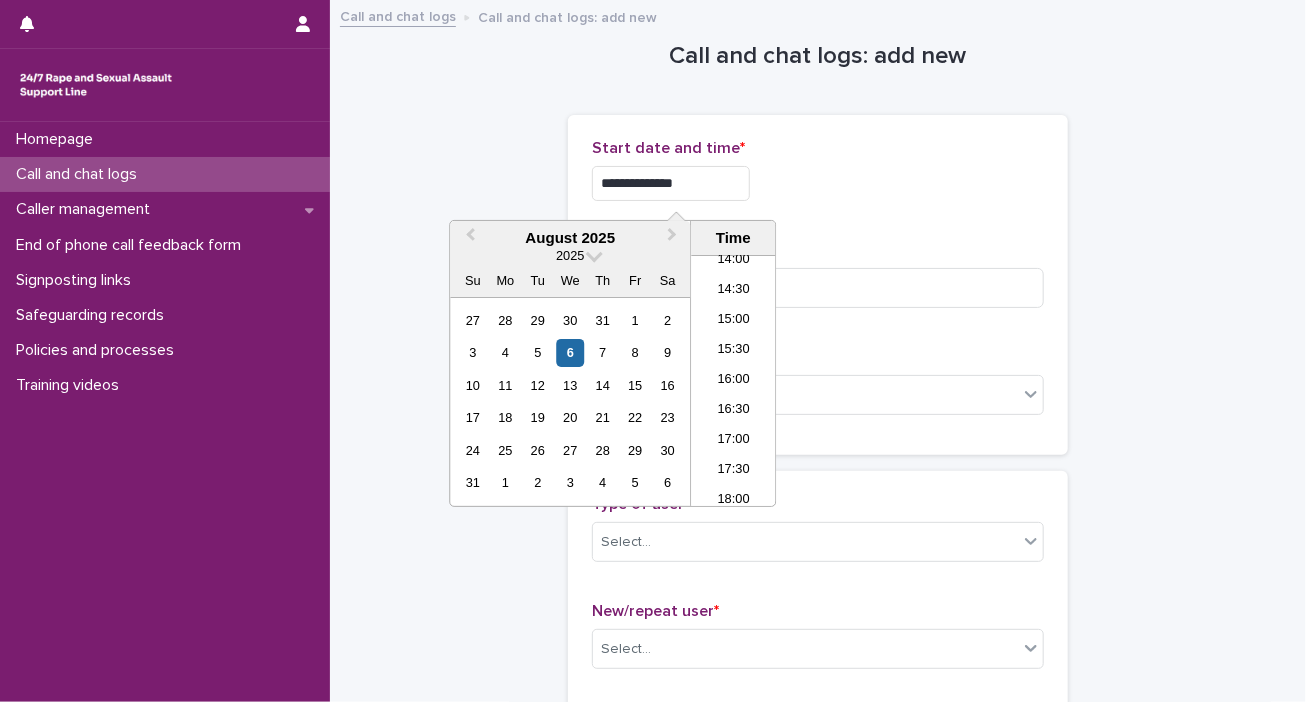 click on "**********" at bounding box center (818, 285) 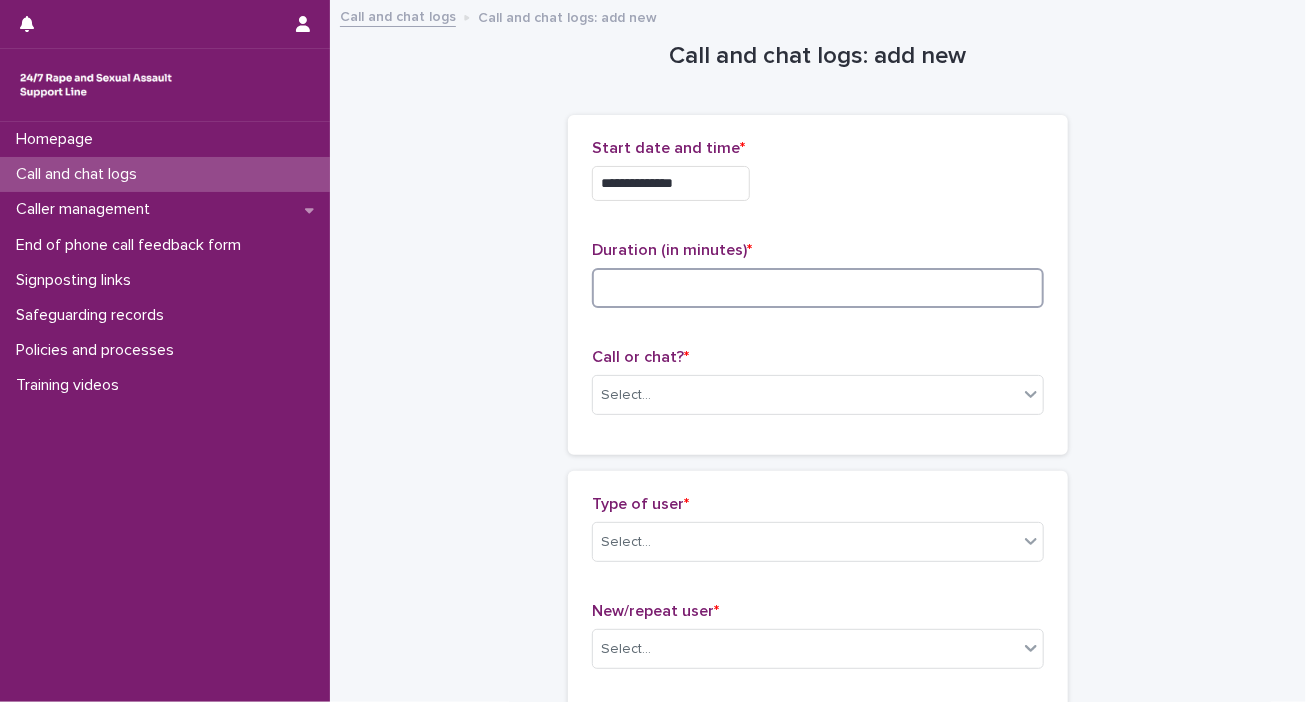 click at bounding box center [818, 288] 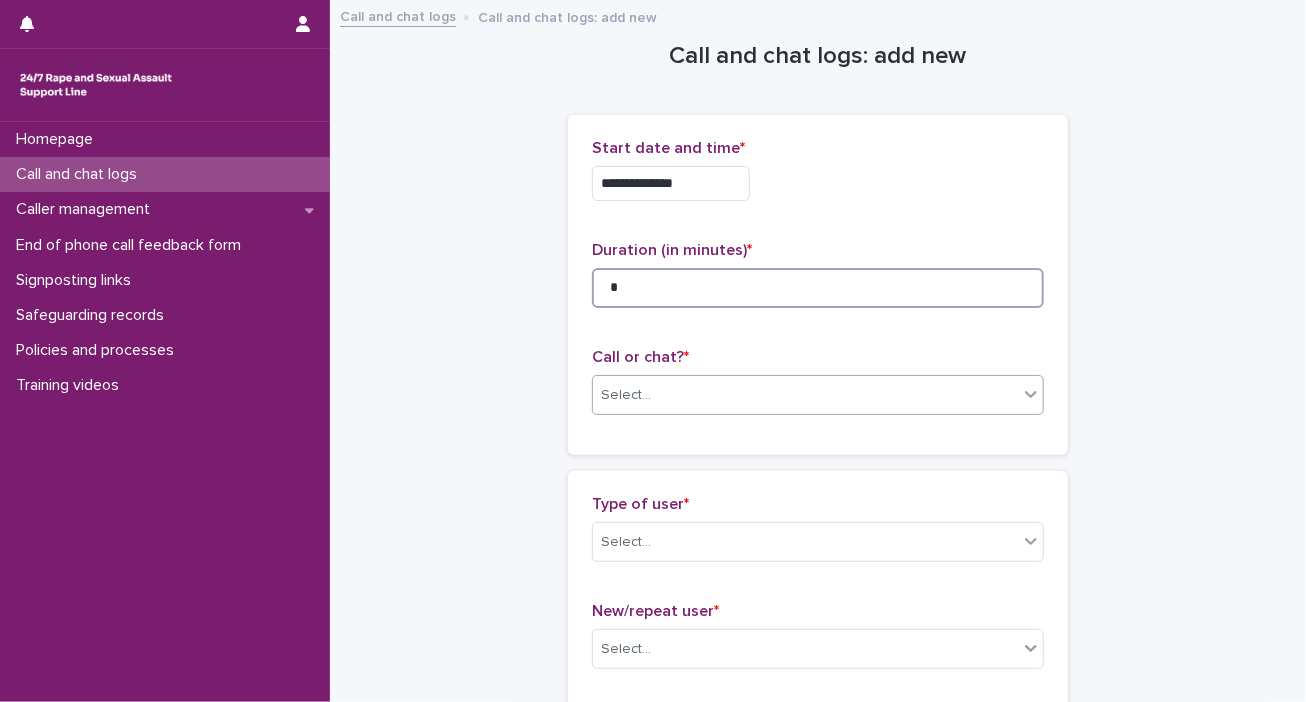type on "*" 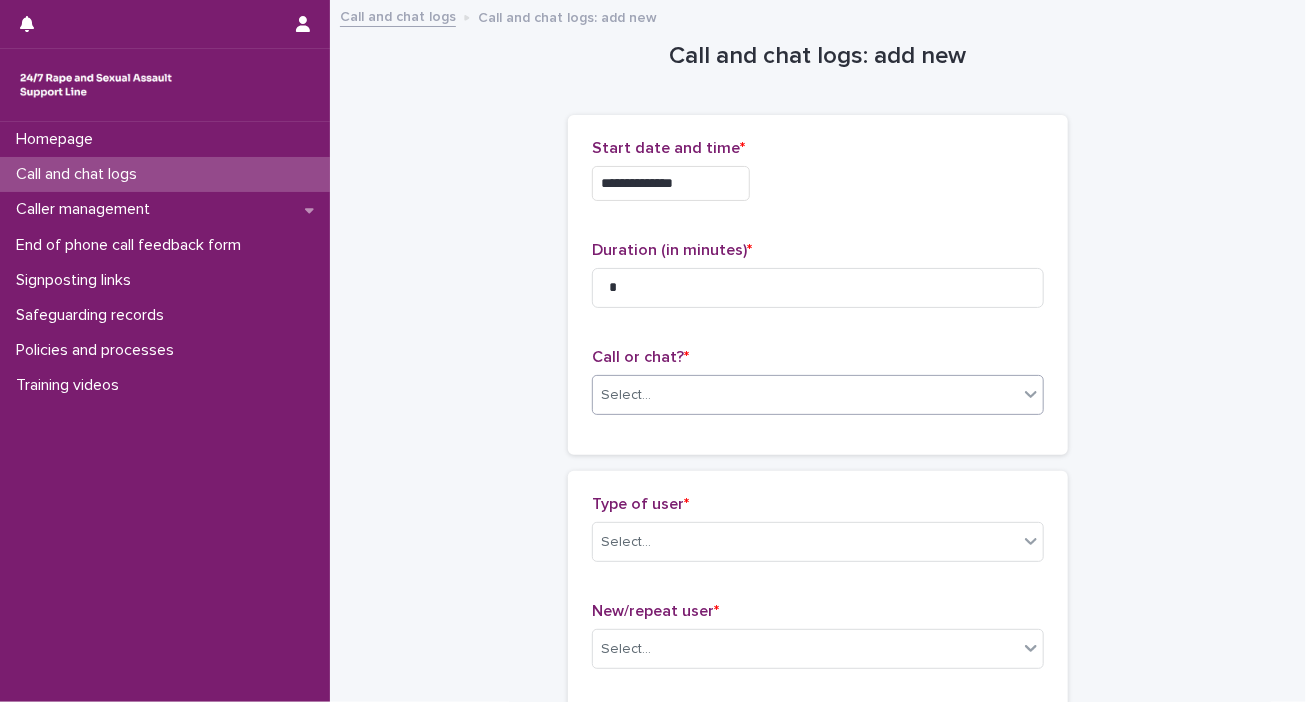 click 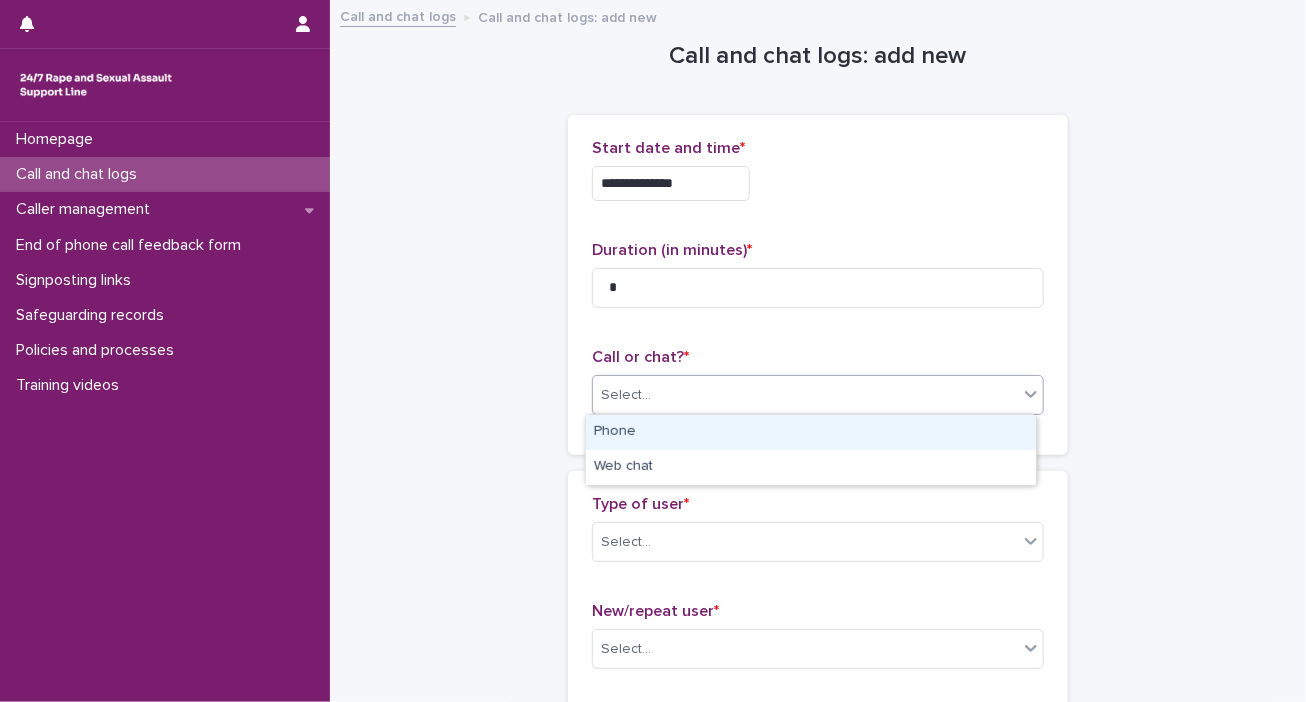 click on "Phone" at bounding box center [811, 432] 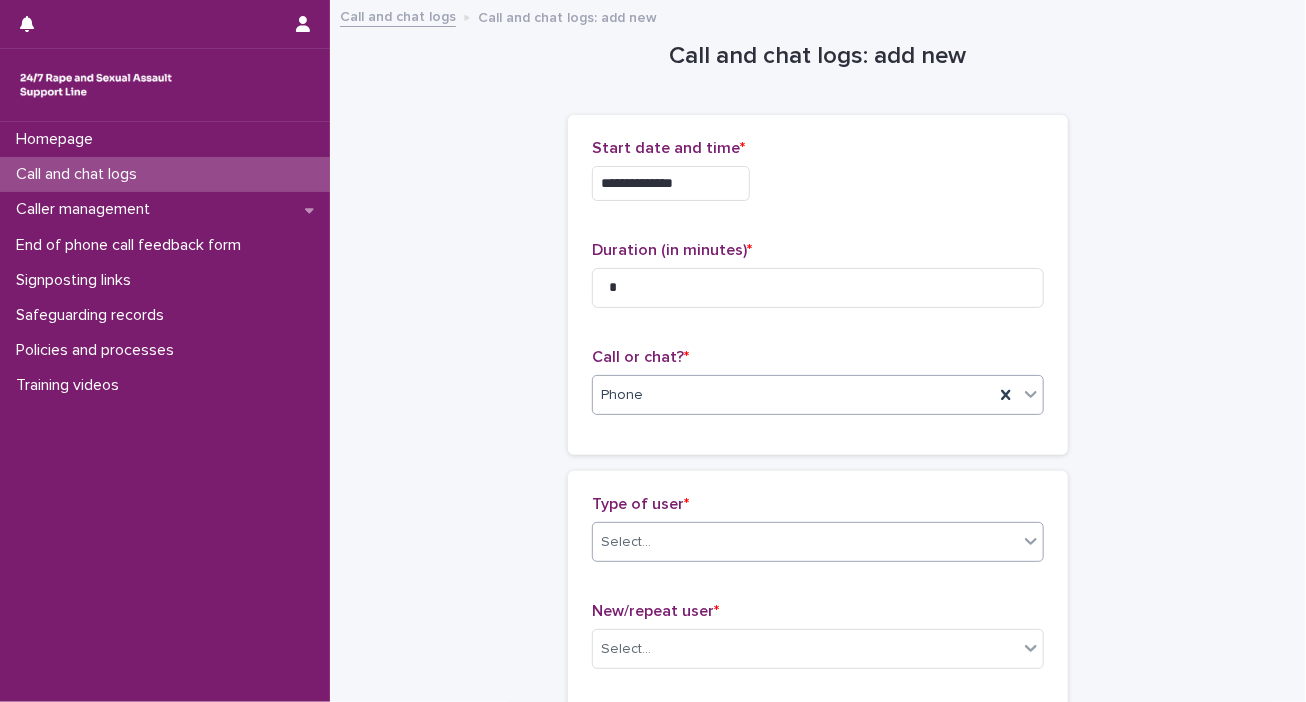 click 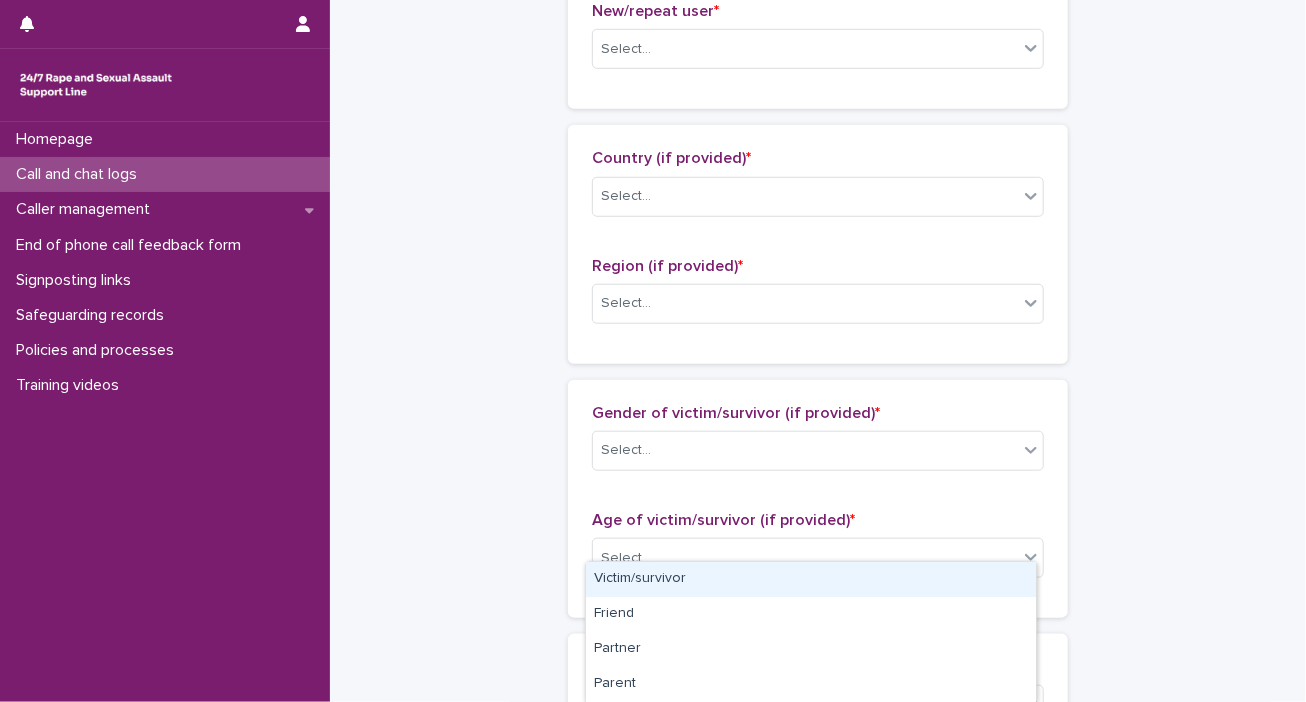 scroll, scrollTop: 400, scrollLeft: 0, axis: vertical 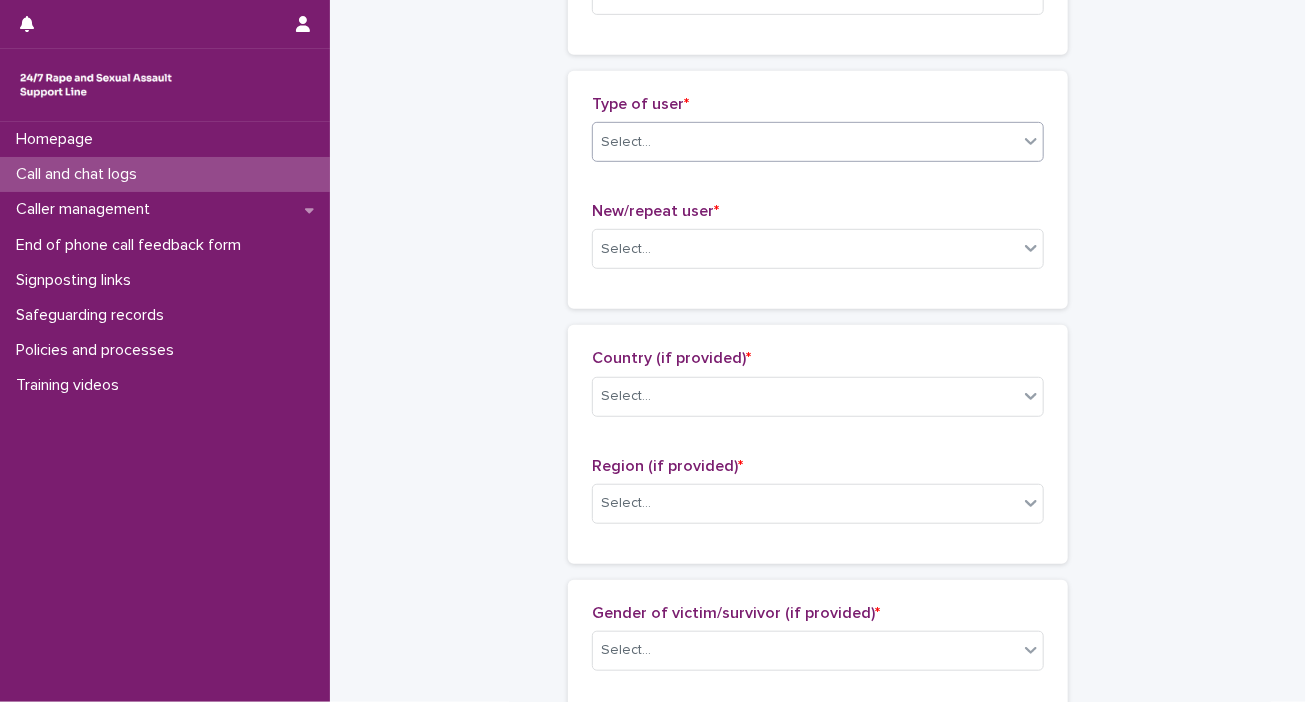 click 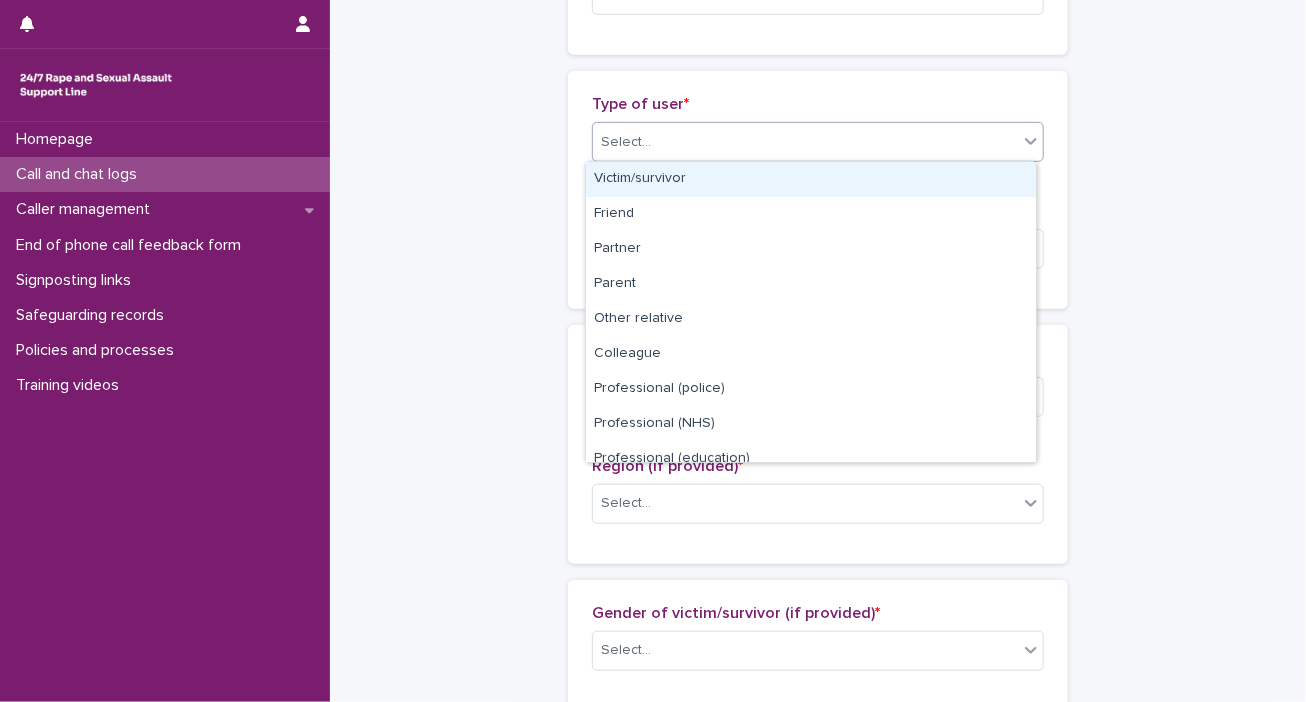 click 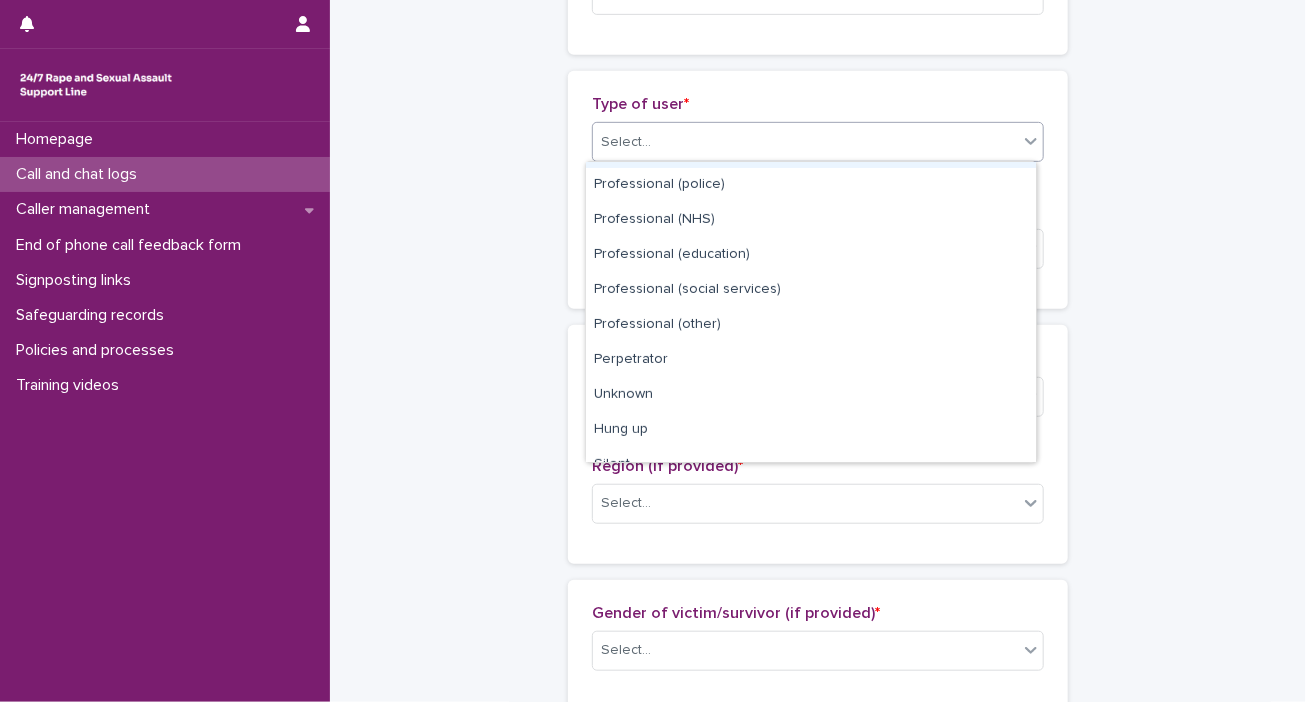 scroll, scrollTop: 224, scrollLeft: 0, axis: vertical 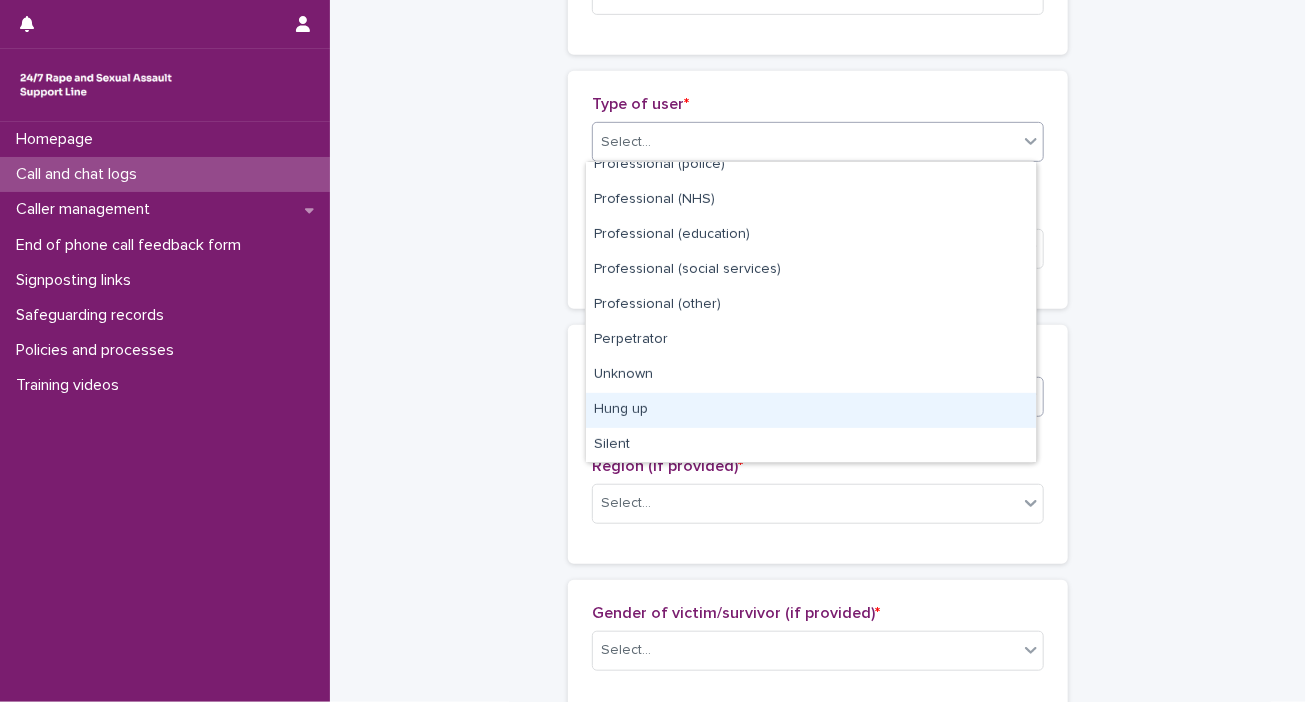 drag, startPoint x: 619, startPoint y: 406, endPoint x: 619, endPoint y: 394, distance: 12 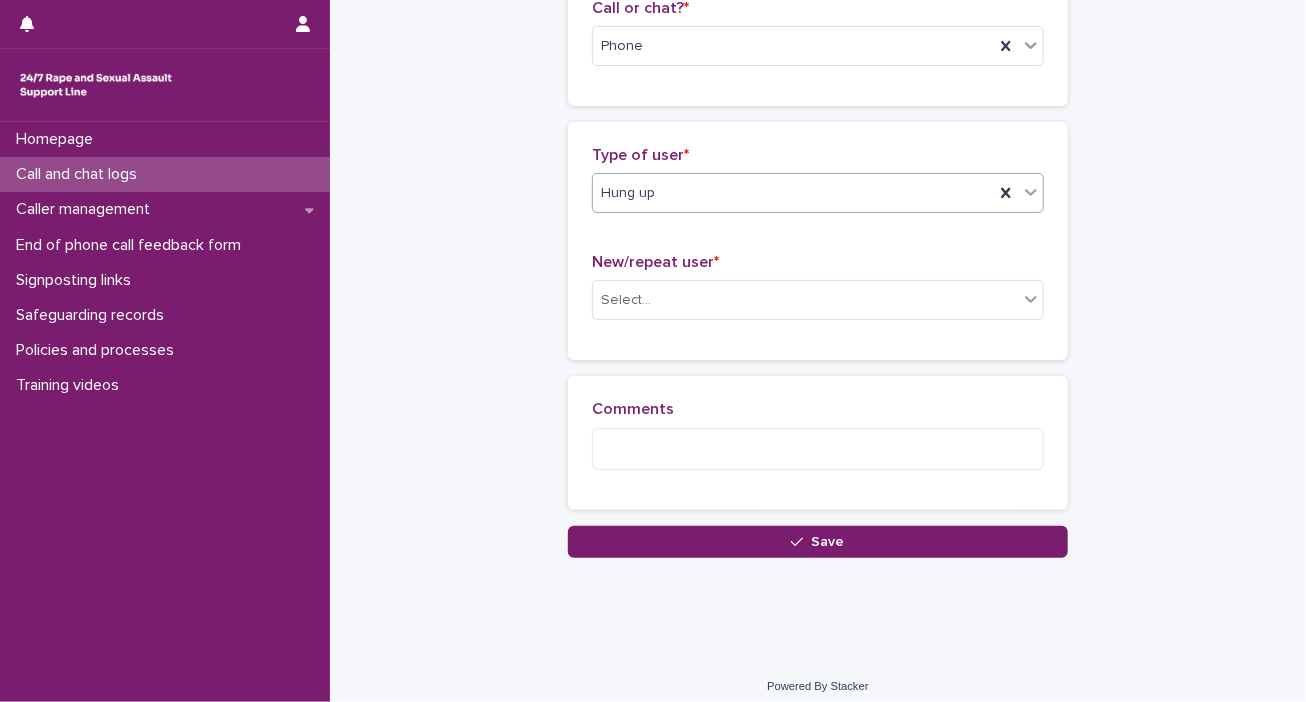 scroll, scrollTop: 360, scrollLeft: 0, axis: vertical 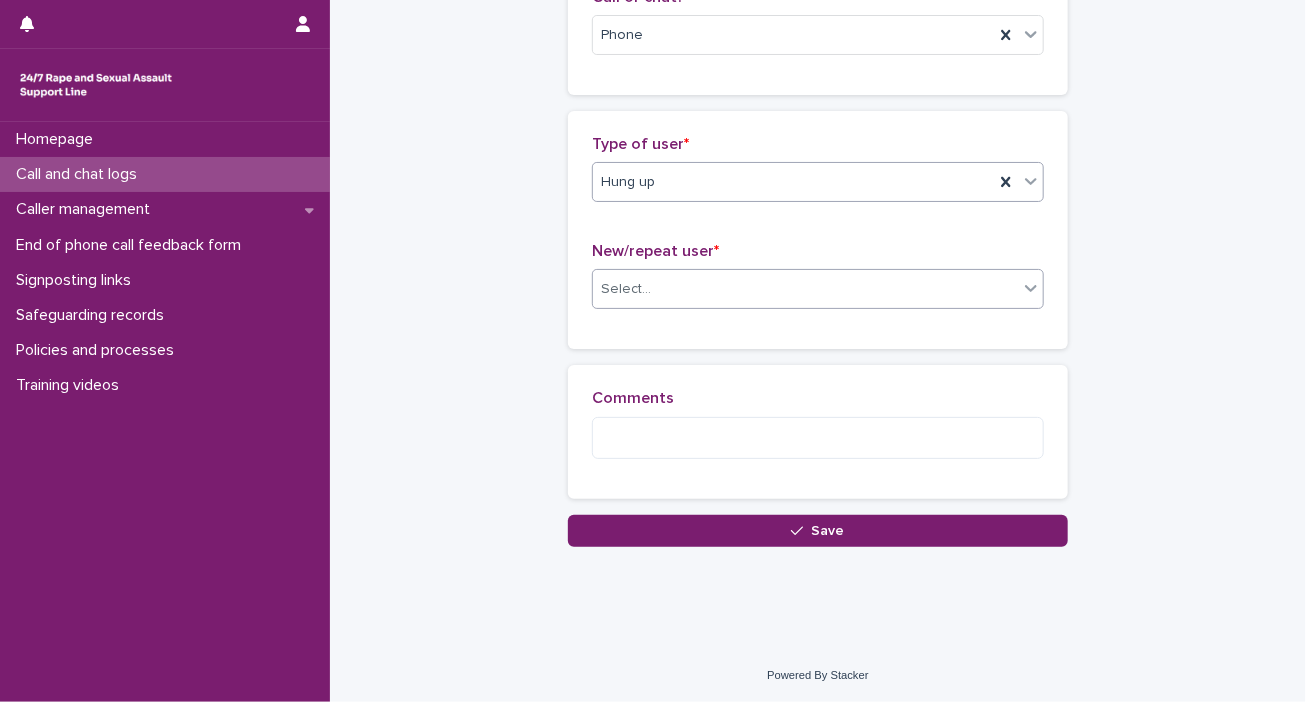 click 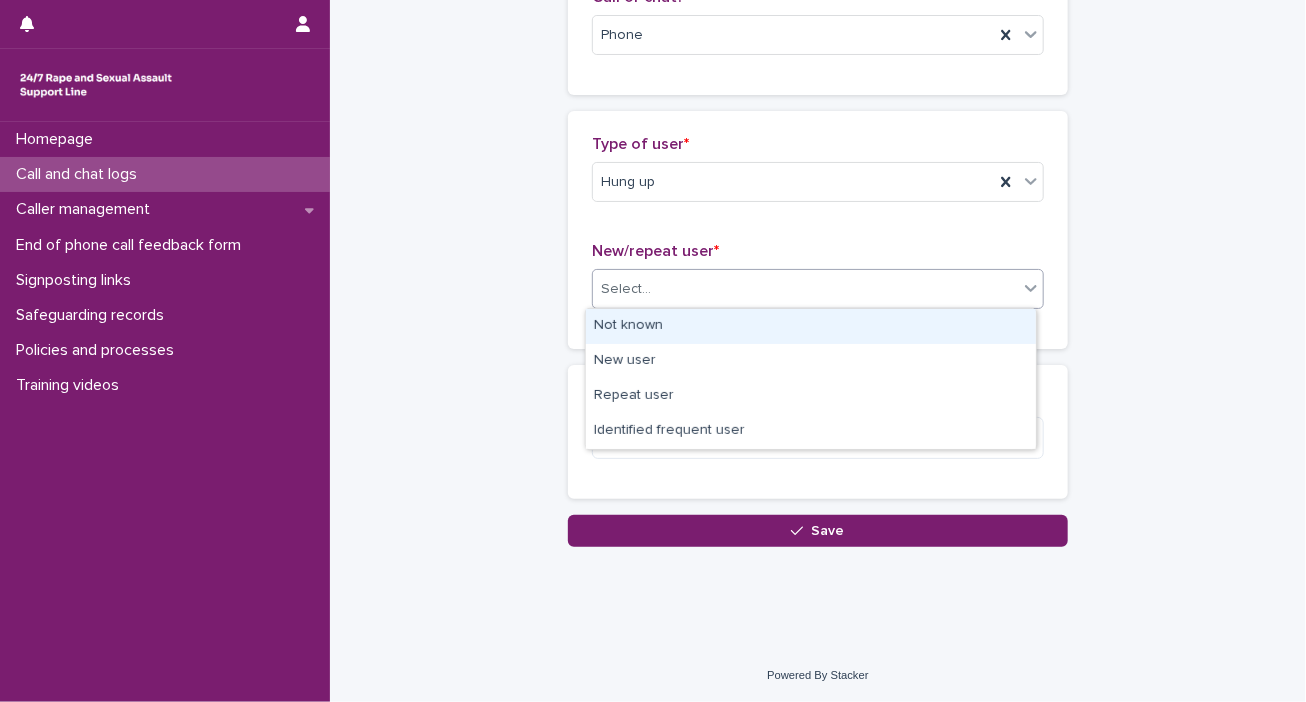 click on "Not known" at bounding box center [811, 326] 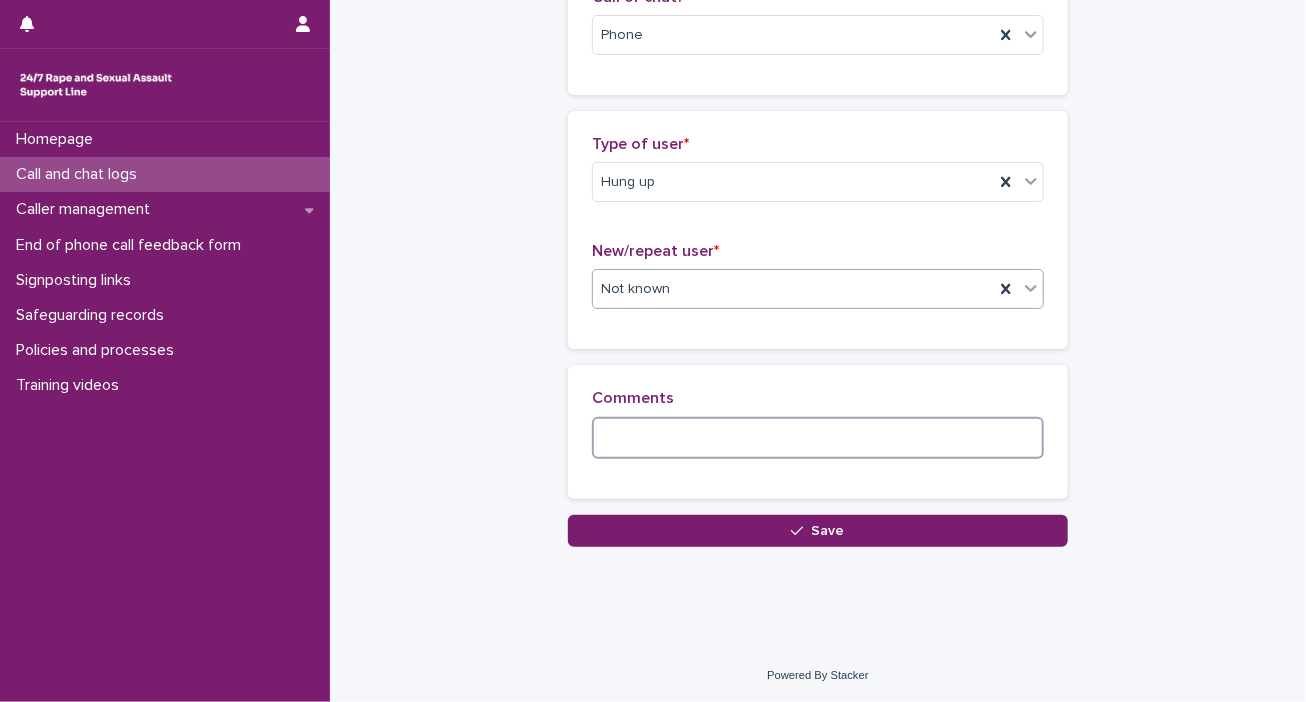 click at bounding box center [818, 438] 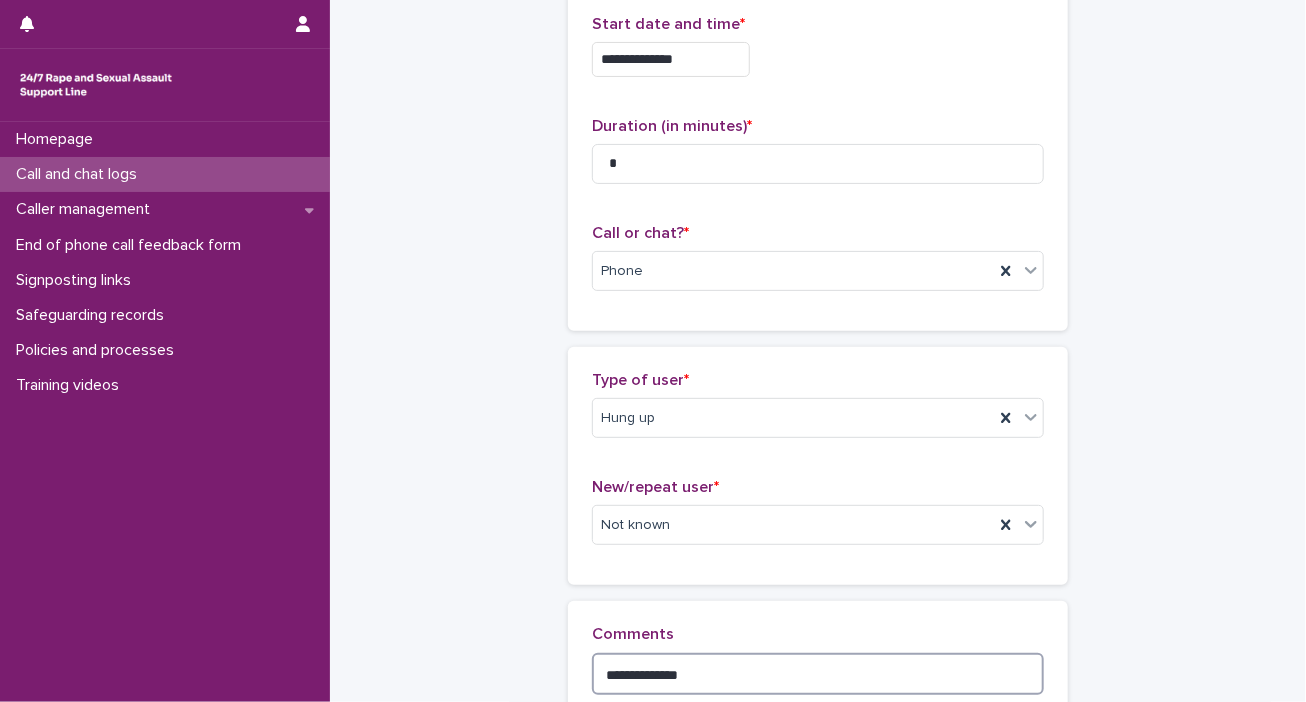 scroll, scrollTop: 260, scrollLeft: 0, axis: vertical 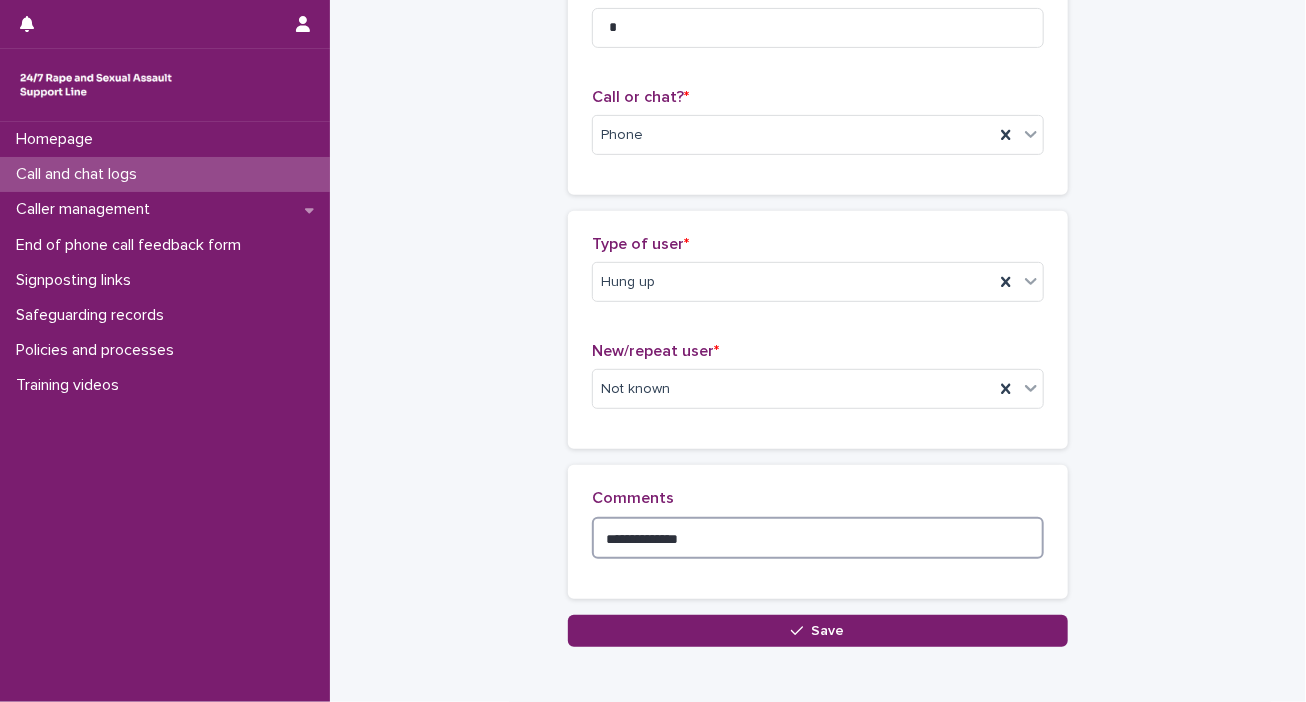 type on "**********" 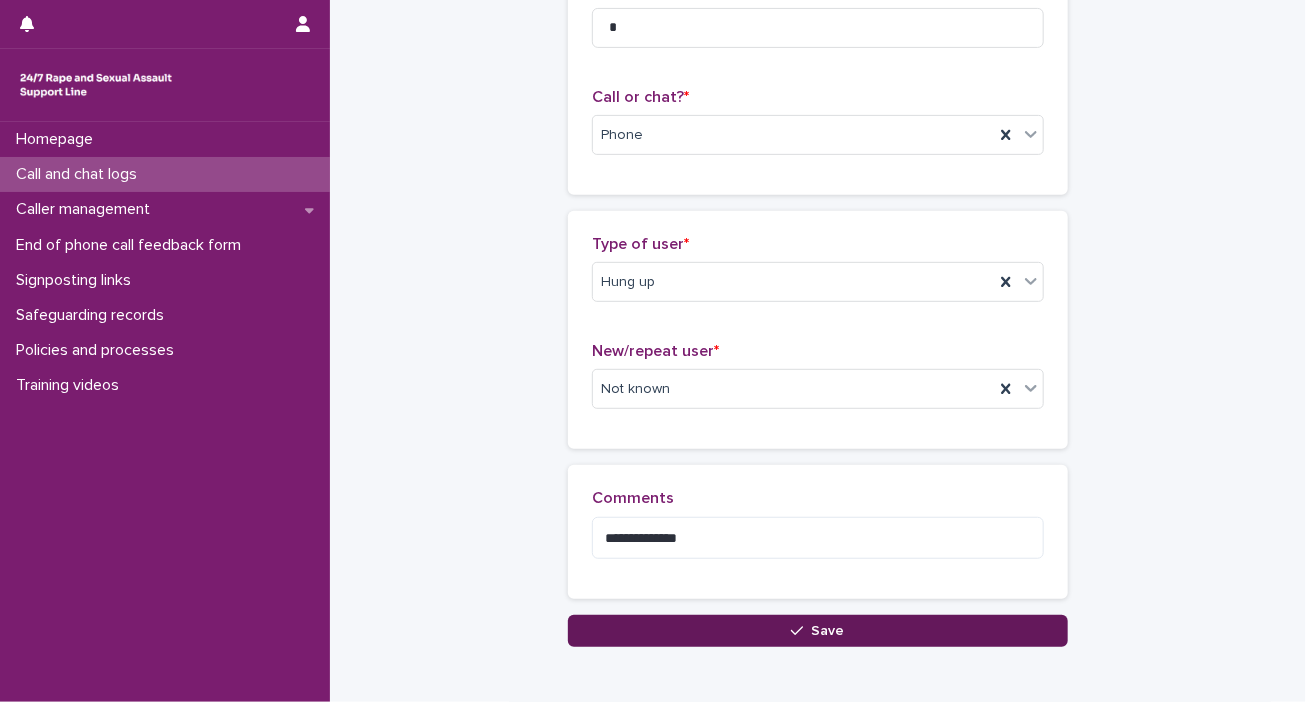 click on "Save" at bounding box center (828, 631) 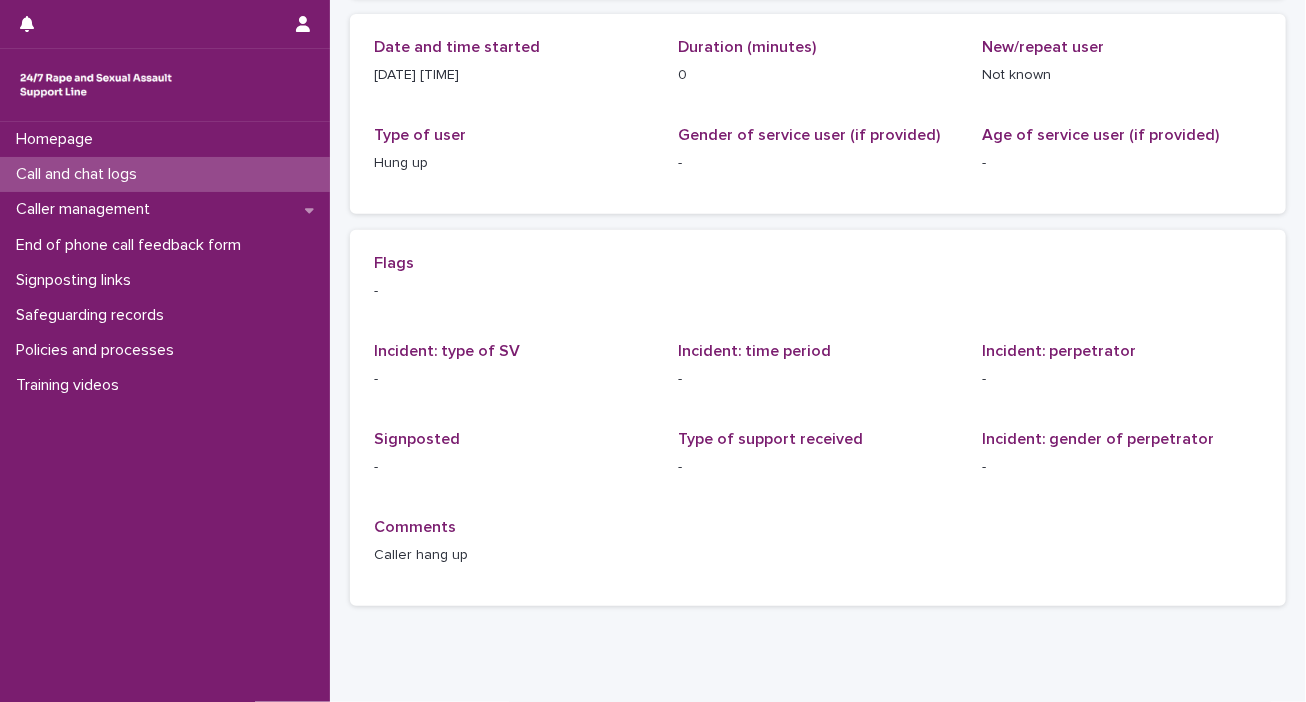 scroll, scrollTop: 0, scrollLeft: 0, axis: both 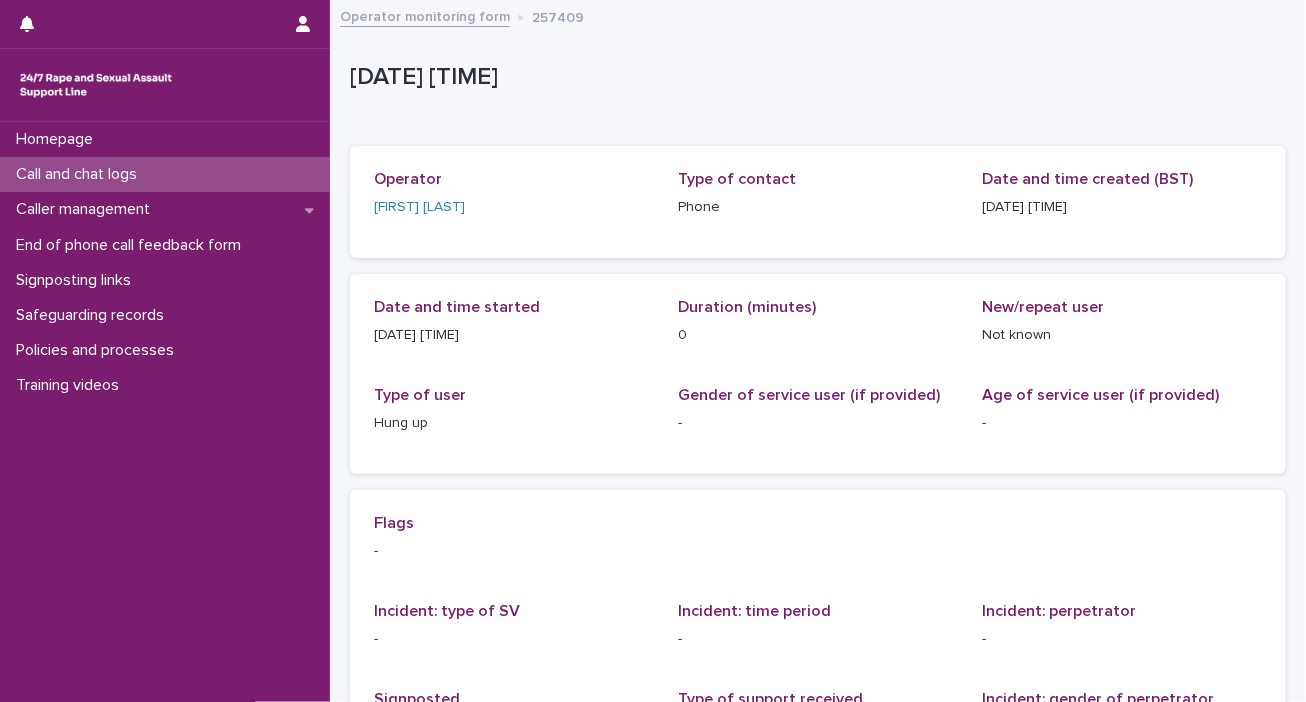 click on "Call and chat logs" at bounding box center (80, 174) 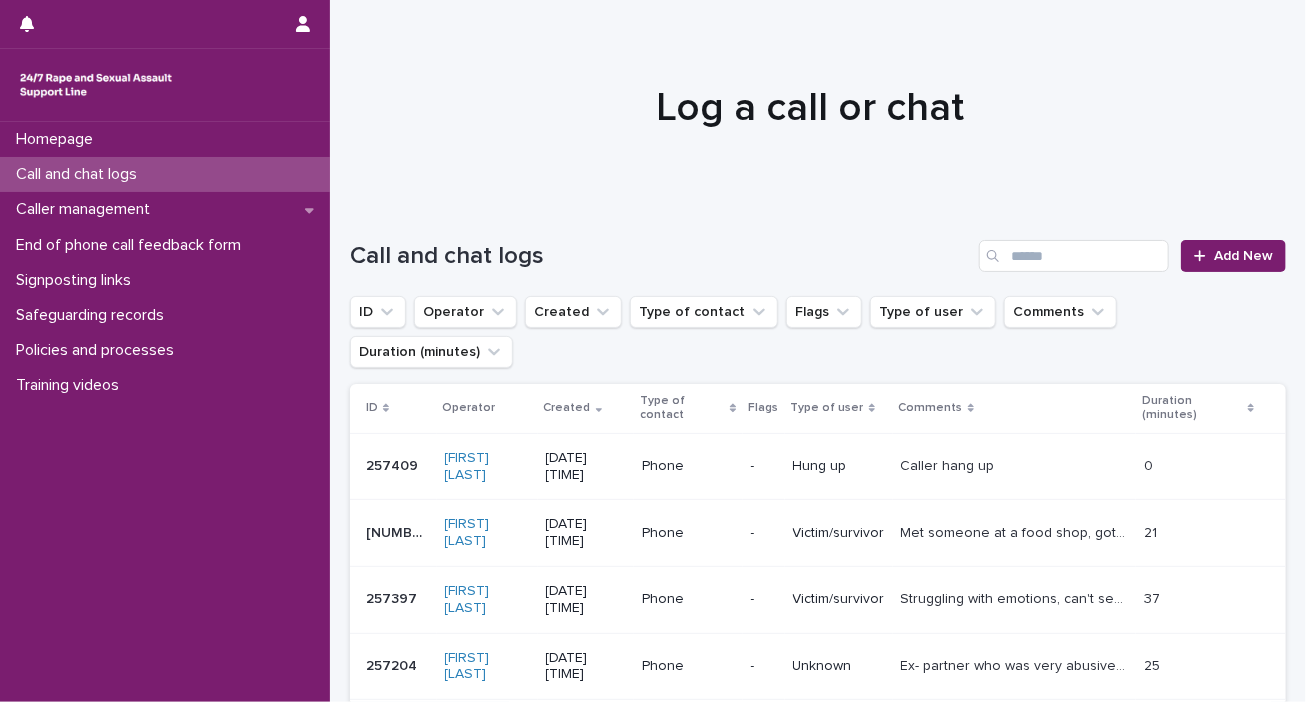 click on "[DATE] [TIME]" at bounding box center [586, 533] 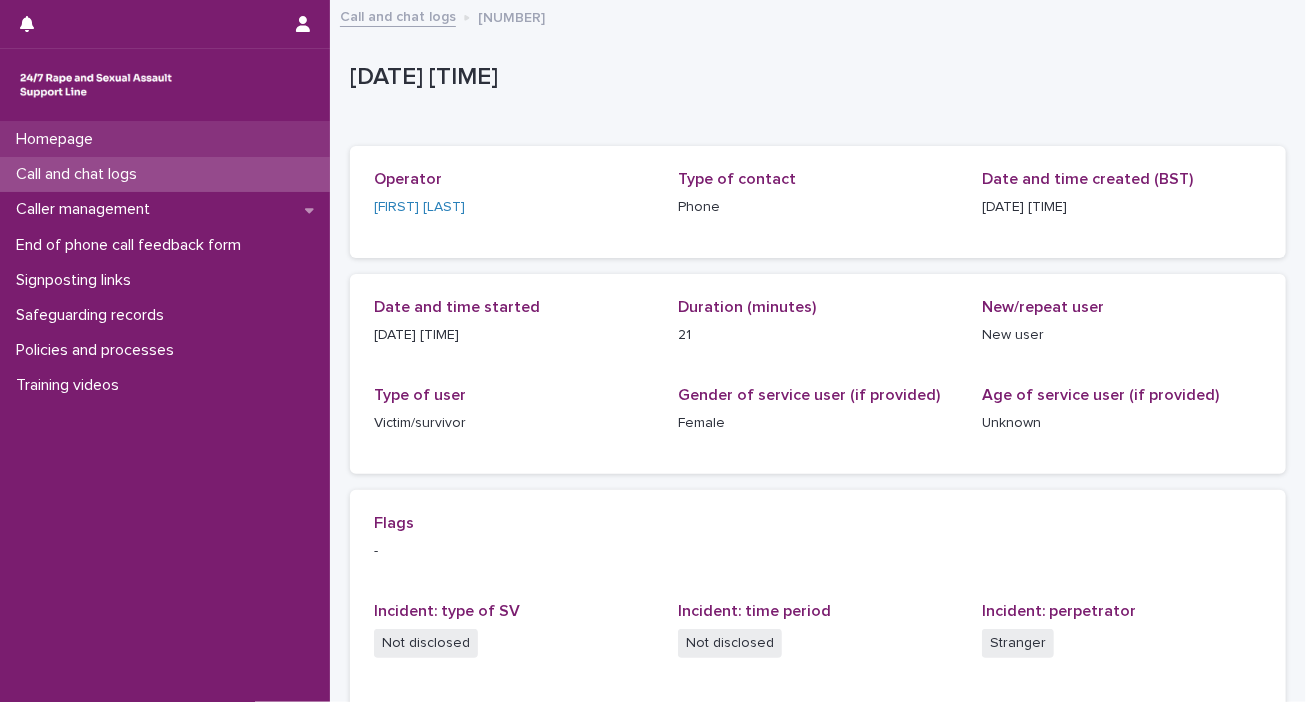 click on "Homepage" at bounding box center [58, 139] 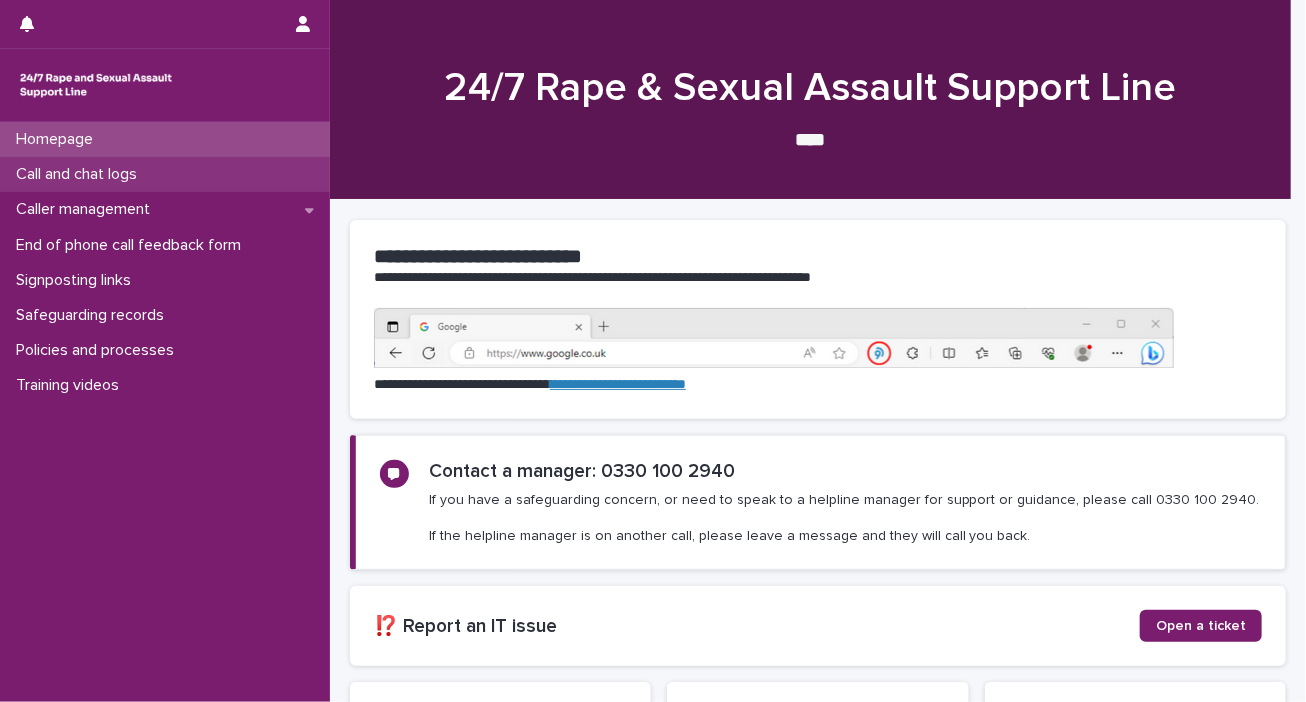 click on "Call and chat logs" at bounding box center [80, 174] 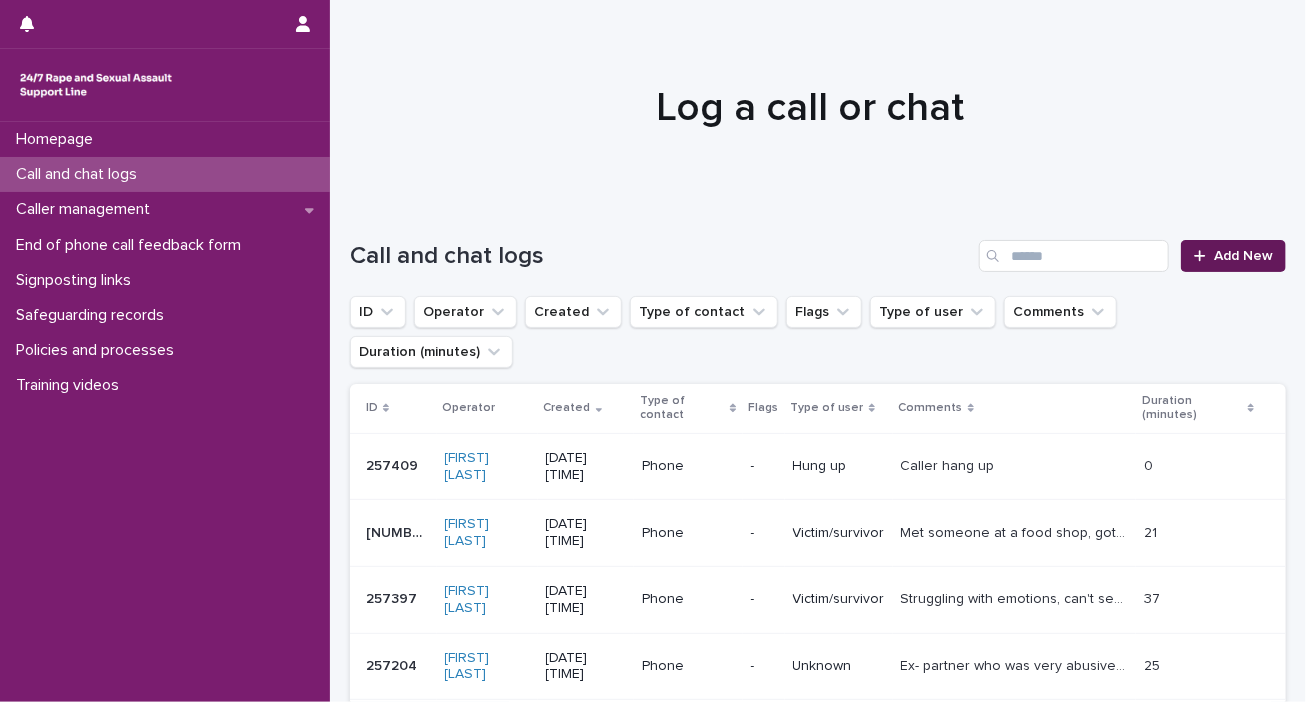 click on "Add New" at bounding box center [1243, 256] 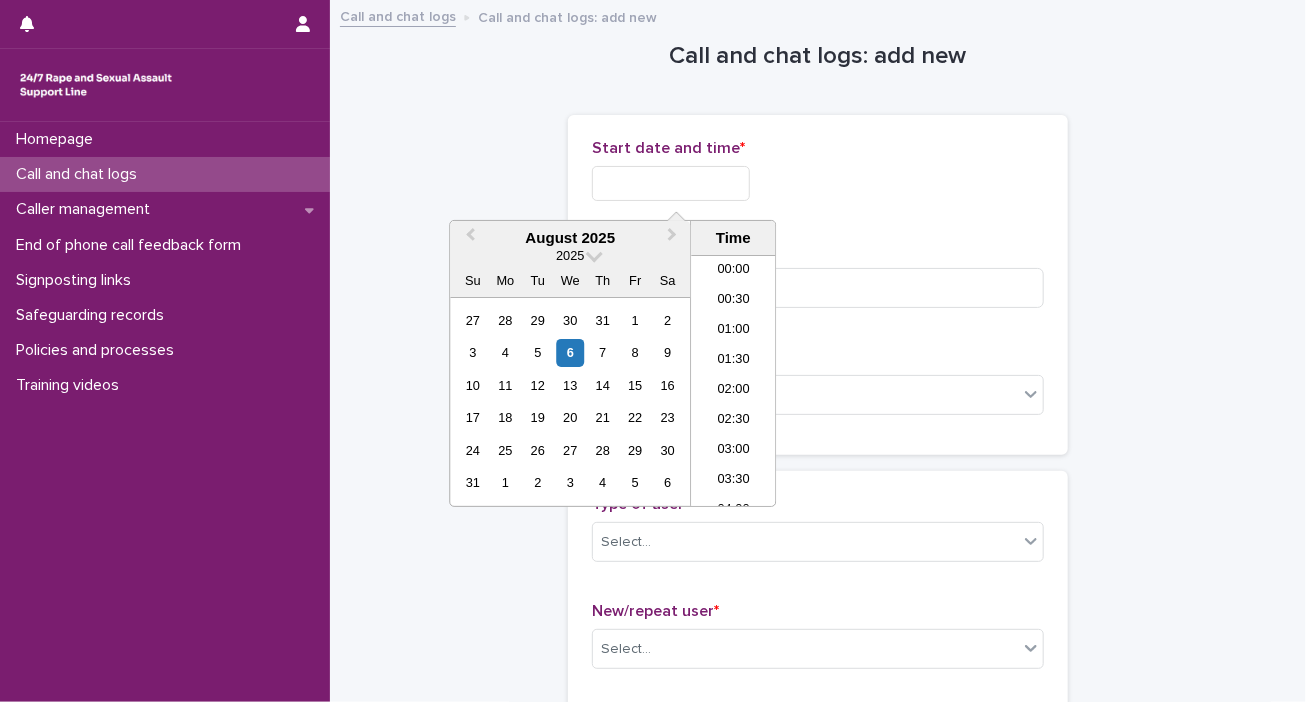 click at bounding box center [671, 183] 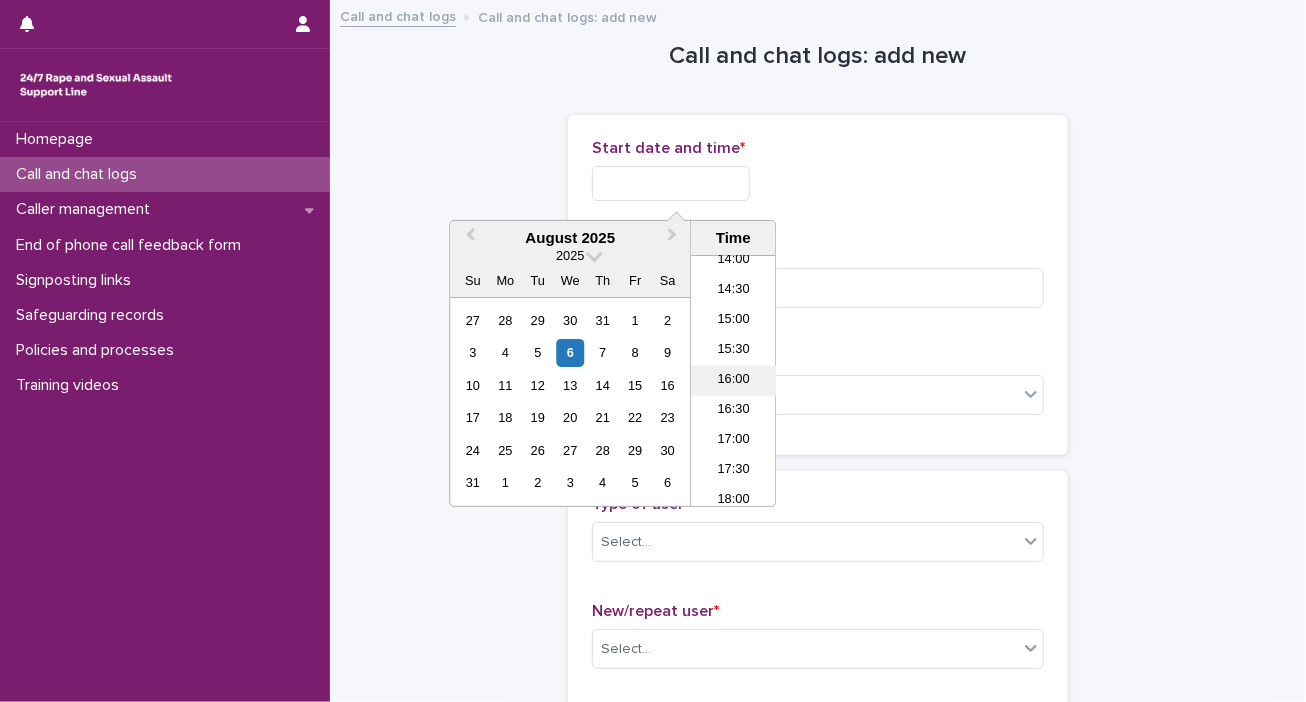 click on "16:00" at bounding box center [733, 381] 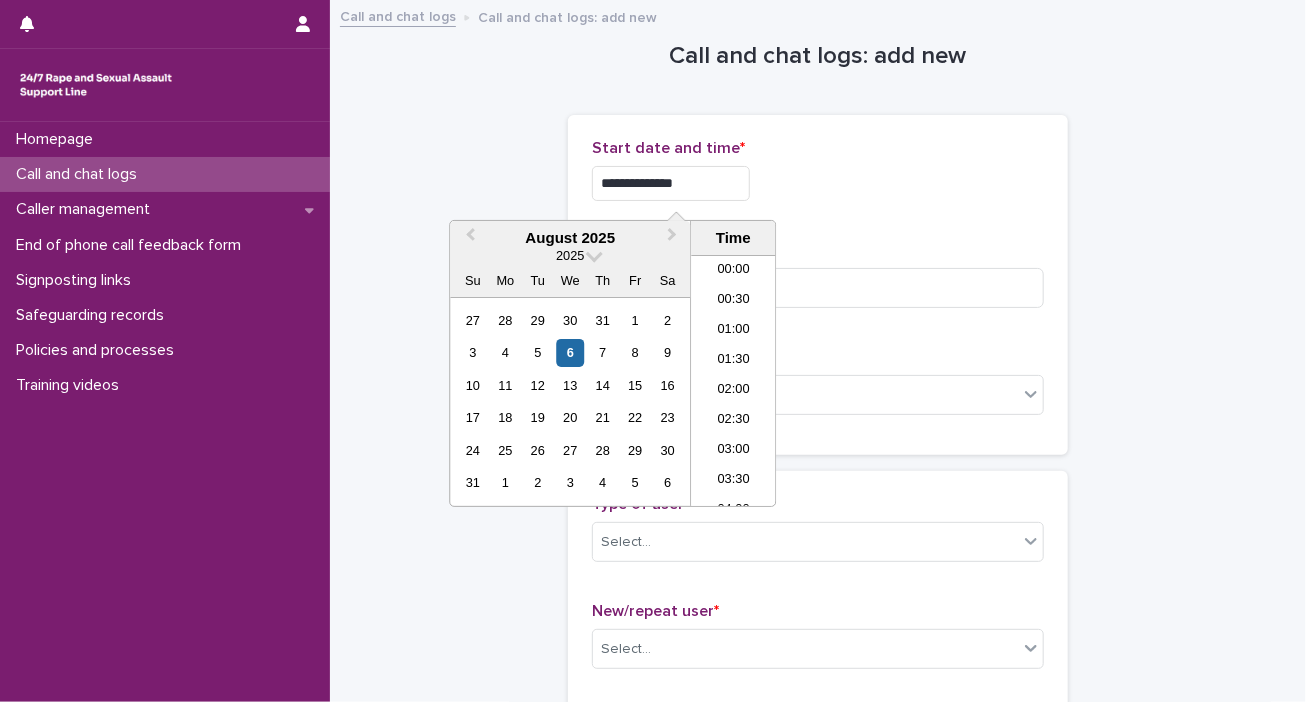 click on "**********" at bounding box center (671, 183) 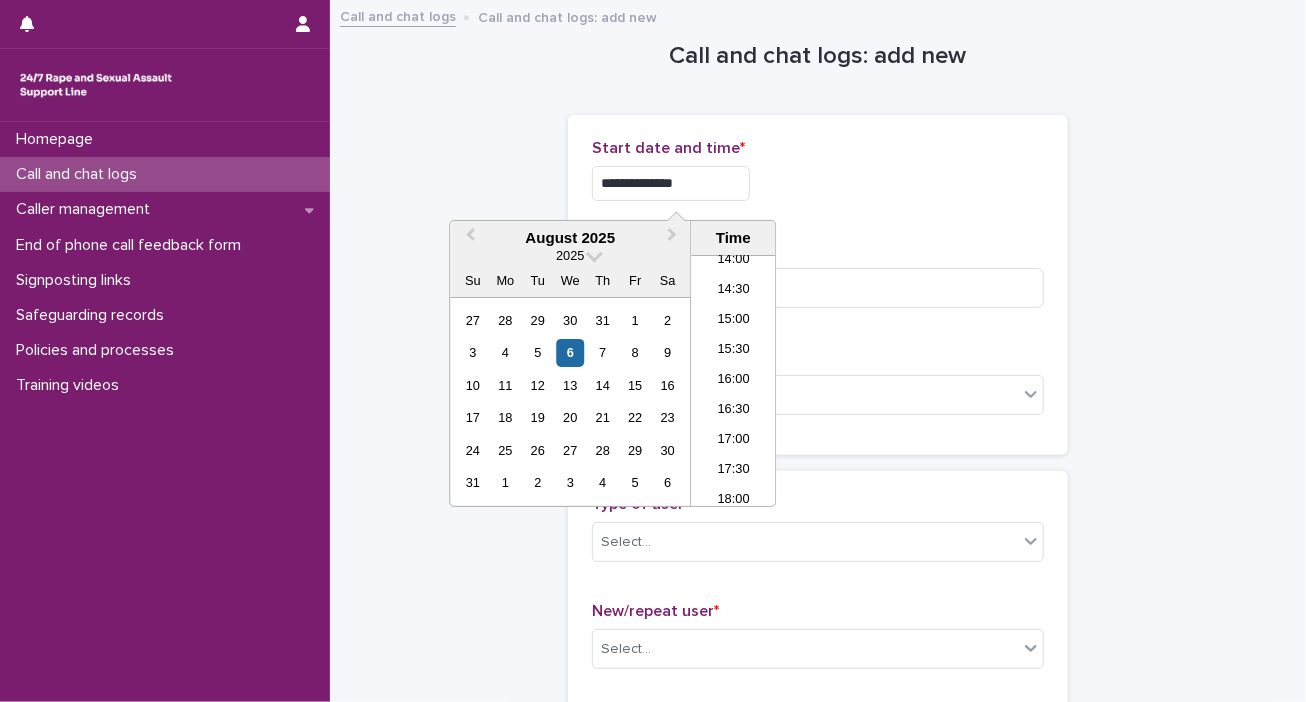type on "**********" 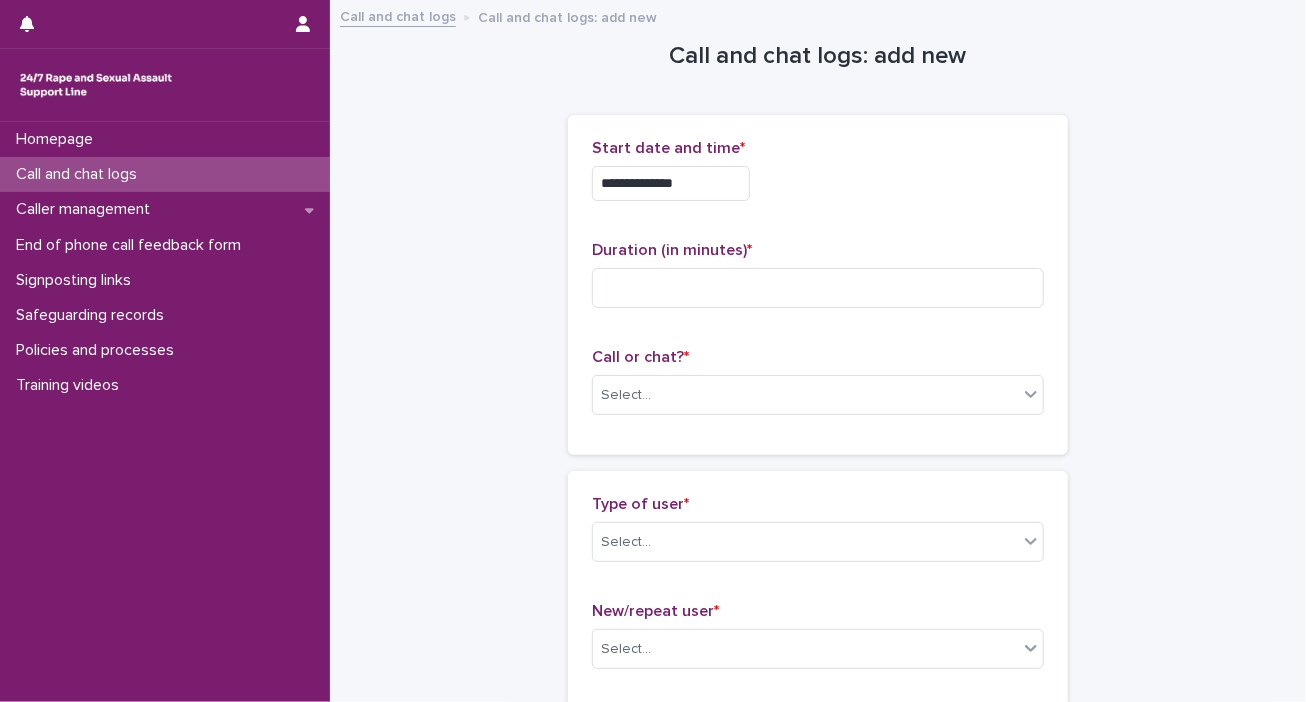 click on "**********" at bounding box center (818, 183) 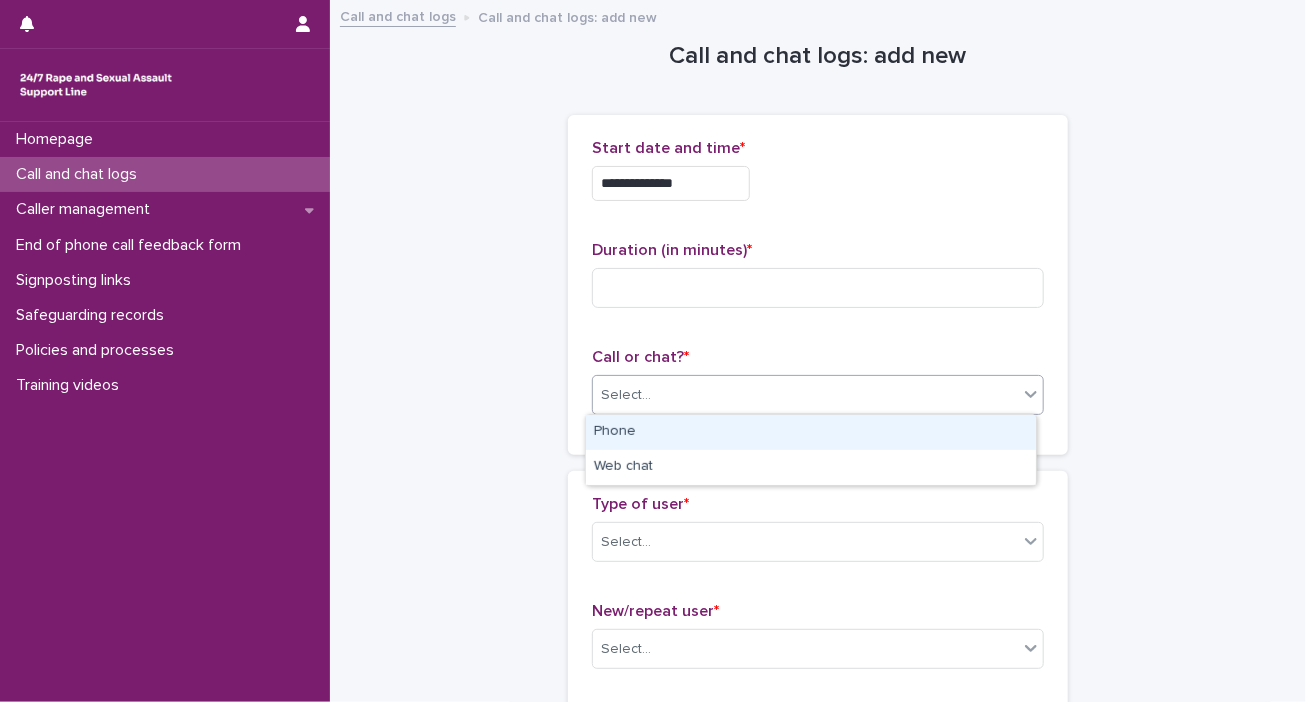 click 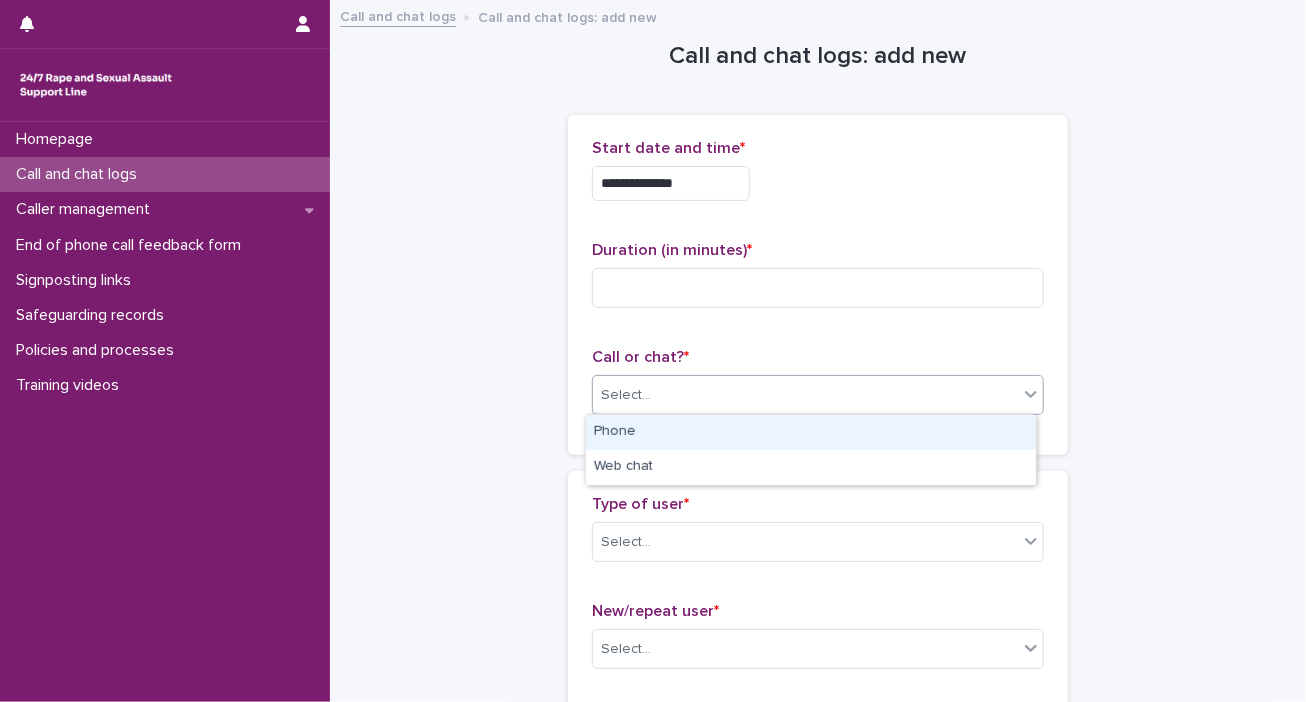 click on "Phone" at bounding box center [811, 432] 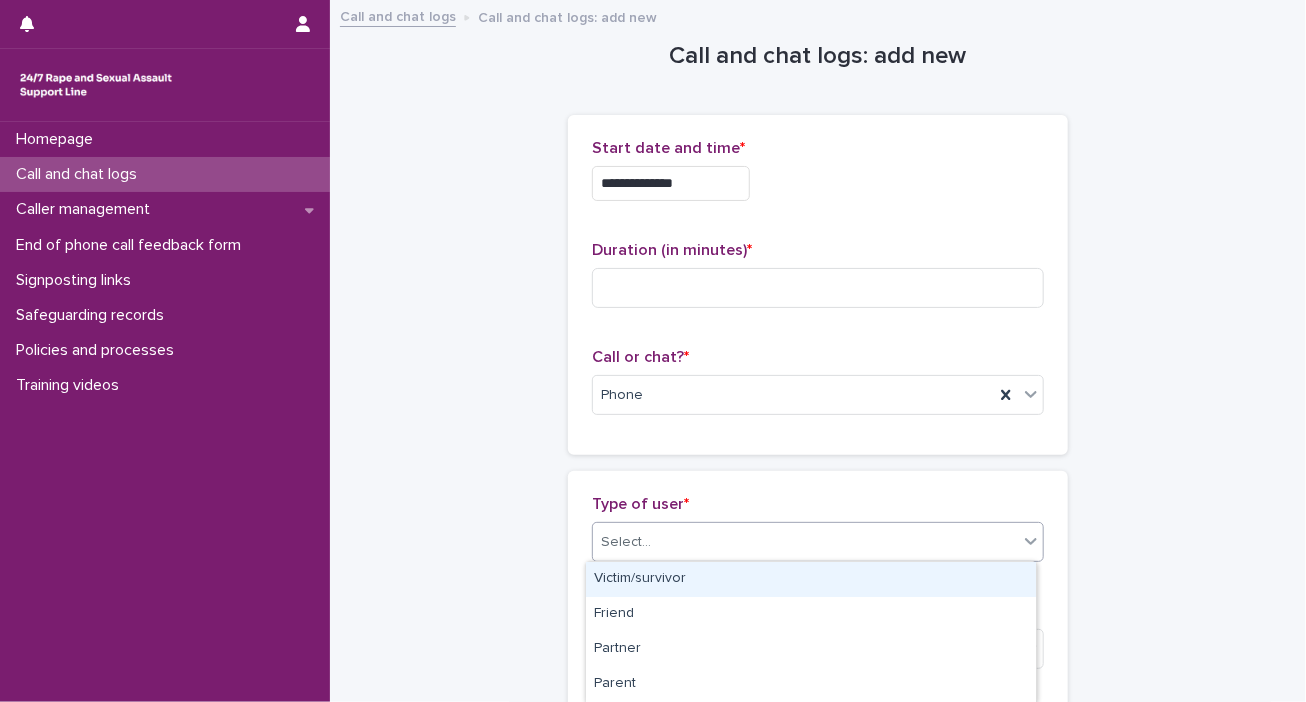 click 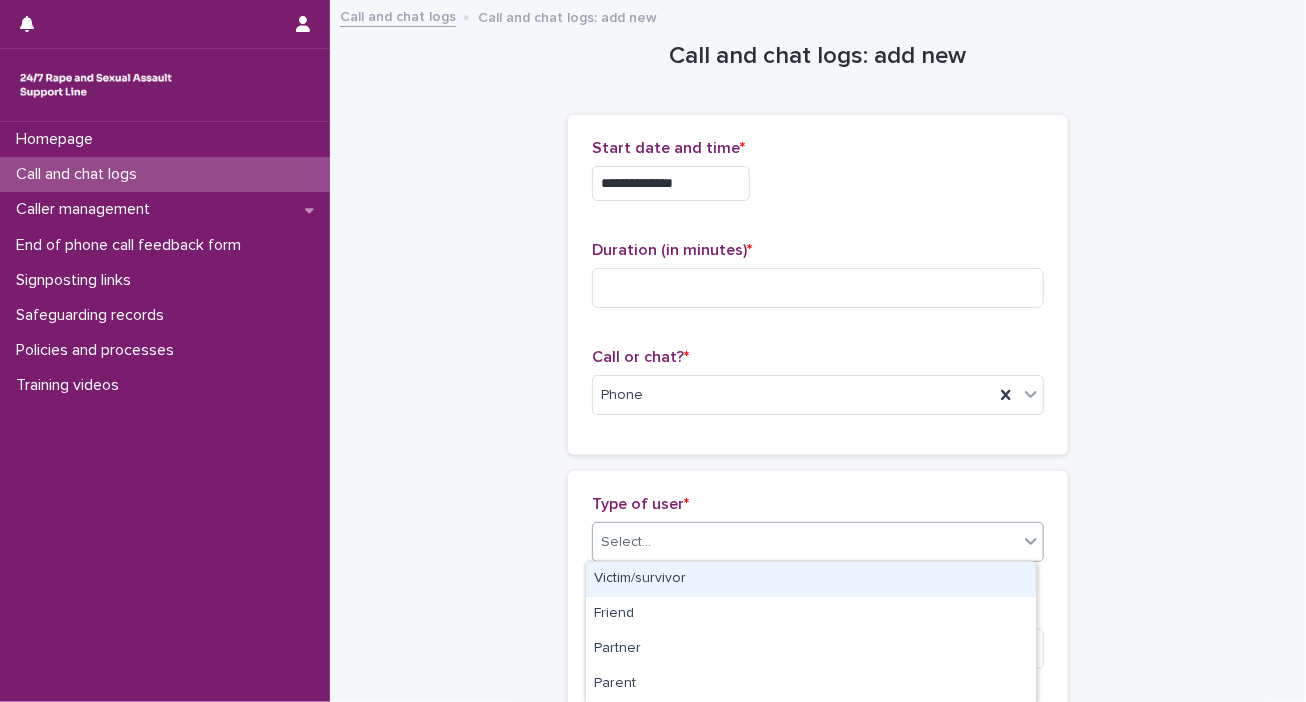 click on "Victim/survivor" at bounding box center [811, 579] 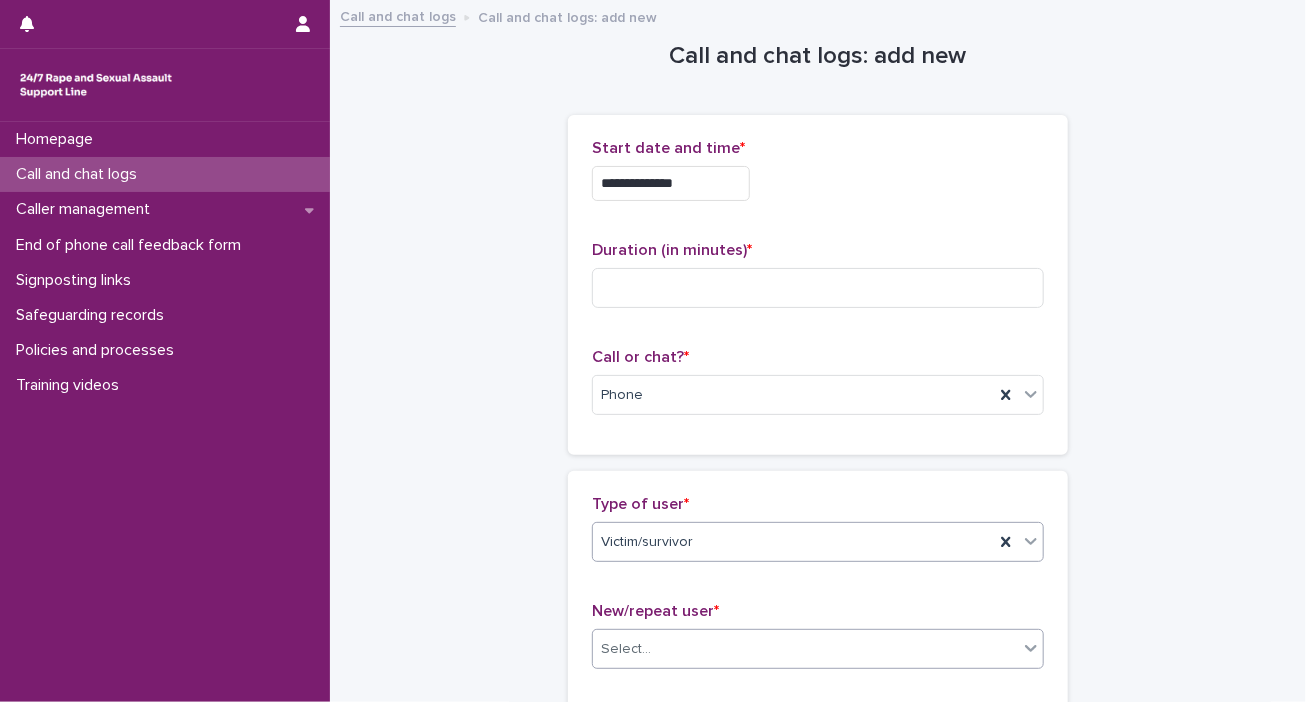 click 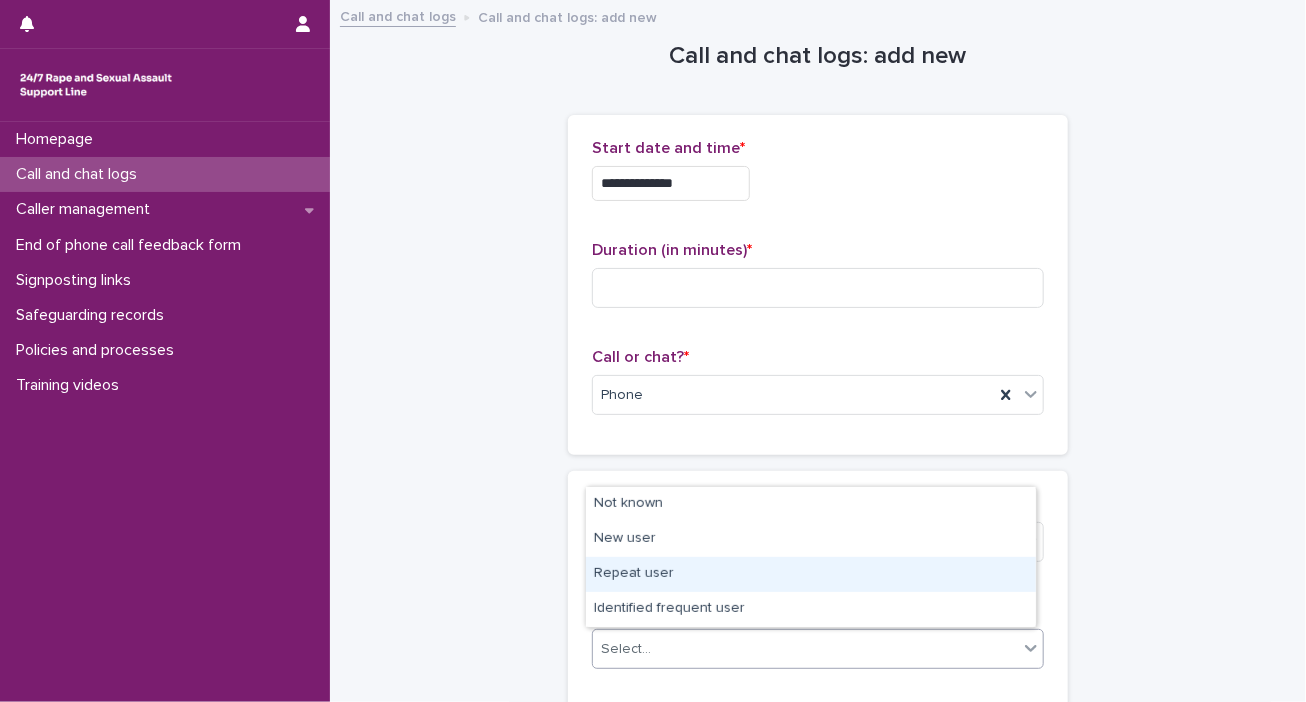 click on "Repeat user" at bounding box center [811, 574] 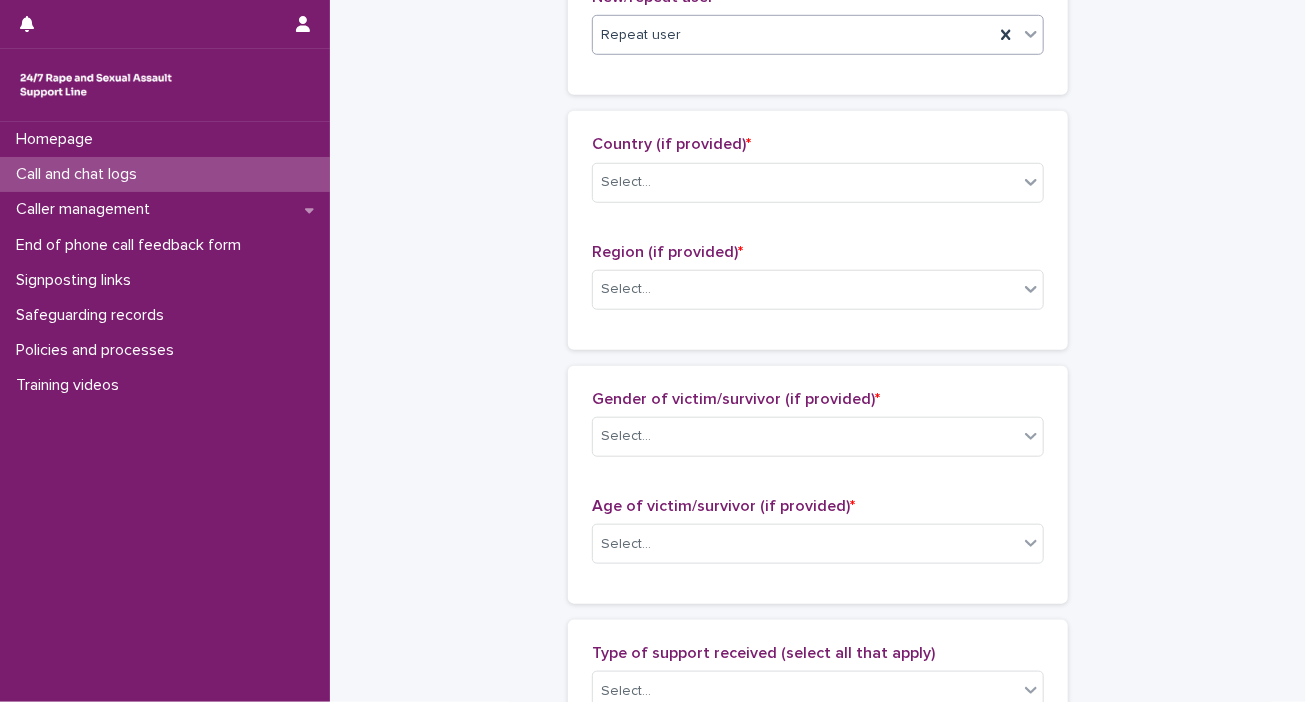 scroll, scrollTop: 819, scrollLeft: 0, axis: vertical 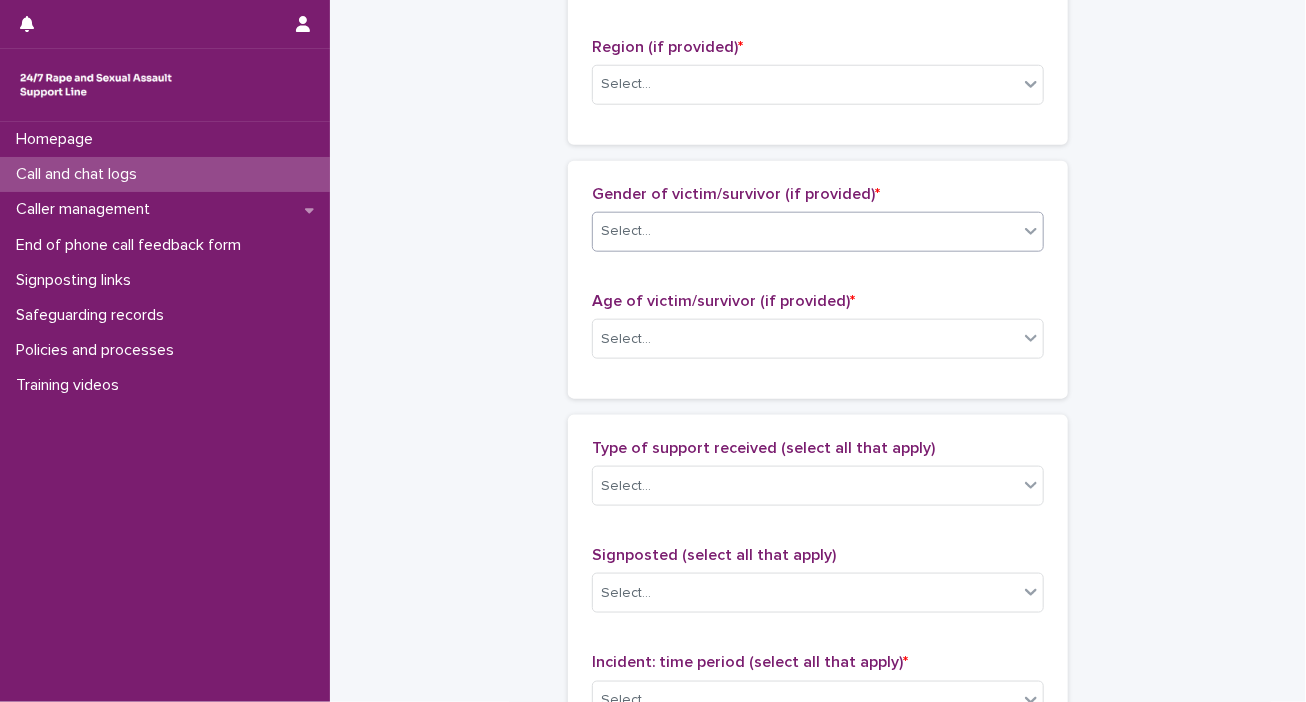 click 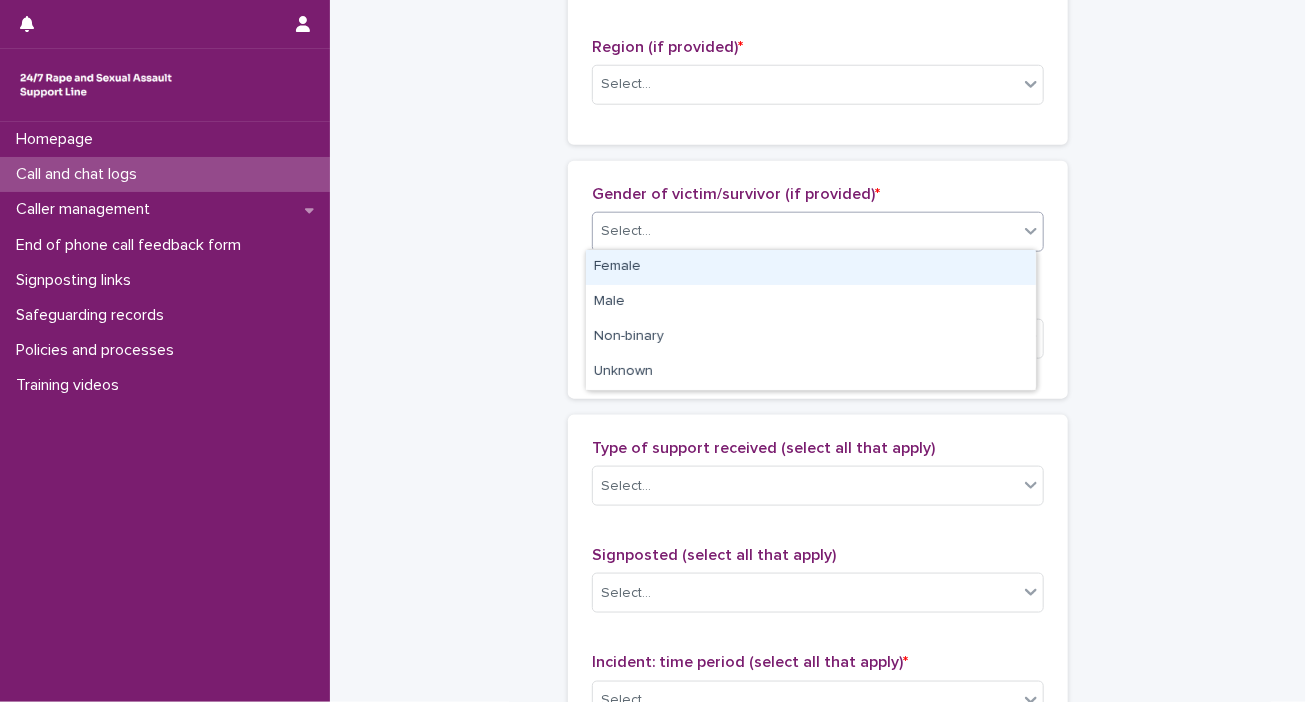 click on "Female" at bounding box center (811, 267) 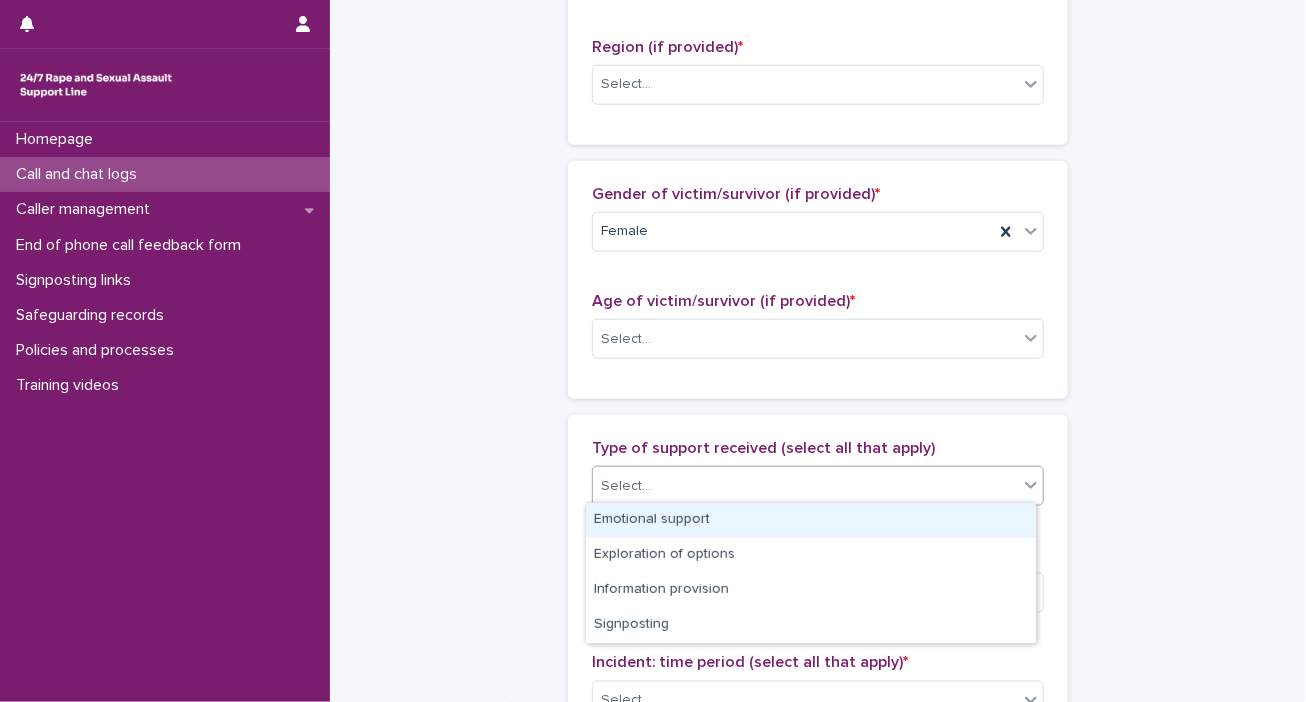 click 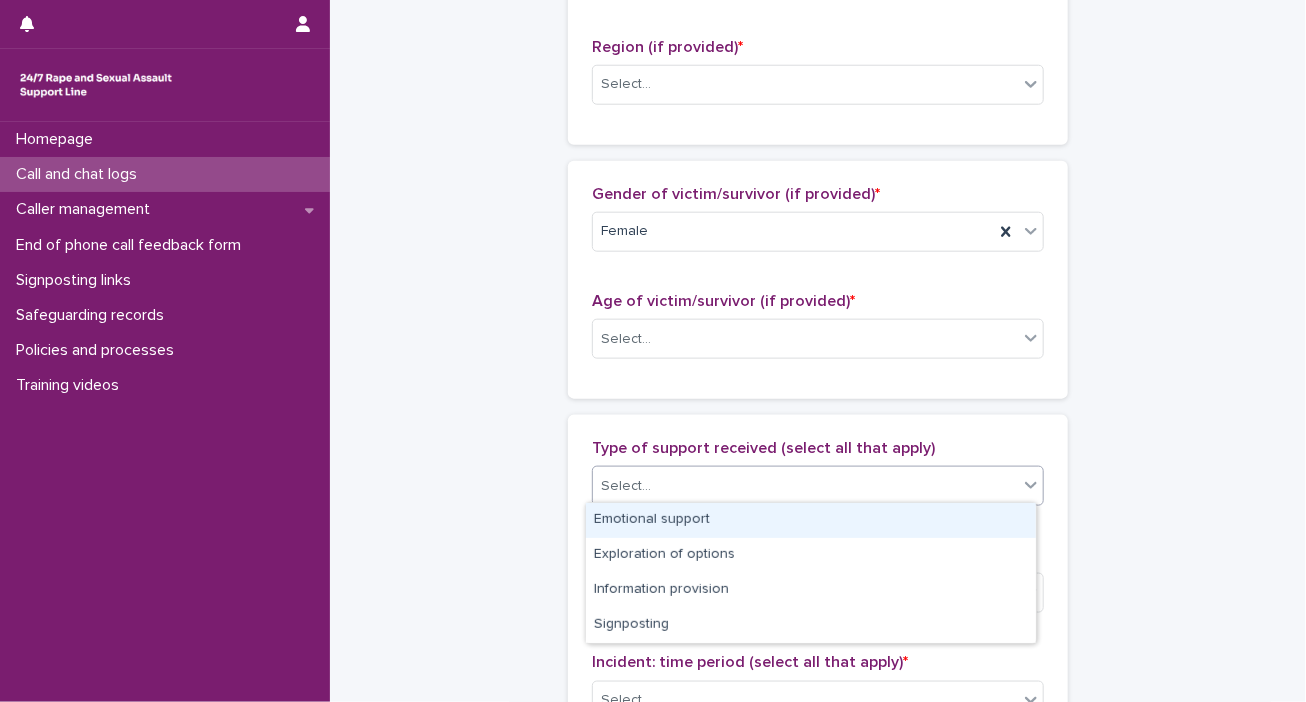 click on "Emotional support" at bounding box center [811, 520] 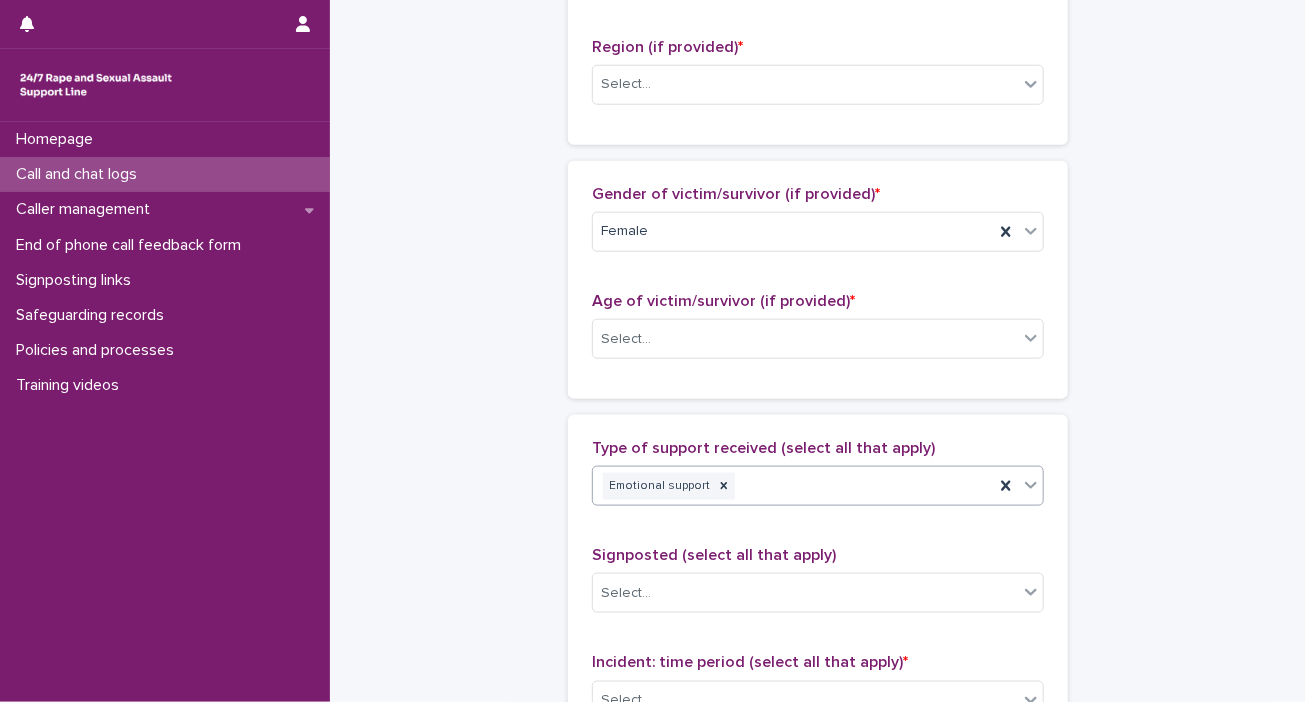 scroll, scrollTop: 1433, scrollLeft: 0, axis: vertical 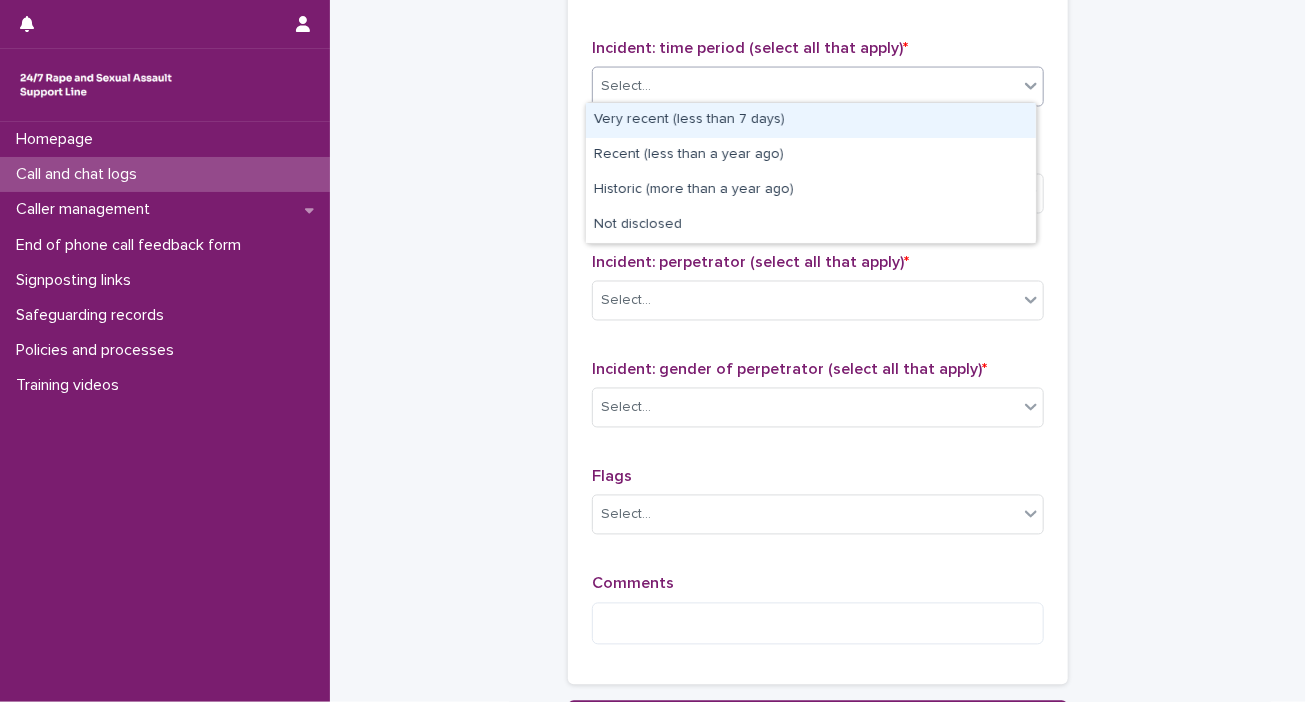 click 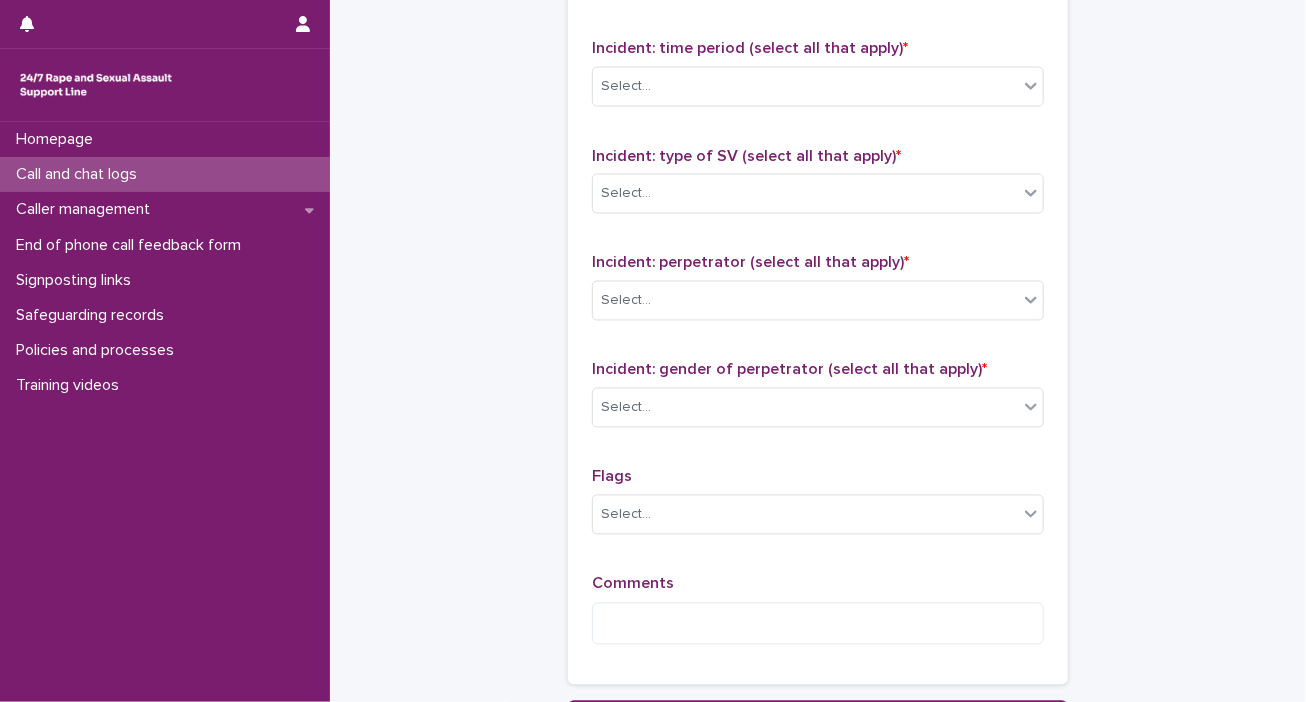 click on "**********" at bounding box center [818, -349] 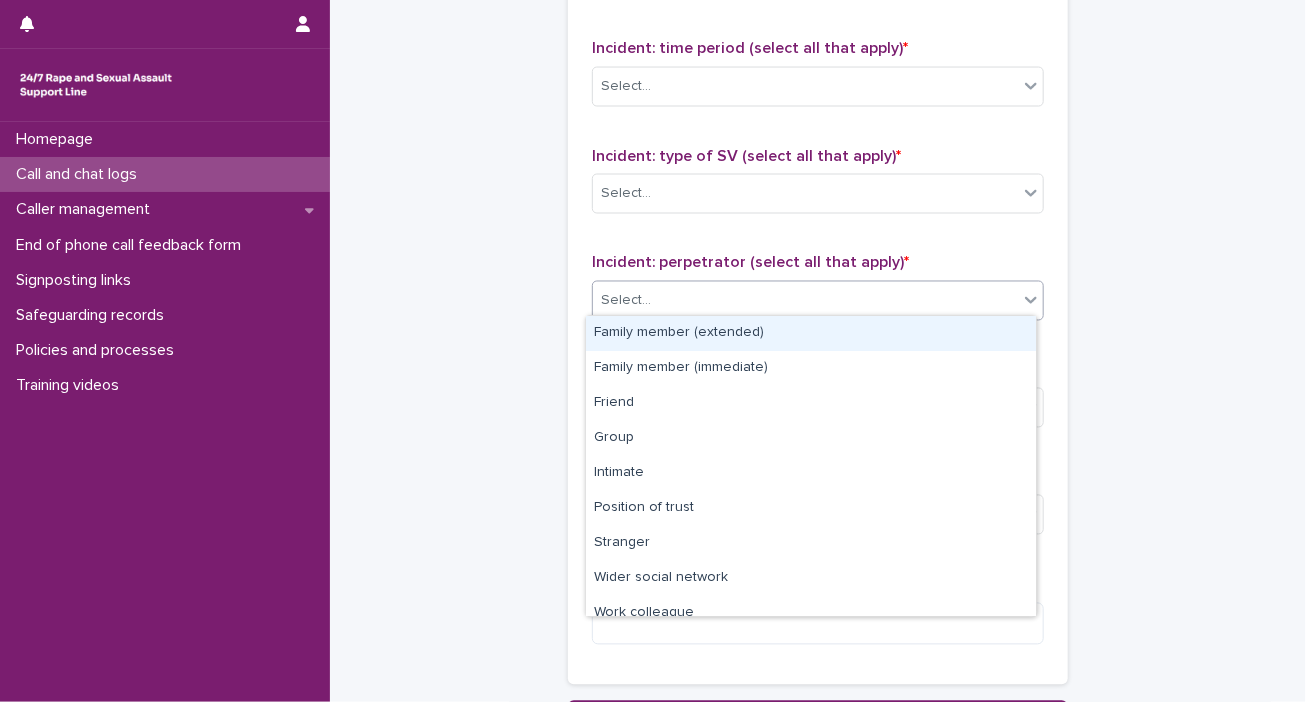 click 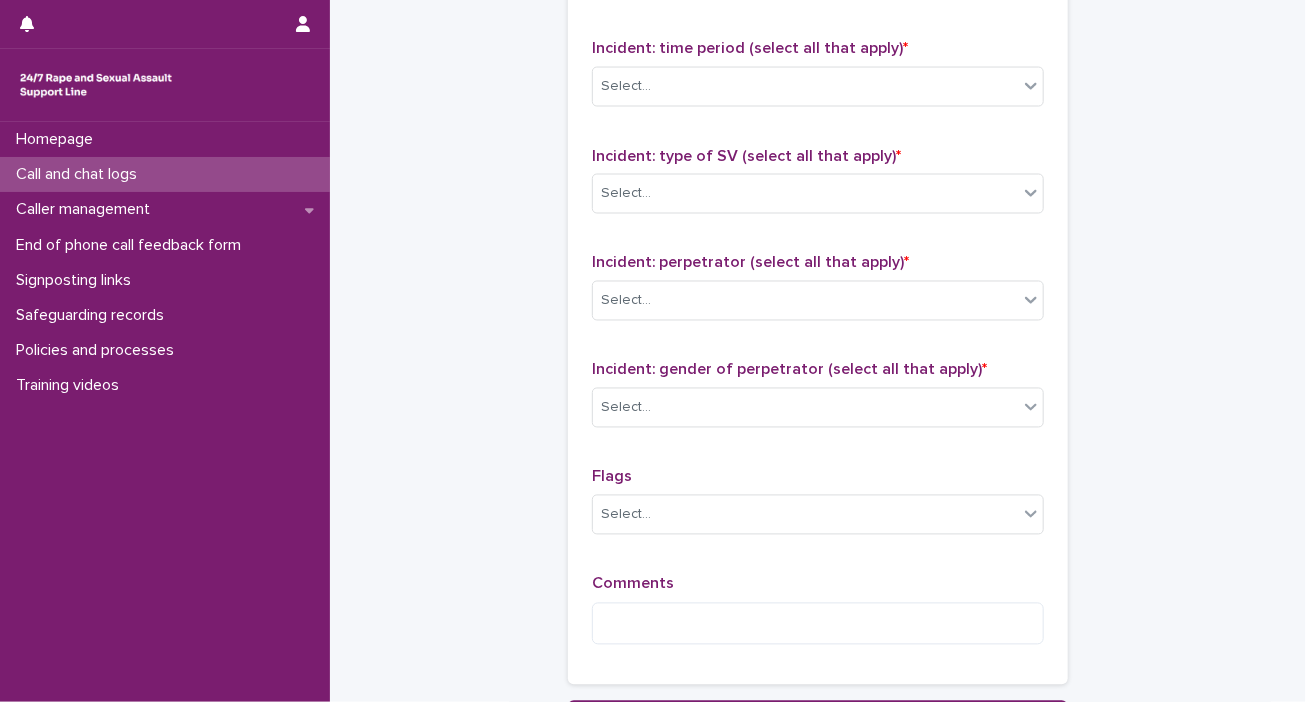 click on "**********" at bounding box center (818, -349) 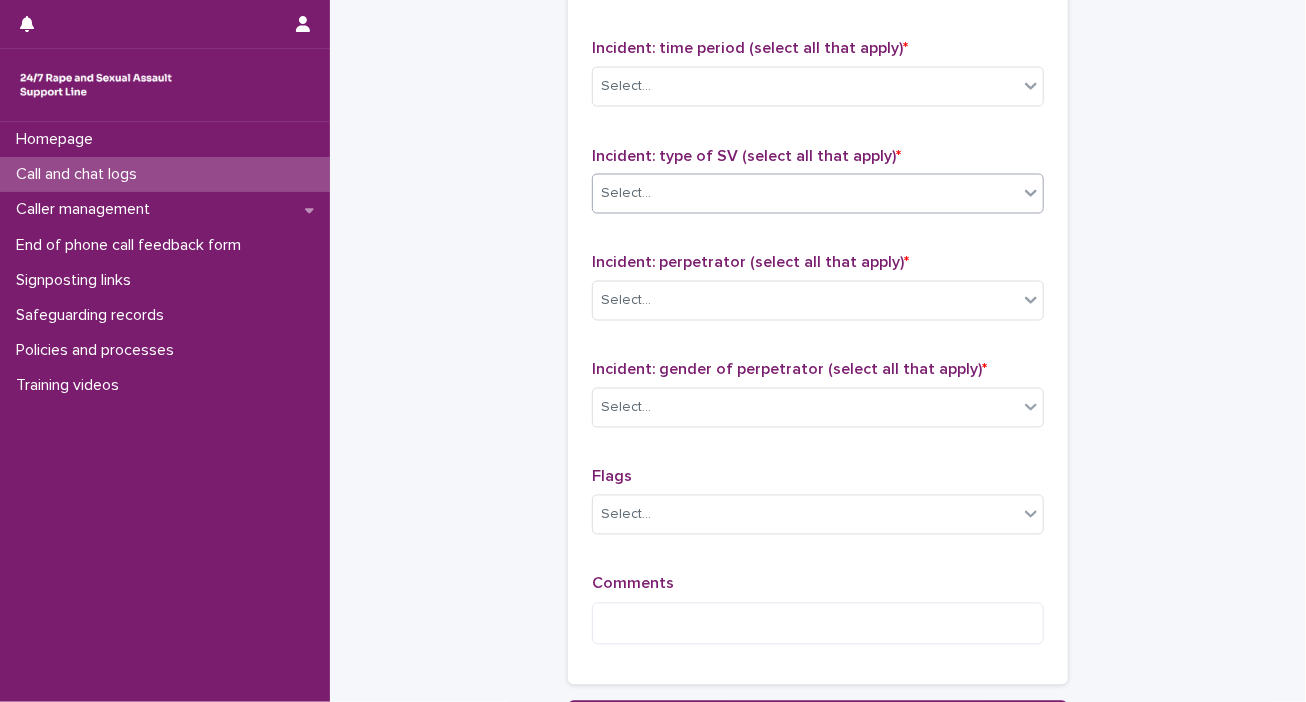 click 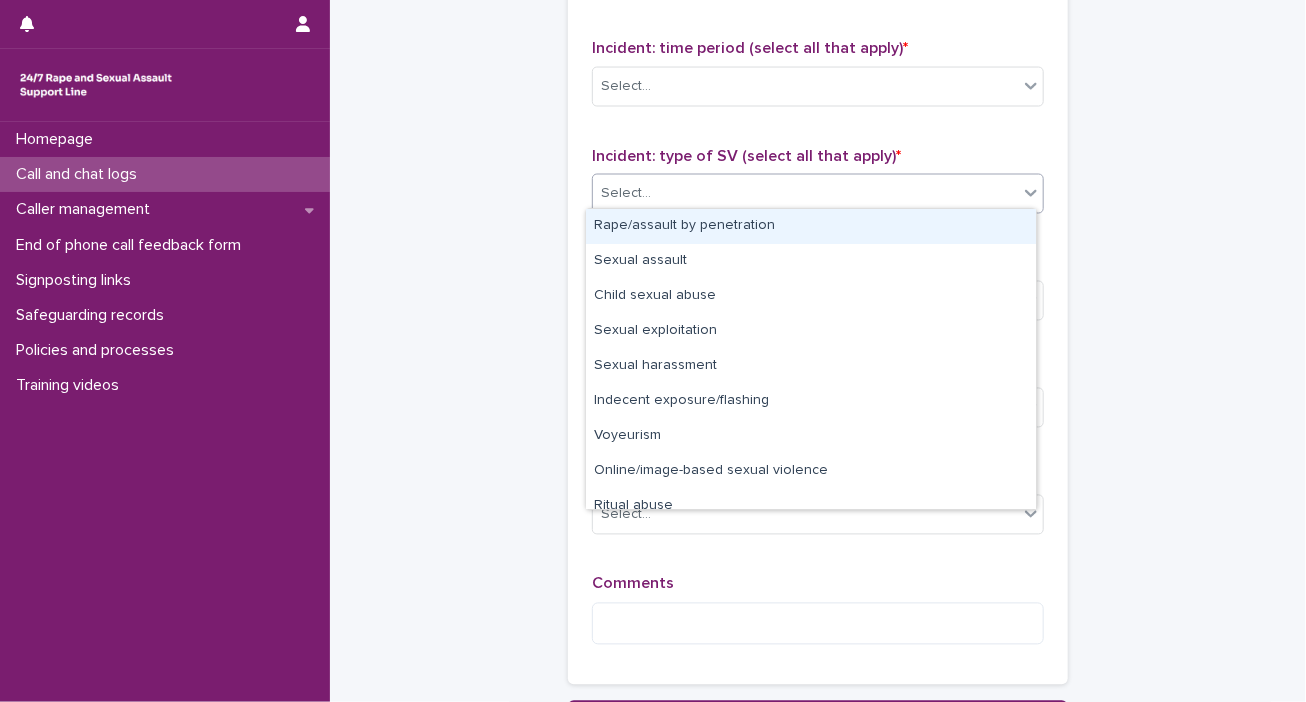 click on "**********" at bounding box center (818, -349) 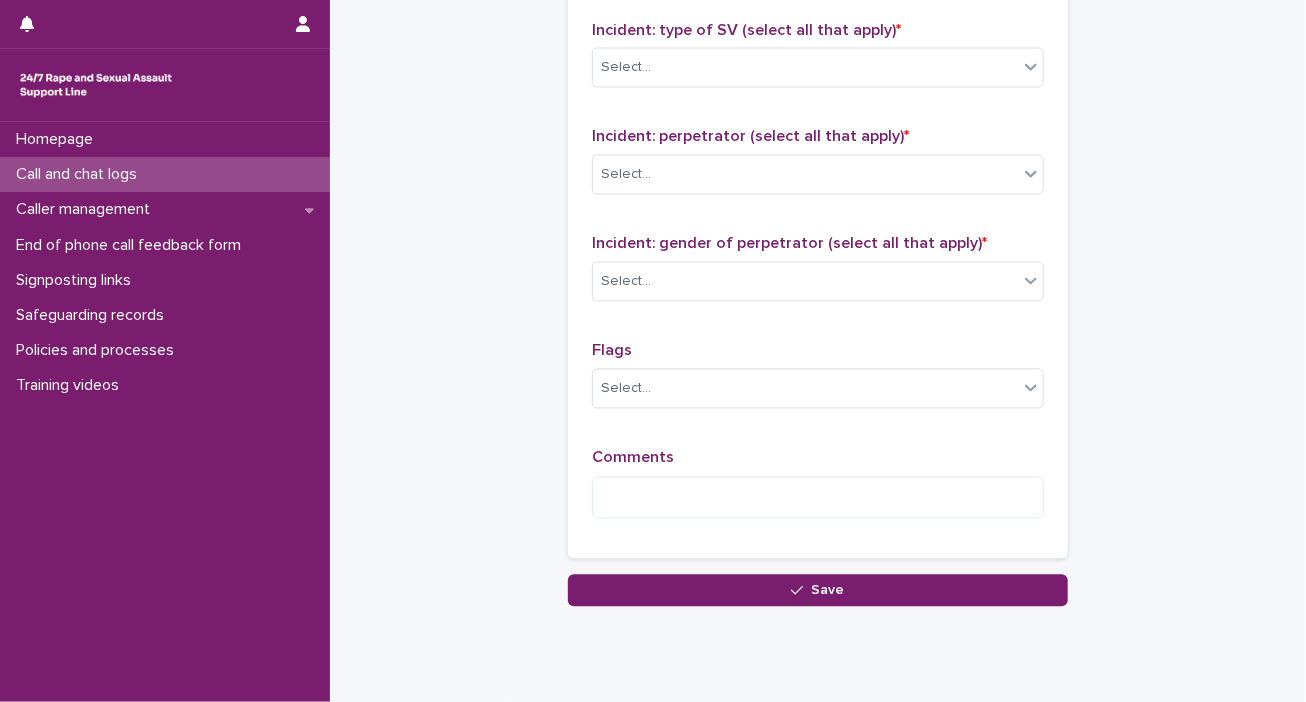 scroll, scrollTop: 1614, scrollLeft: 0, axis: vertical 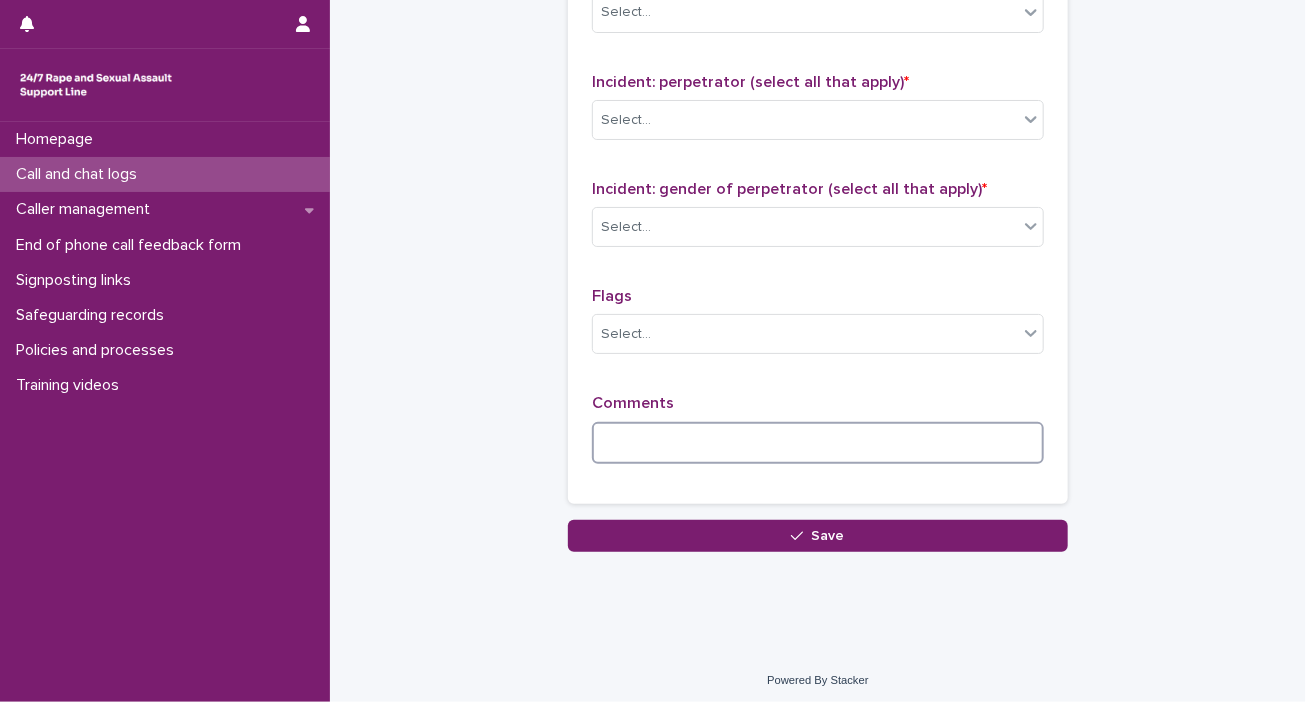 click at bounding box center (818, 443) 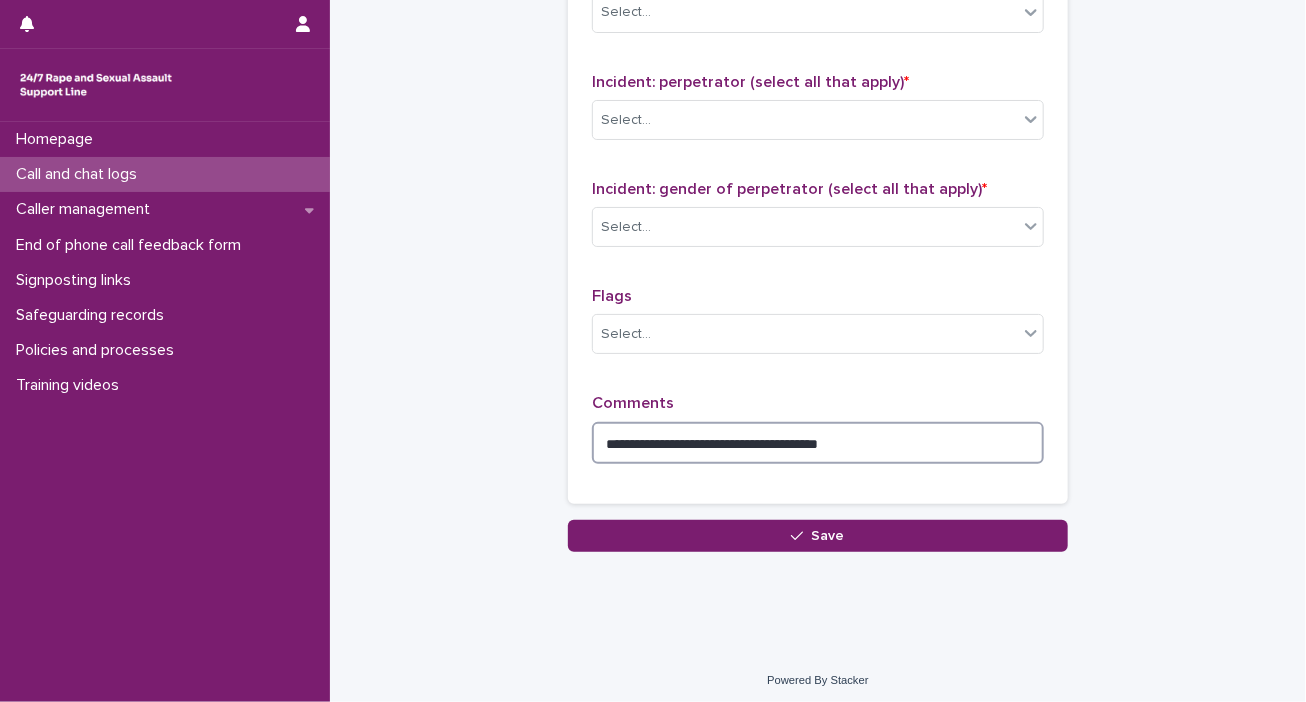 click on "**********" at bounding box center (818, 443) 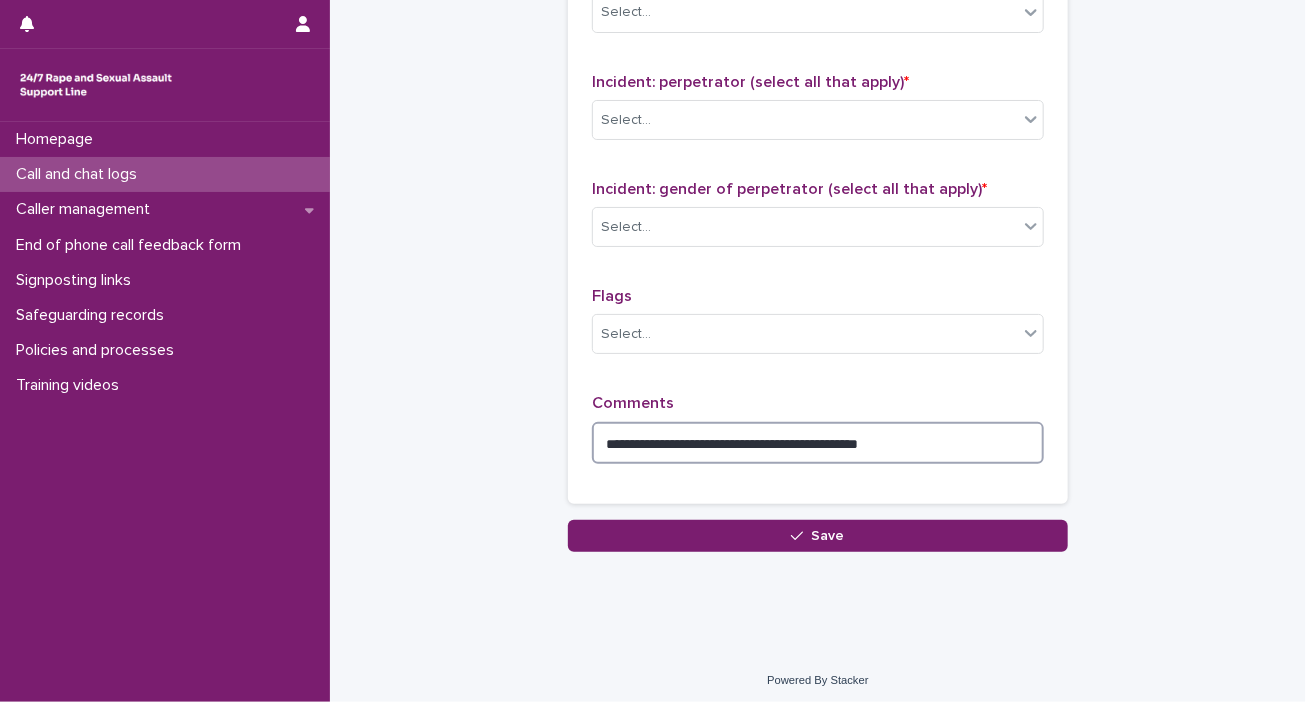 click on "**********" at bounding box center [818, 443] 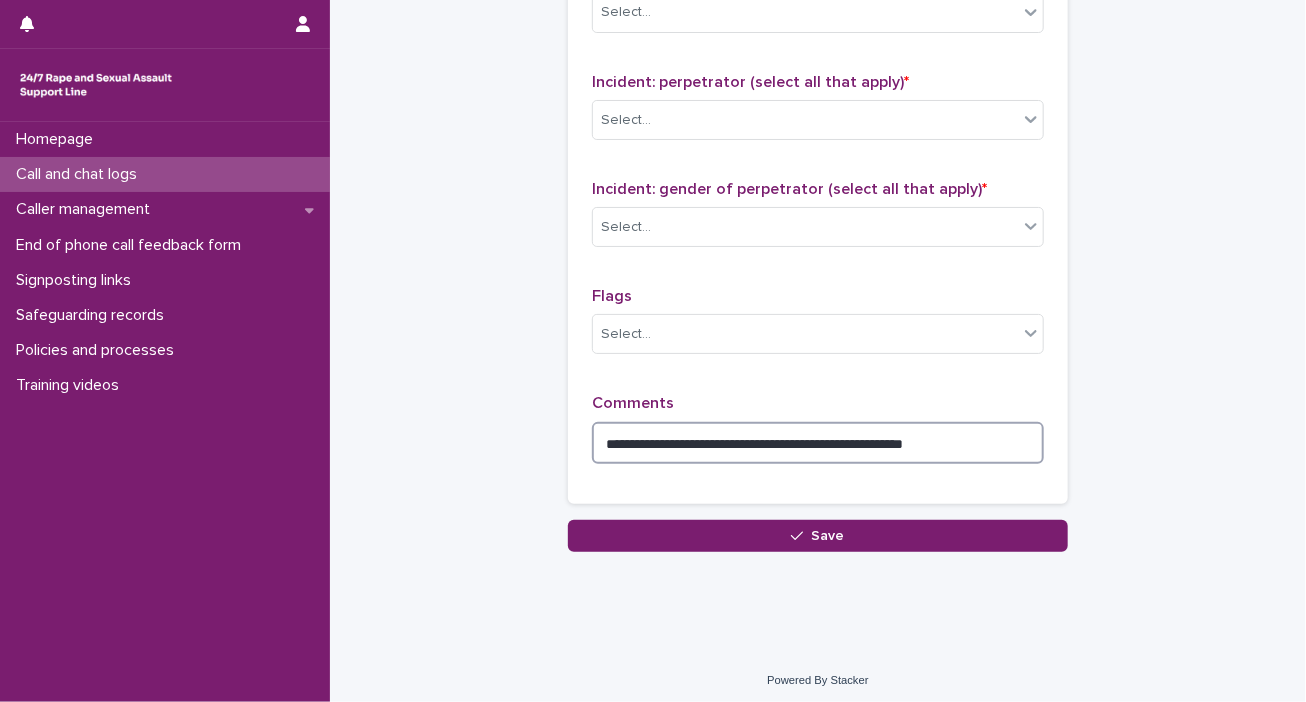 click on "**********" at bounding box center [818, 443] 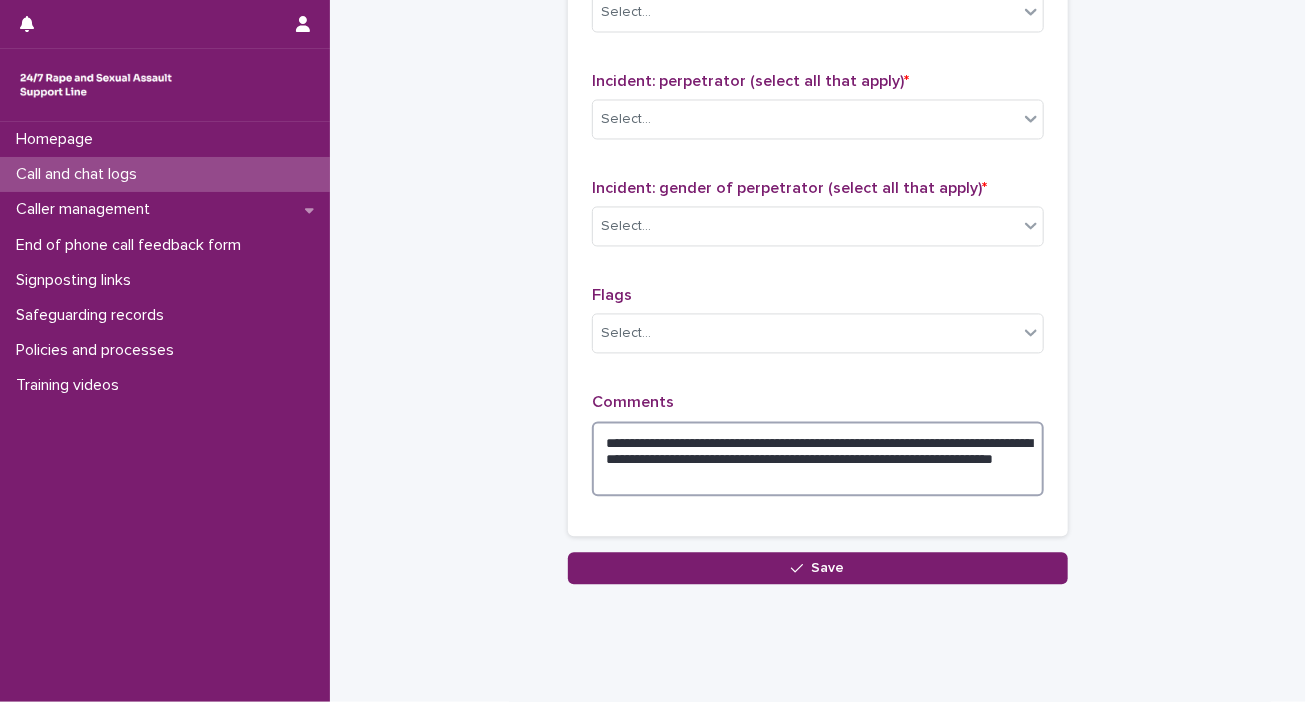 click on "**********" at bounding box center (818, 460) 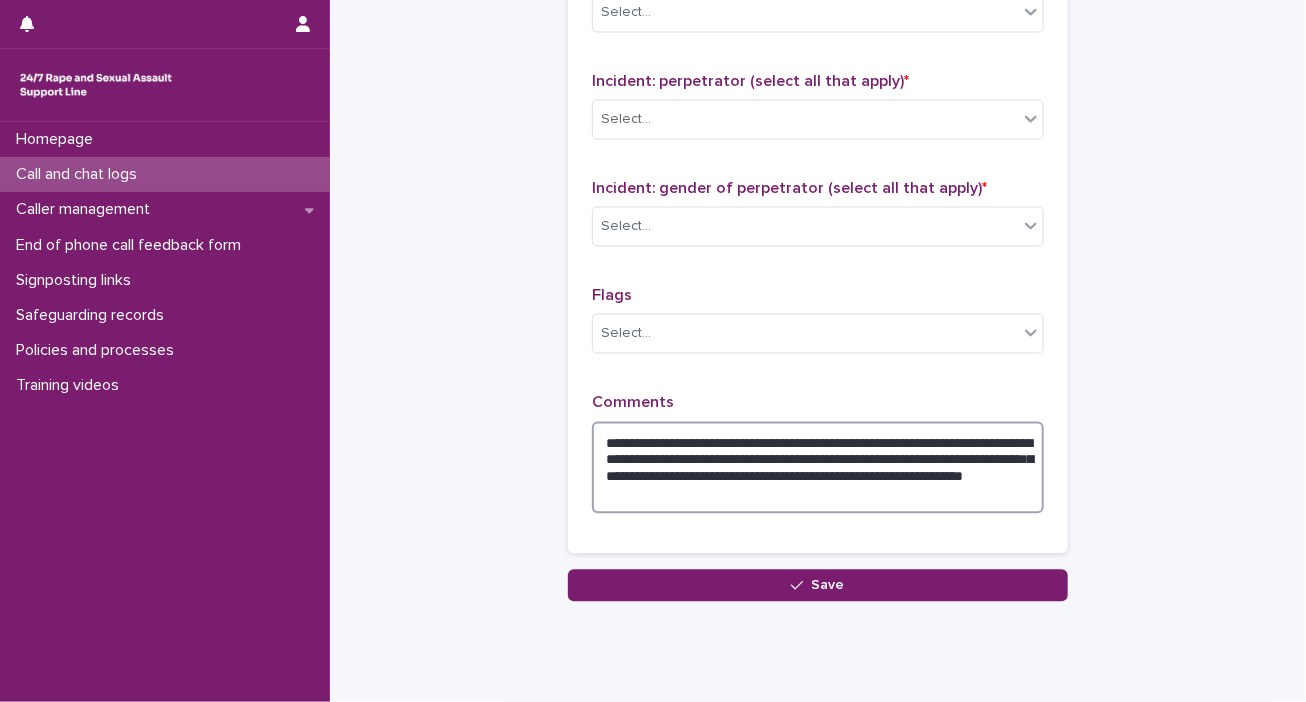 click on "**********" at bounding box center (818, 468) 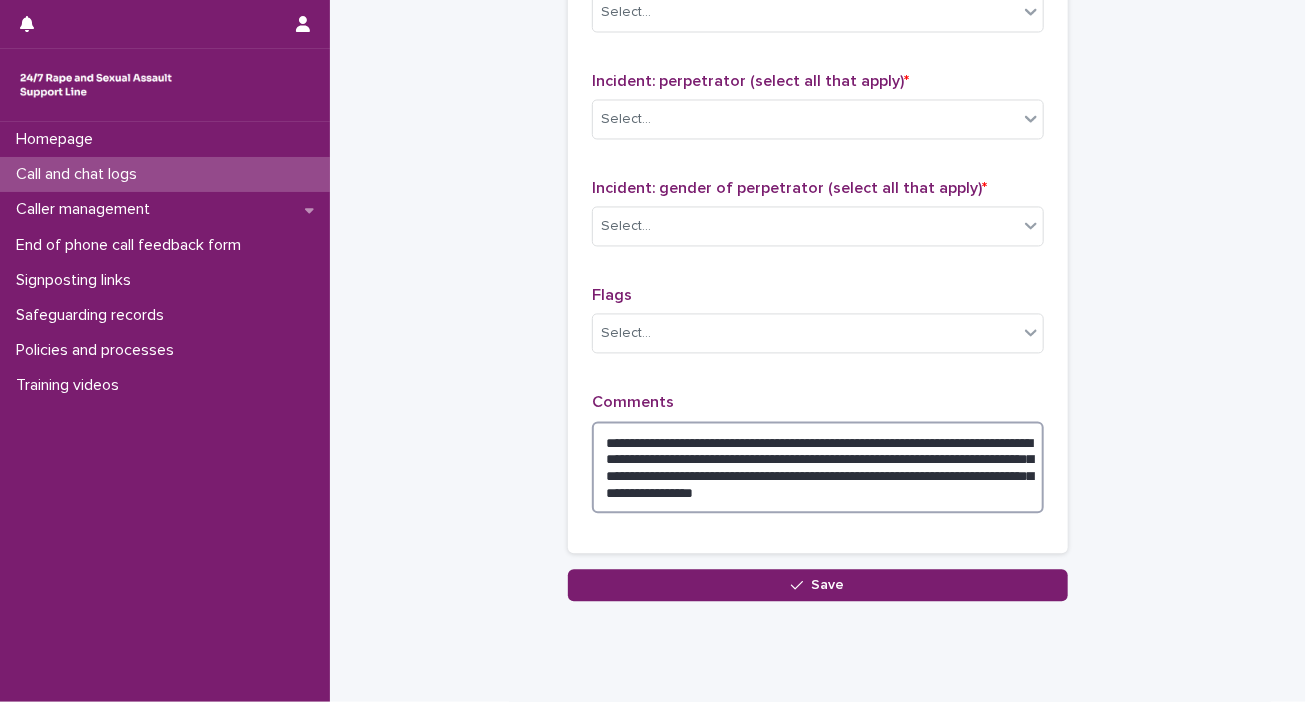 scroll, scrollTop: 1000, scrollLeft: 0, axis: vertical 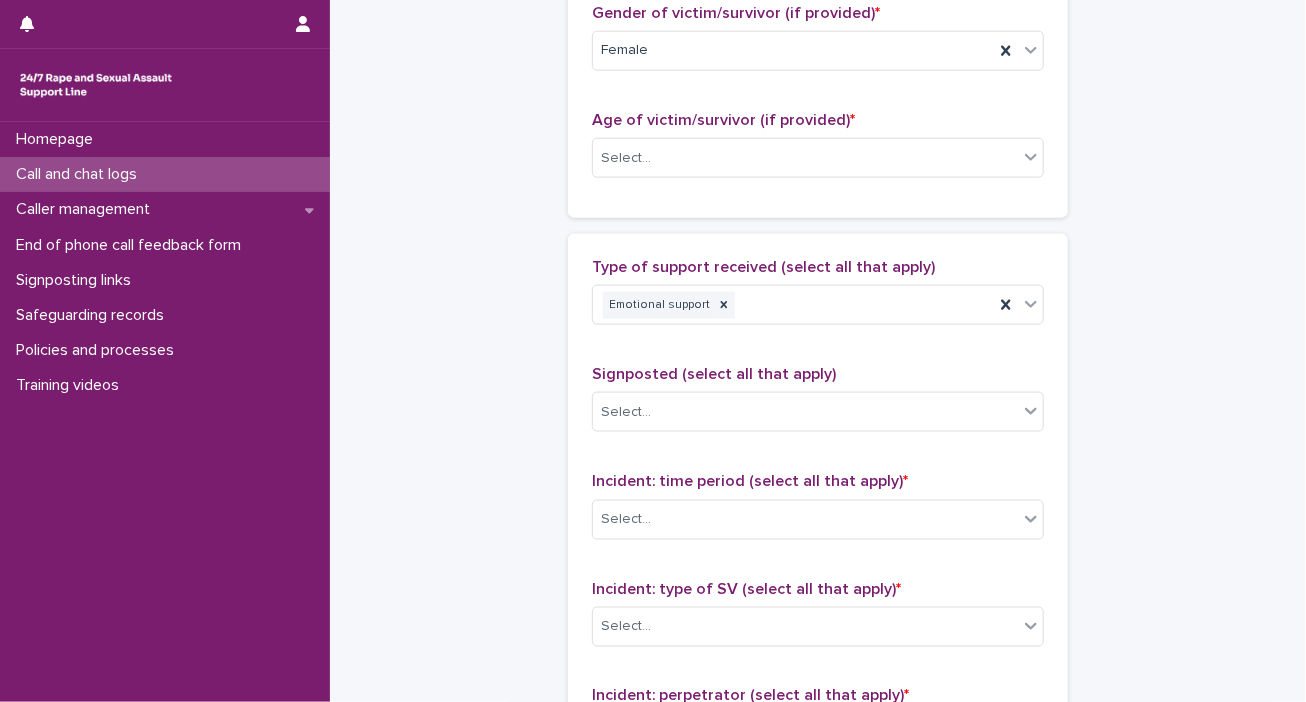 type on "**********" 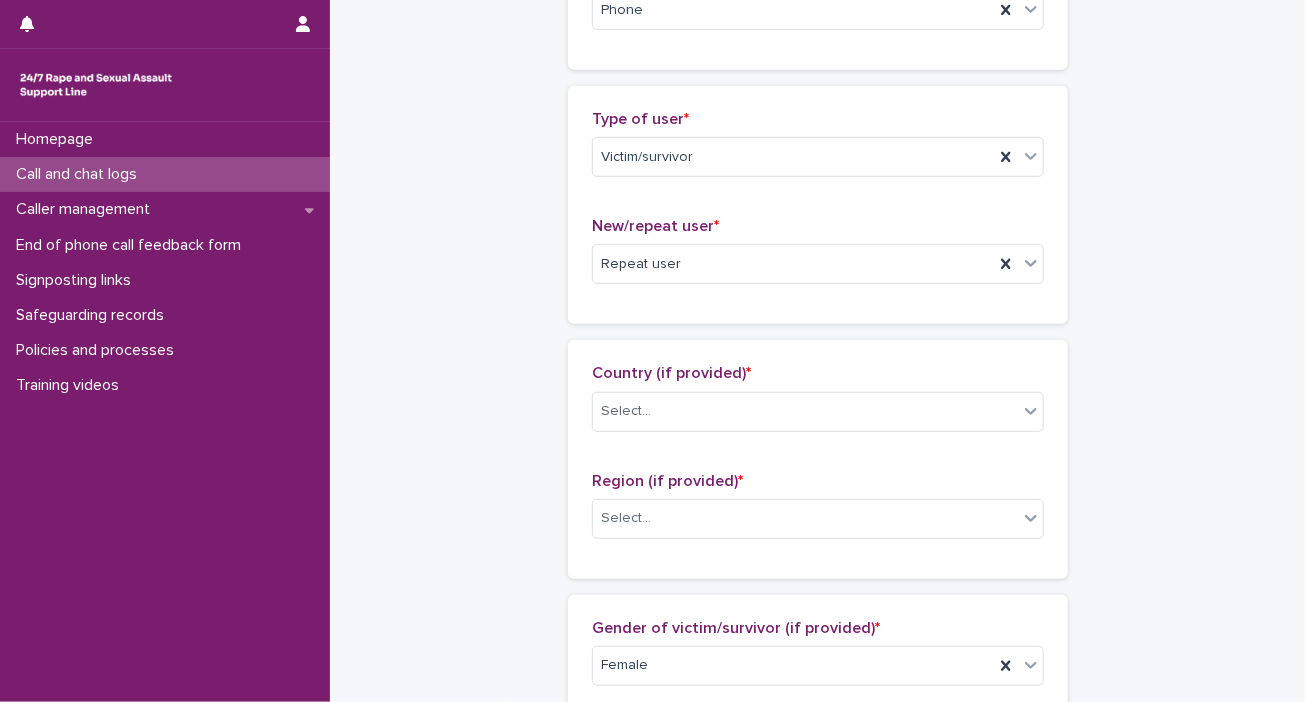 scroll, scrollTop: 0, scrollLeft: 0, axis: both 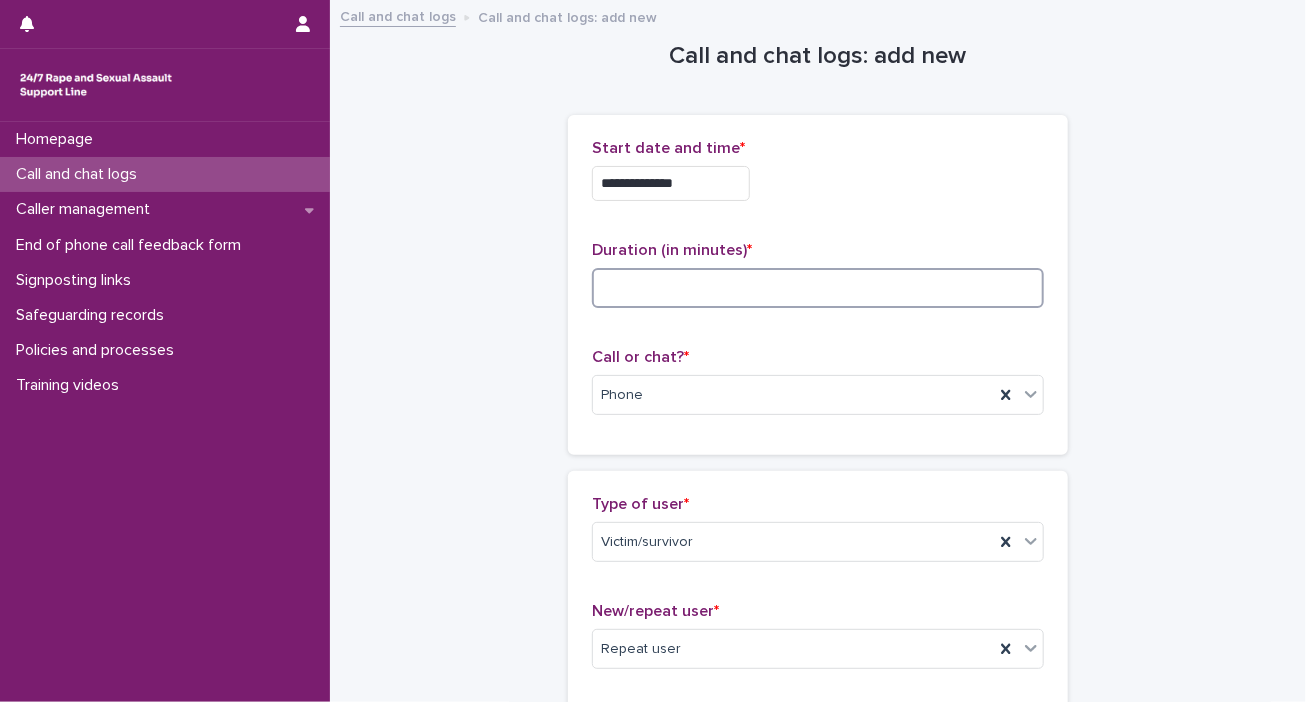 click at bounding box center (818, 288) 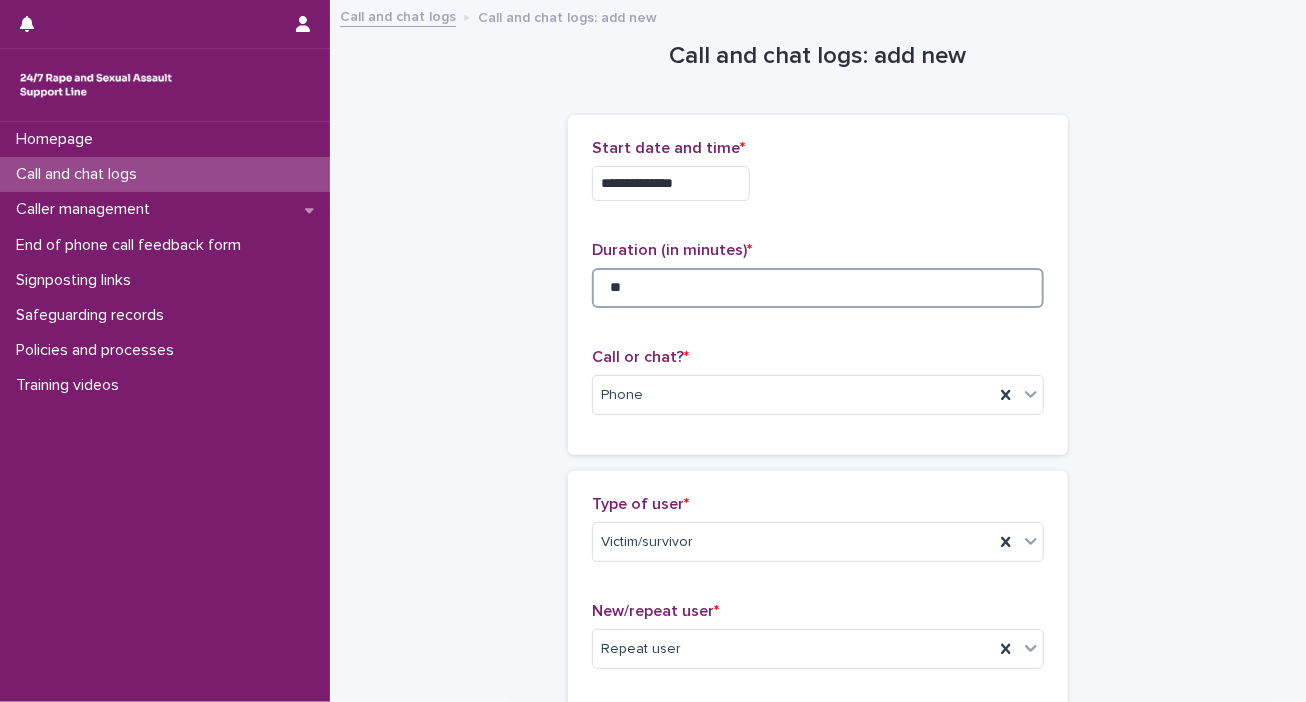 scroll, scrollTop: 614, scrollLeft: 0, axis: vertical 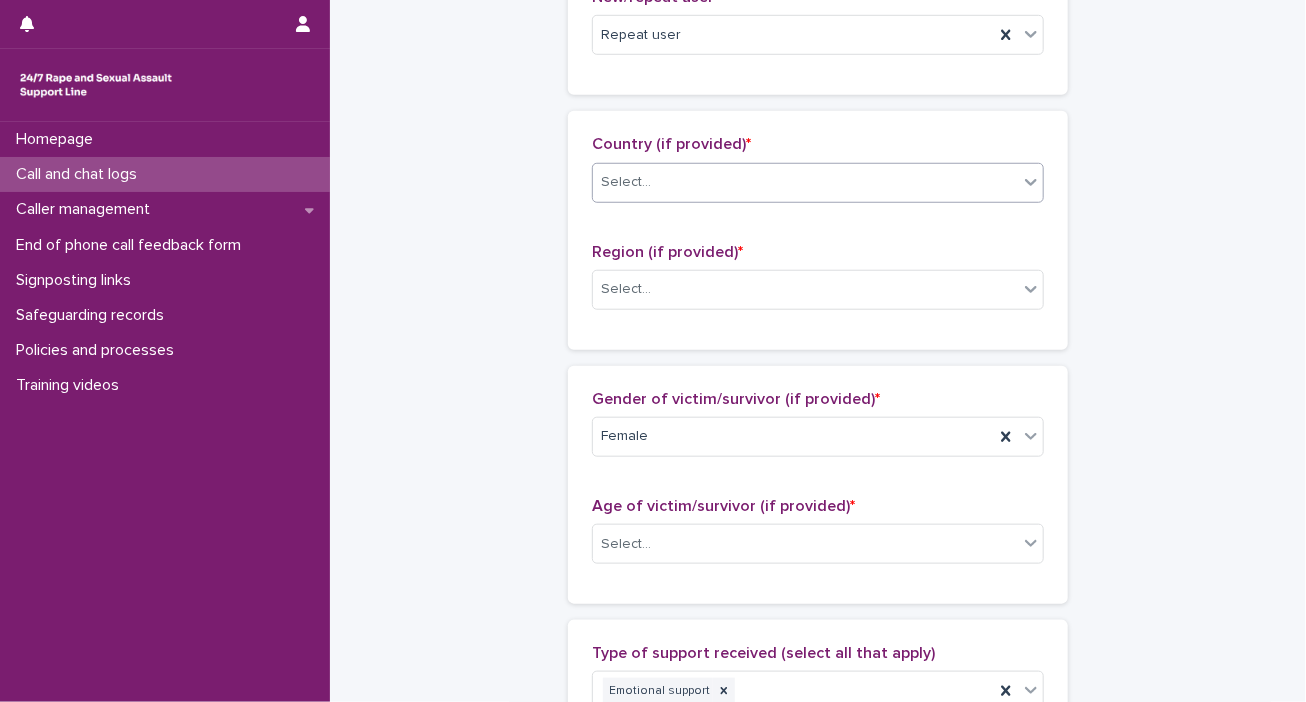 type on "**" 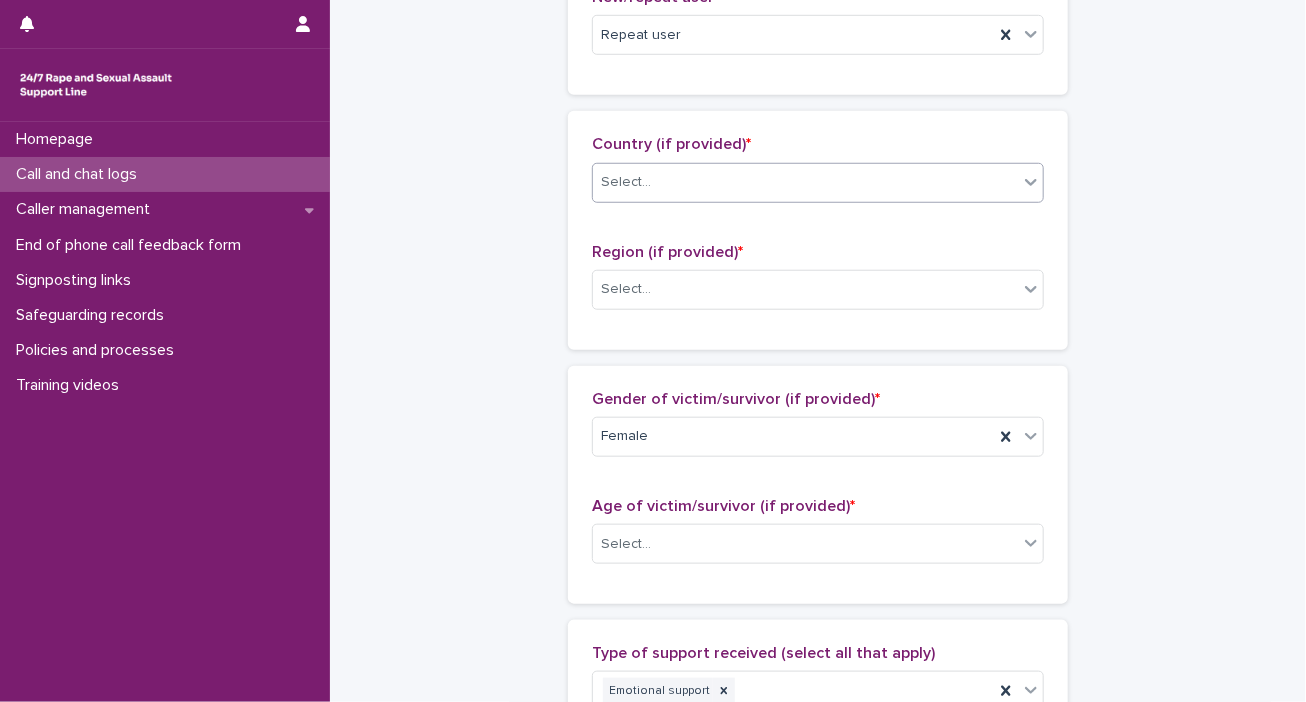 click 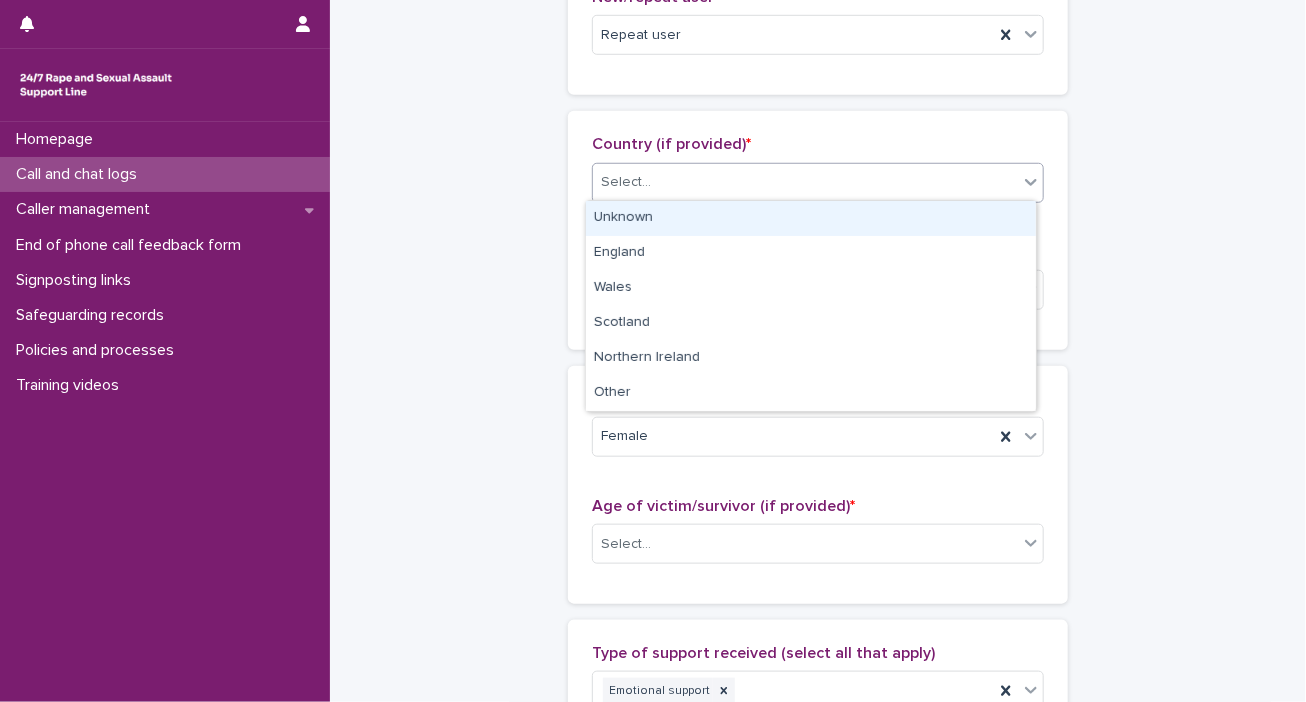 click on "Unknown" at bounding box center (811, 218) 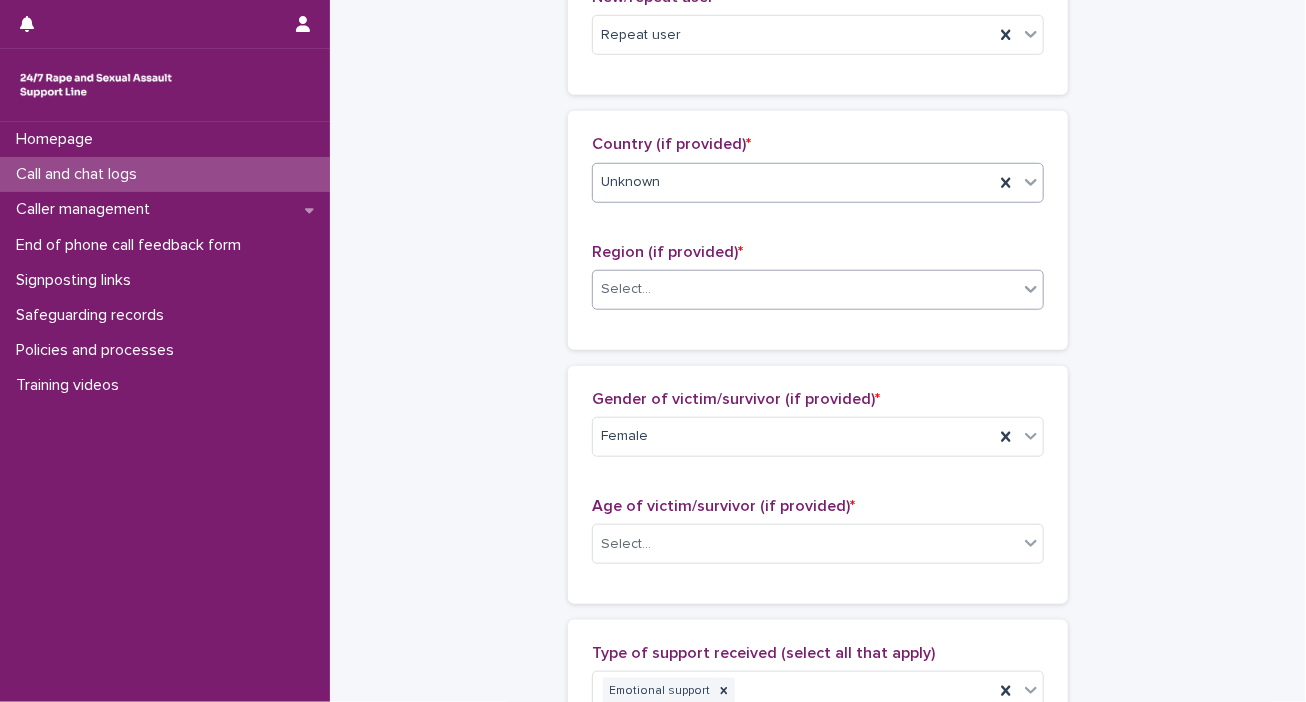 click 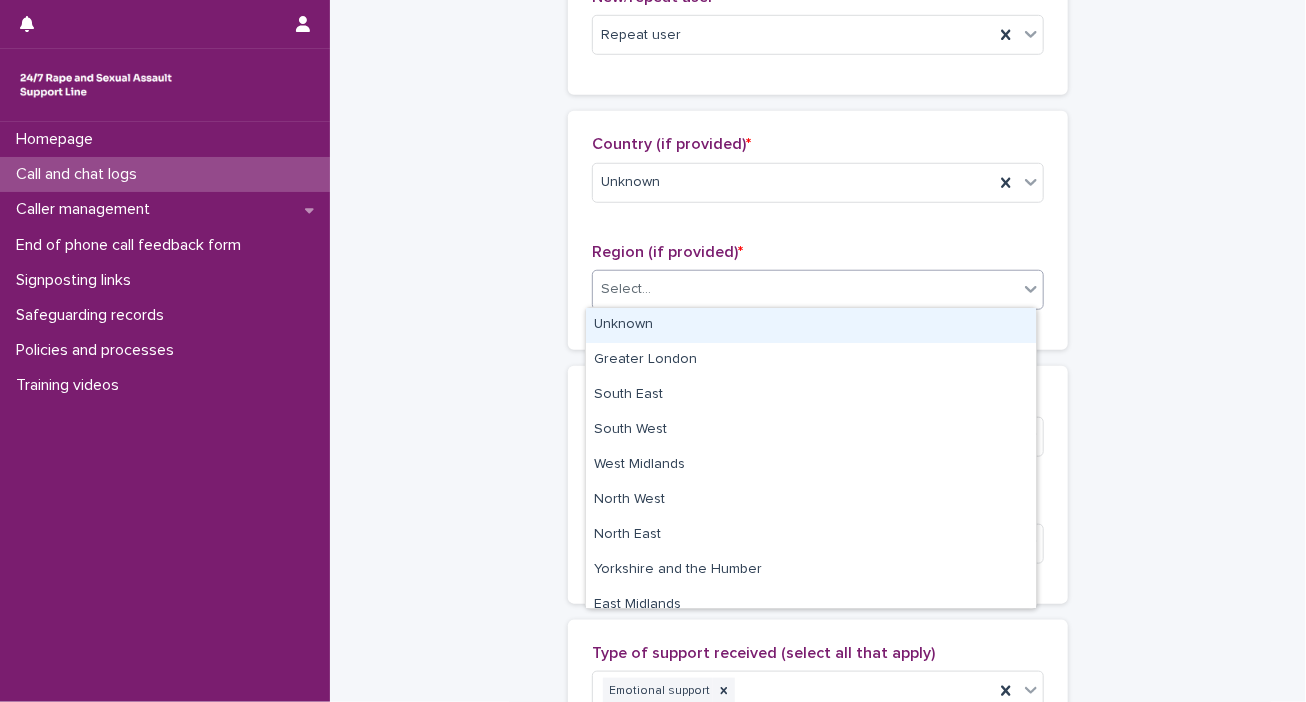 click on "Unknown" at bounding box center [811, 325] 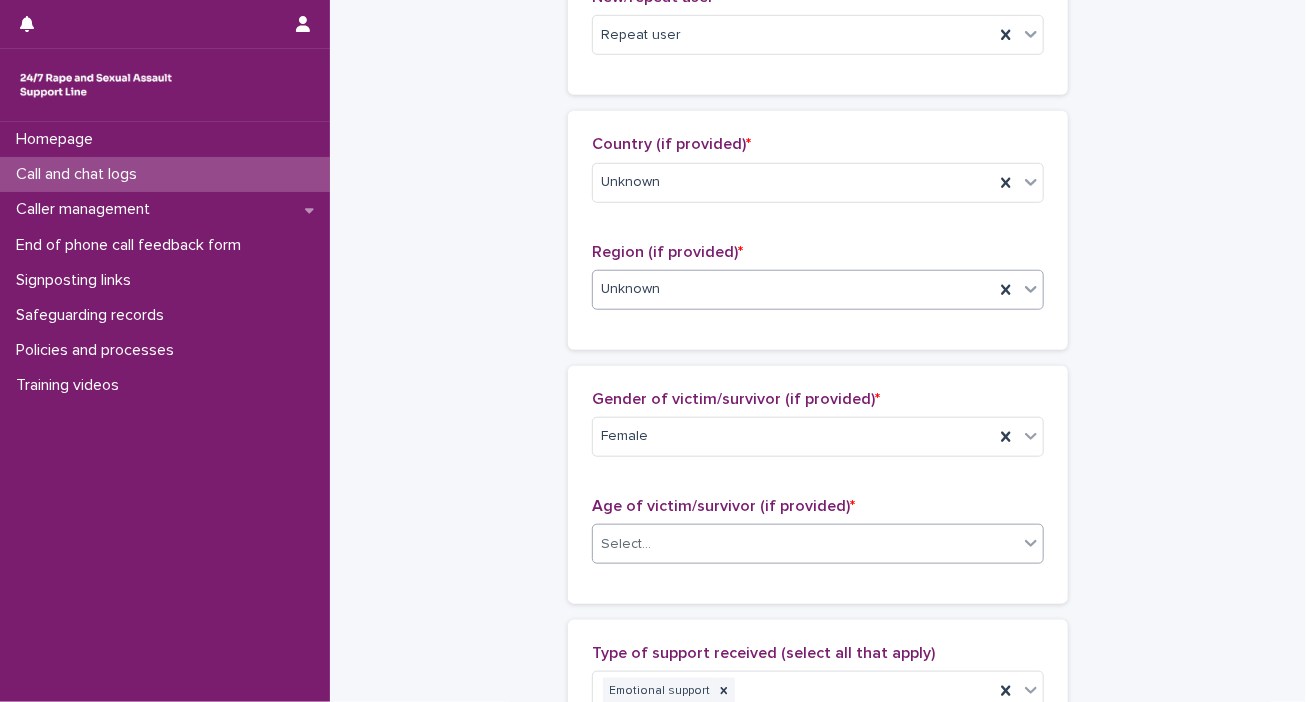 click 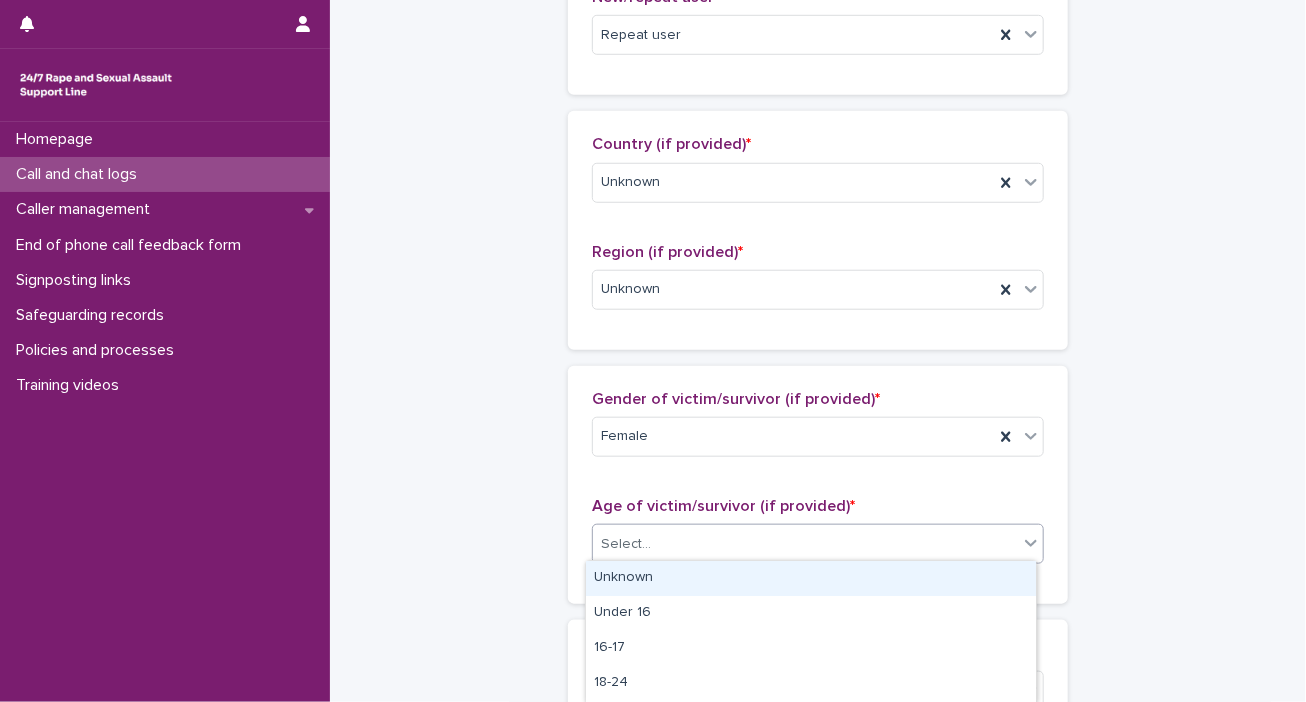 click on "Unknown" at bounding box center [811, 578] 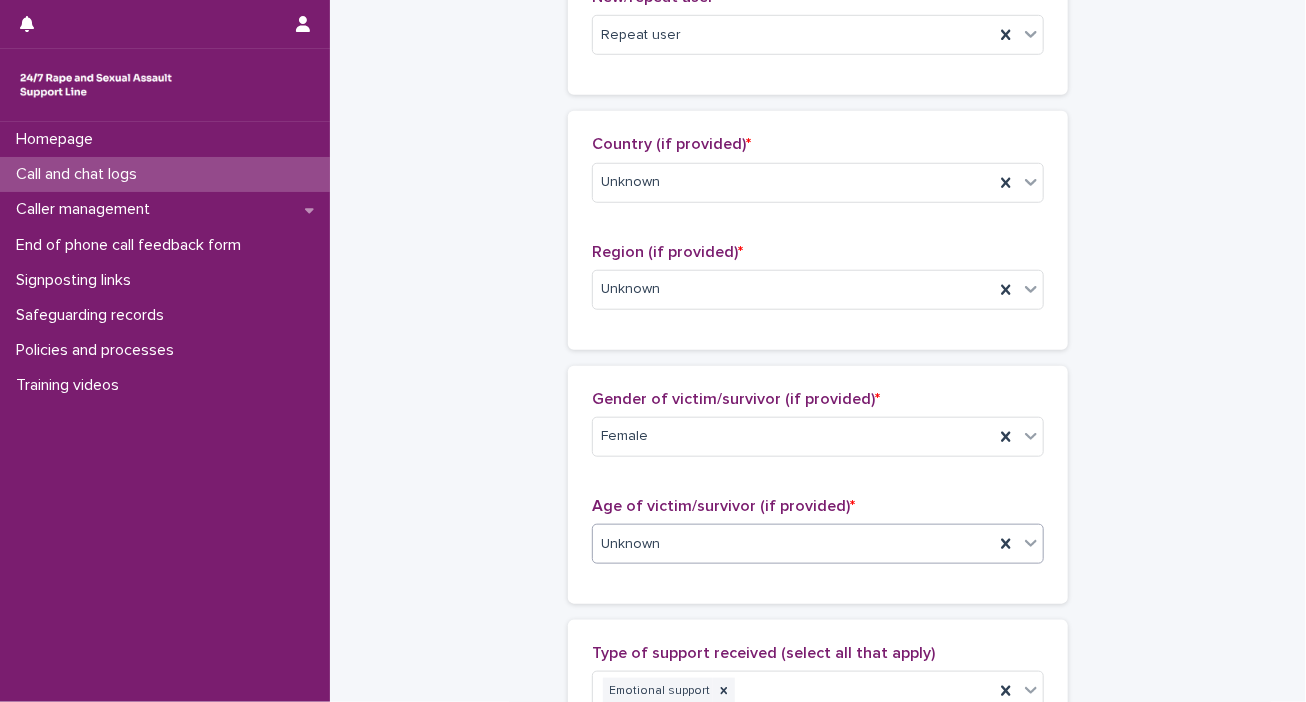 click on "**********" at bounding box center (818, 495) 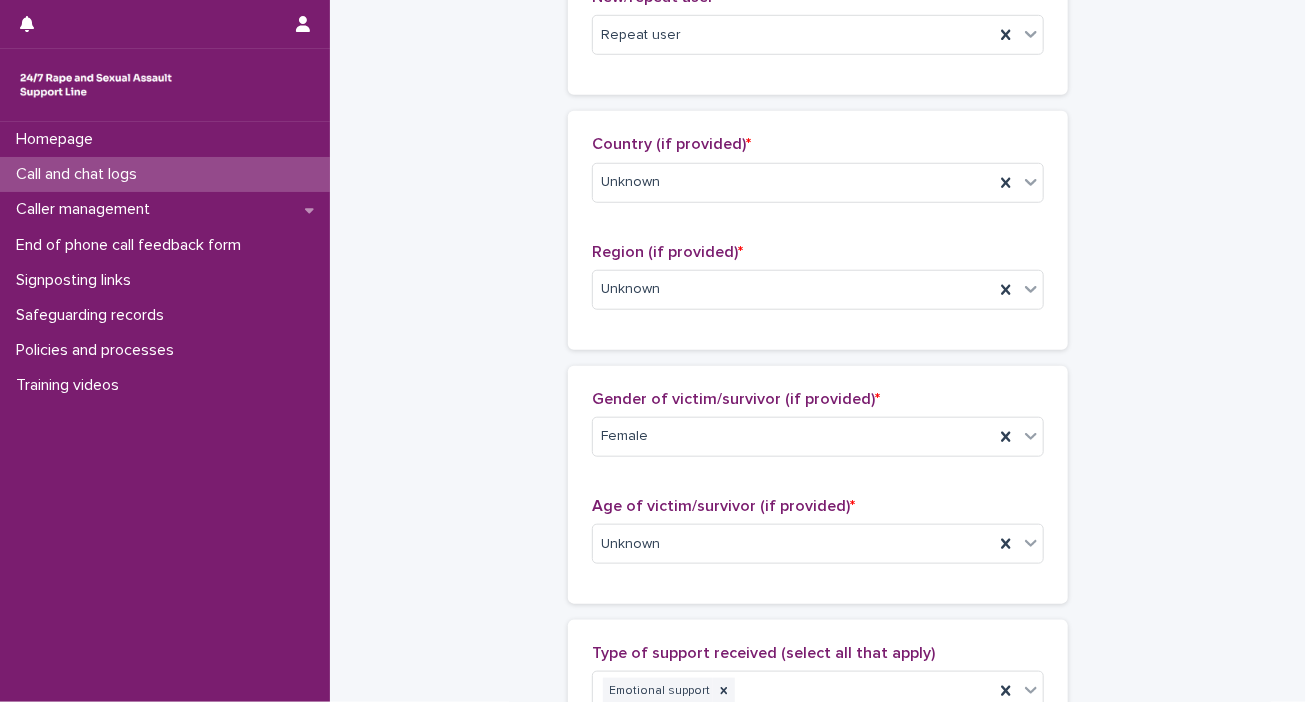 scroll, scrollTop: 1228, scrollLeft: 0, axis: vertical 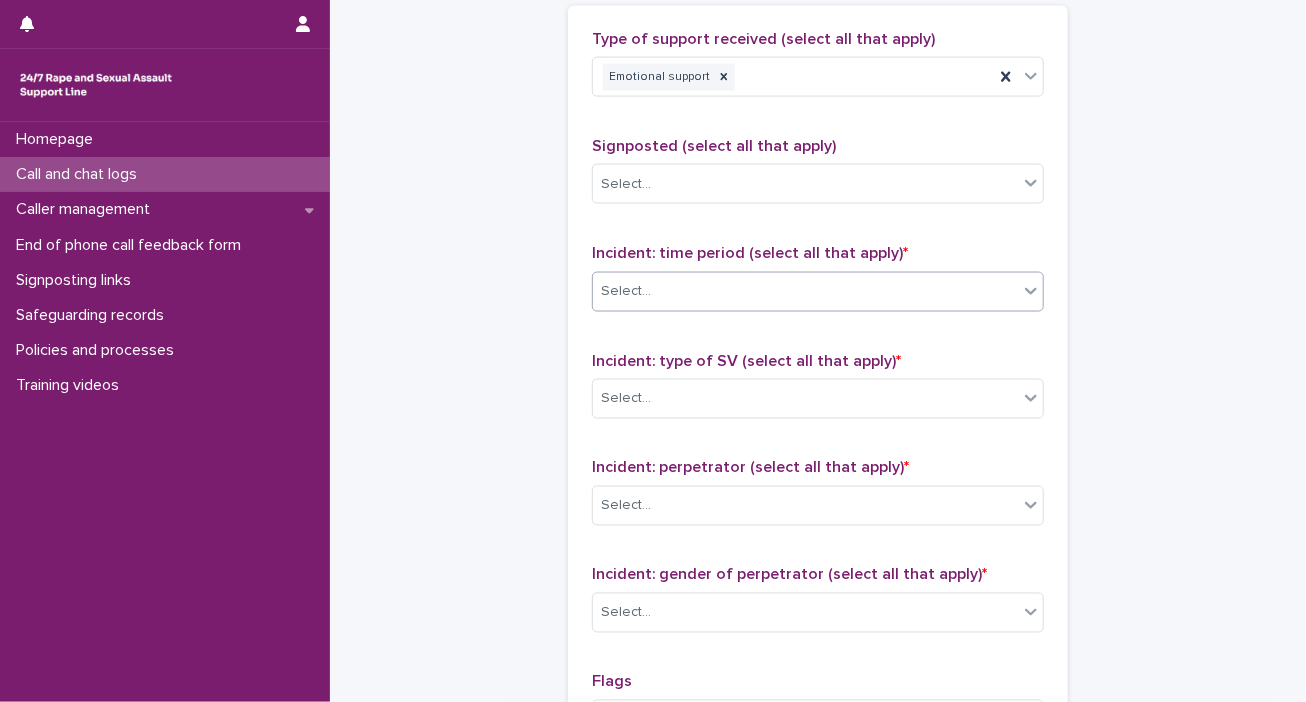 click 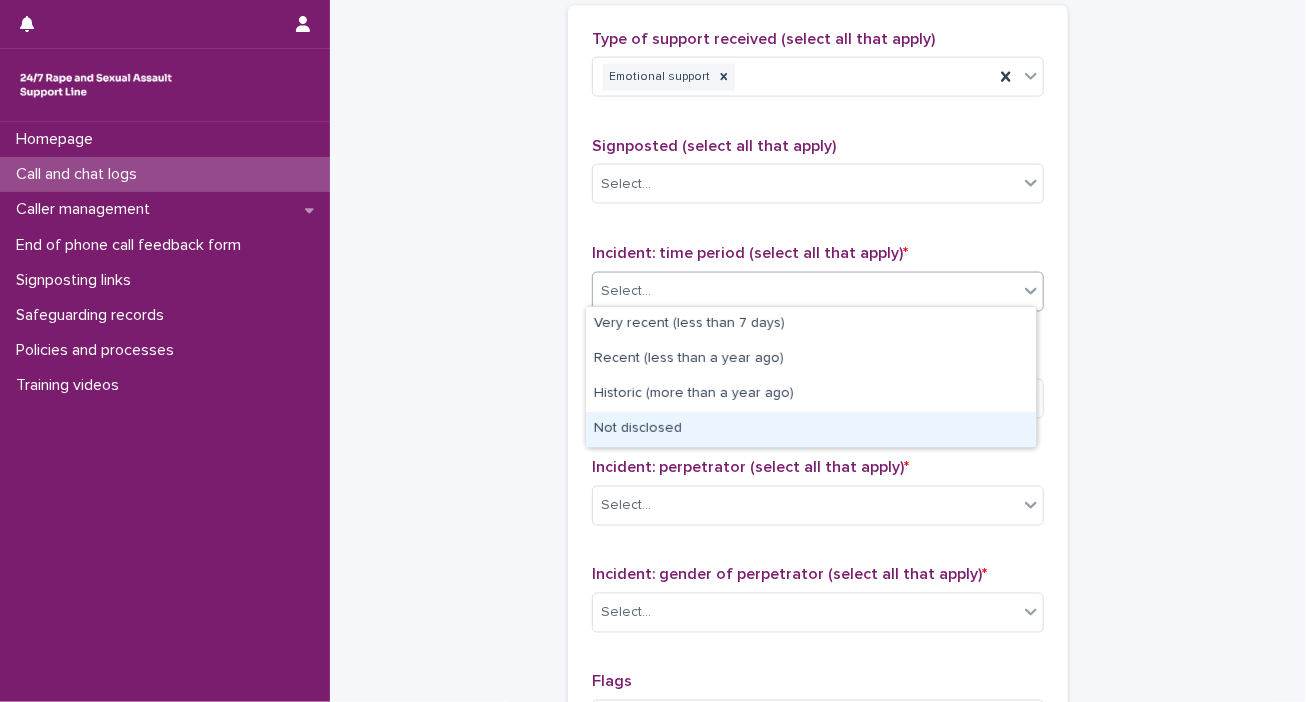 click on "Not disclosed" at bounding box center [811, 429] 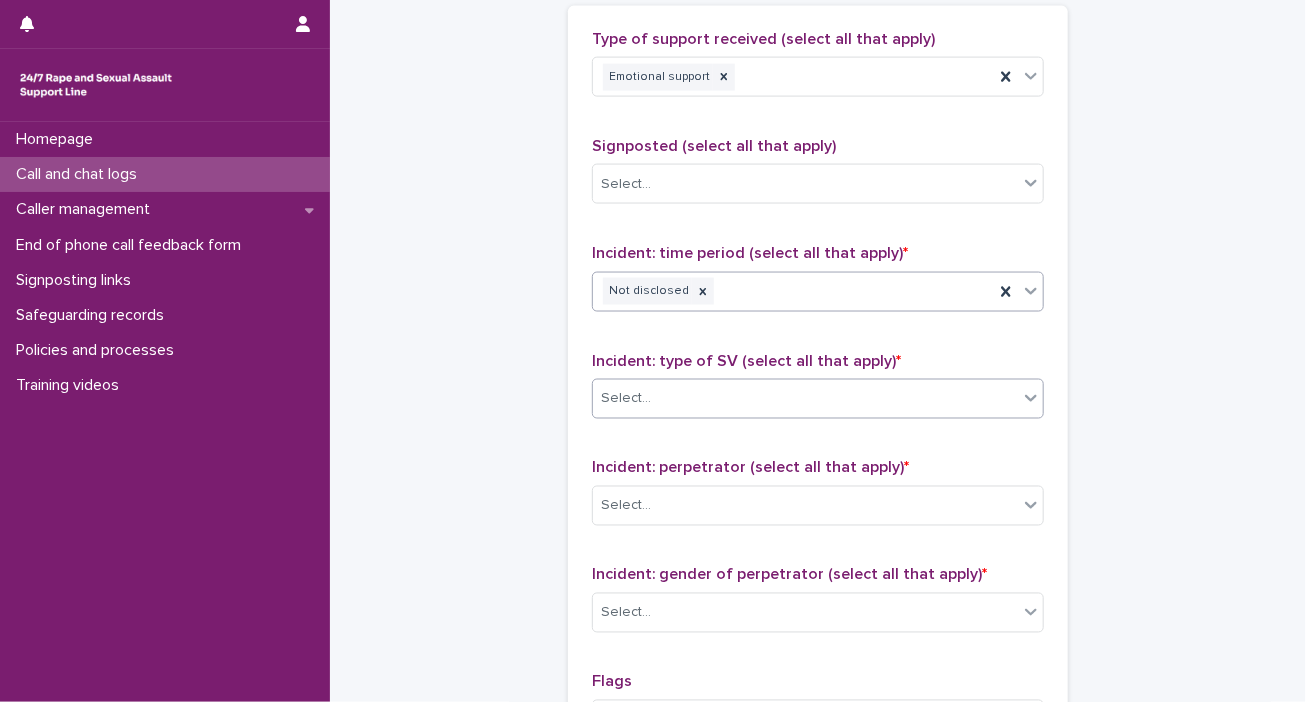 click 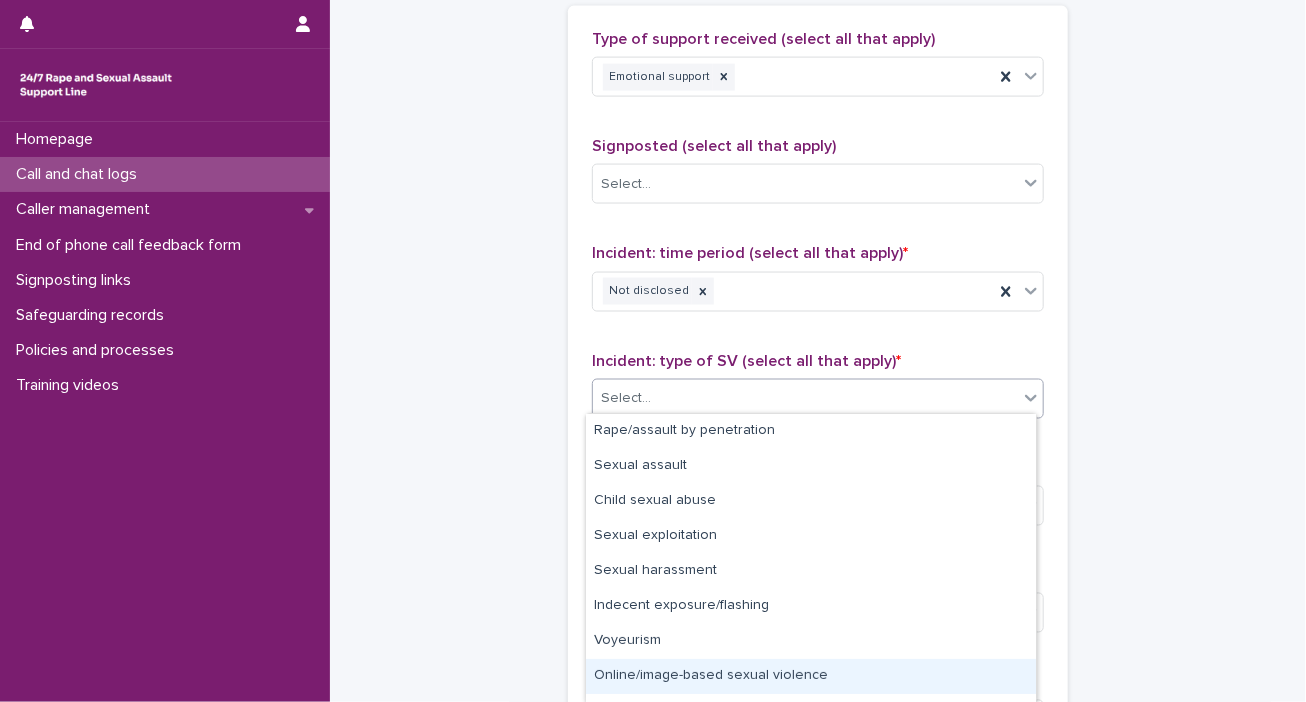 scroll, scrollTop: 60, scrollLeft: 0, axis: vertical 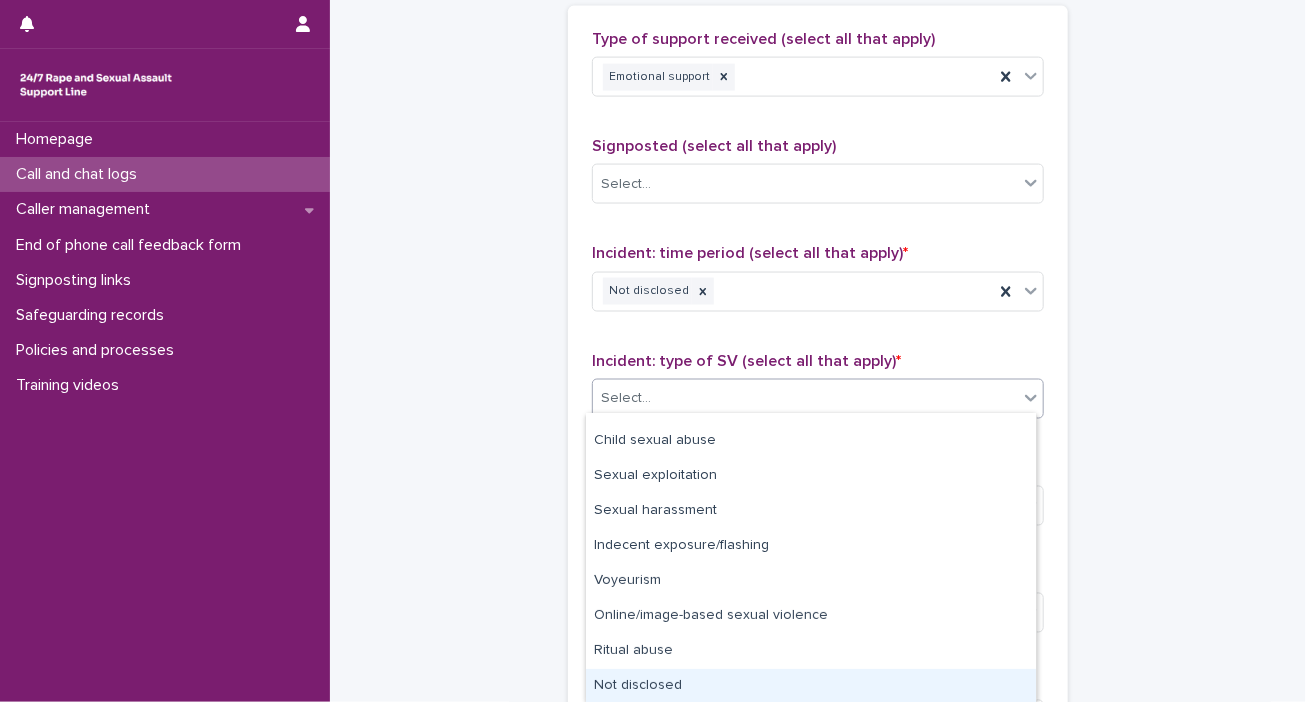 click on "Not disclosed" at bounding box center [811, 686] 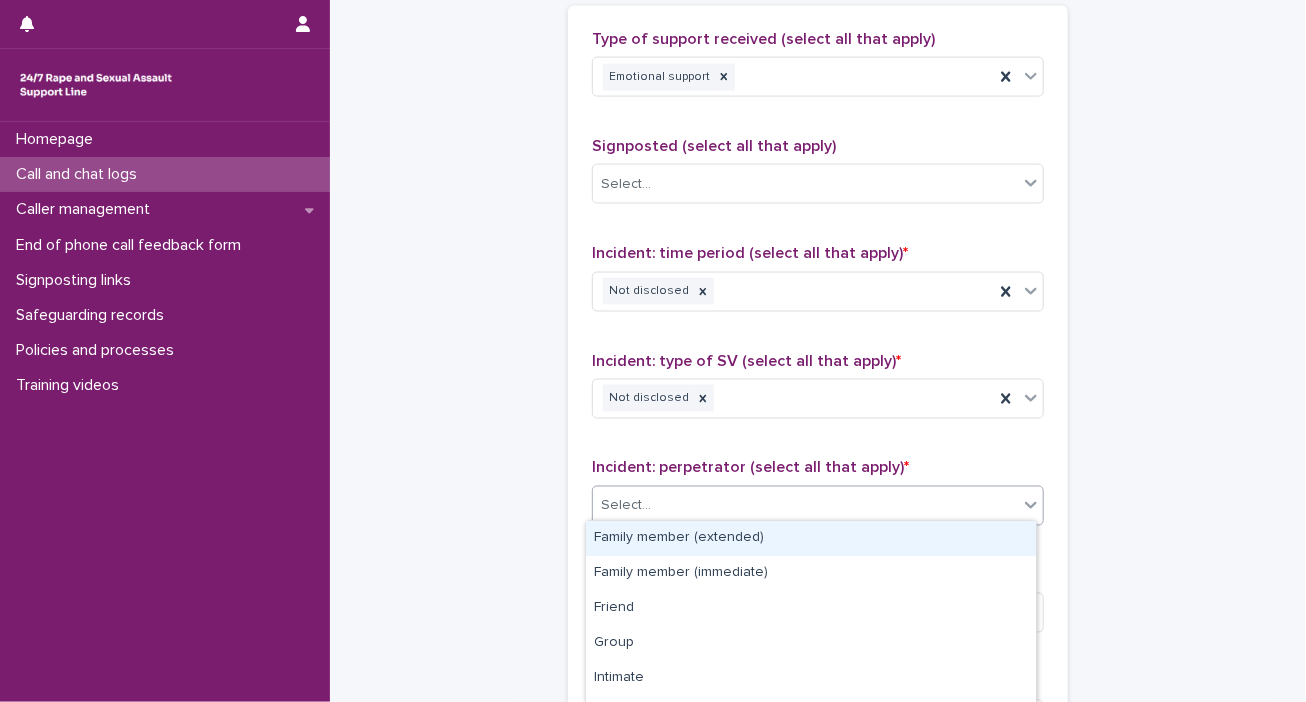 click 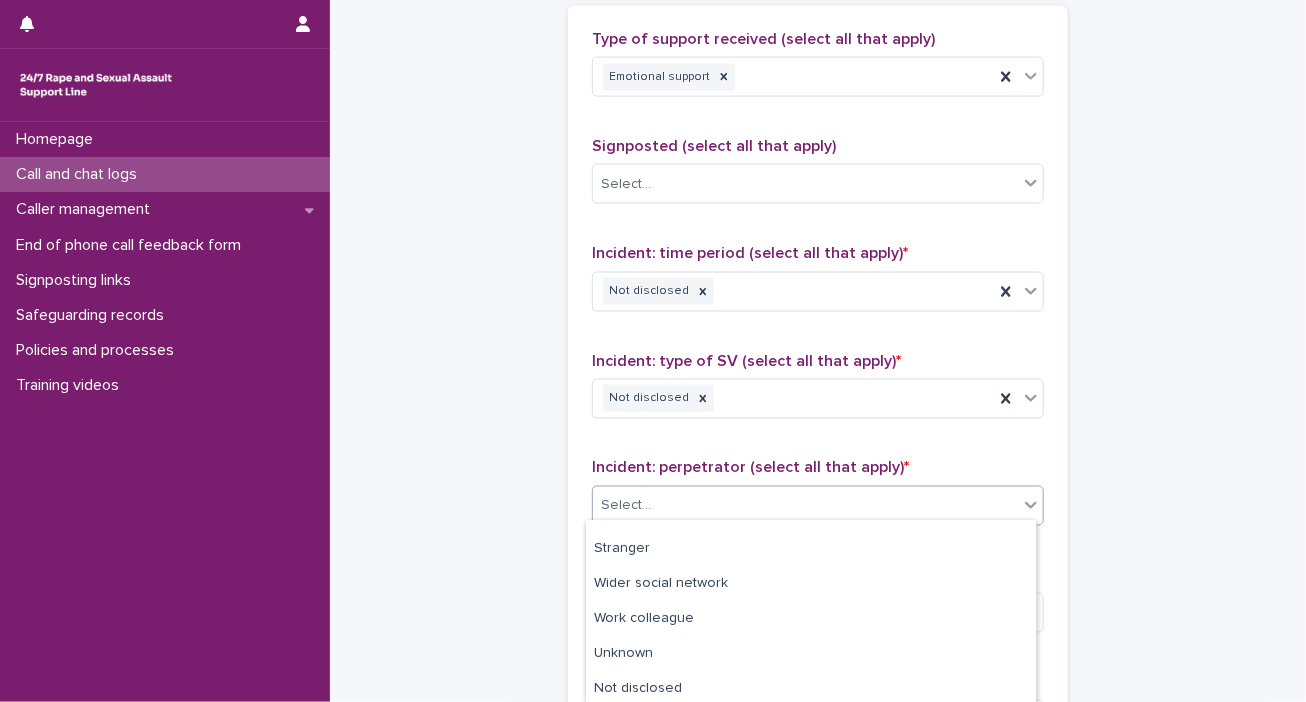 scroll, scrollTop: 202, scrollLeft: 0, axis: vertical 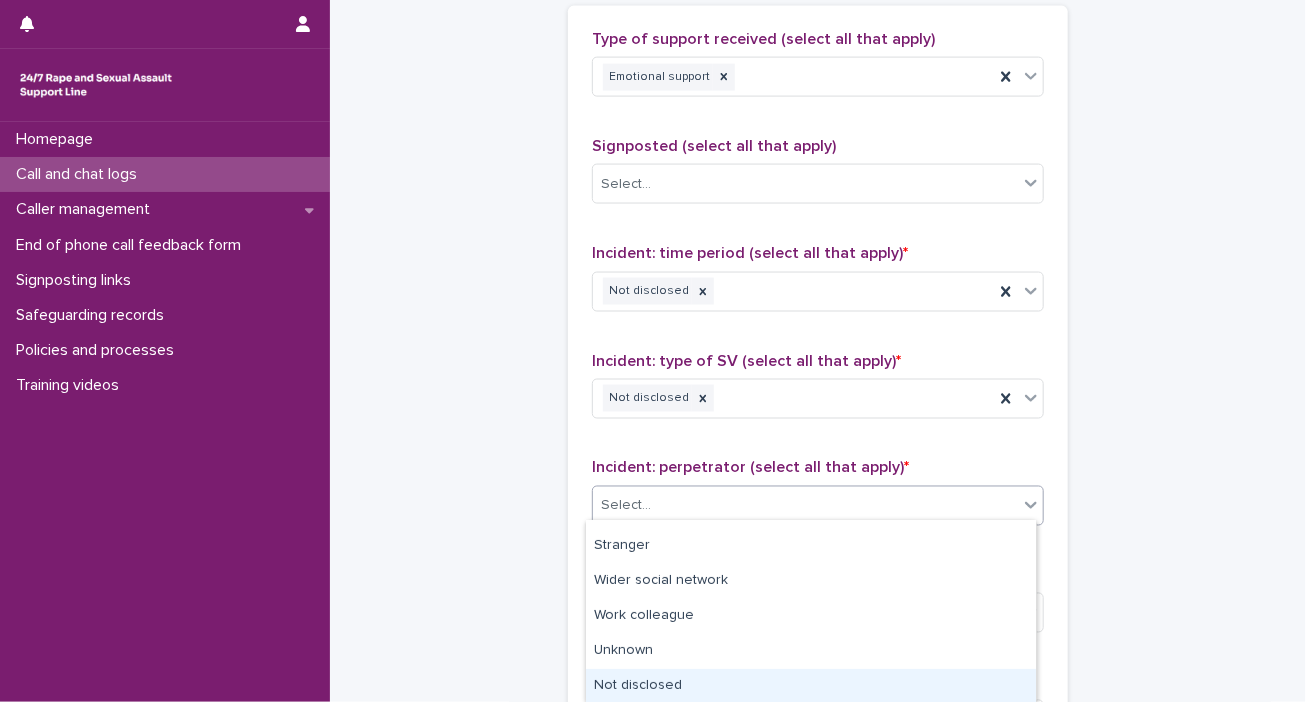 click on "Not disclosed" at bounding box center [811, 686] 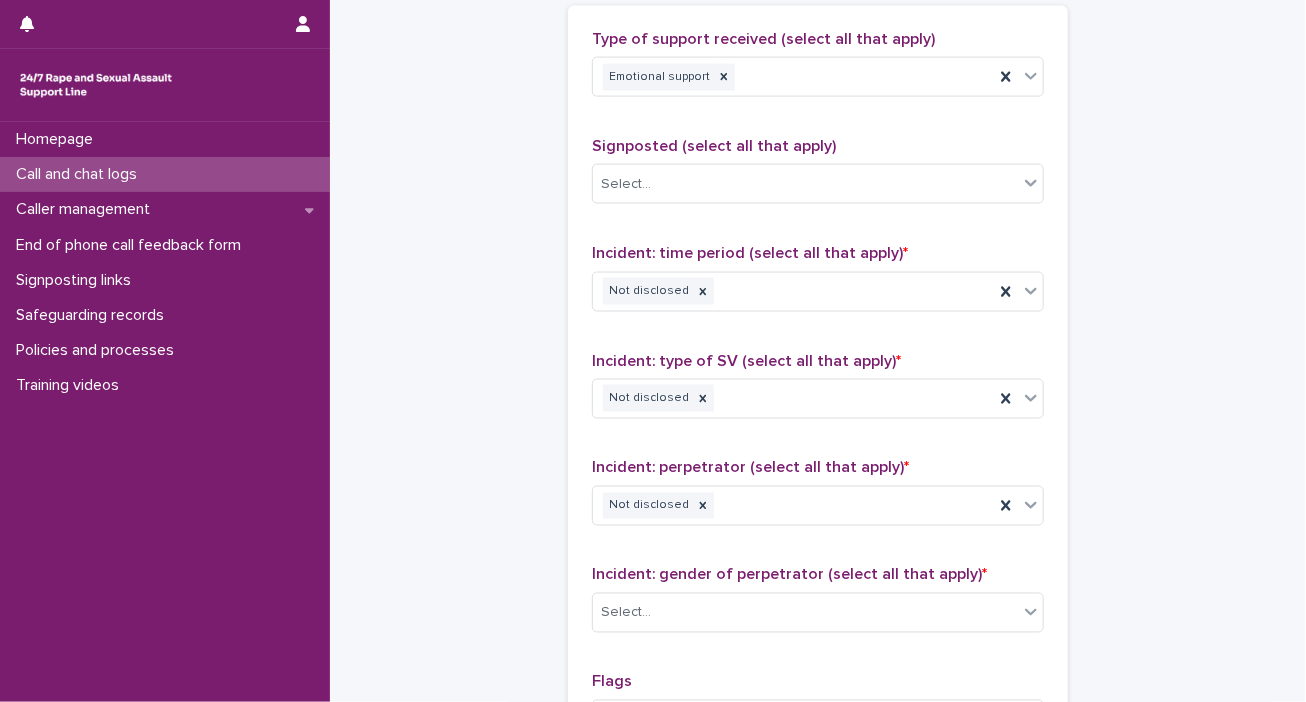 scroll, scrollTop: 1664, scrollLeft: 0, axis: vertical 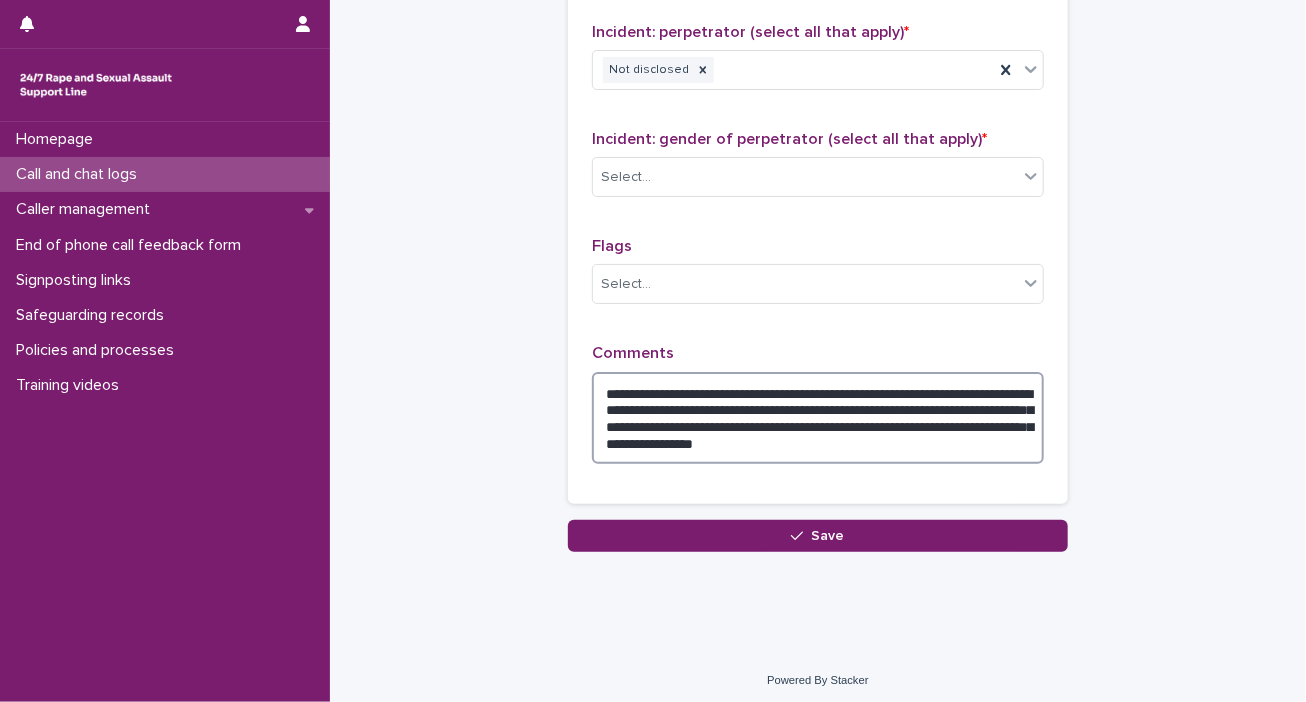 click on "**********" at bounding box center (818, 418) 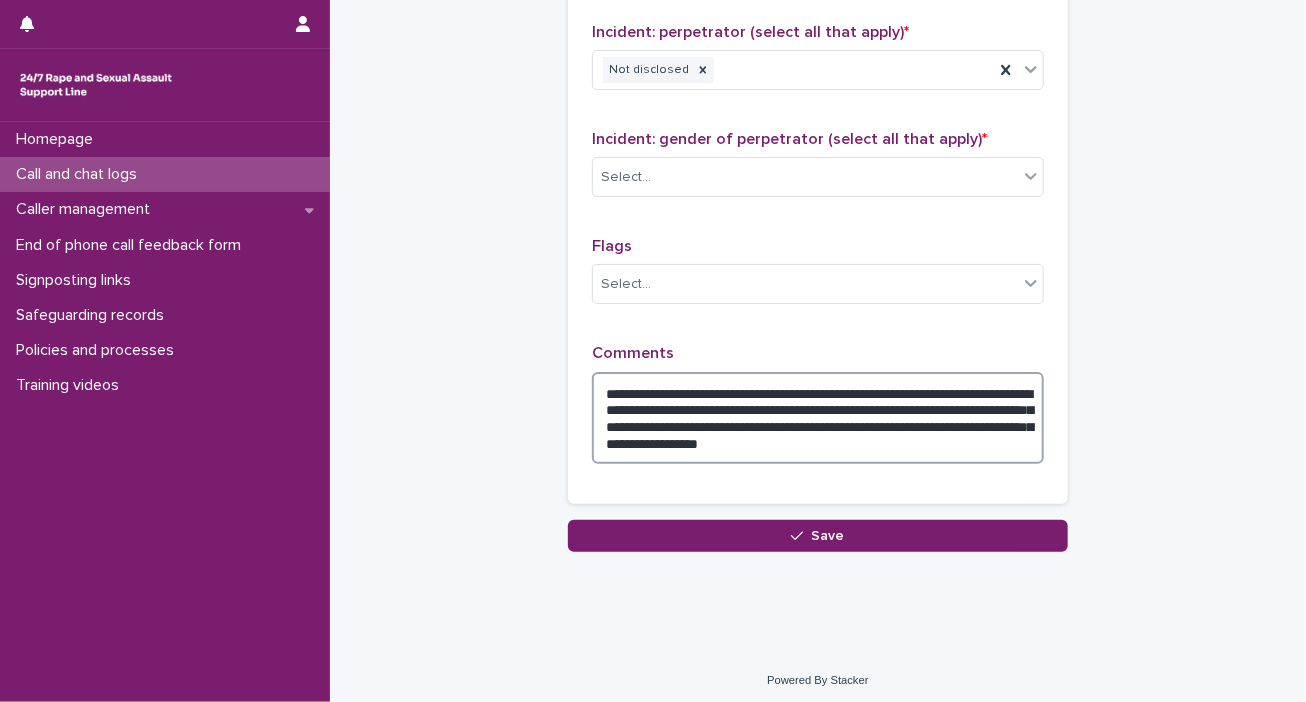 click on "**********" at bounding box center (818, 418) 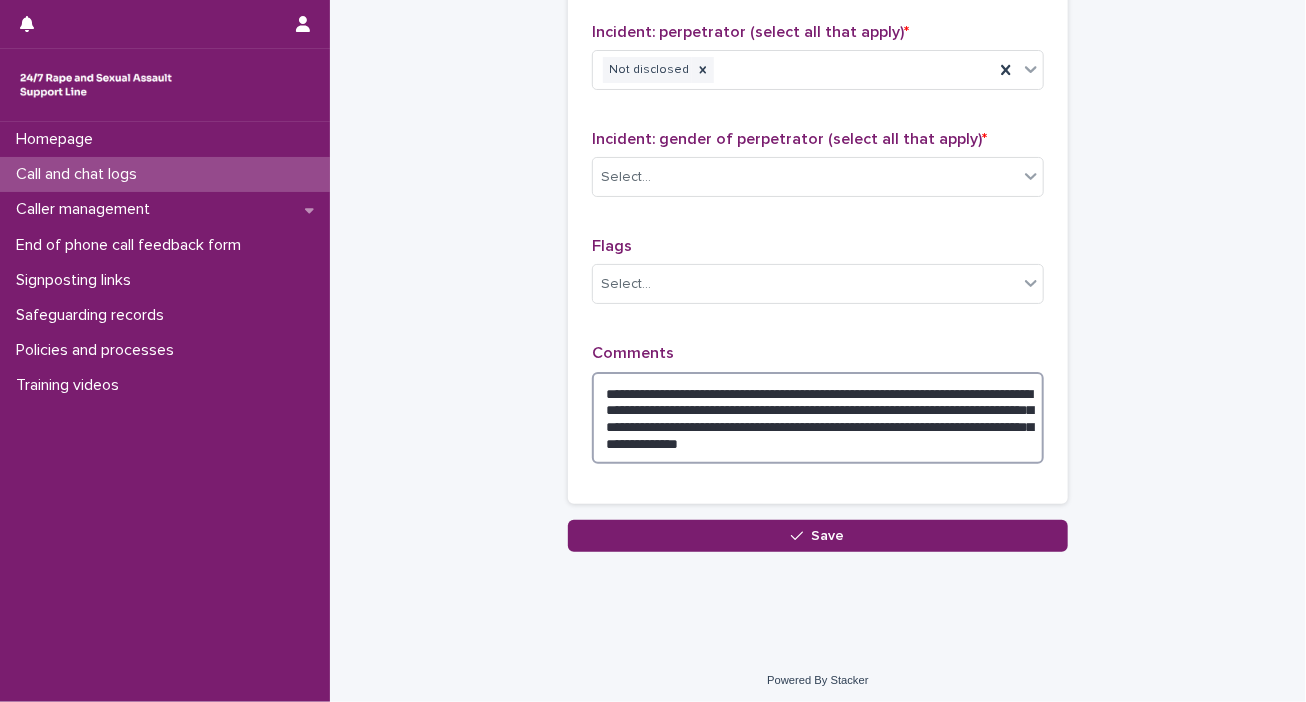 click on "**********" at bounding box center (818, 418) 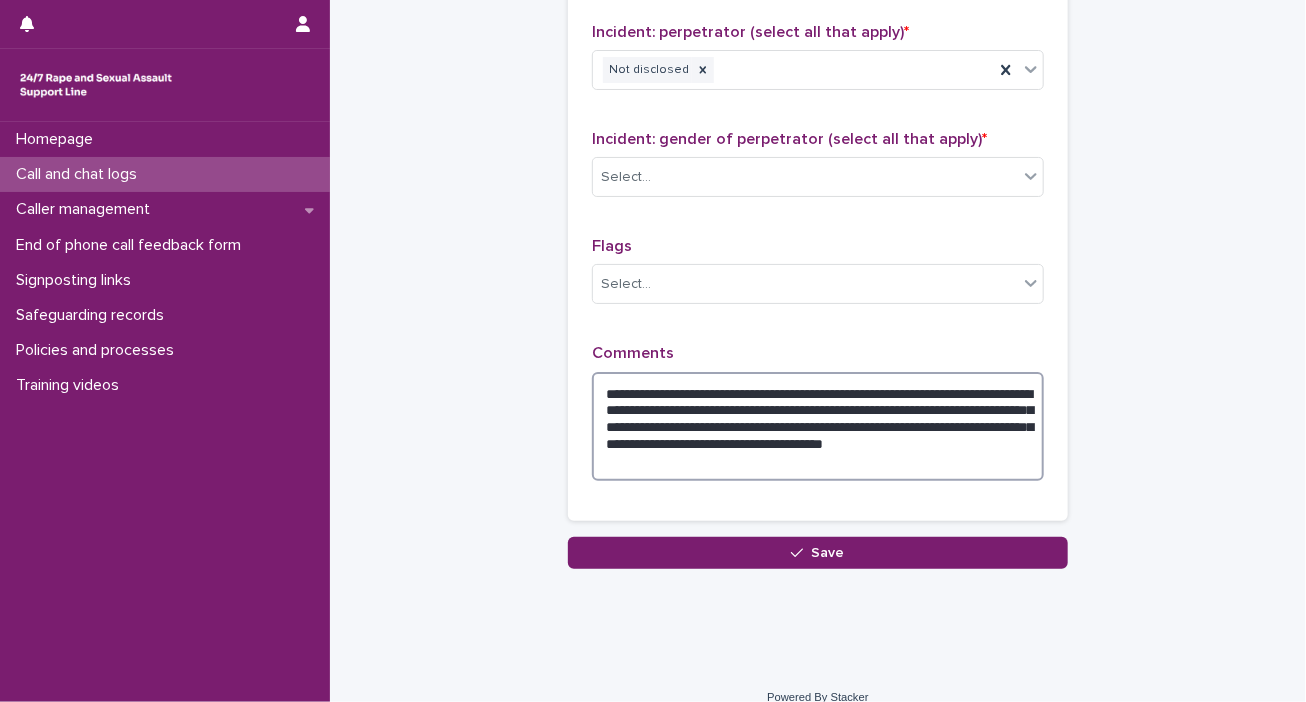 click on "**********" at bounding box center (818, 427) 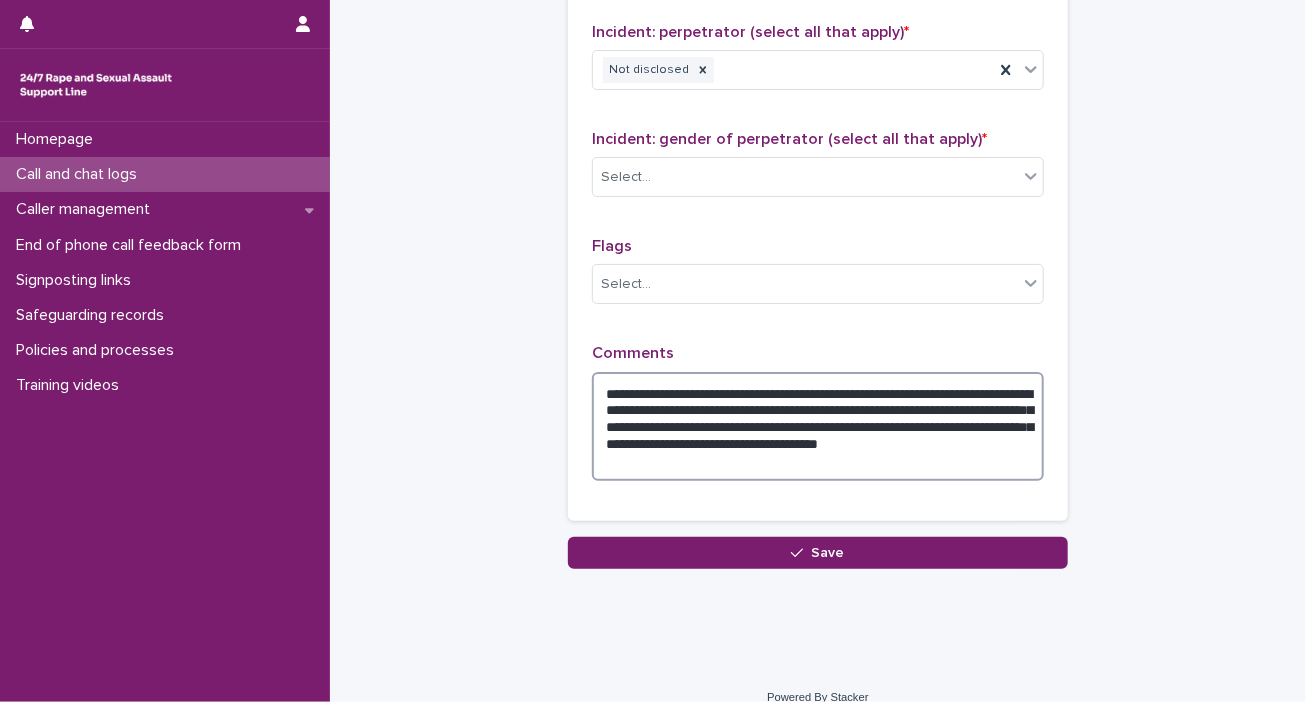 click on "**********" at bounding box center (818, 427) 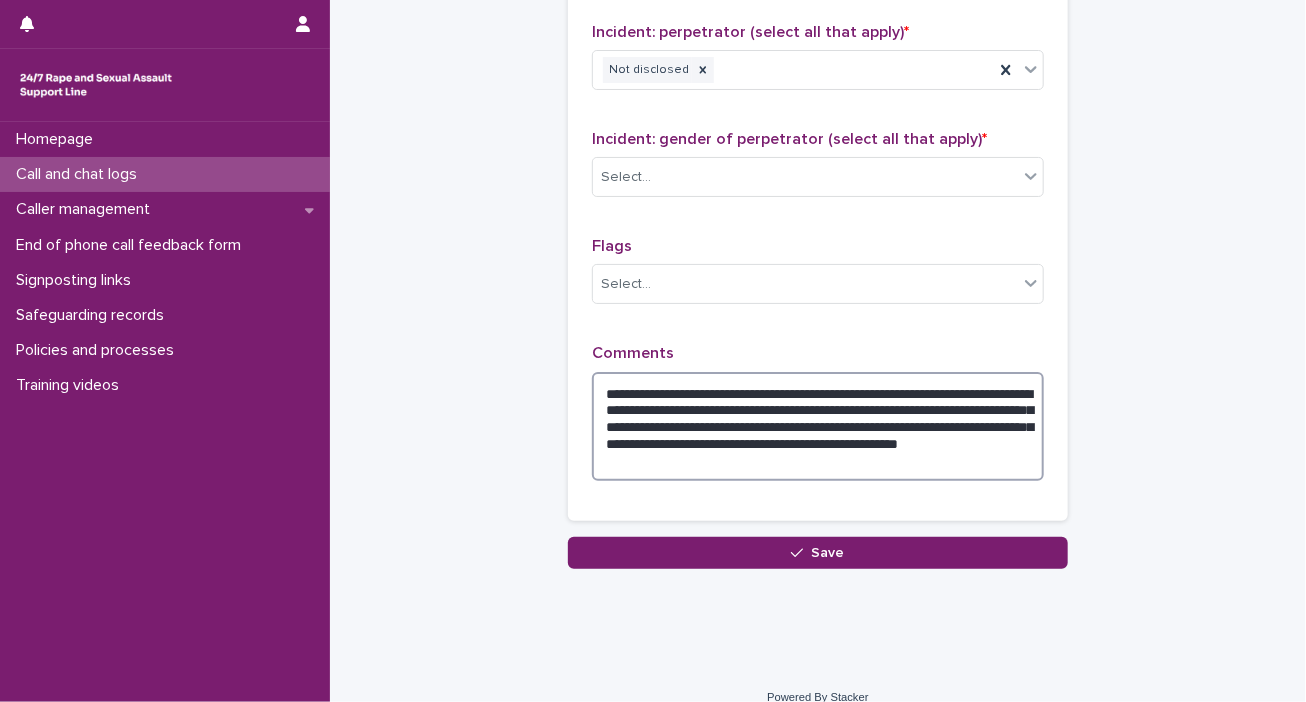 click on "**********" at bounding box center [818, 427] 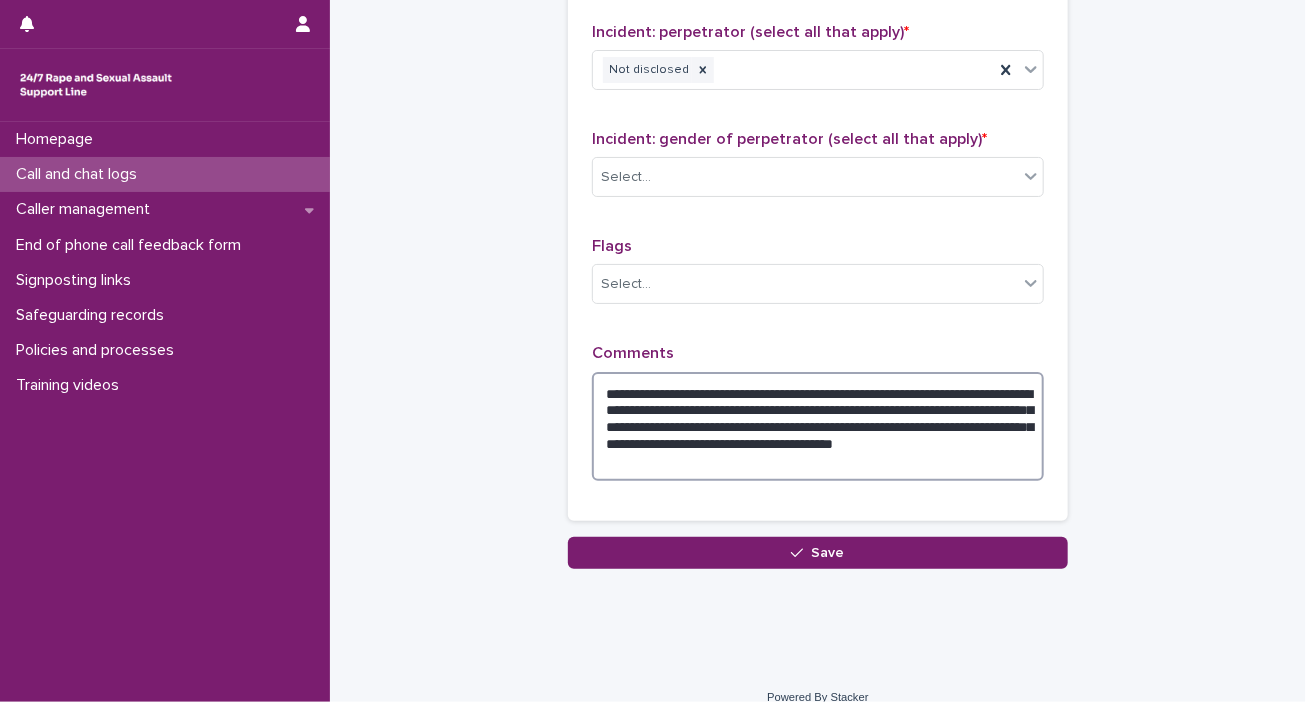 click on "**********" at bounding box center [818, 427] 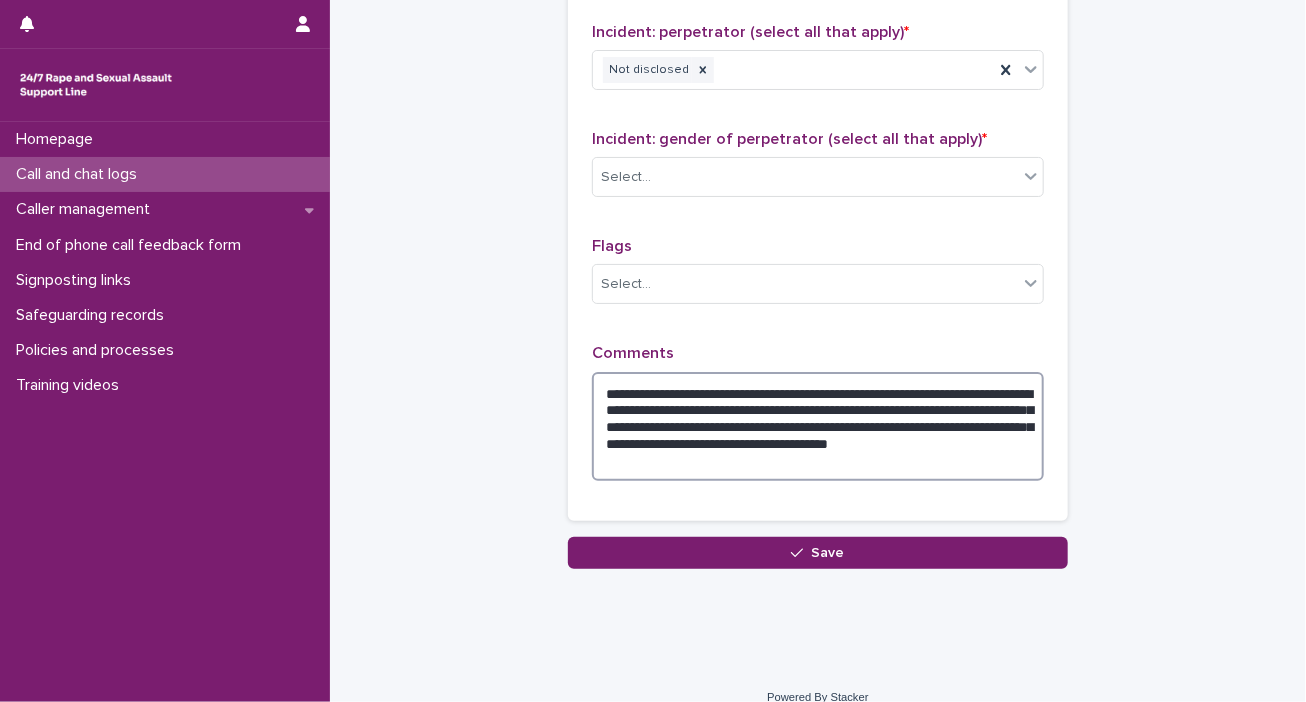 click on "**********" at bounding box center [818, 427] 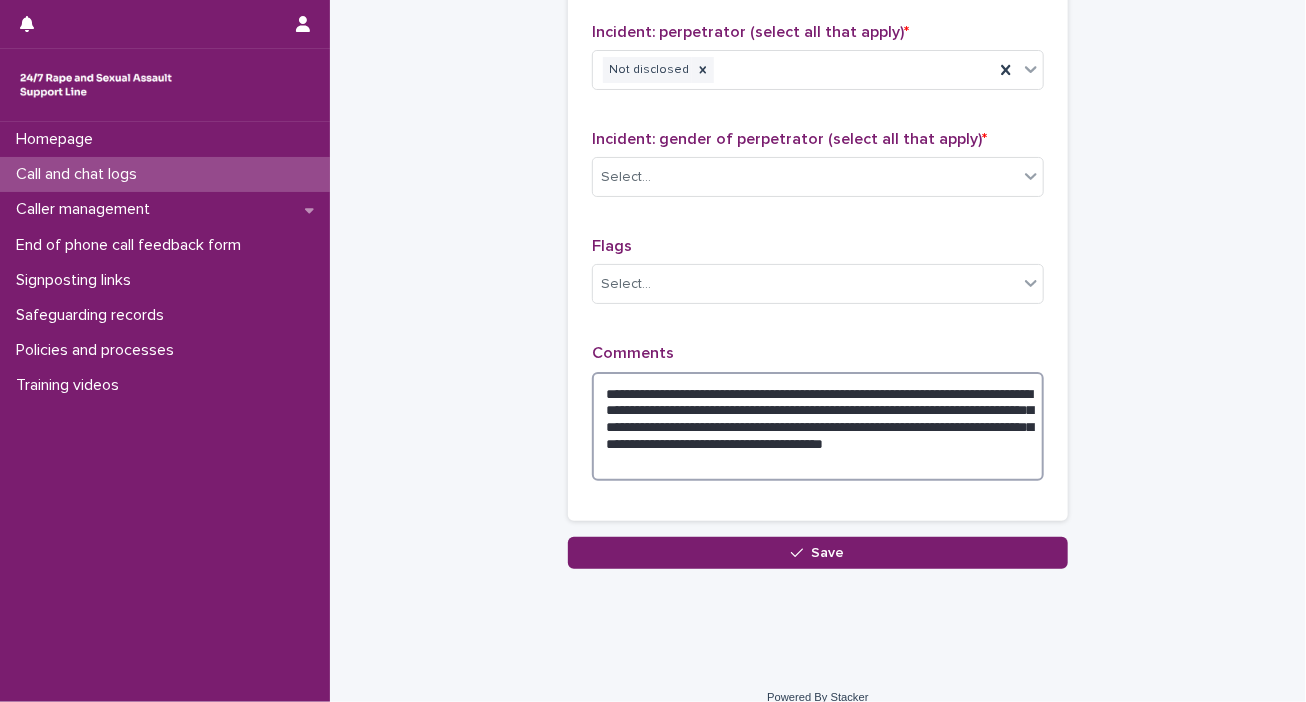 drag, startPoint x: 941, startPoint y: 437, endPoint x: 961, endPoint y: 458, distance: 29 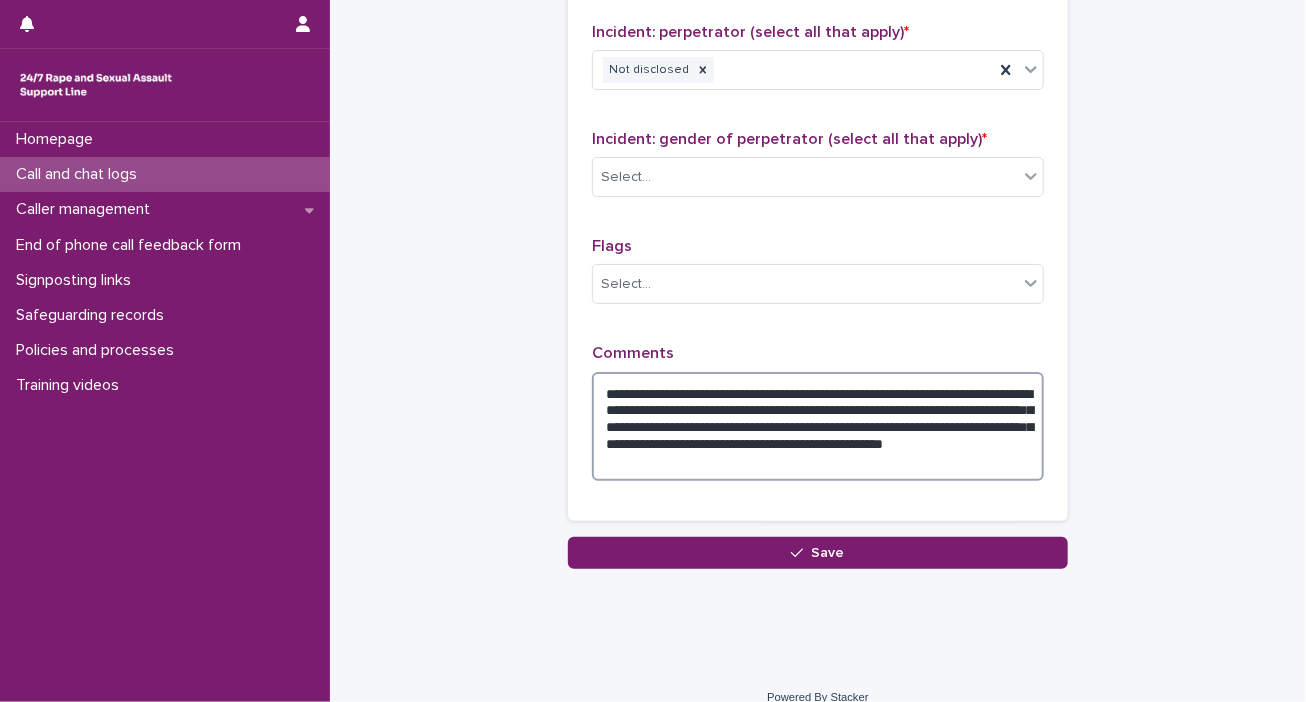 click on "**********" at bounding box center [818, 427] 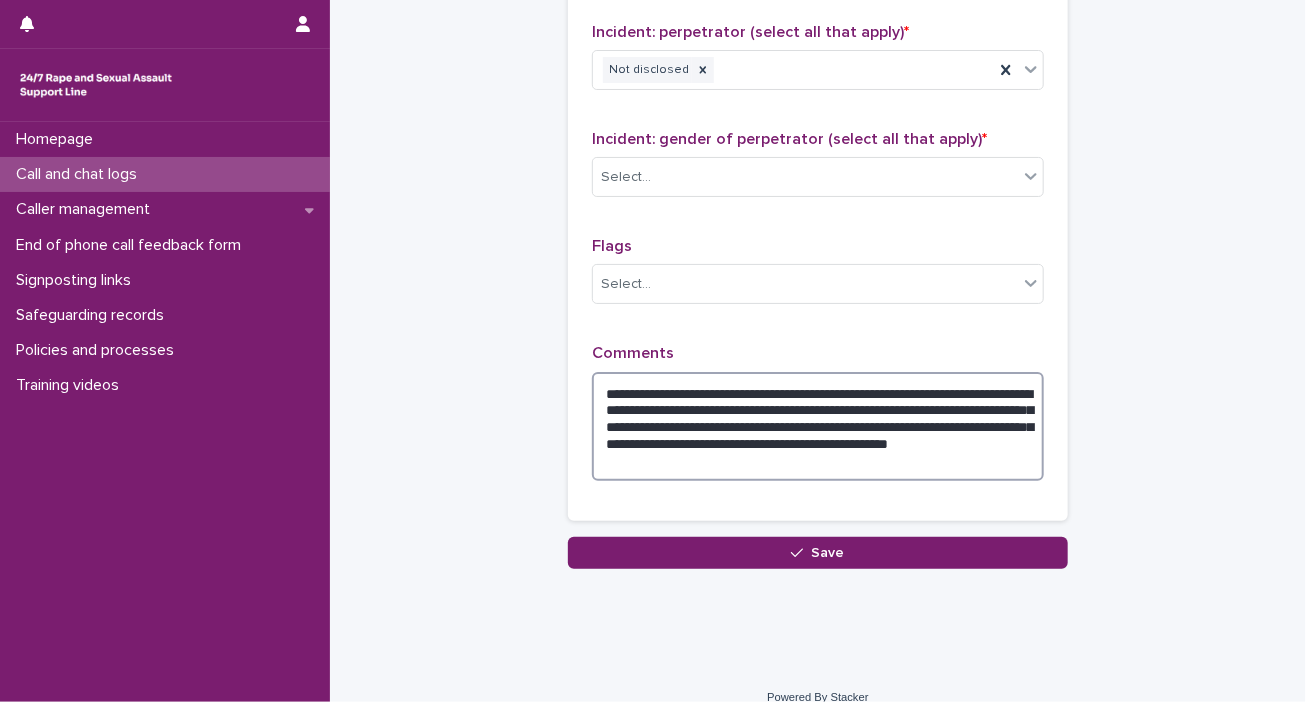 click on "**********" at bounding box center [818, 427] 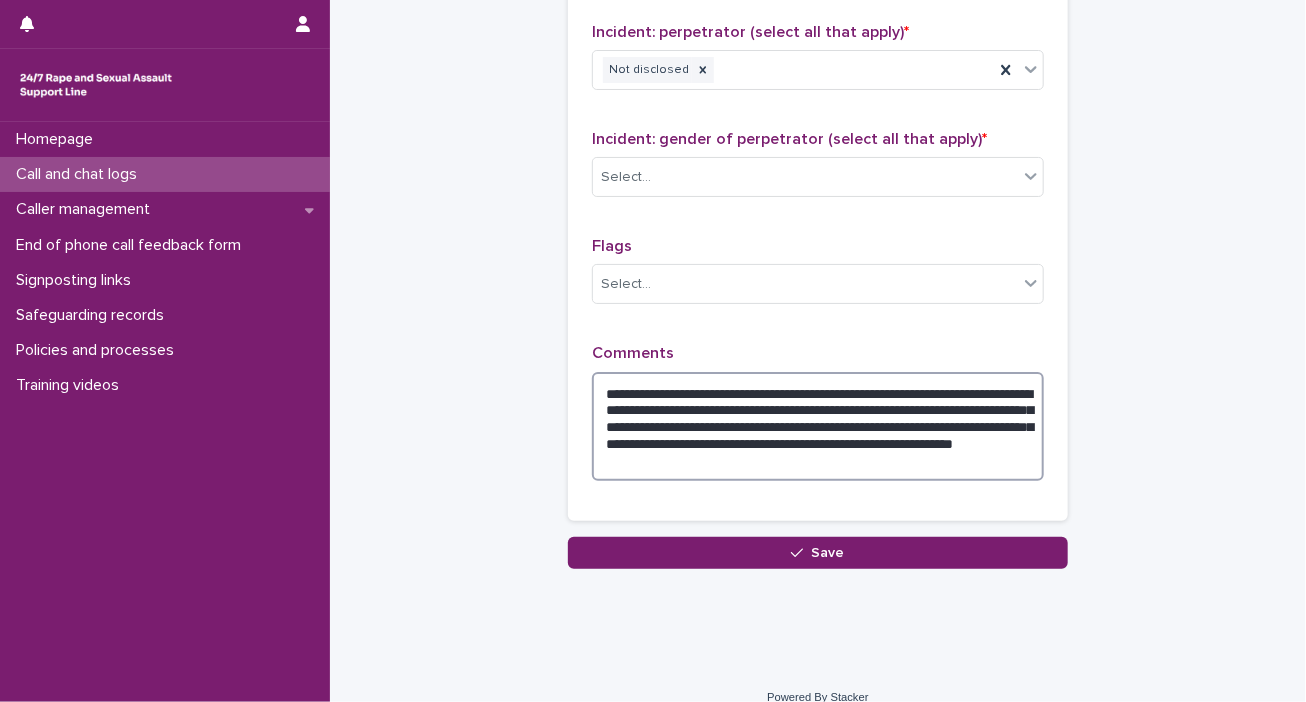click on "**********" at bounding box center [818, 427] 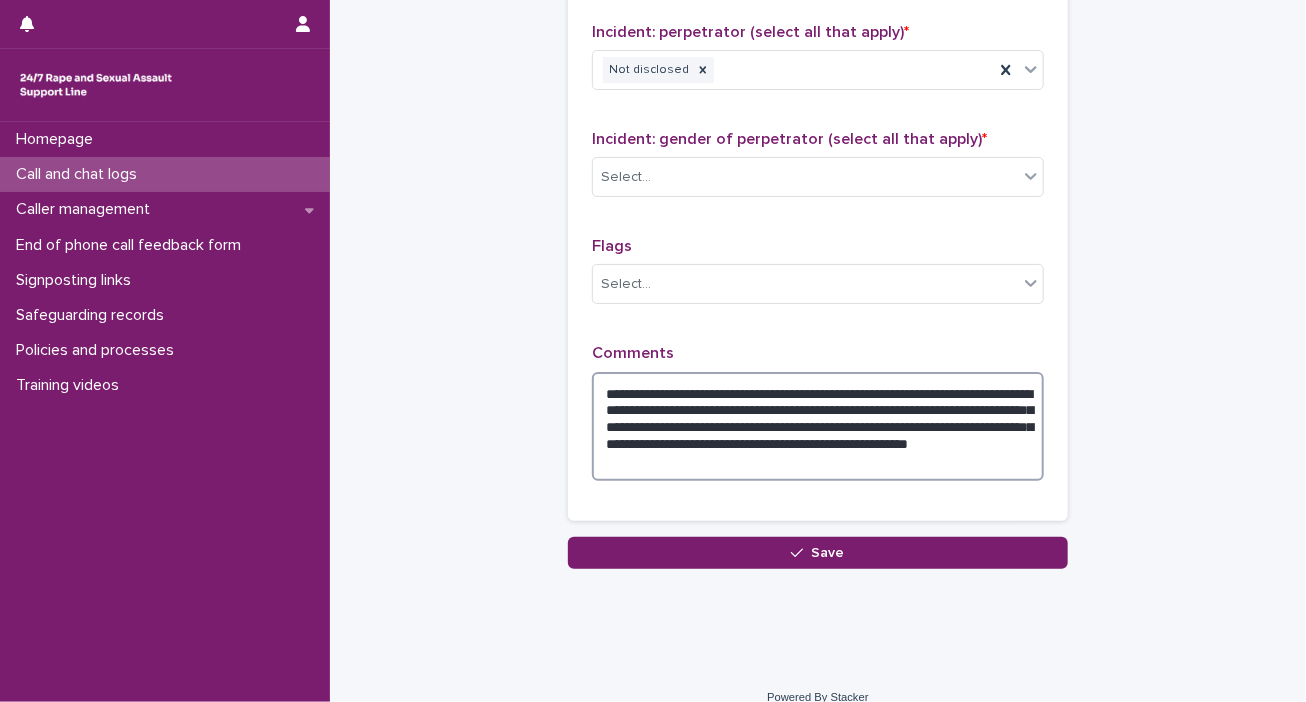 click on "**********" at bounding box center (818, 427) 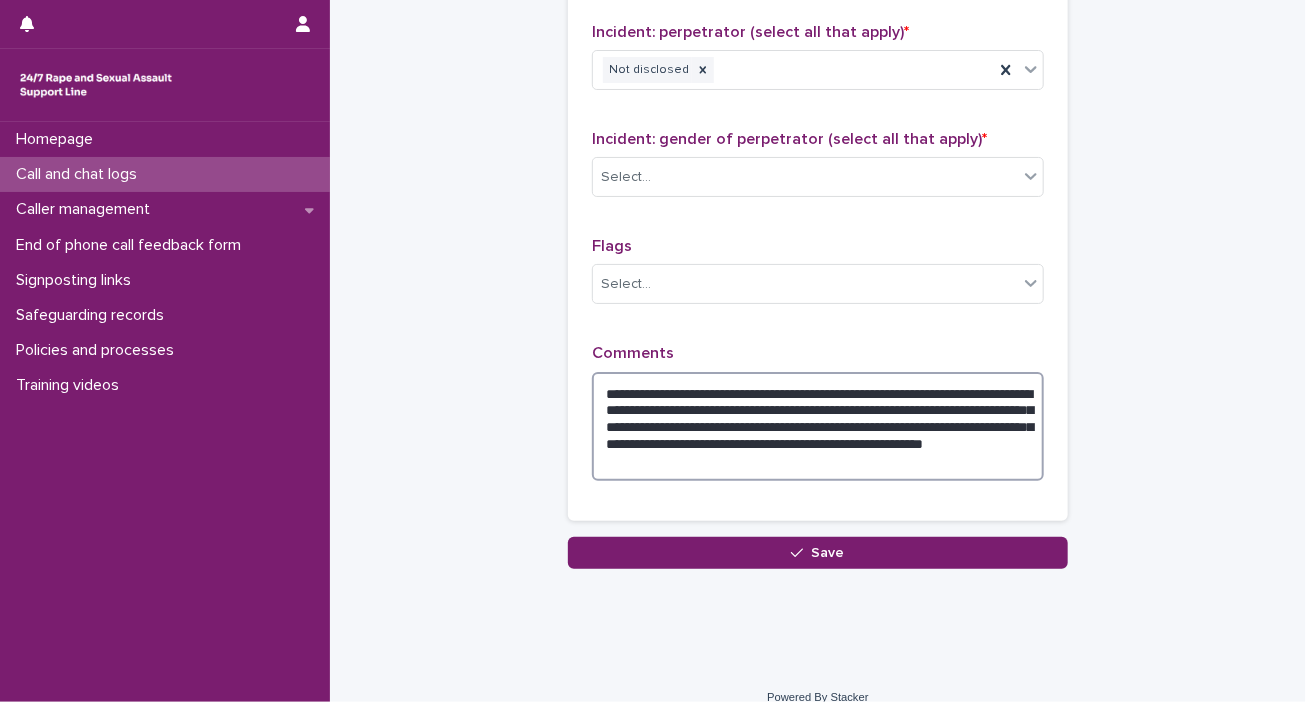 click on "**********" at bounding box center [818, 427] 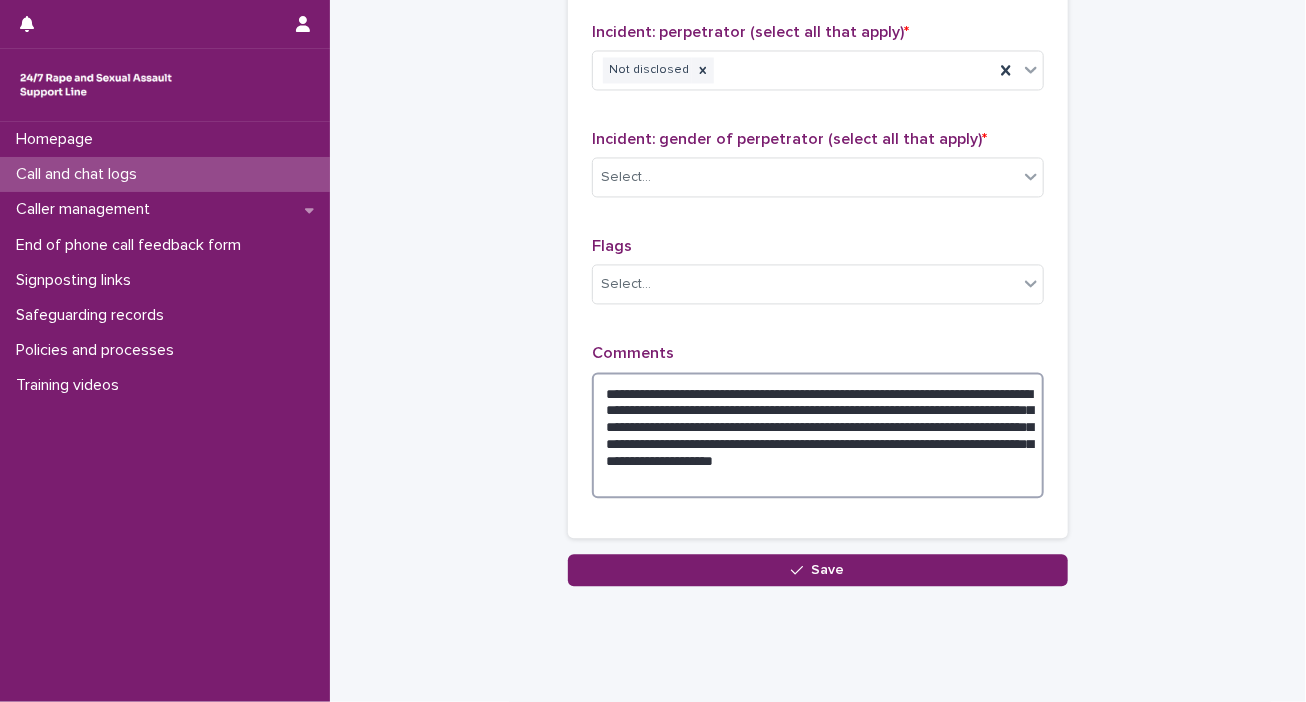 click on "**********" at bounding box center [818, 435] 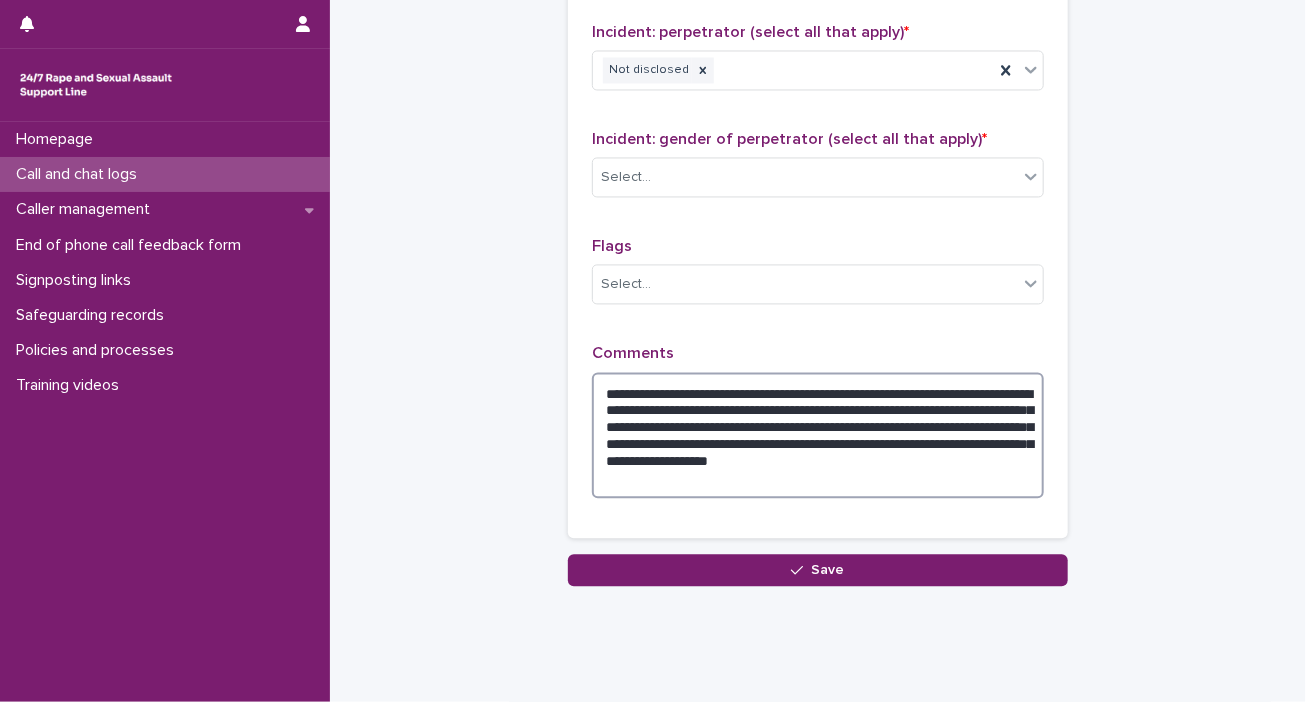 click on "**********" at bounding box center [818, 435] 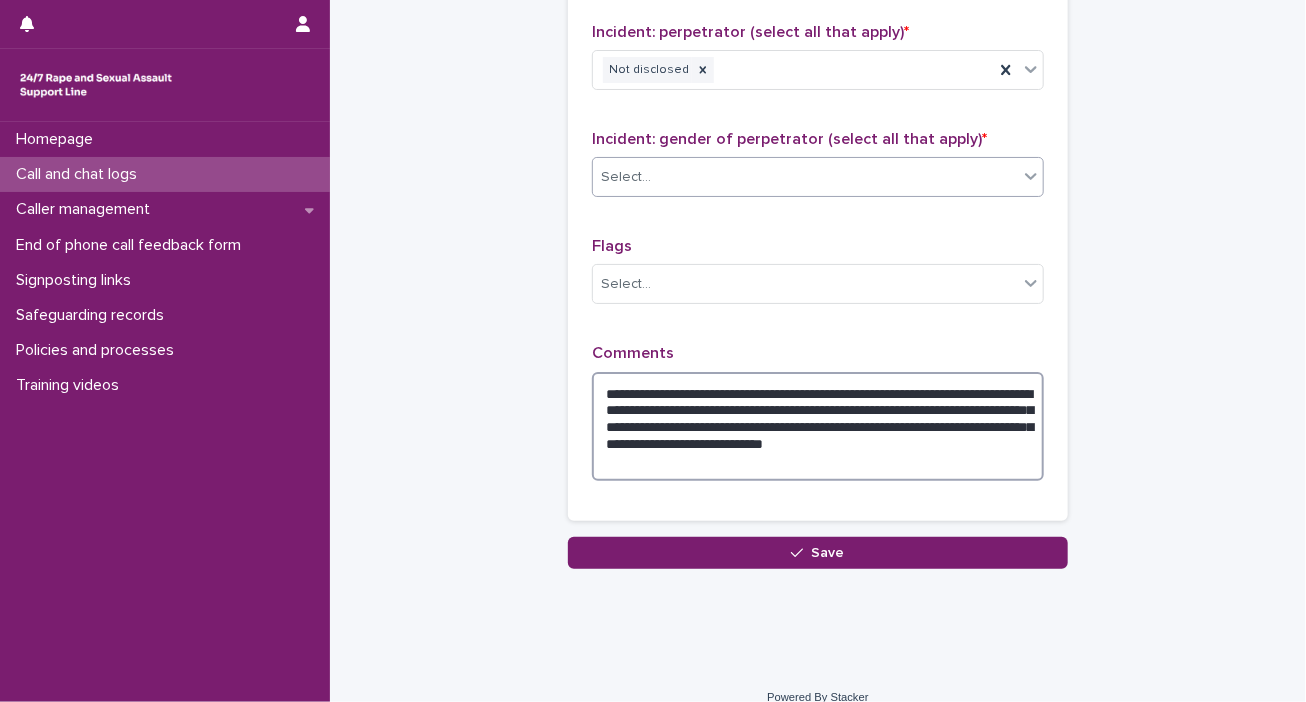 type on "**********" 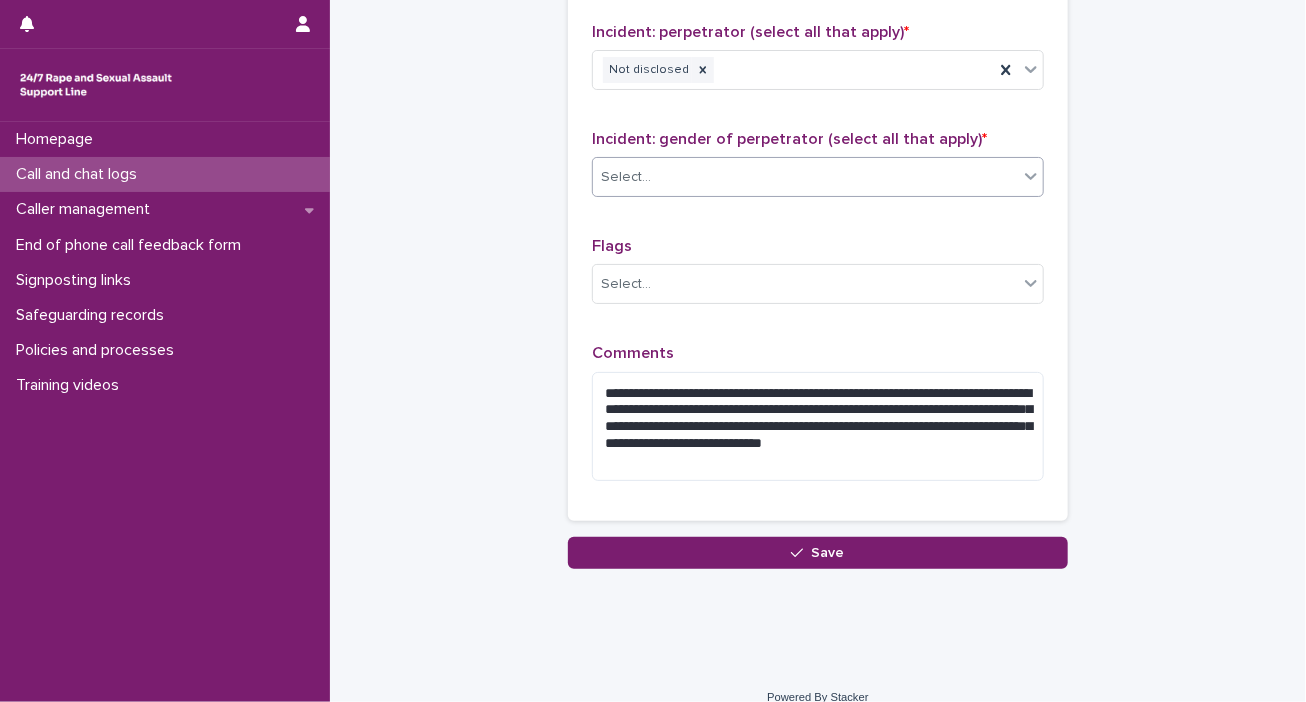 click 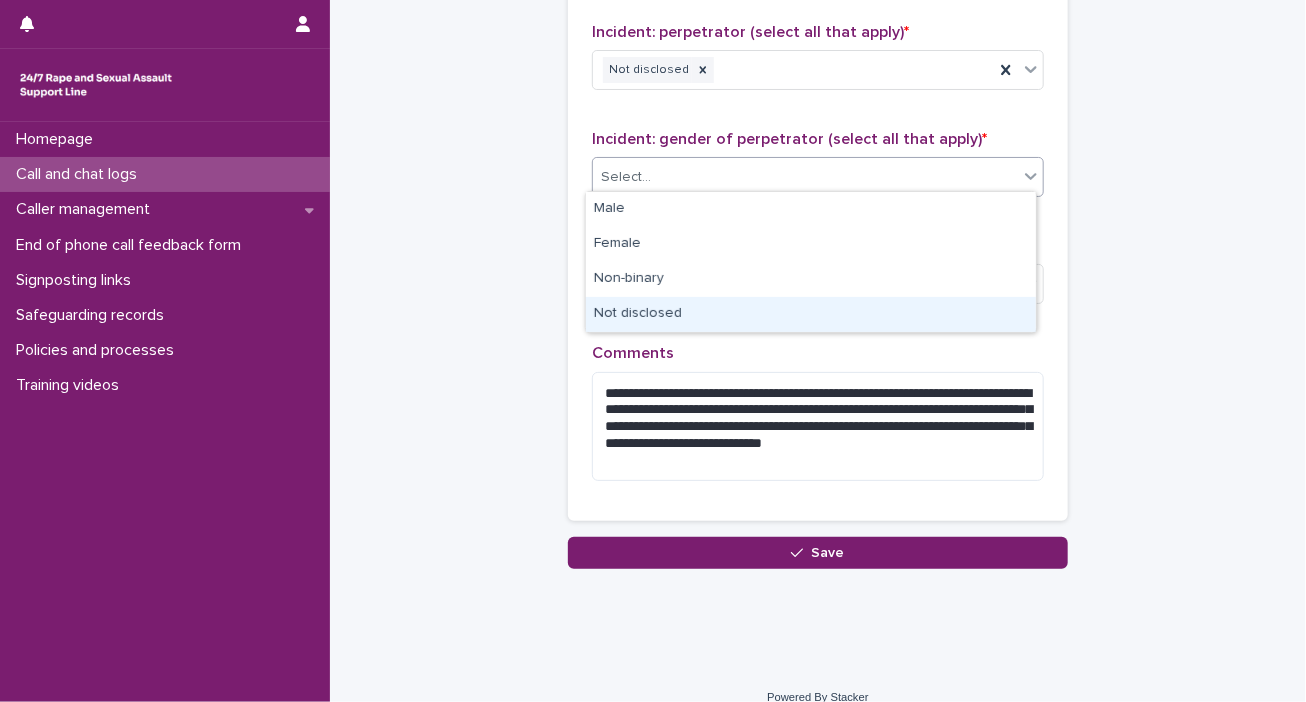 click on "Not disclosed" at bounding box center [811, 314] 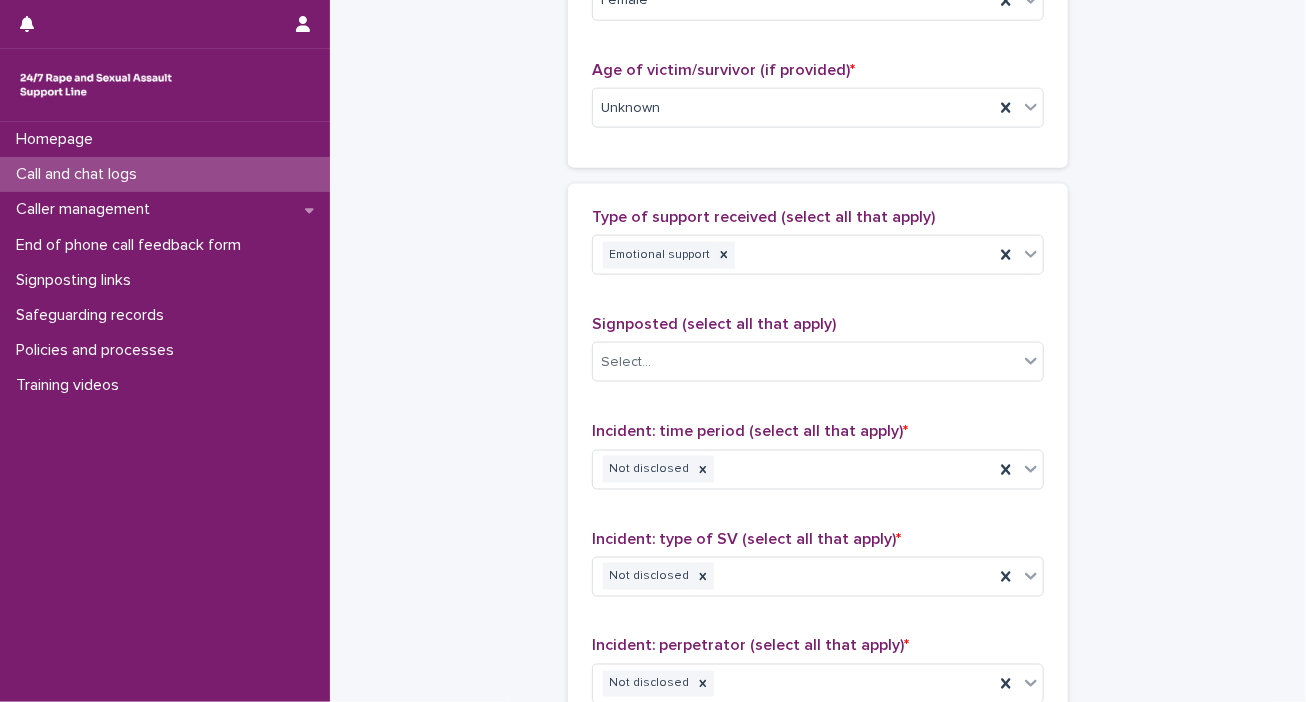 scroll, scrollTop: 436, scrollLeft: 0, axis: vertical 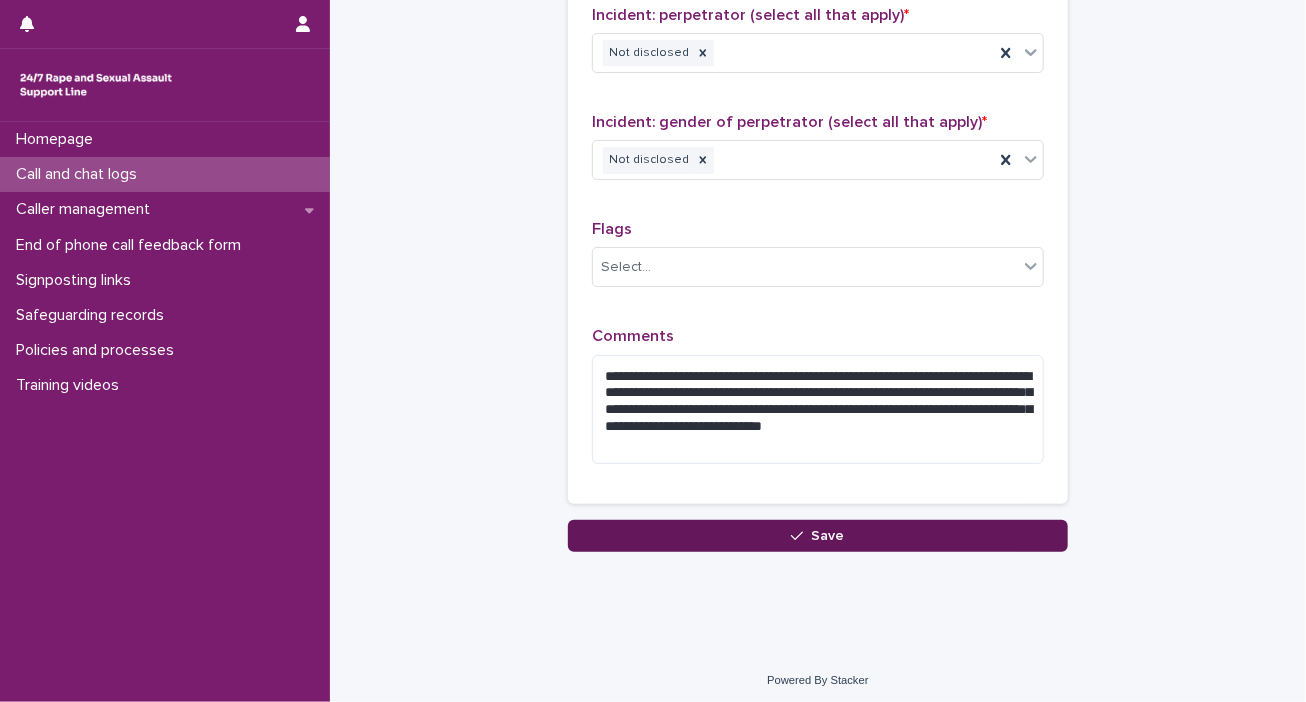 click on "Save" at bounding box center [828, 536] 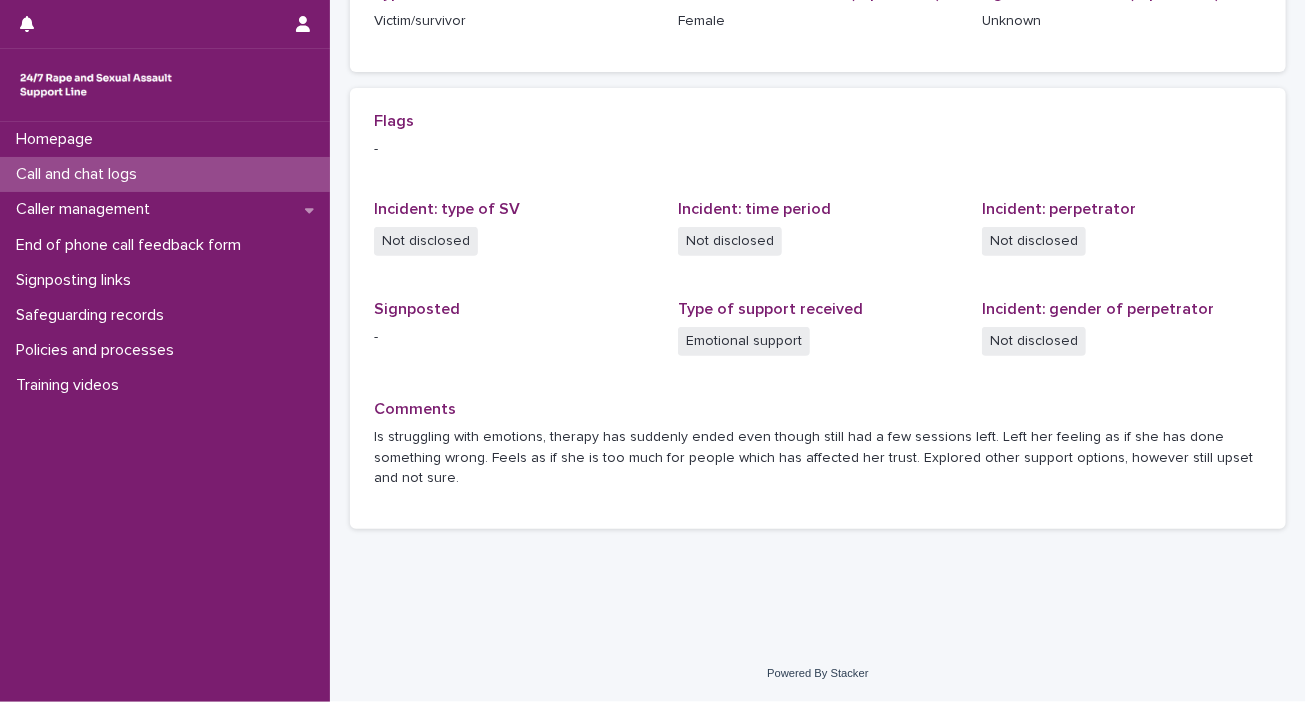 scroll, scrollTop: 0, scrollLeft: 0, axis: both 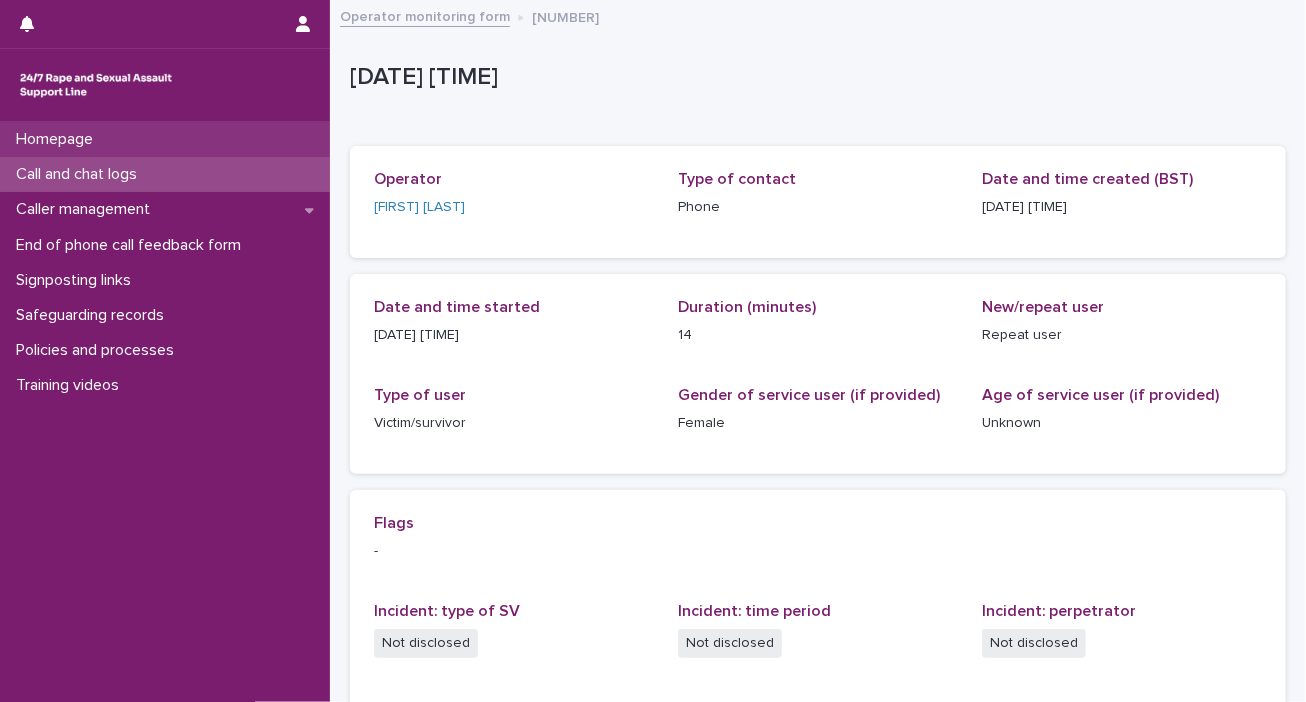 click on "Homepage" at bounding box center [165, 139] 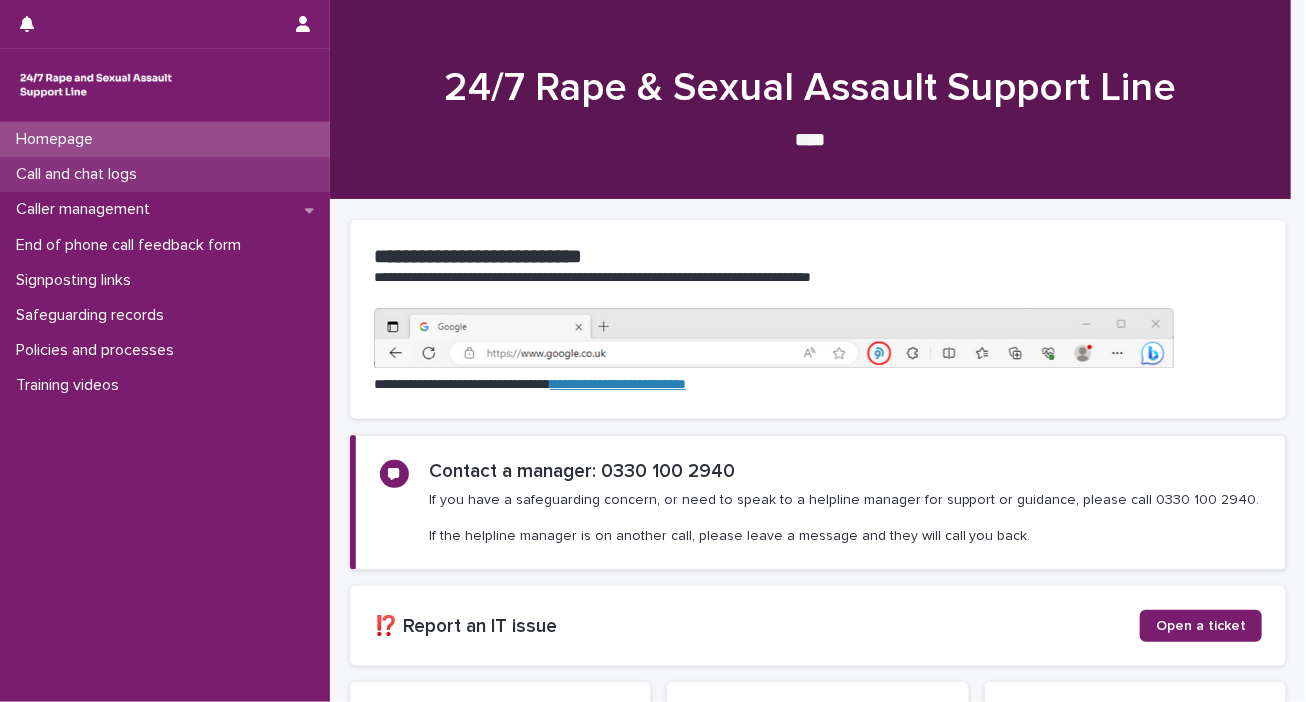 click on "Call and chat logs" at bounding box center [80, 174] 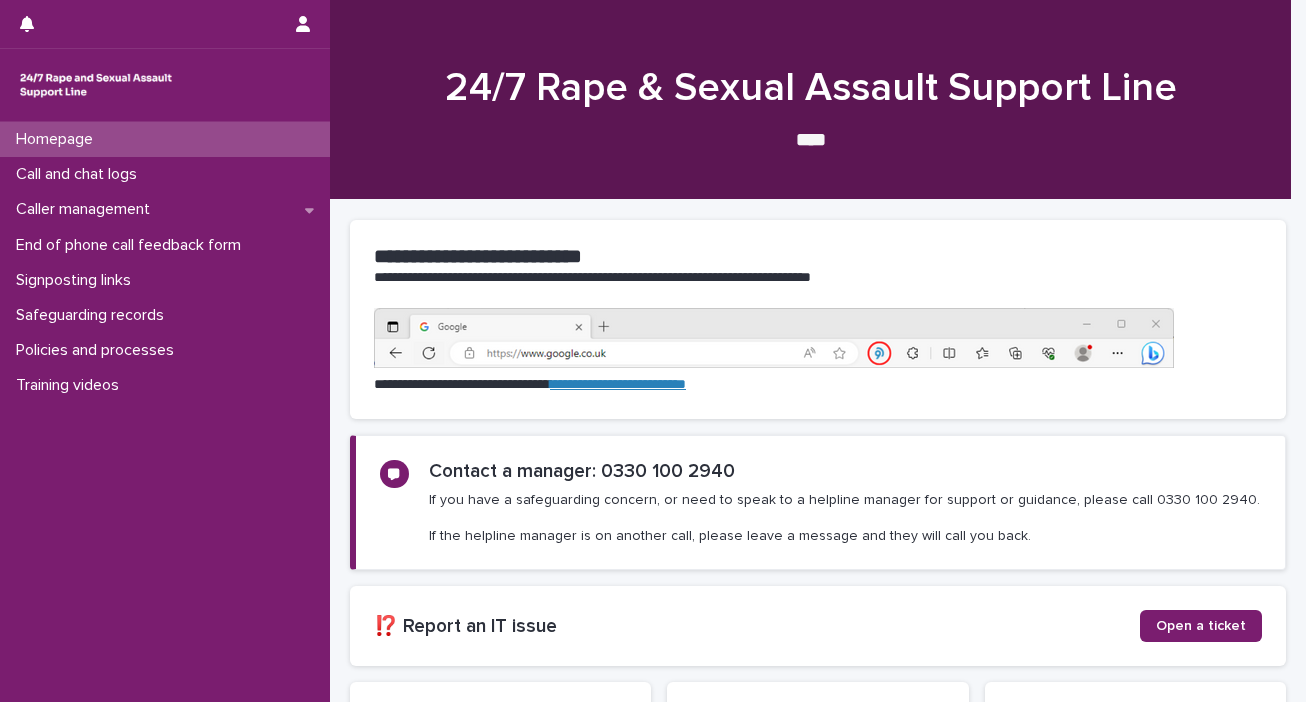 scroll, scrollTop: 0, scrollLeft: 0, axis: both 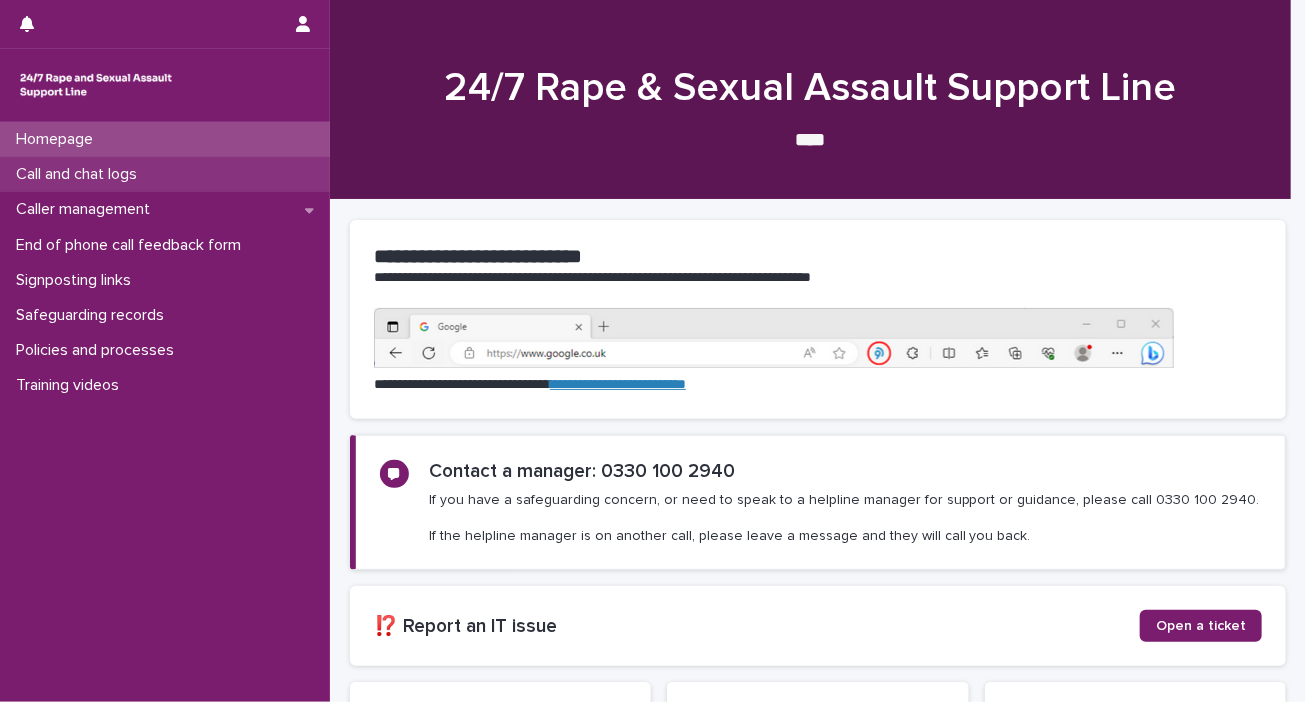 click on "Call and chat logs" at bounding box center [80, 174] 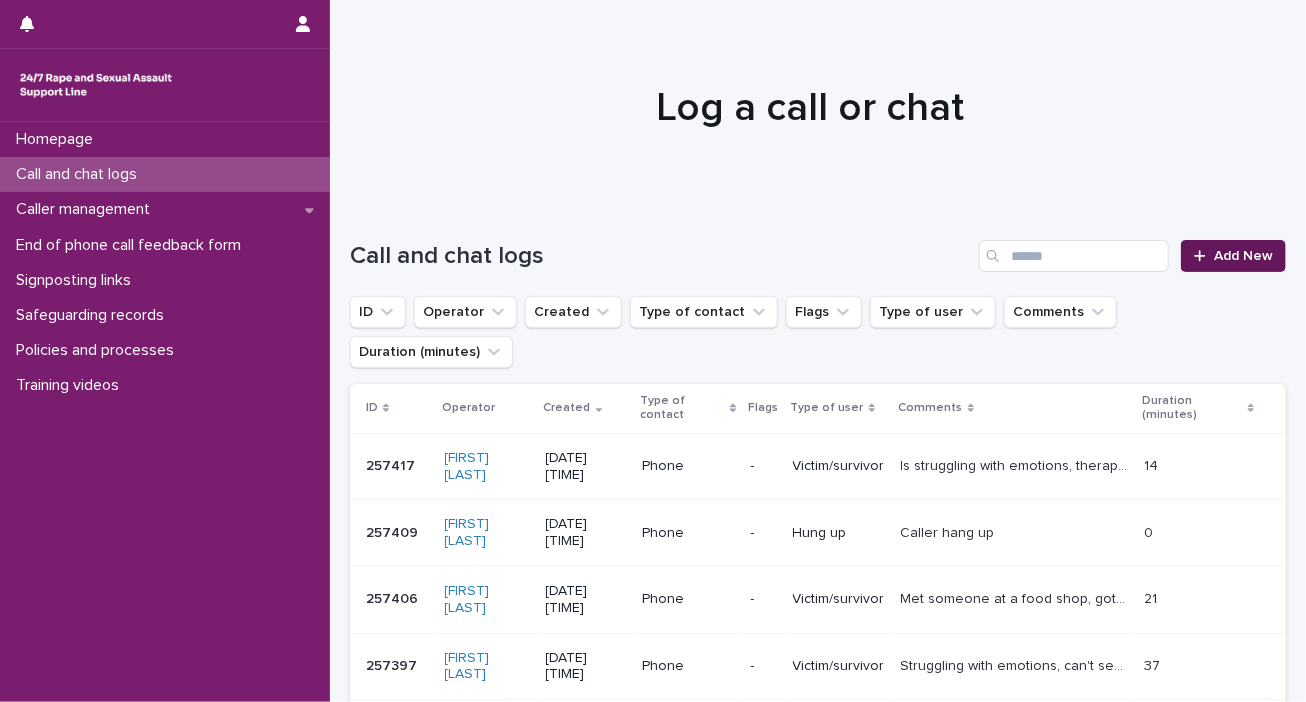 click on "Add New" at bounding box center [1243, 256] 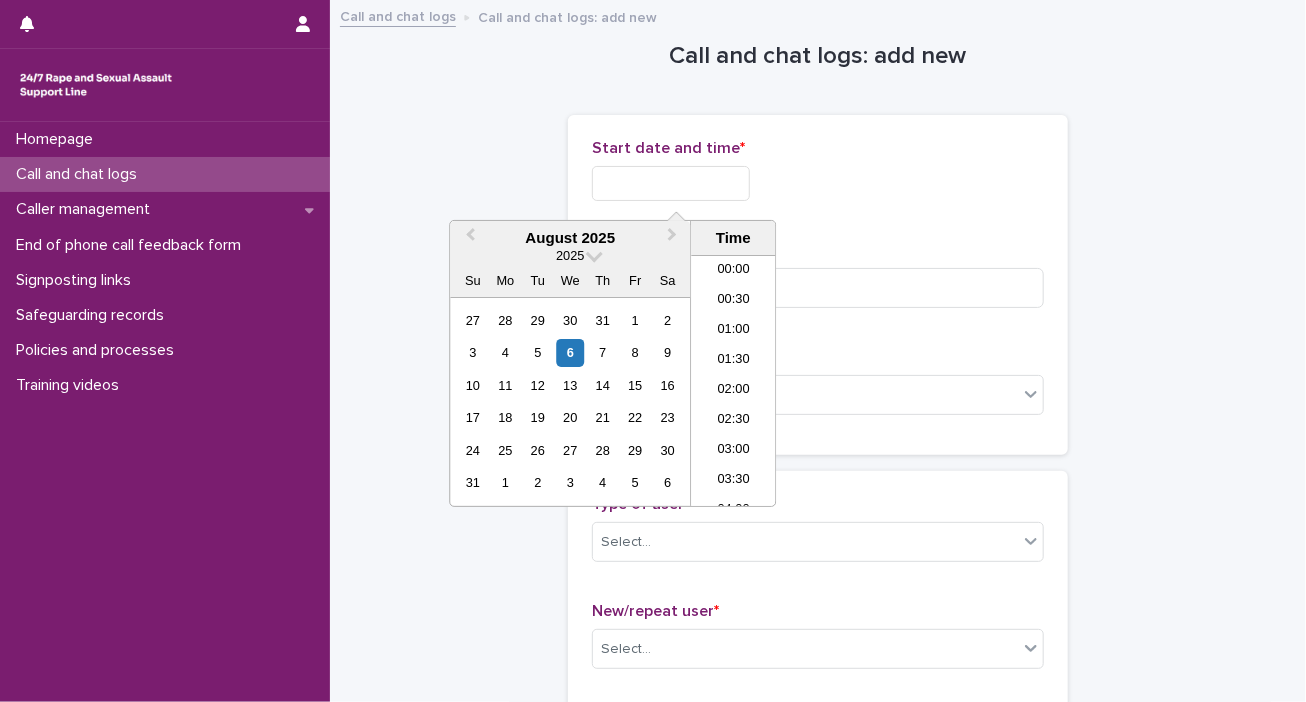 click at bounding box center (671, 183) 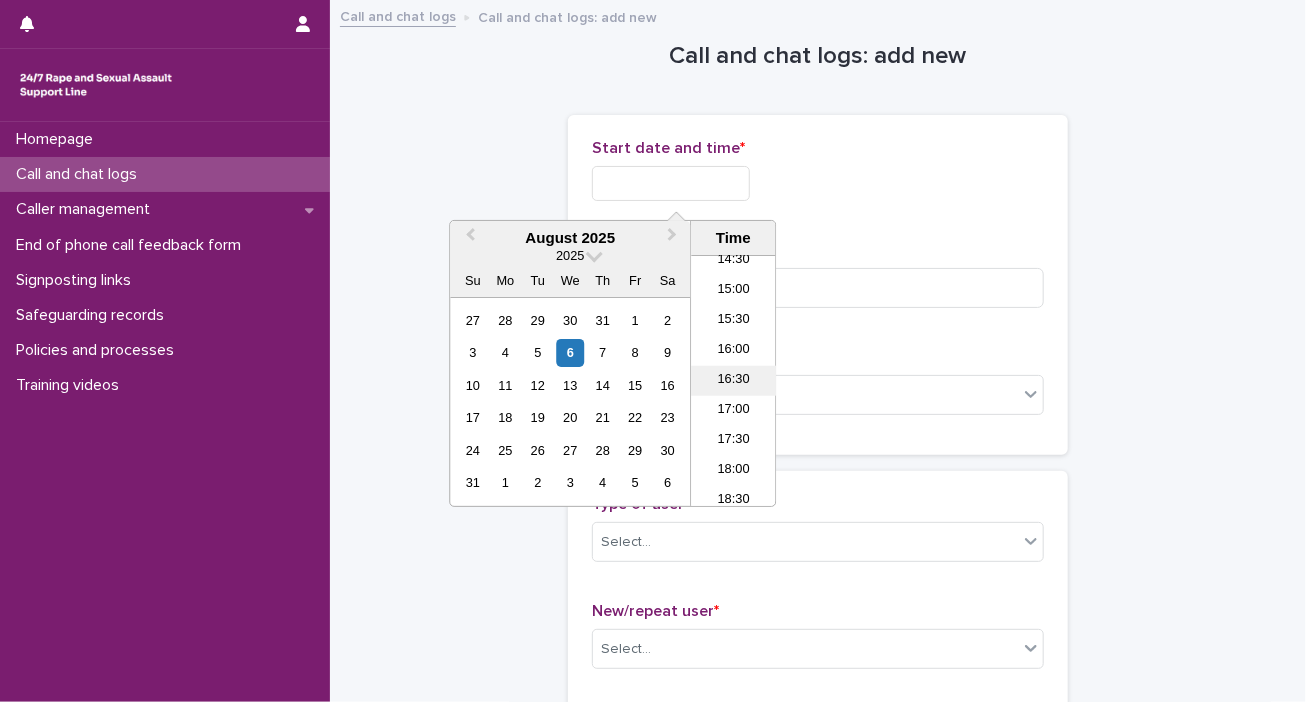 click on "16:30" at bounding box center (733, 381) 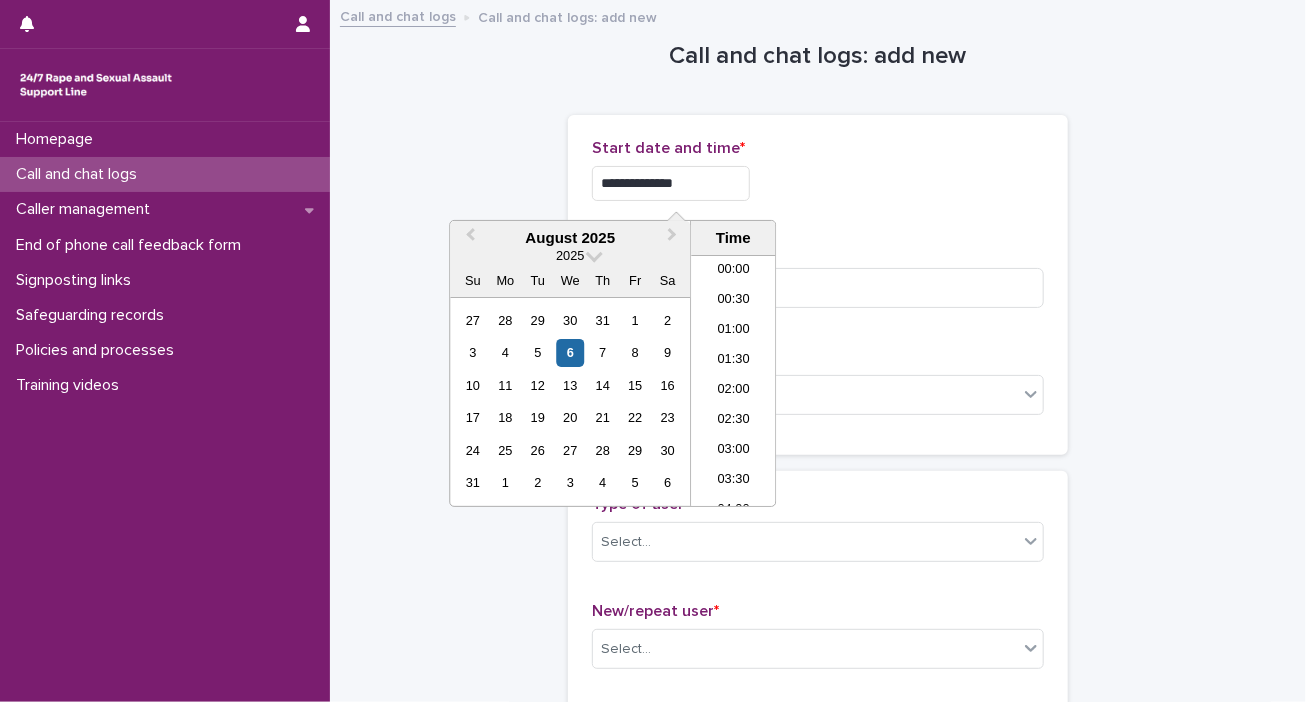 click on "**********" at bounding box center [671, 183] 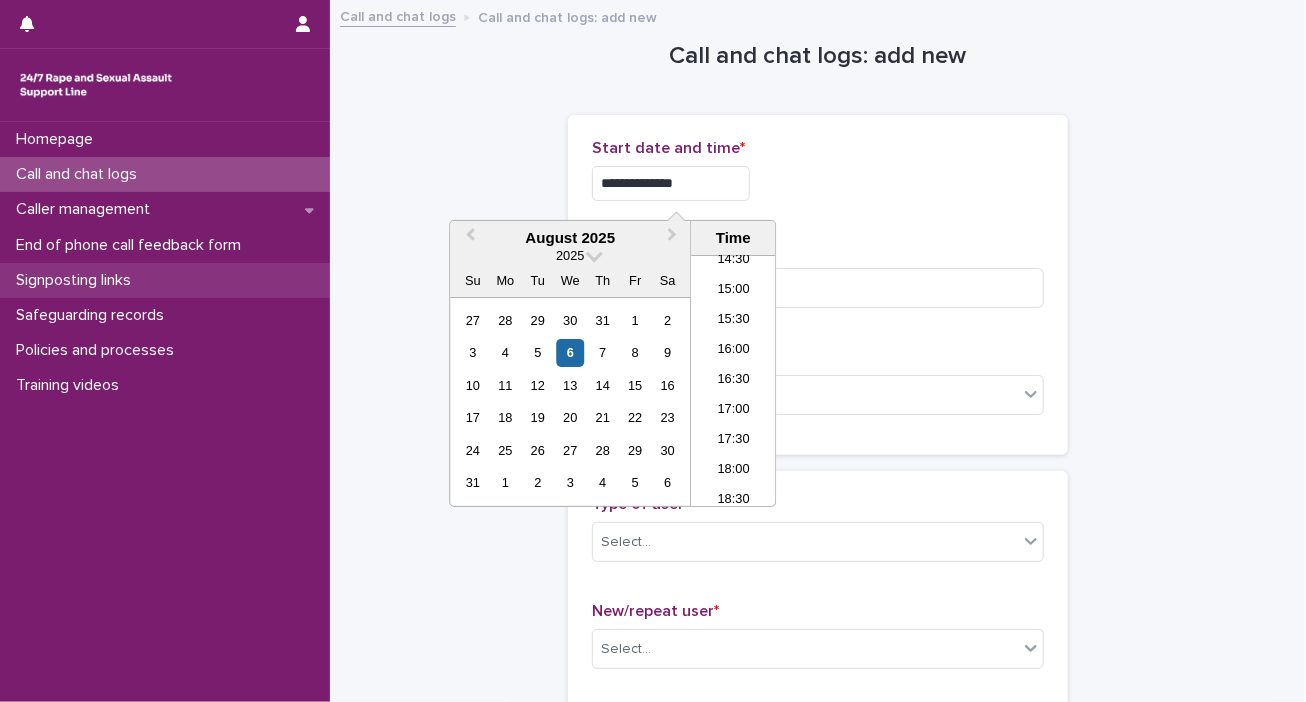 type on "**********" 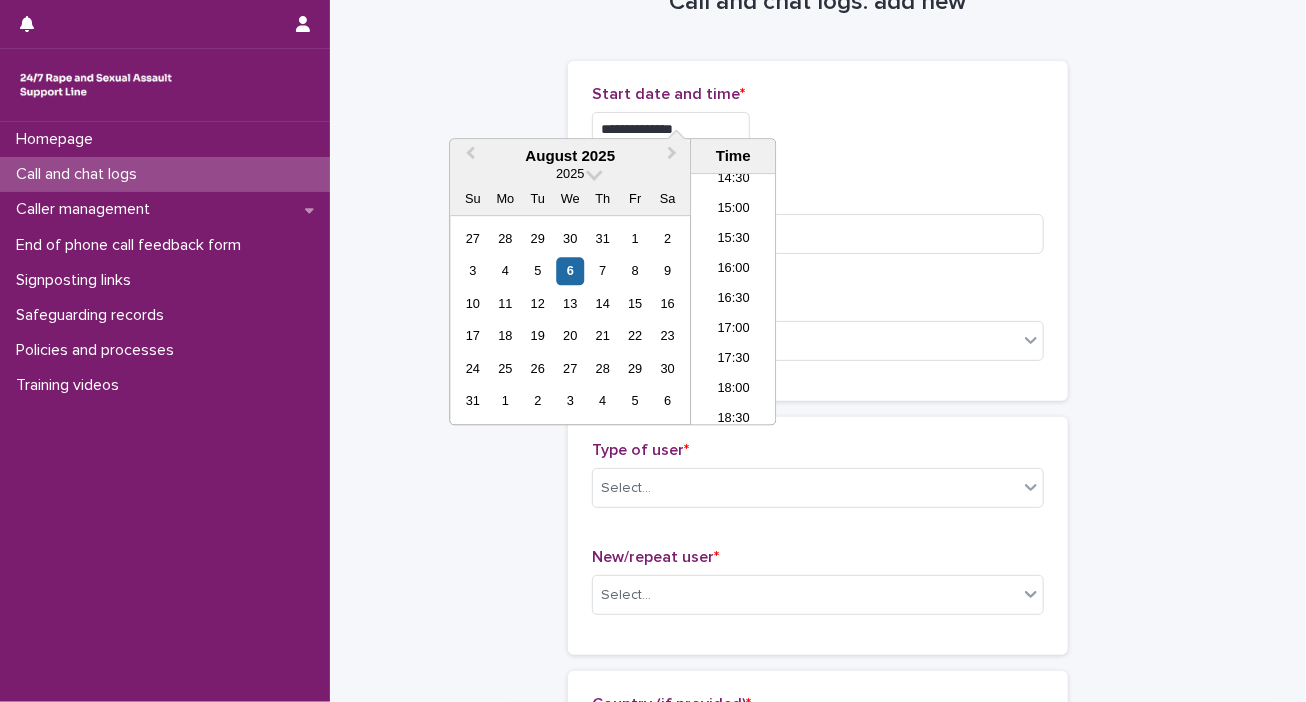 scroll, scrollTop: 100, scrollLeft: 0, axis: vertical 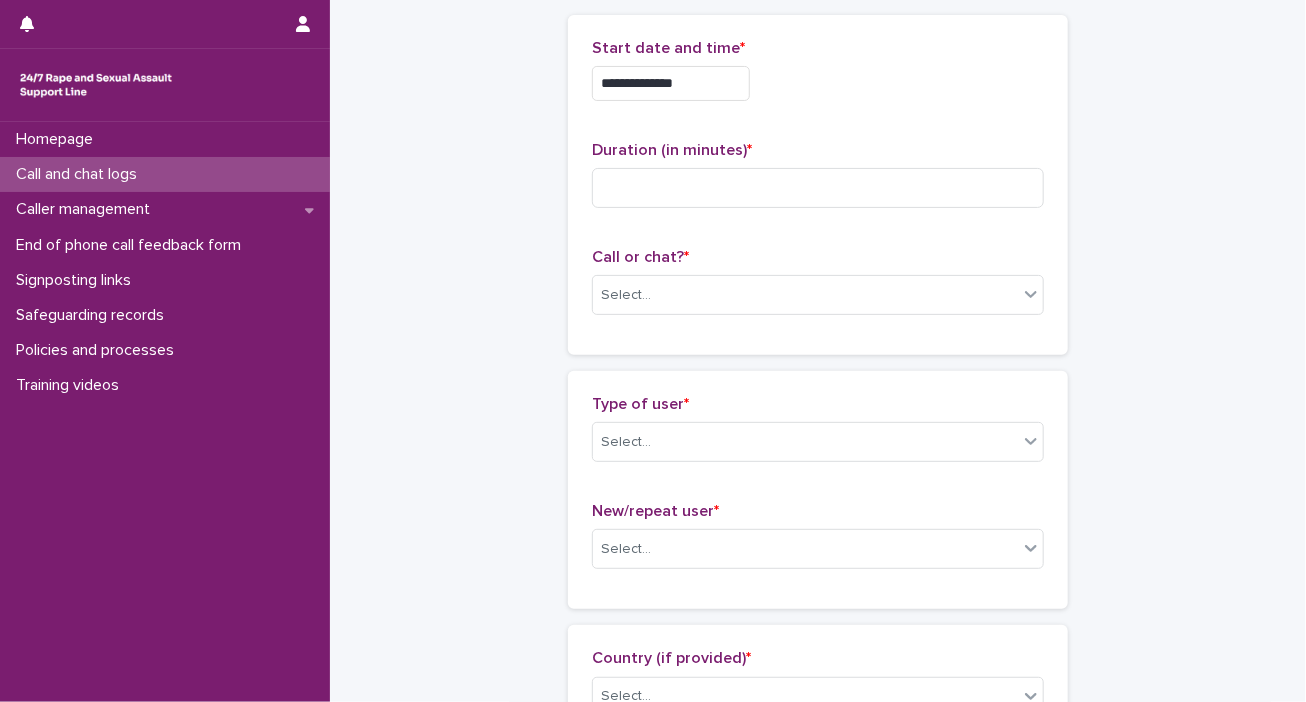 click on "**********" at bounding box center [818, 83] 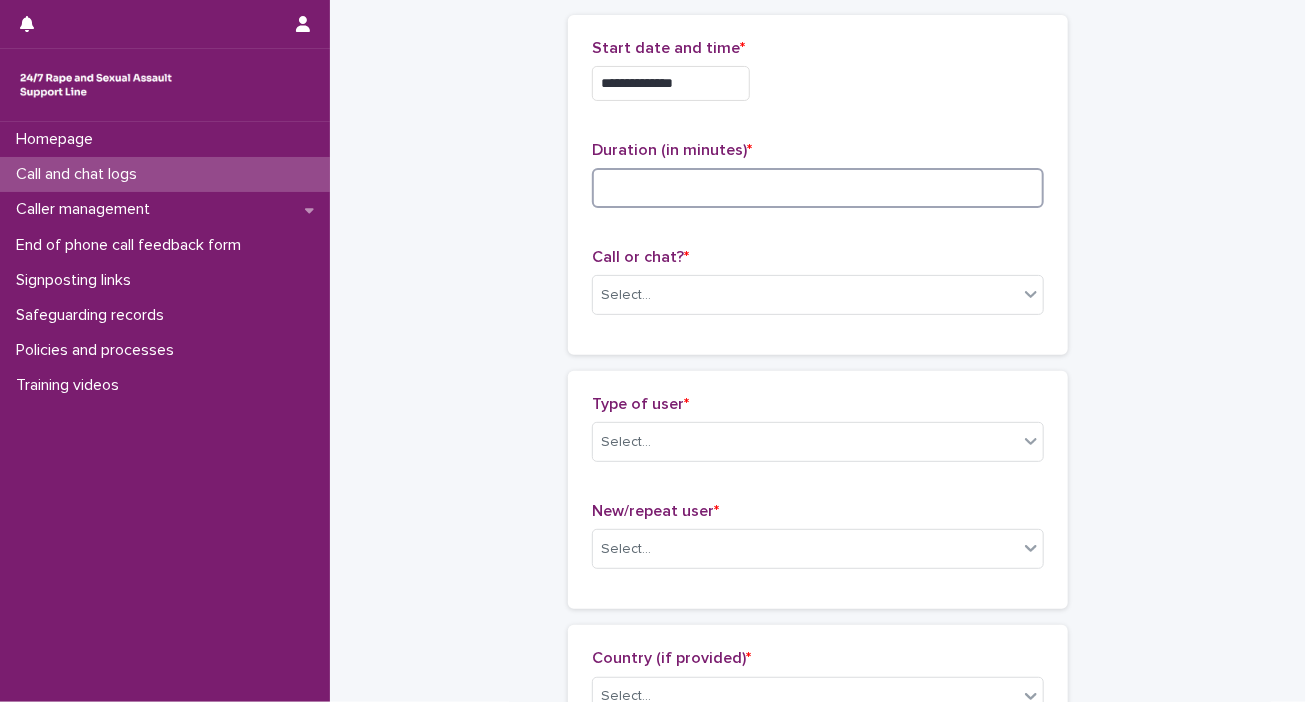 click at bounding box center (818, 188) 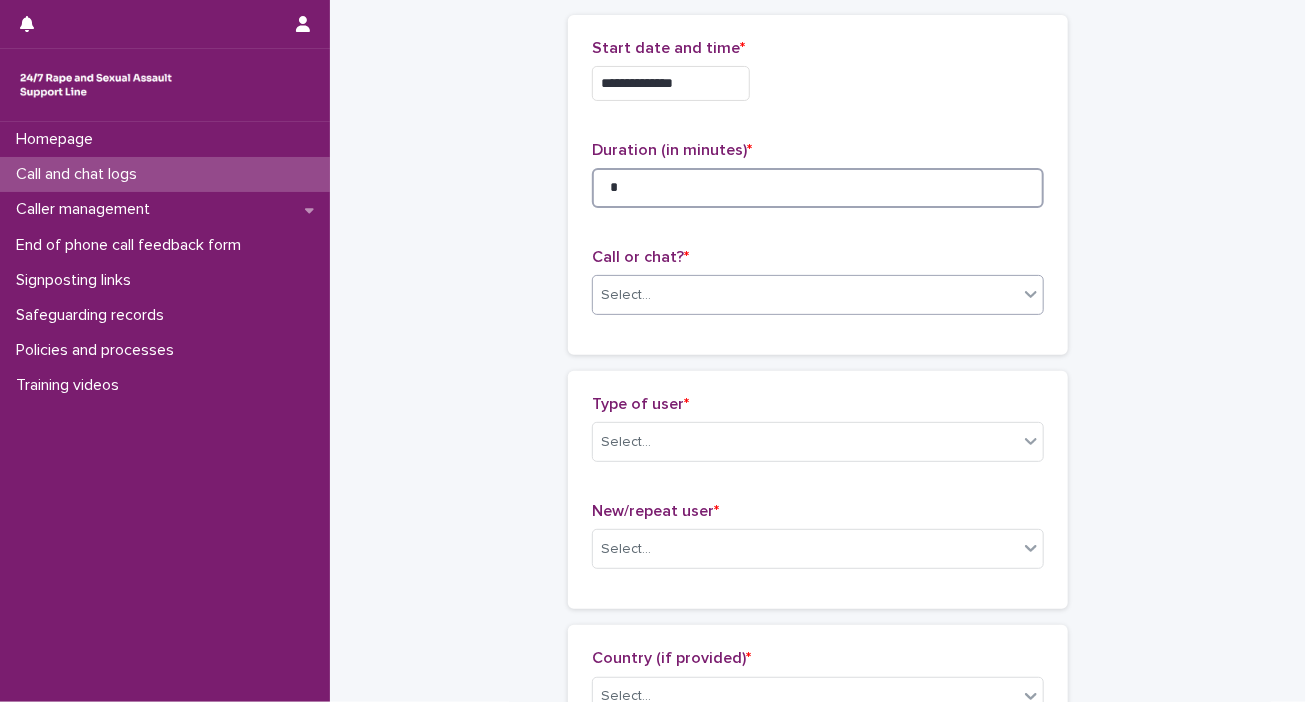 type on "*" 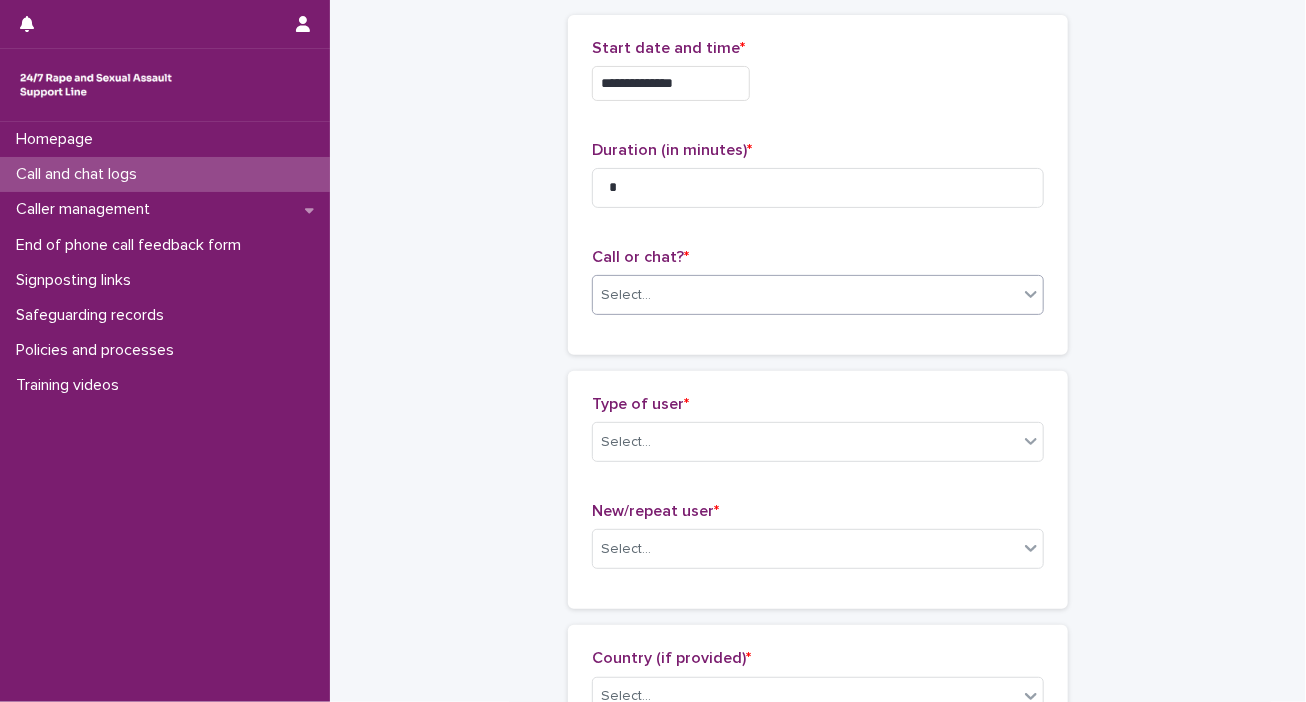 click 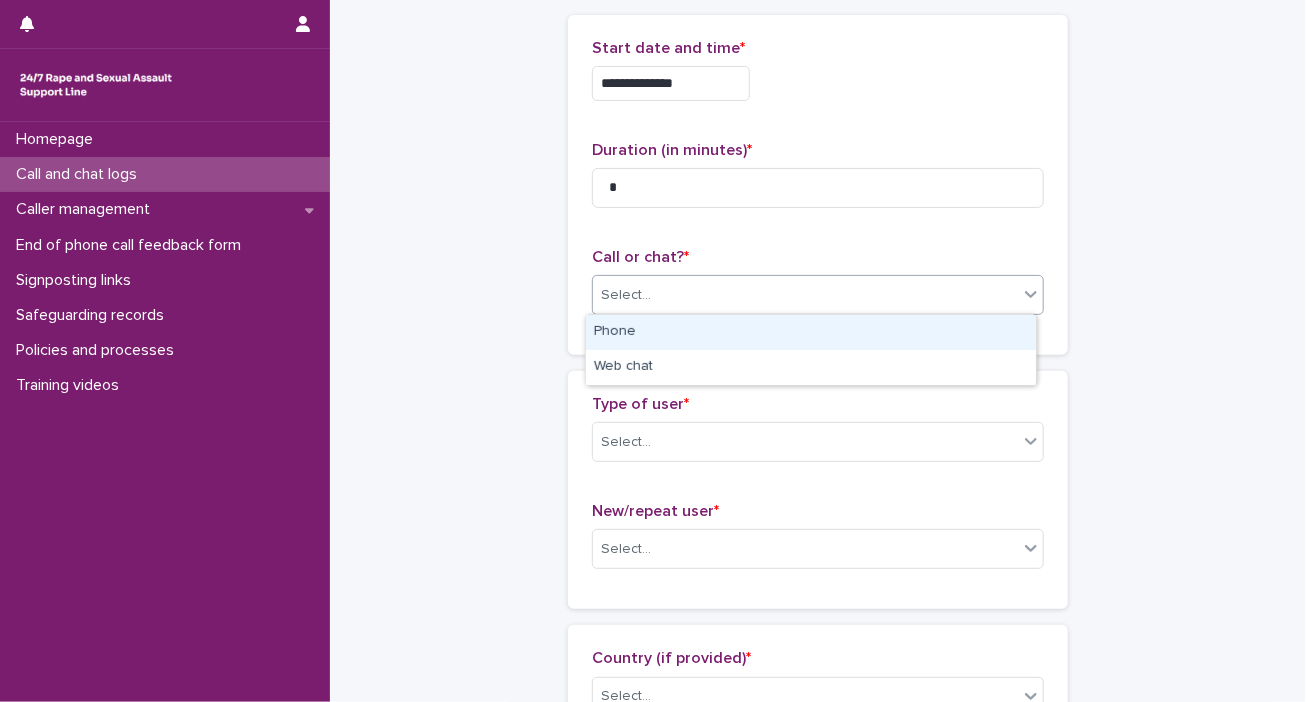 click on "Phone" at bounding box center (811, 332) 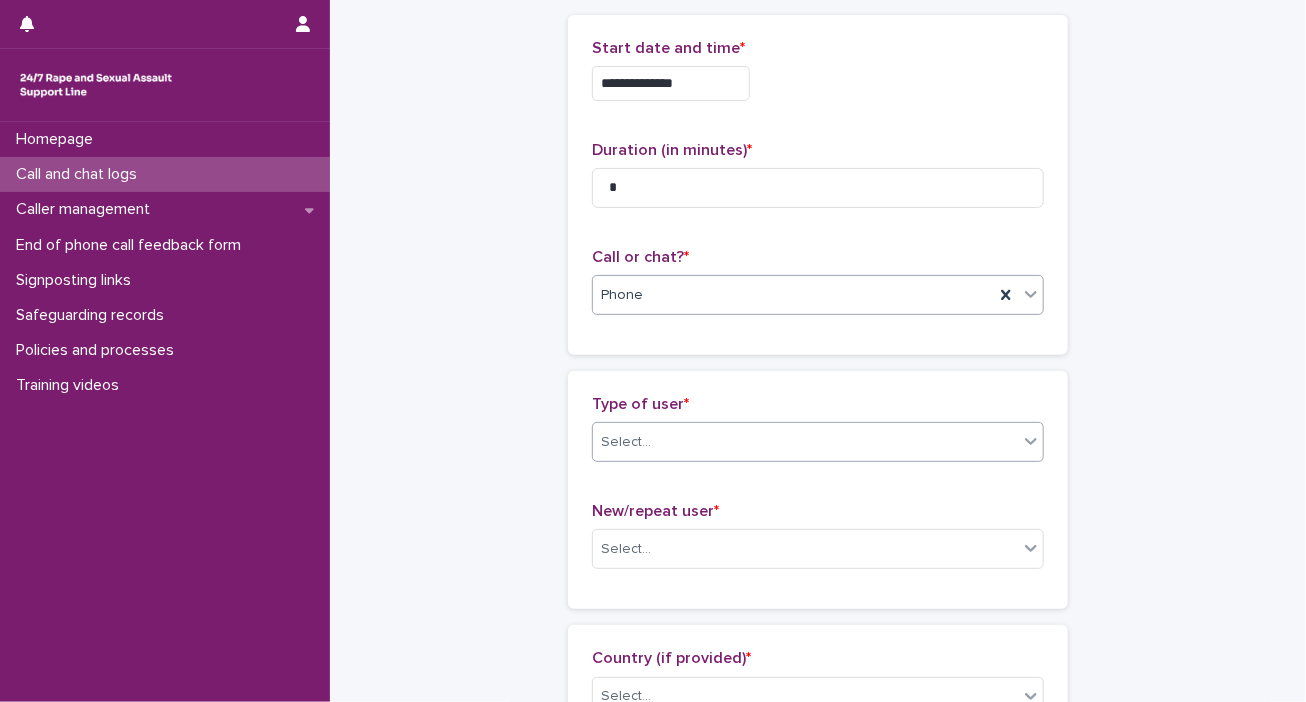 click 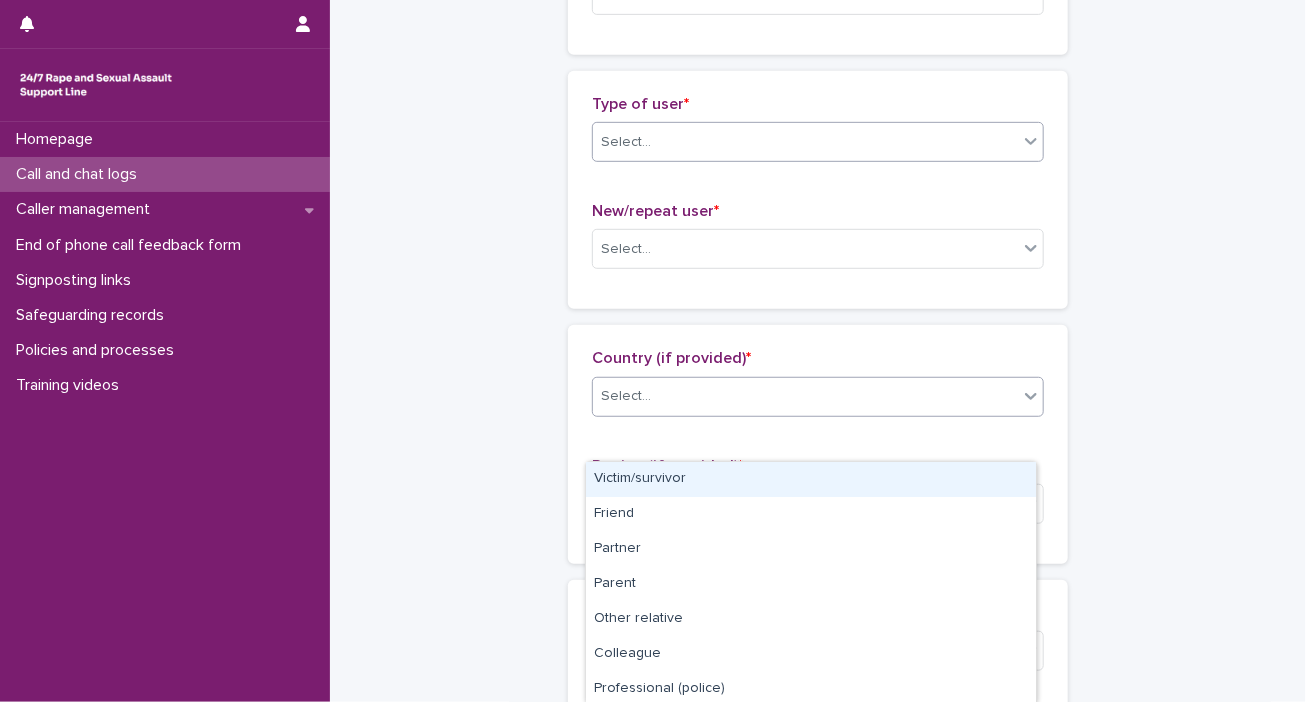 scroll, scrollTop: 200, scrollLeft: 0, axis: vertical 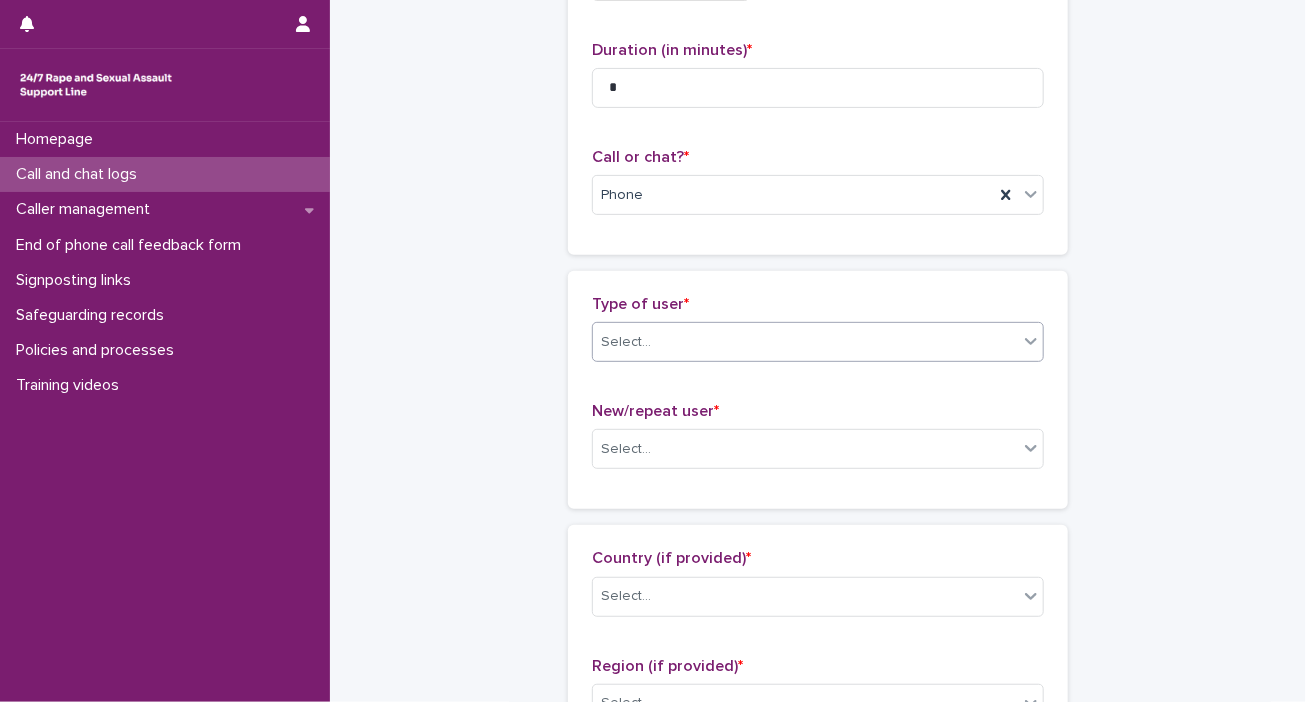 click 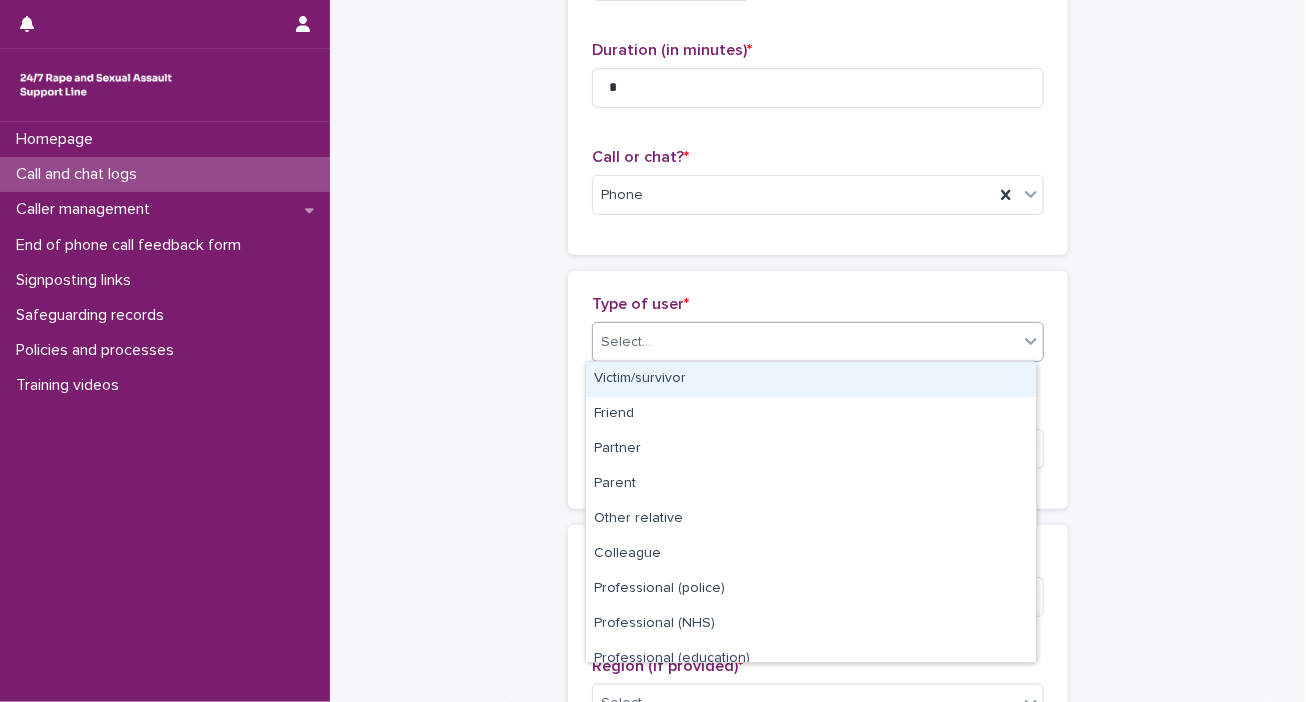 click 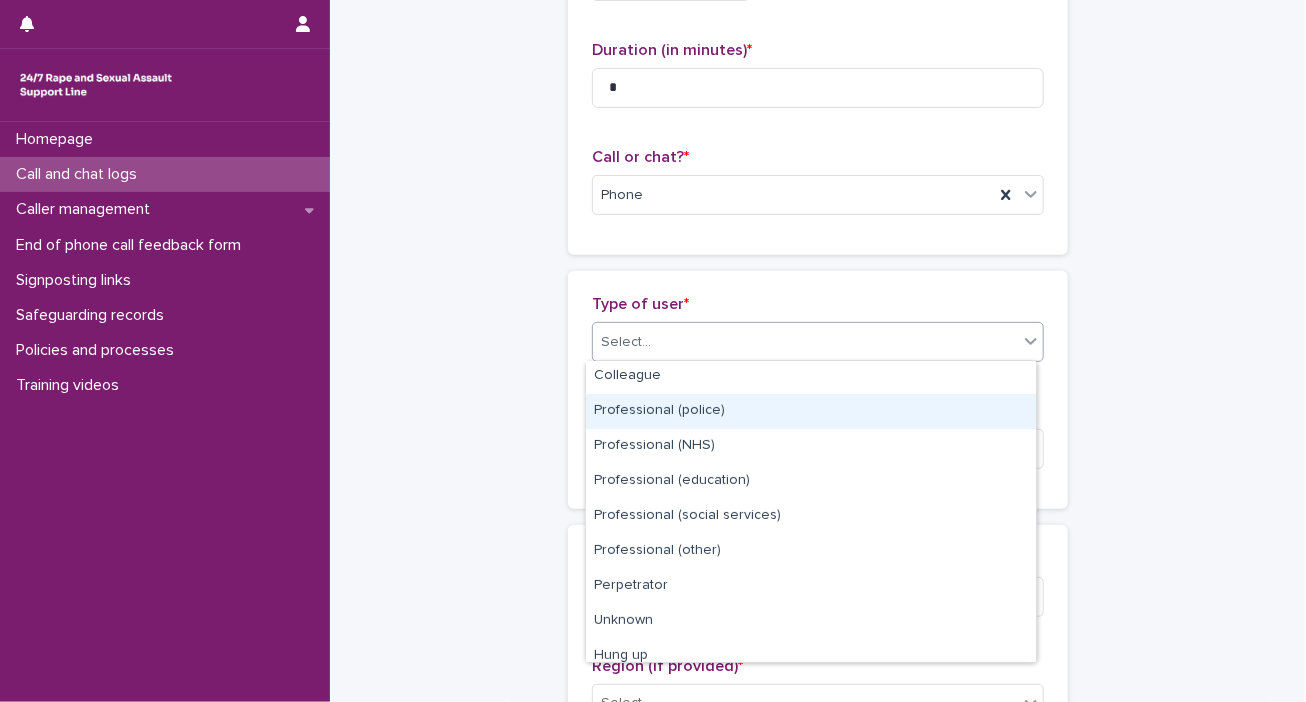 scroll, scrollTop: 224, scrollLeft: 0, axis: vertical 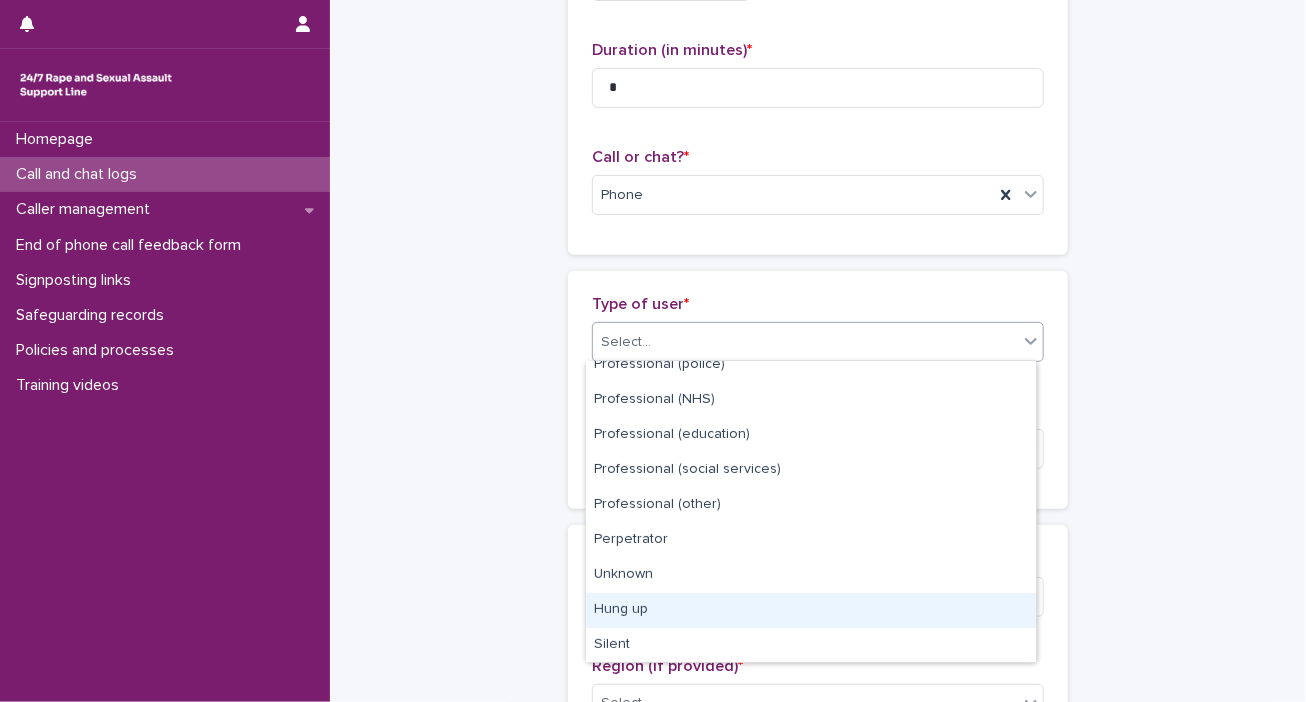 click on "Hung up" at bounding box center (811, 610) 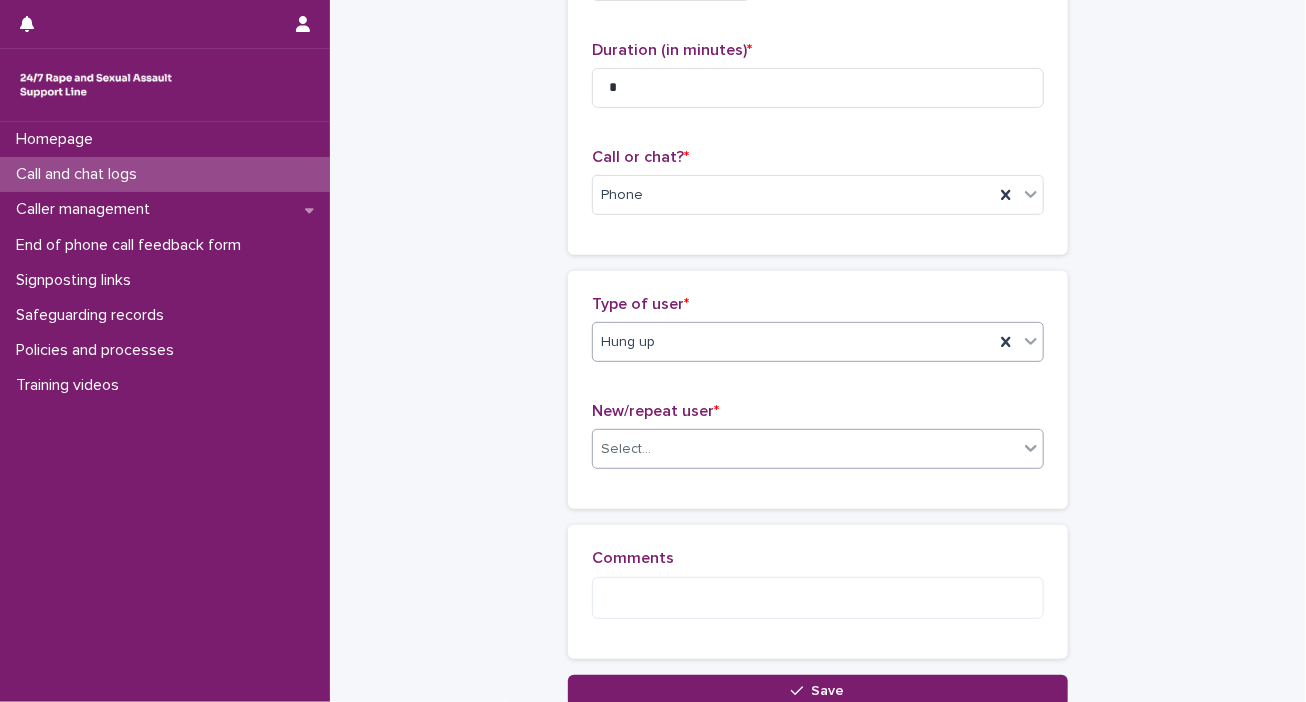 click 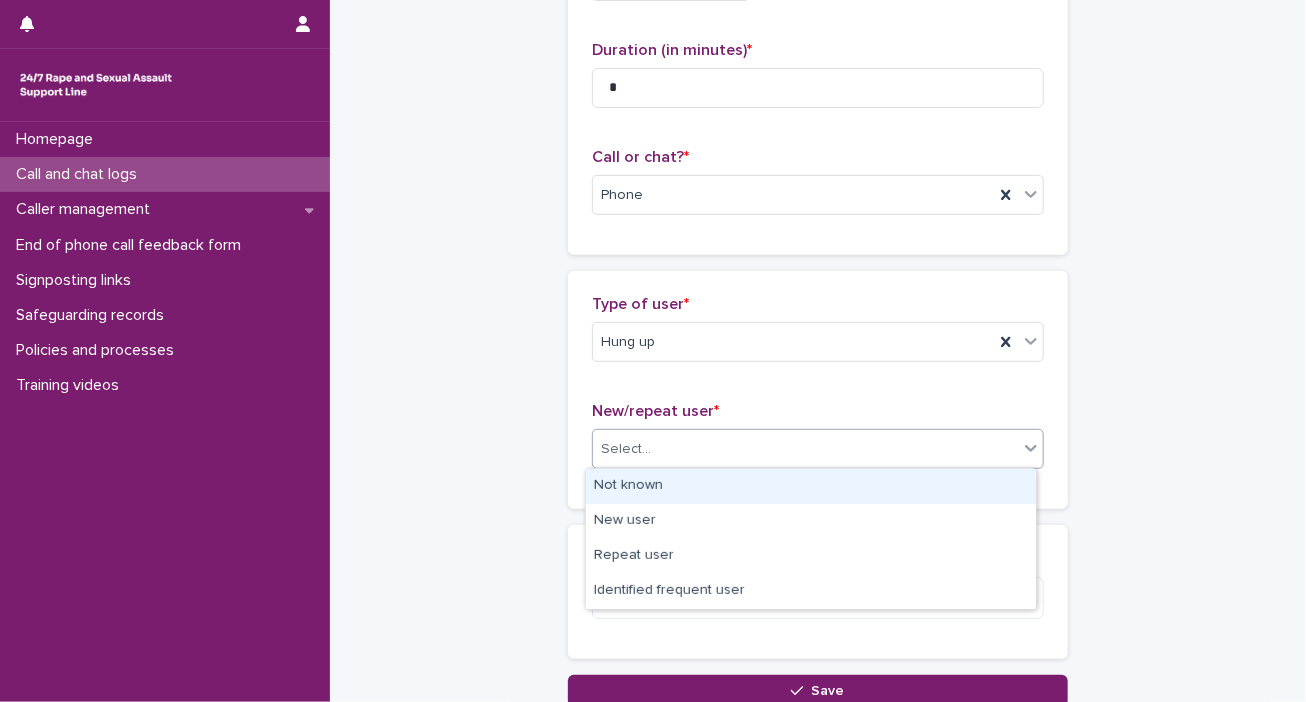 click on "Not known" at bounding box center [811, 486] 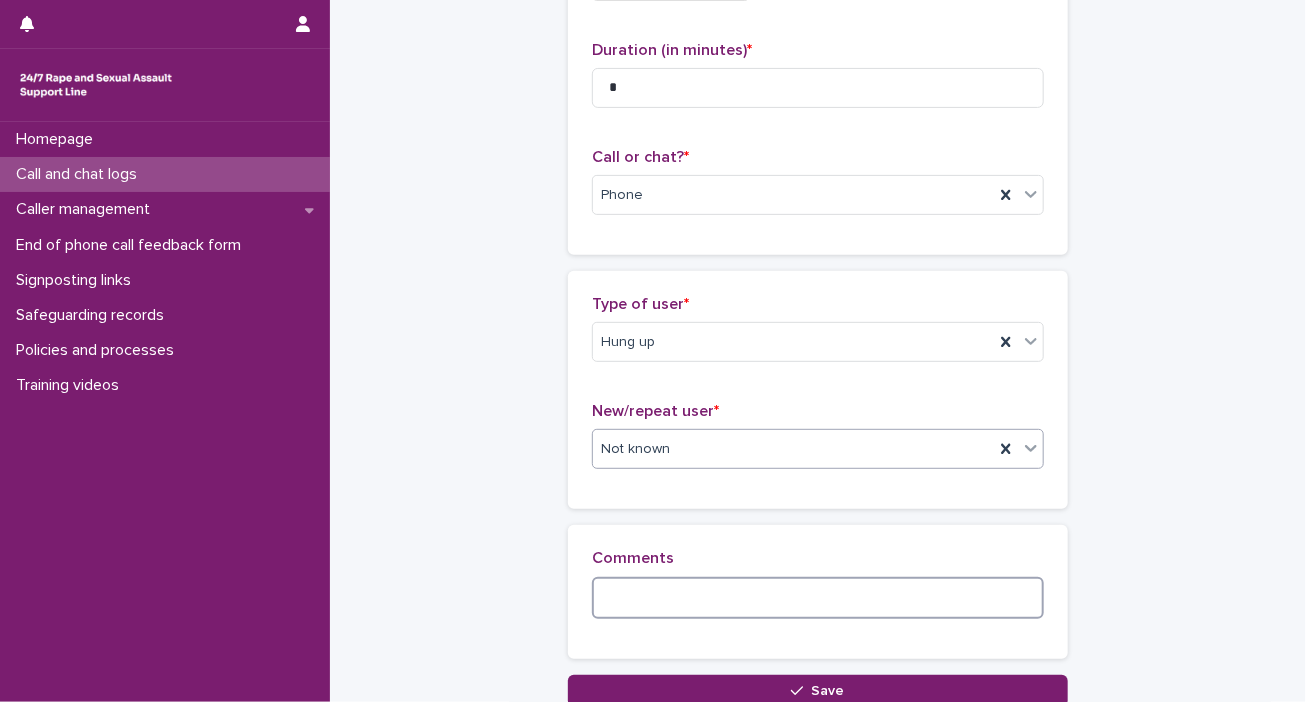 click at bounding box center (818, 598) 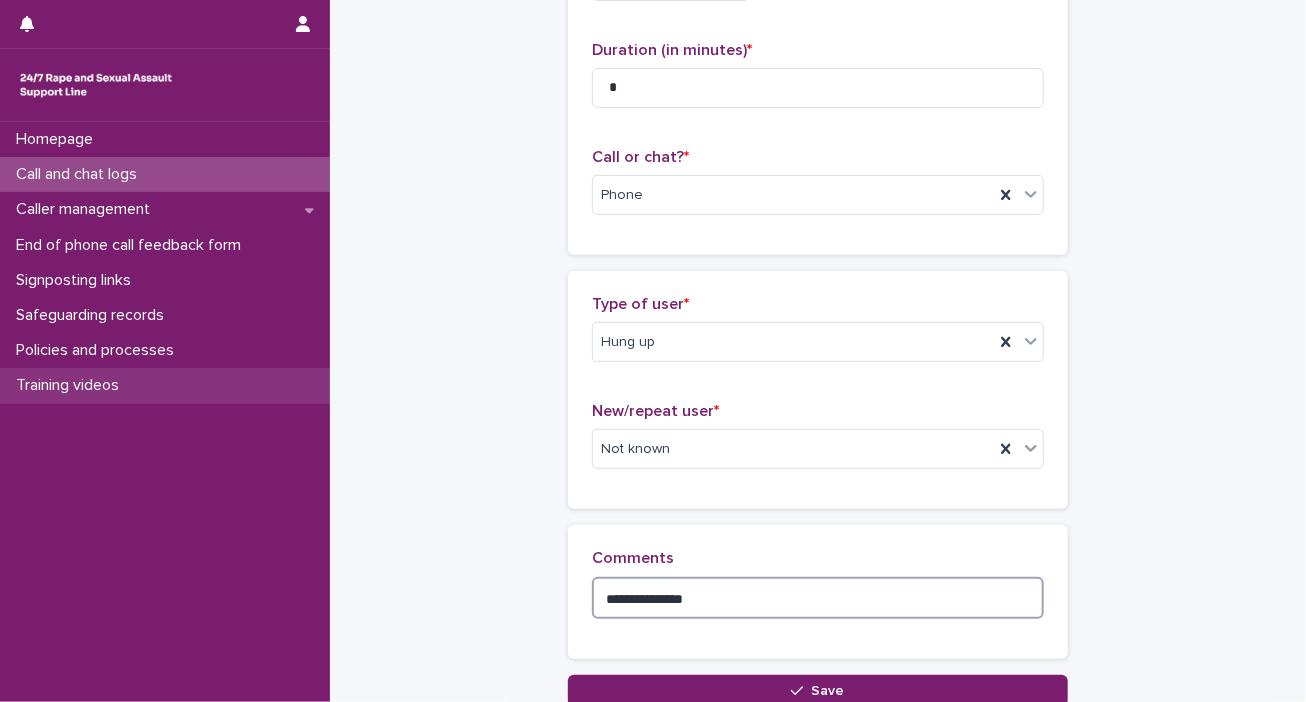 type on "**********" 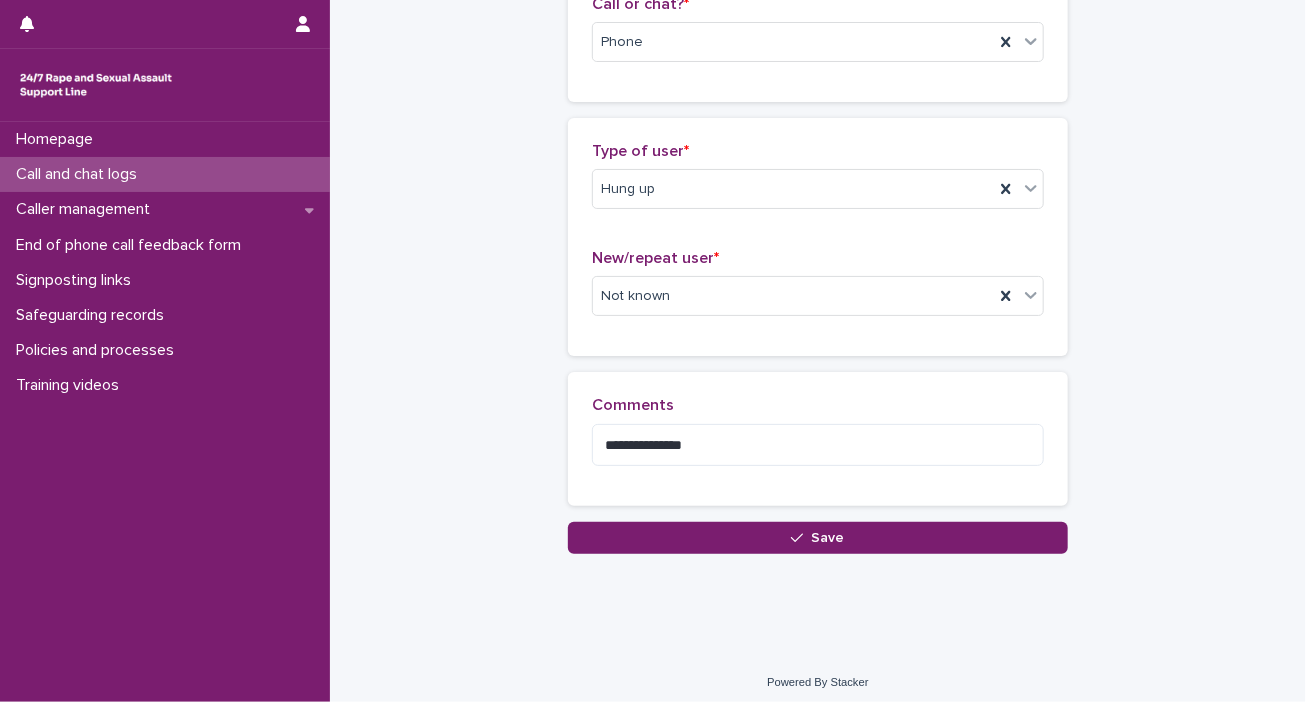 scroll, scrollTop: 360, scrollLeft: 0, axis: vertical 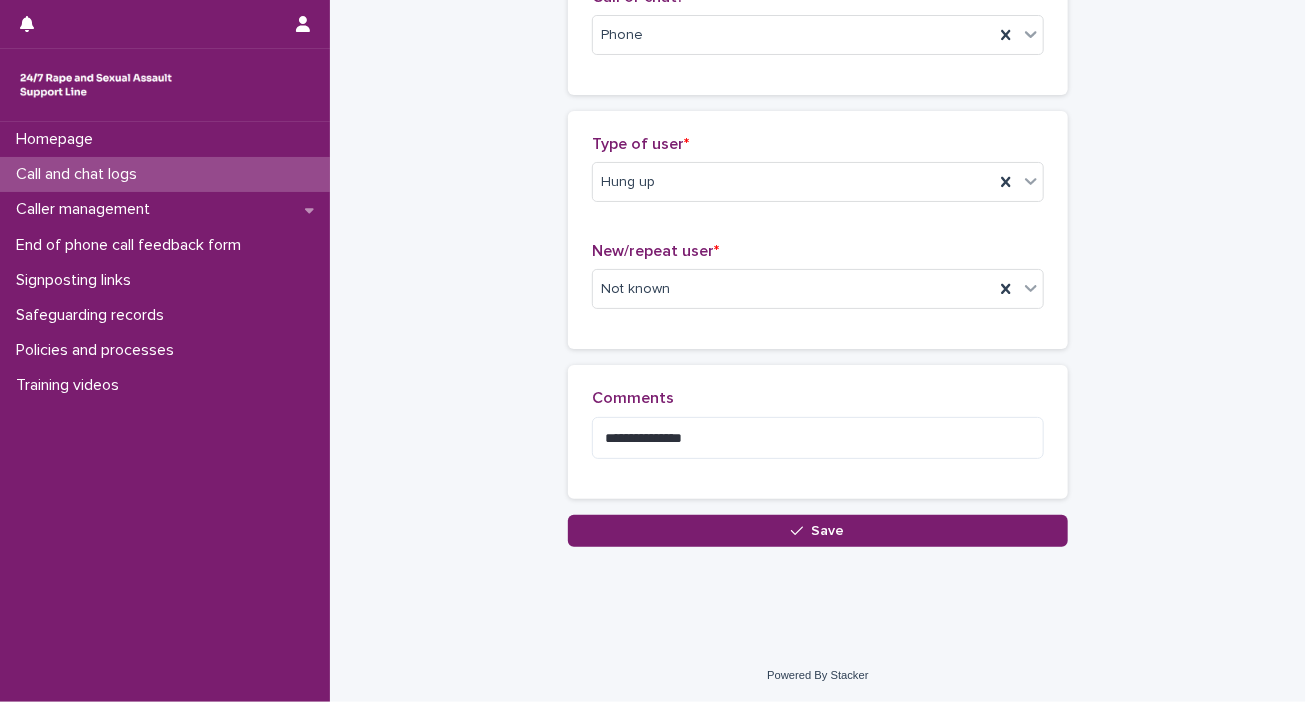click on "Save" at bounding box center [818, 531] 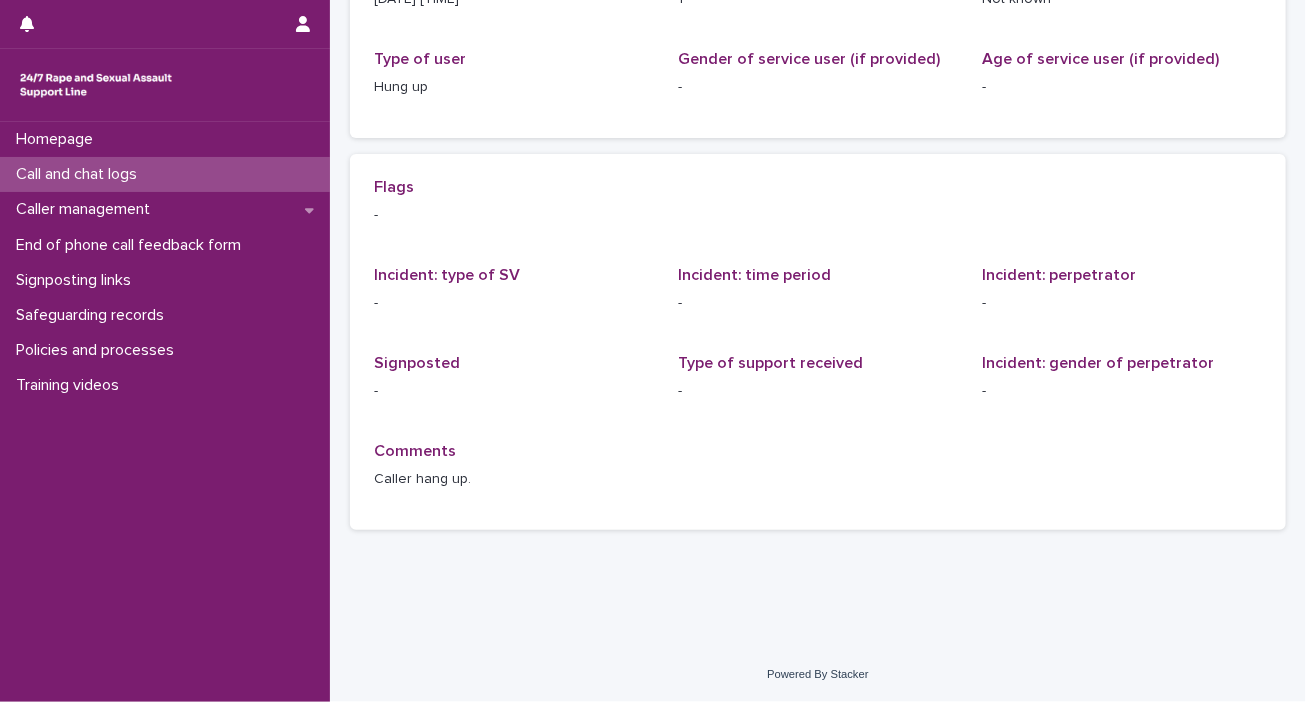 scroll, scrollTop: 0, scrollLeft: 0, axis: both 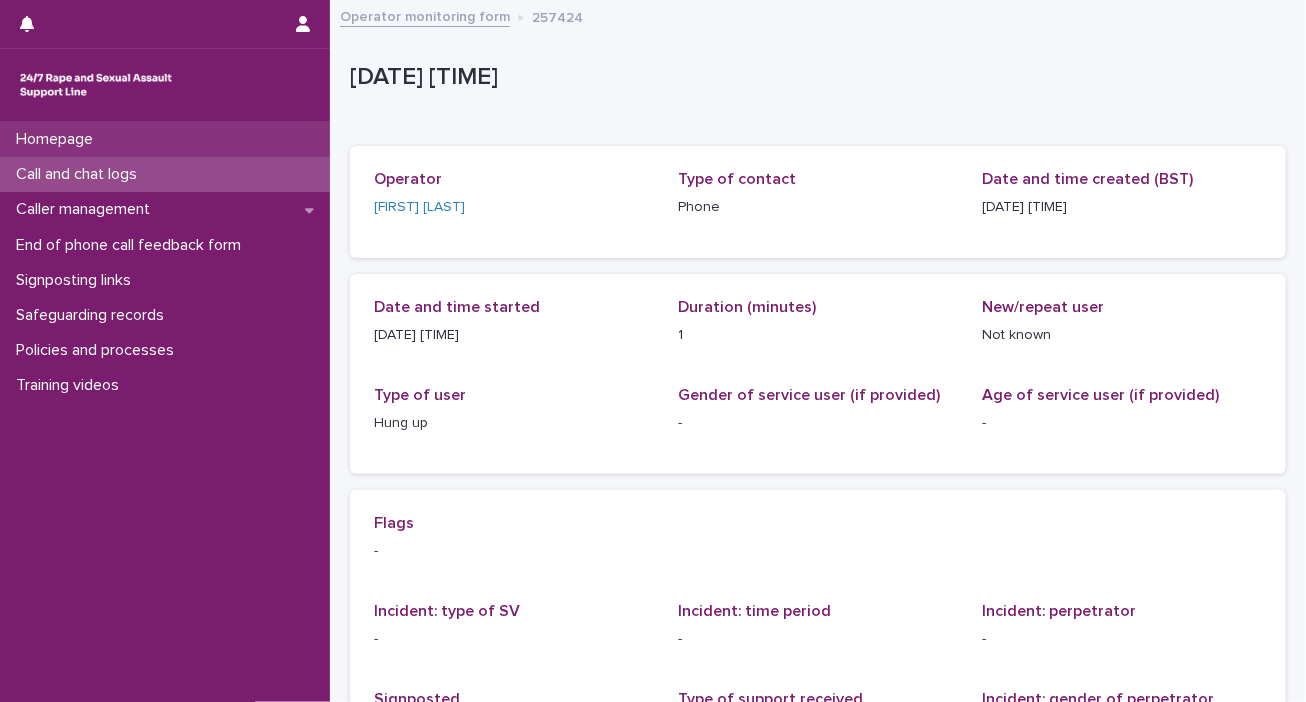 click on "Homepage" at bounding box center [58, 139] 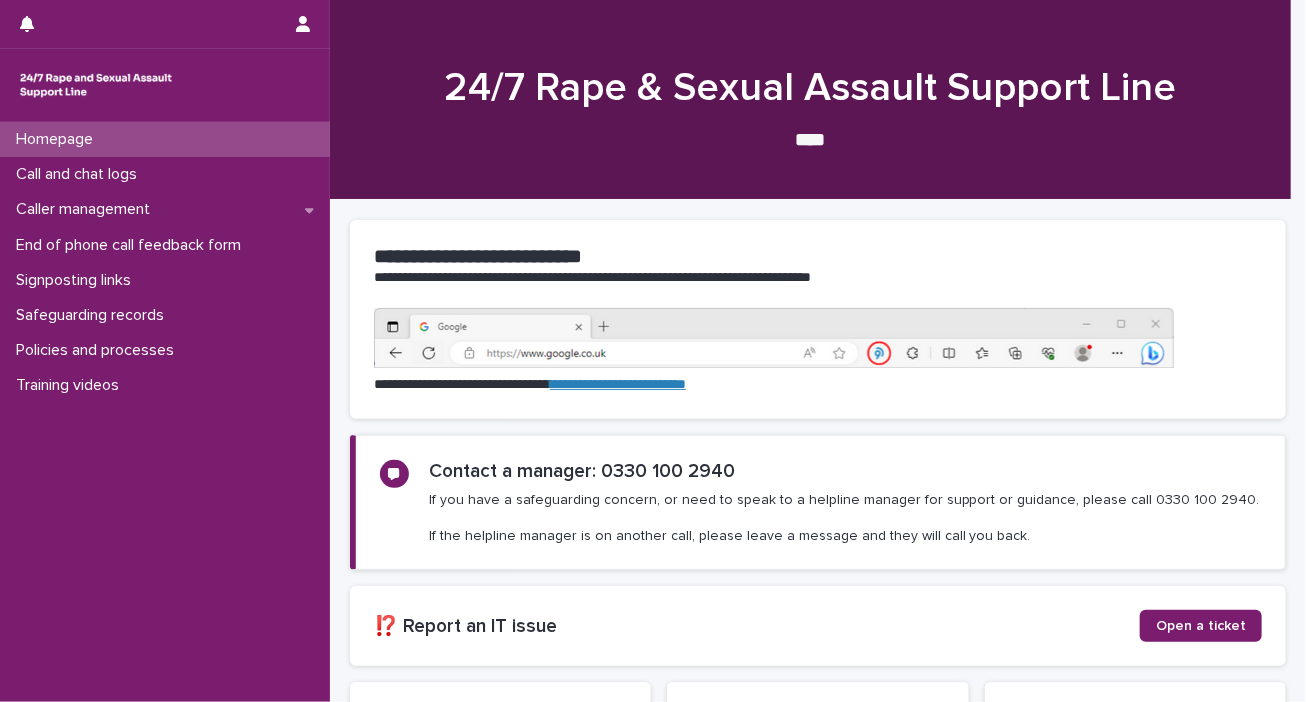 click on "Call and chat logs" at bounding box center [80, 174] 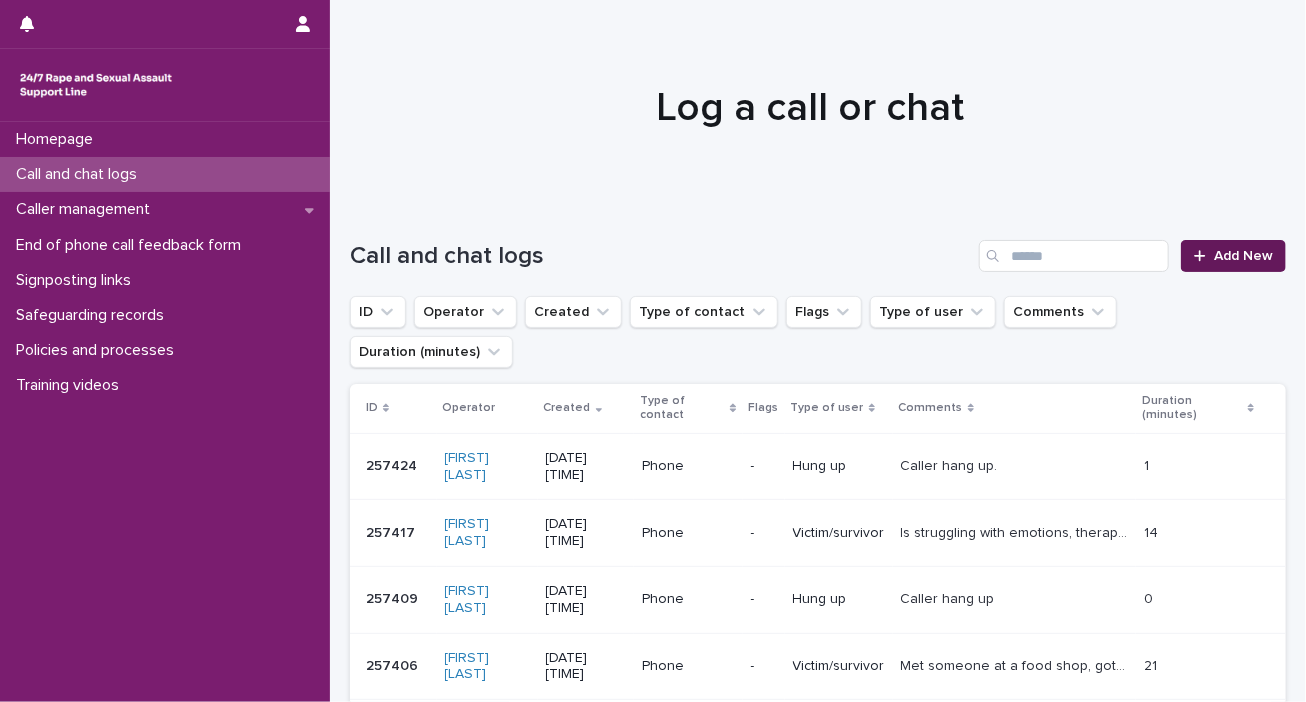click on "Add New" at bounding box center [1243, 256] 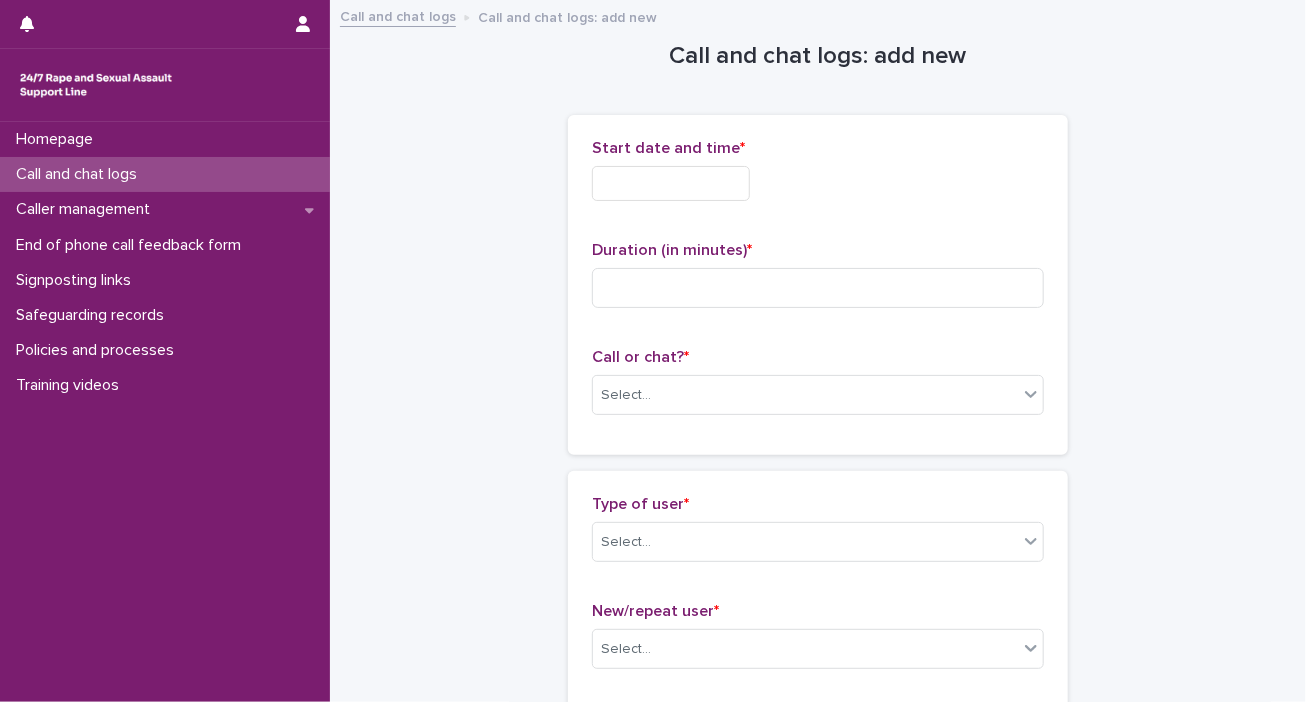 click at bounding box center [671, 183] 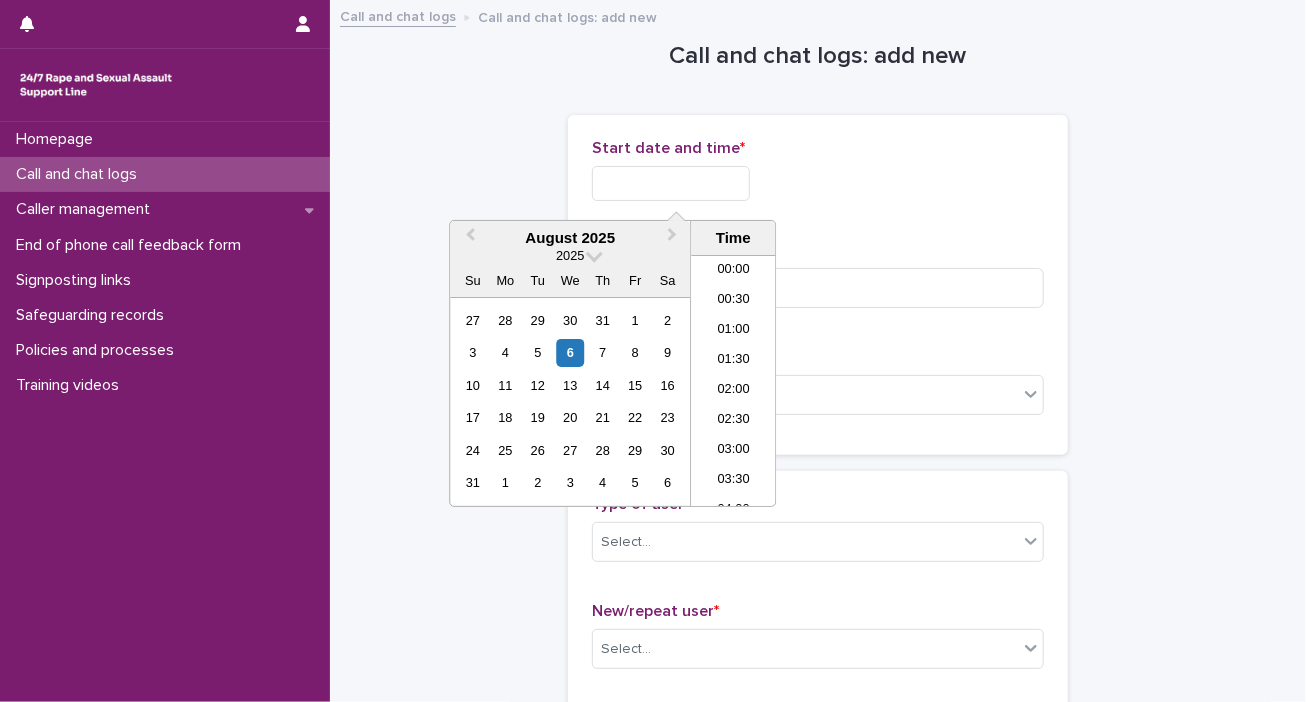 scroll, scrollTop: 910, scrollLeft: 0, axis: vertical 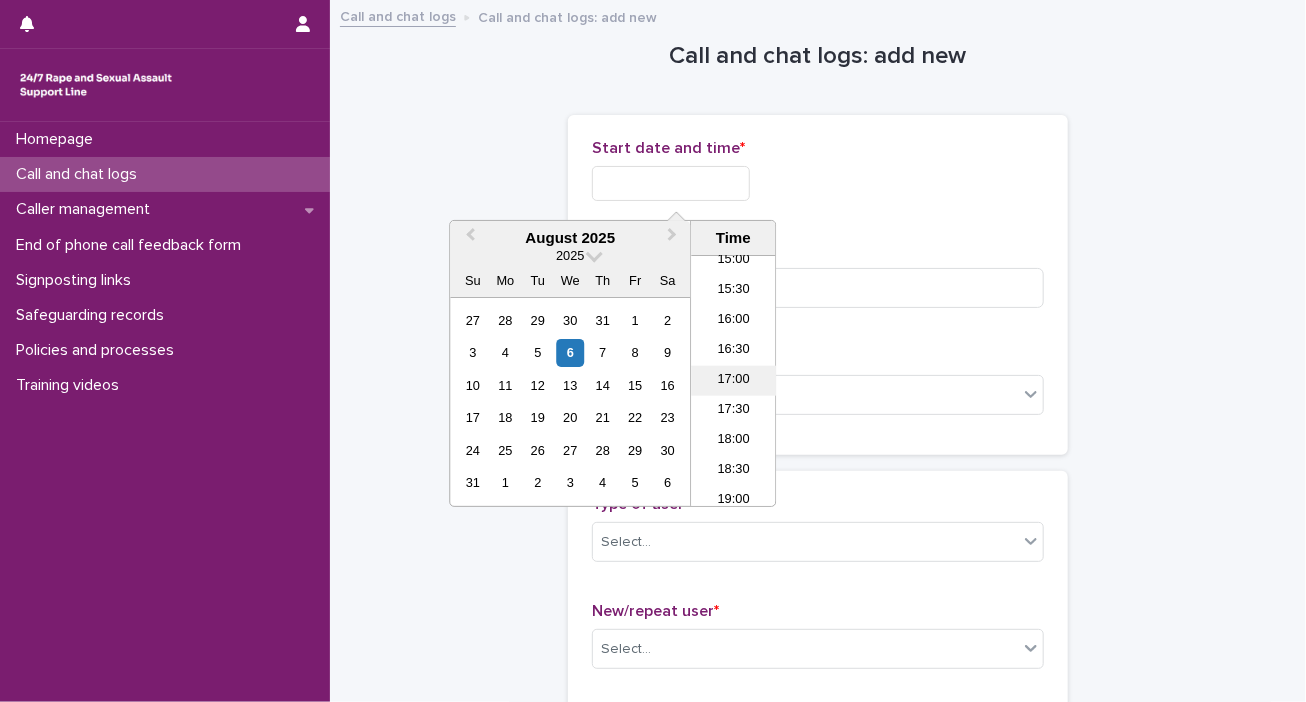 click on "17:00" at bounding box center [733, 381] 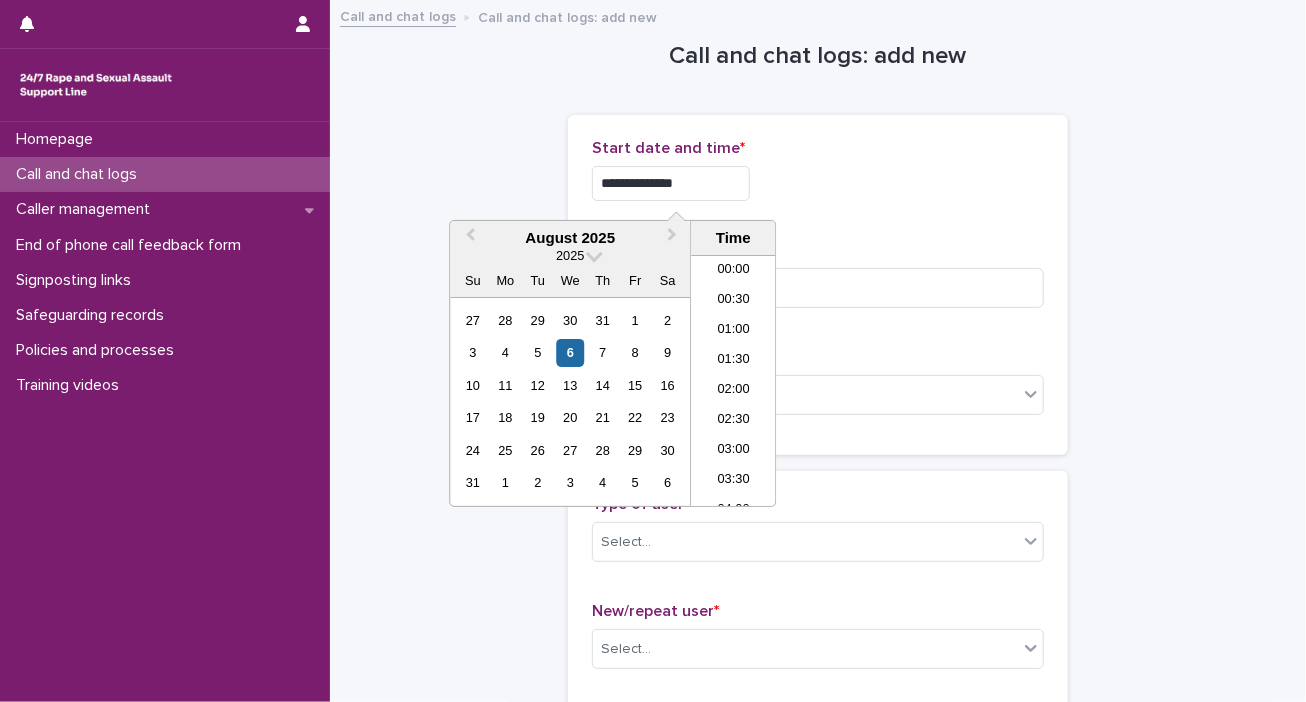 click on "**********" at bounding box center [671, 183] 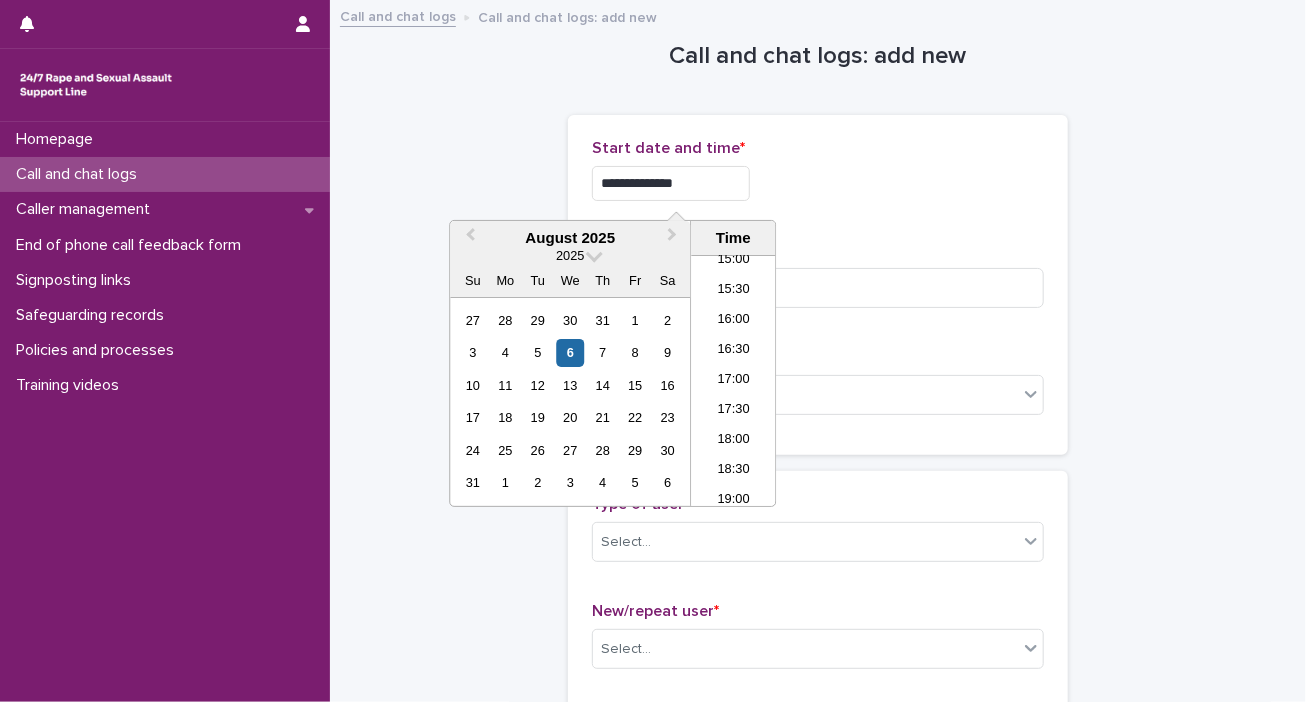 type on "**********" 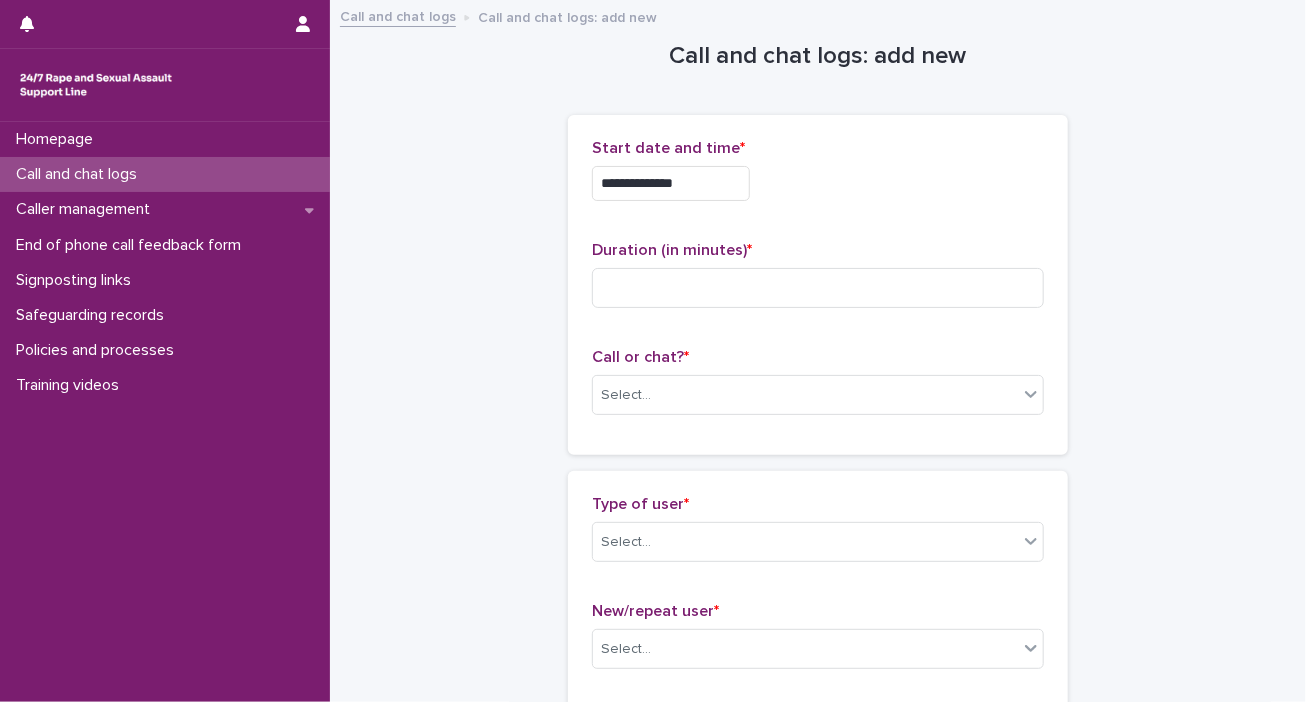 click on "**********" at bounding box center [818, 183] 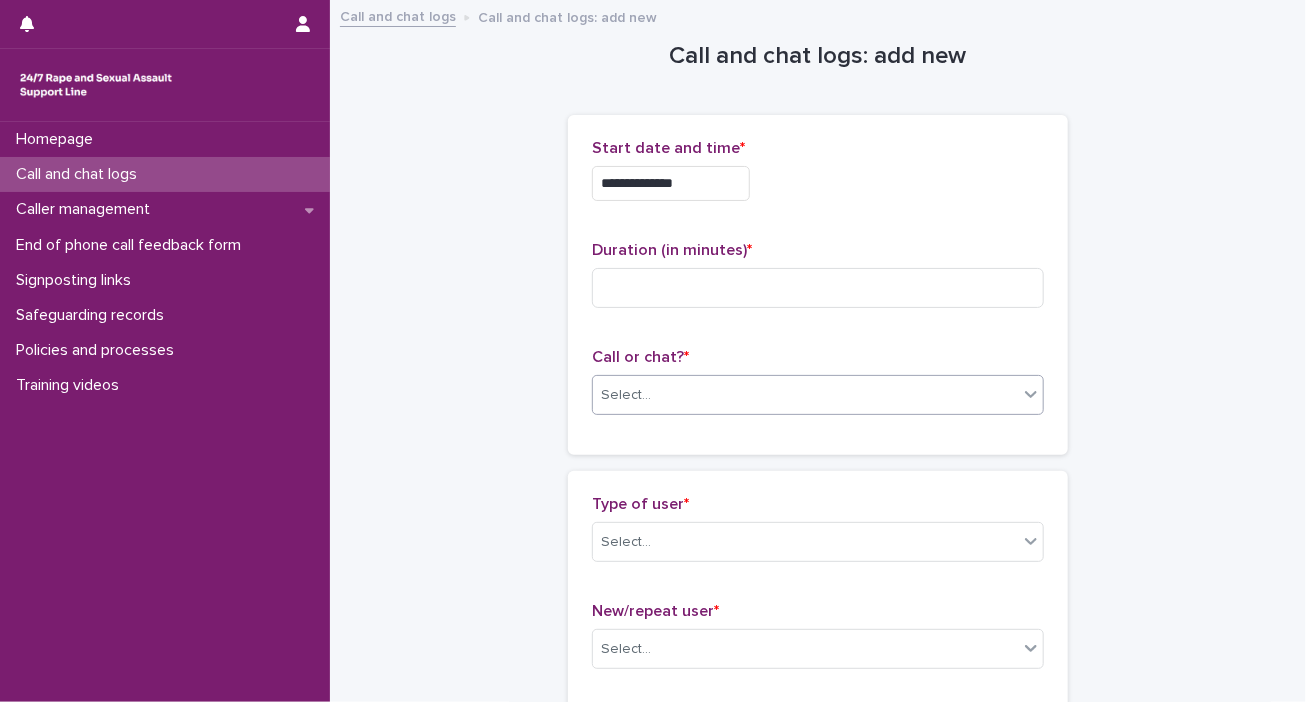 click 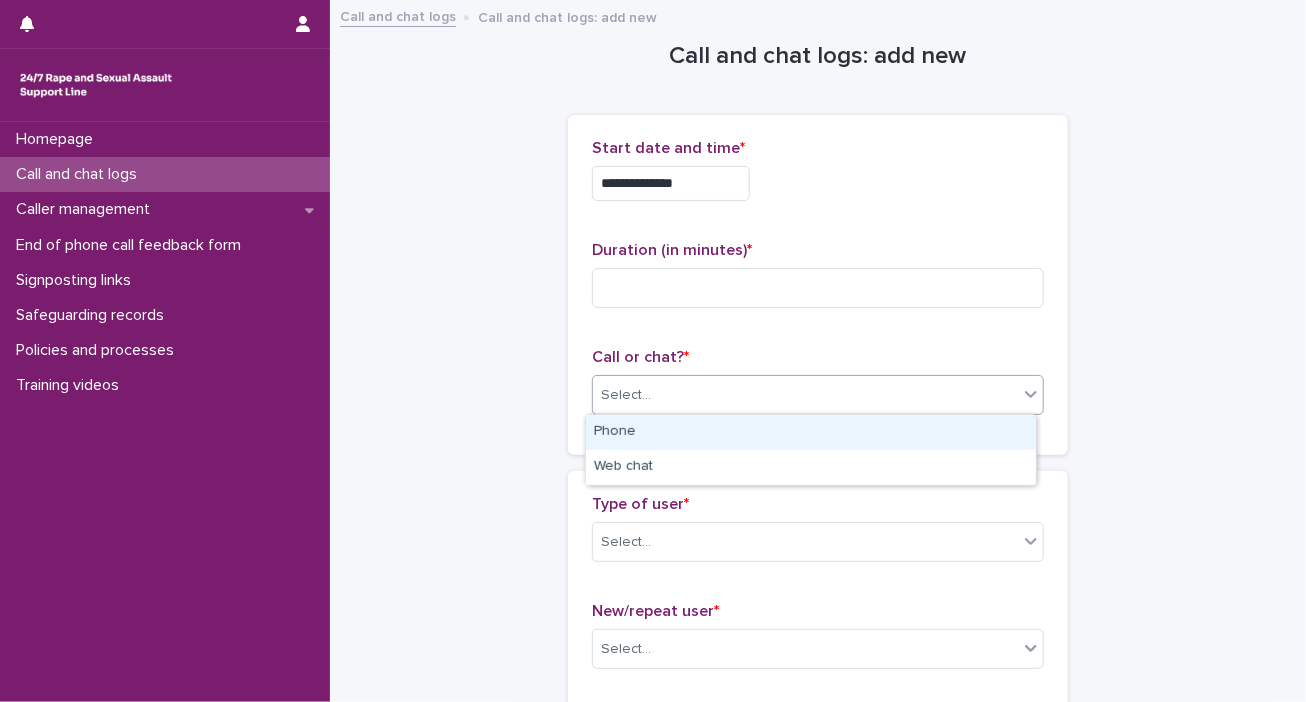 click on "Phone" at bounding box center [811, 432] 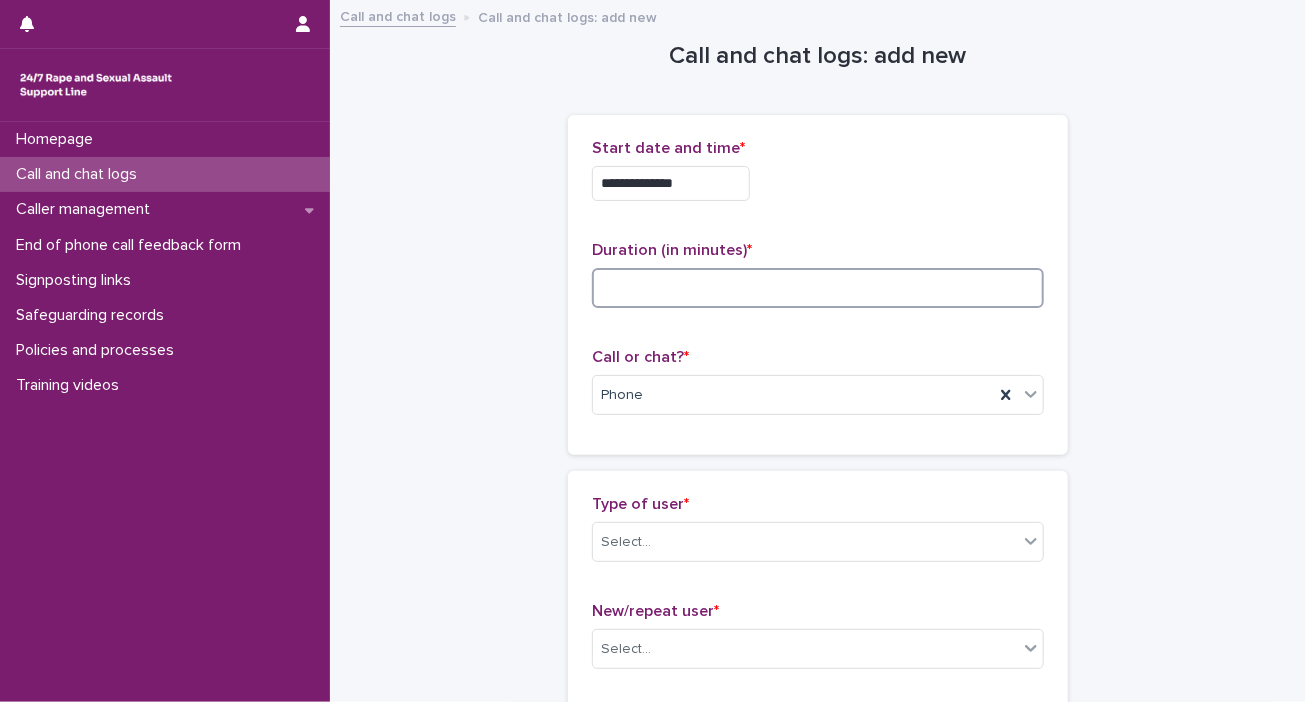 click at bounding box center (818, 288) 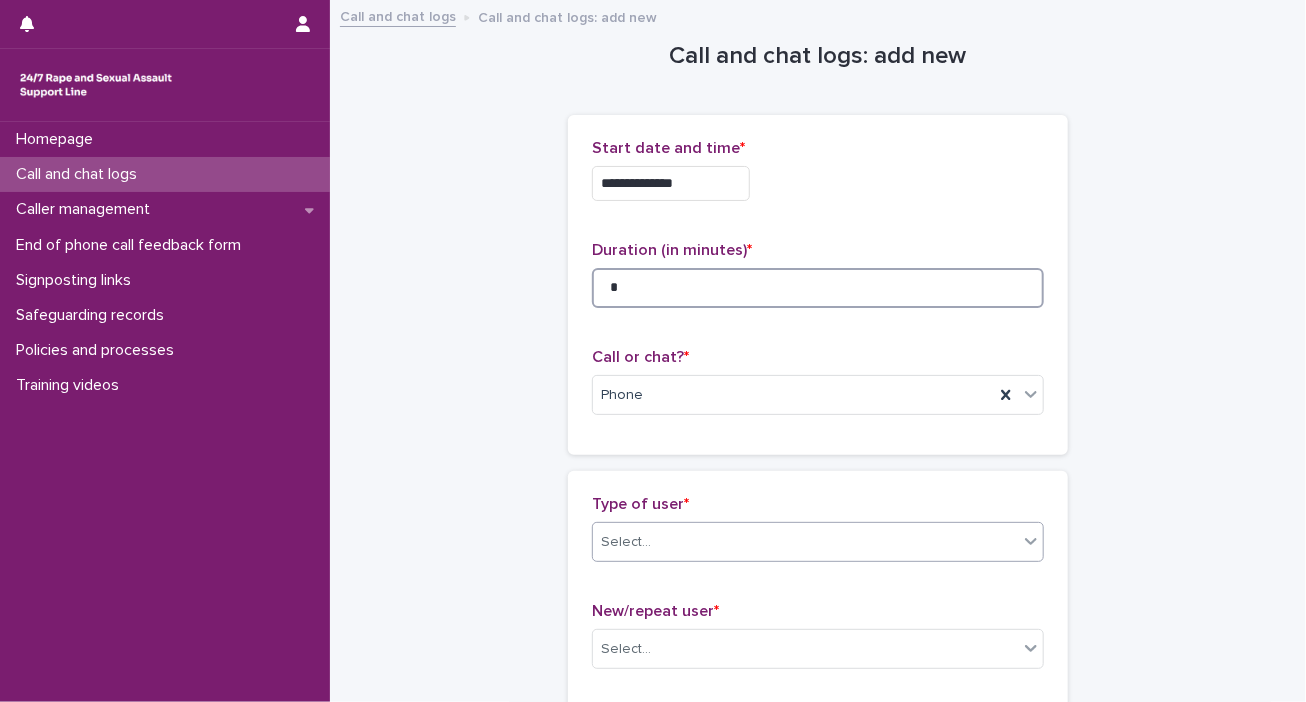 type on "*" 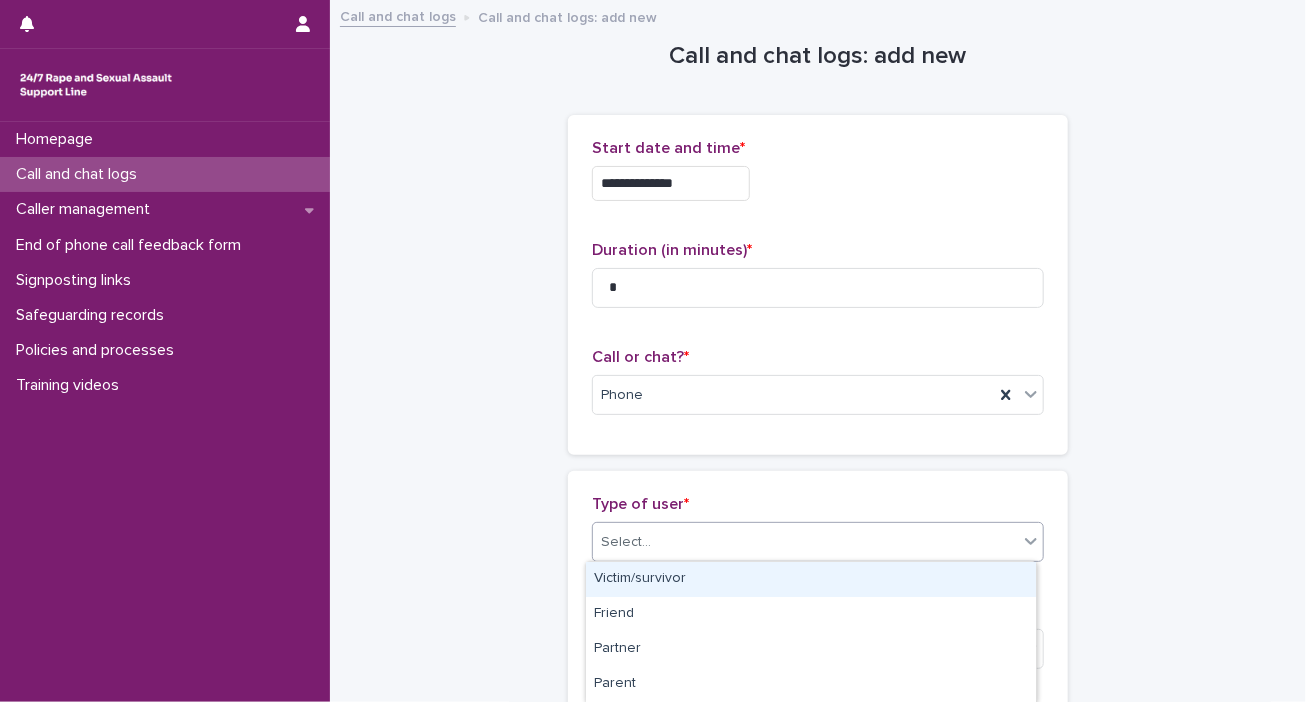 click 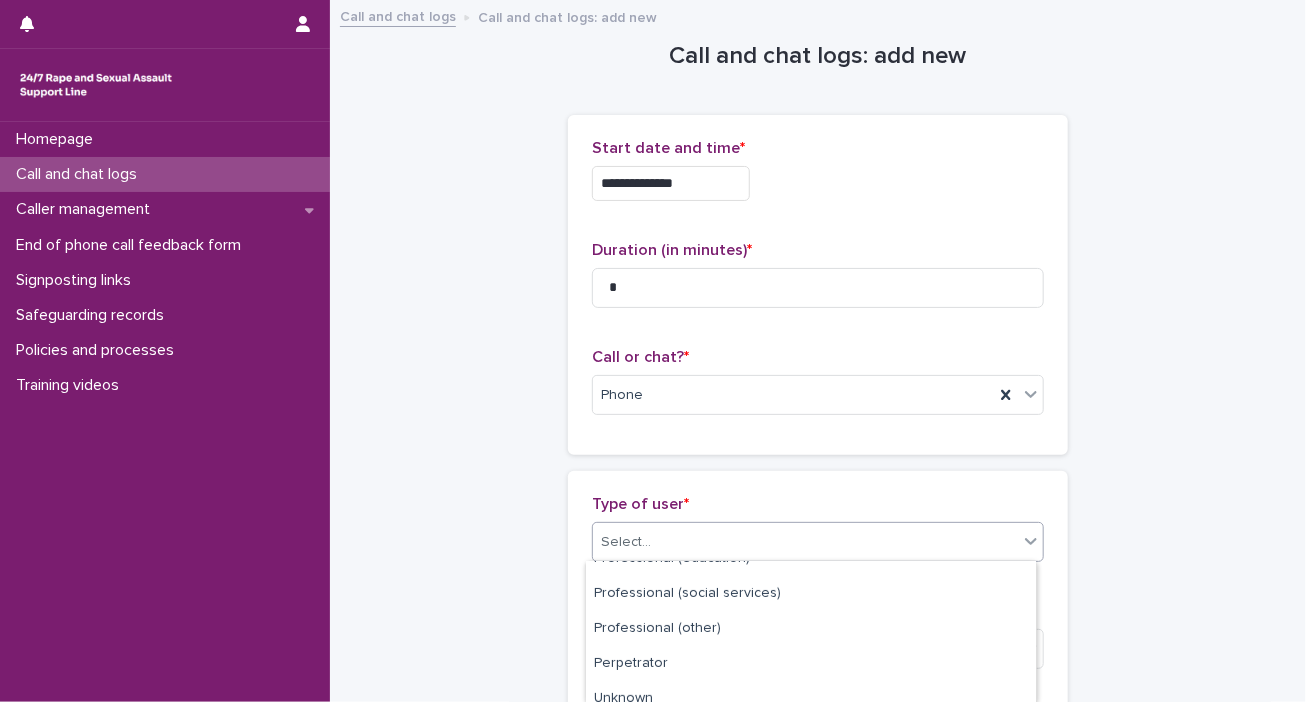 scroll, scrollTop: 383, scrollLeft: 0, axis: vertical 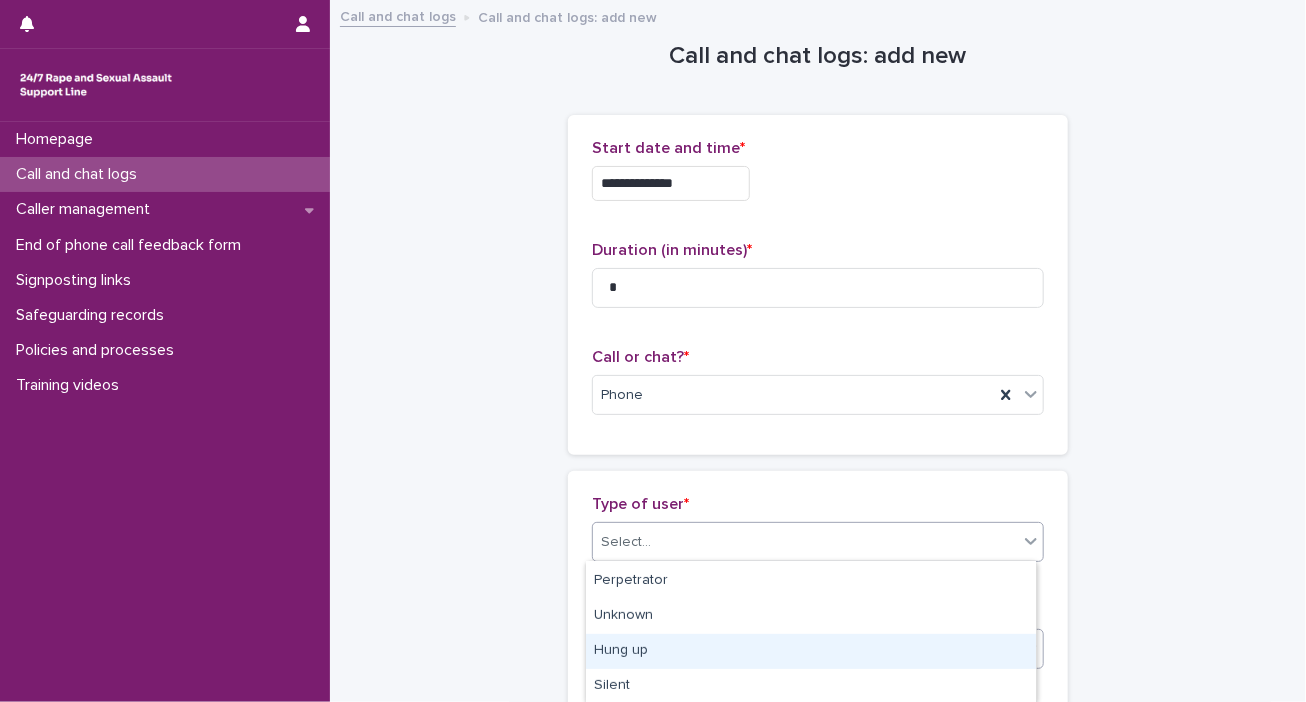 click on "Hung up" at bounding box center [811, 651] 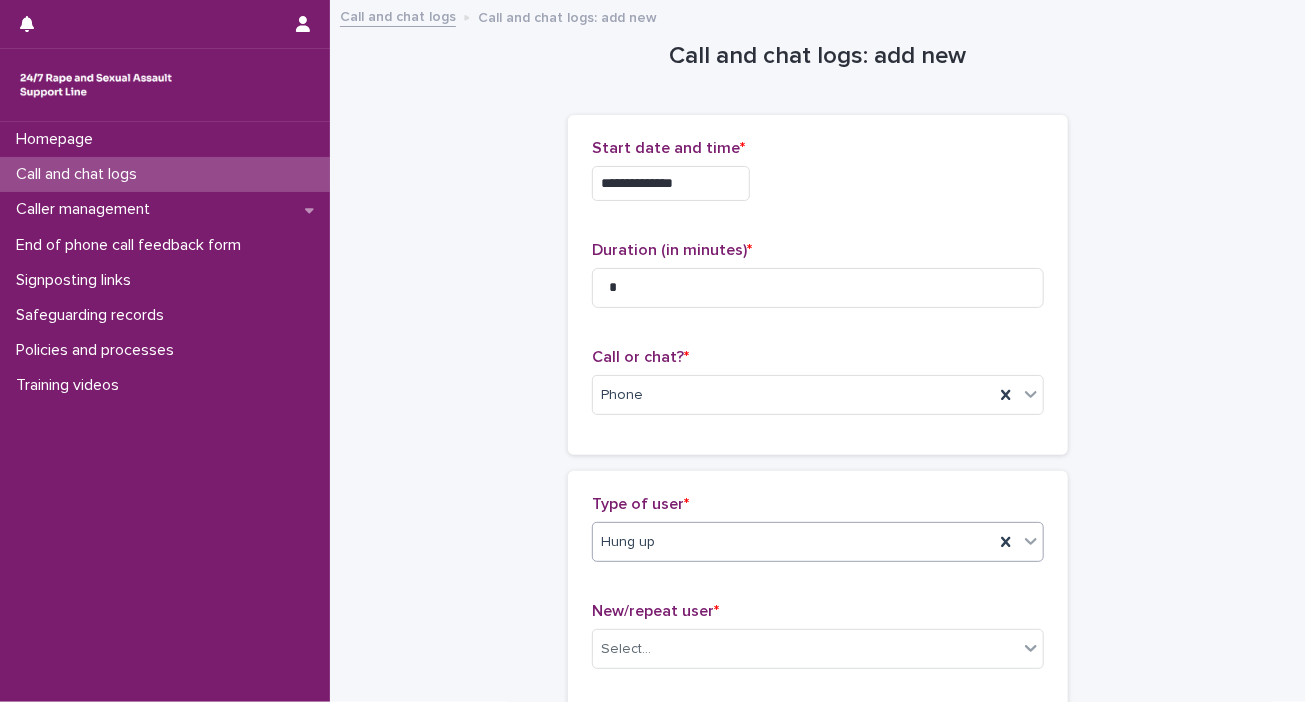 scroll, scrollTop: 300, scrollLeft: 0, axis: vertical 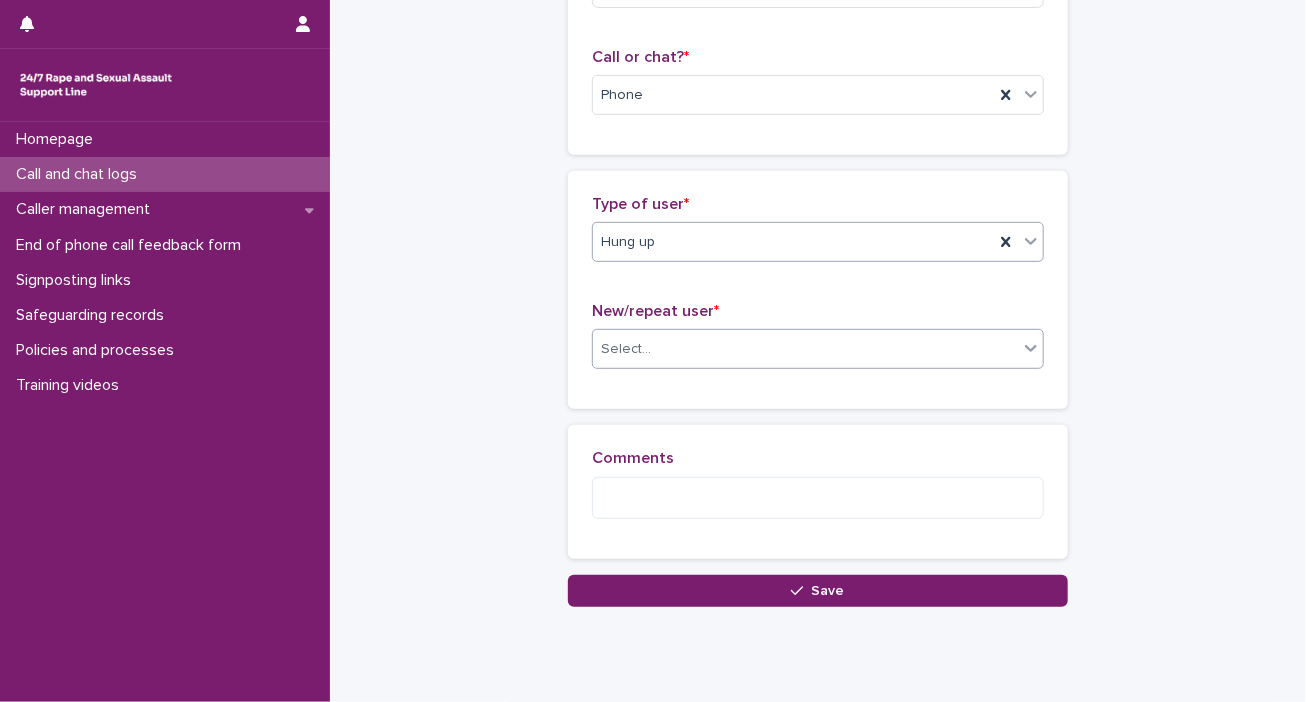 click 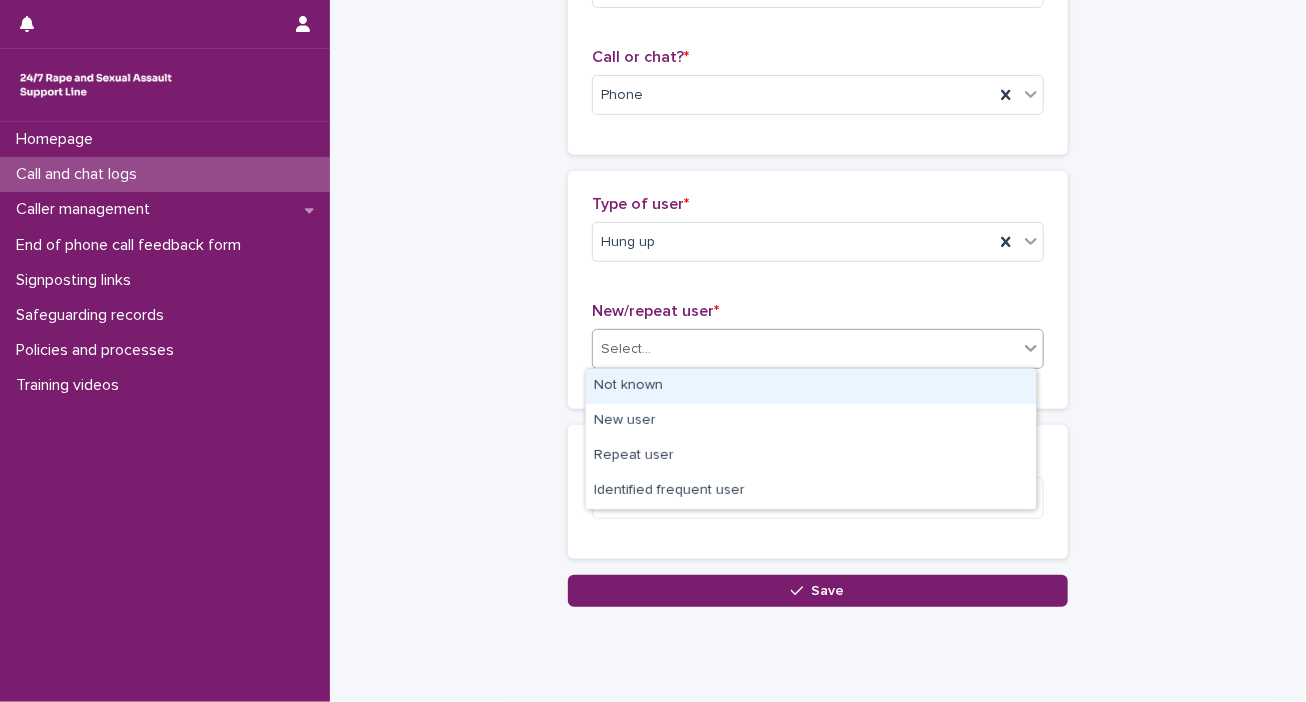 click on "Not known" at bounding box center [811, 386] 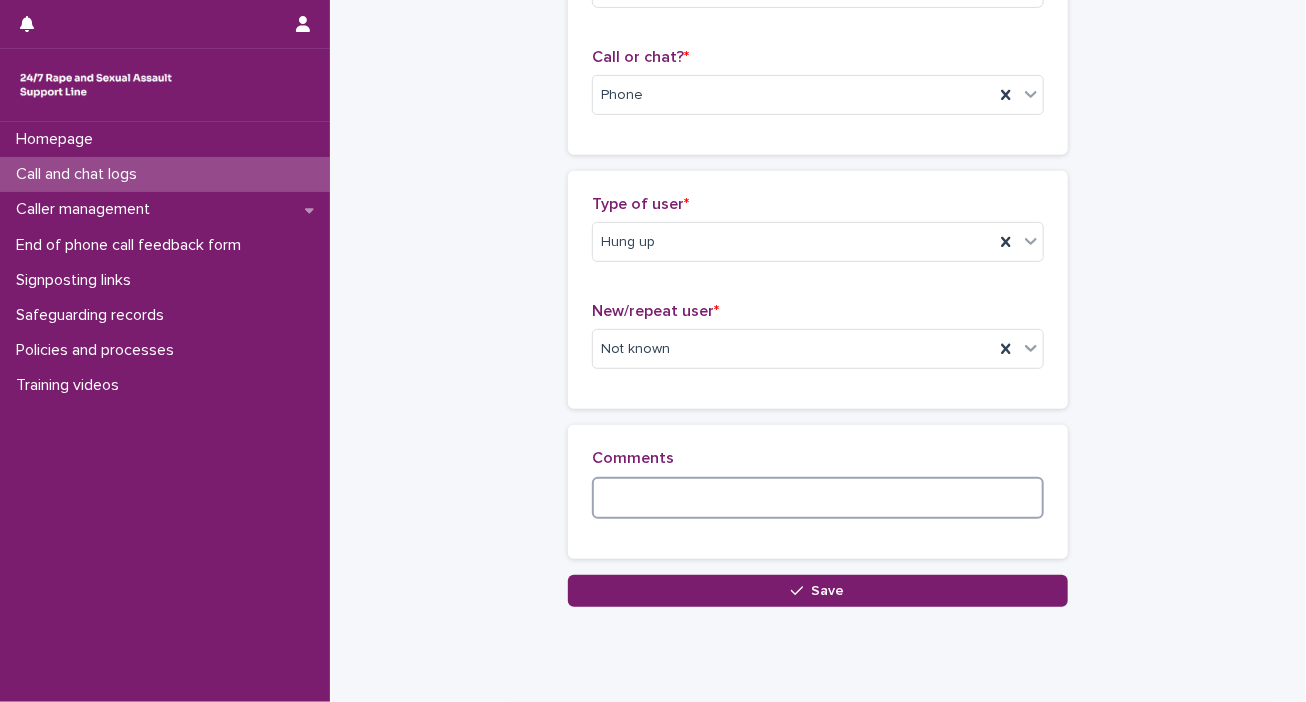 click at bounding box center [818, 498] 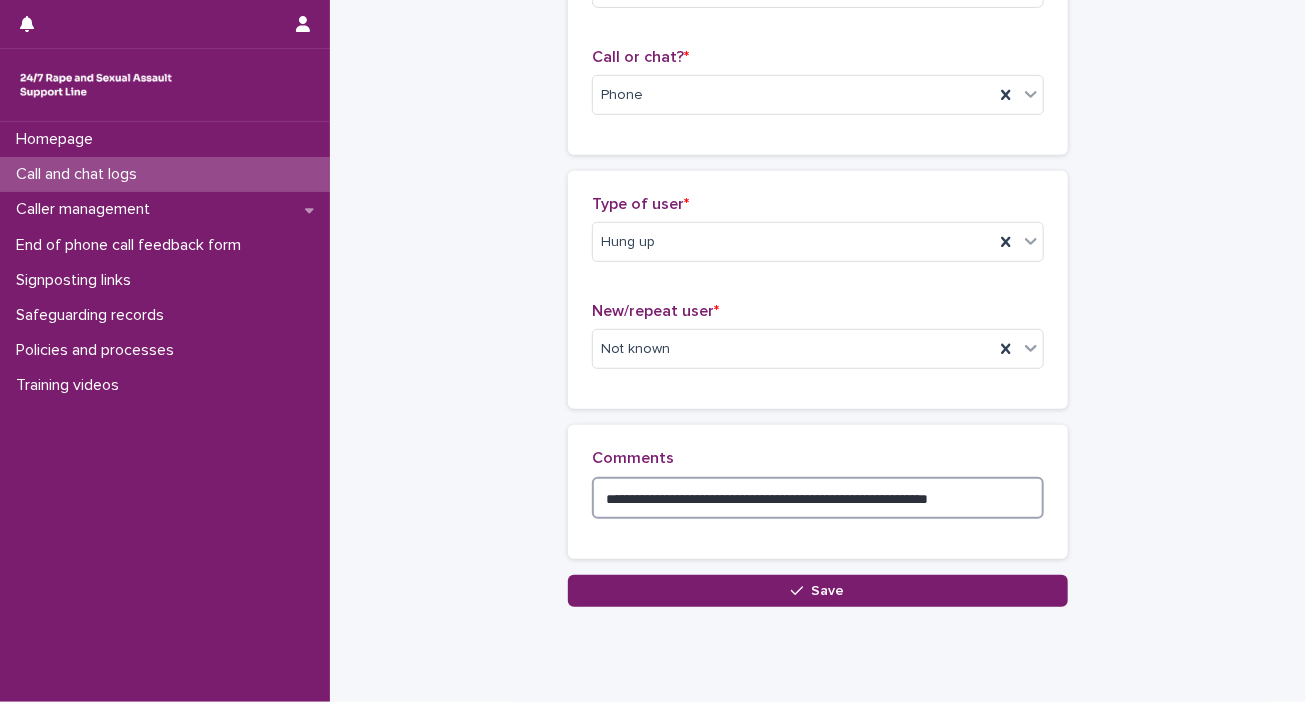 click on "**********" at bounding box center (818, 498) 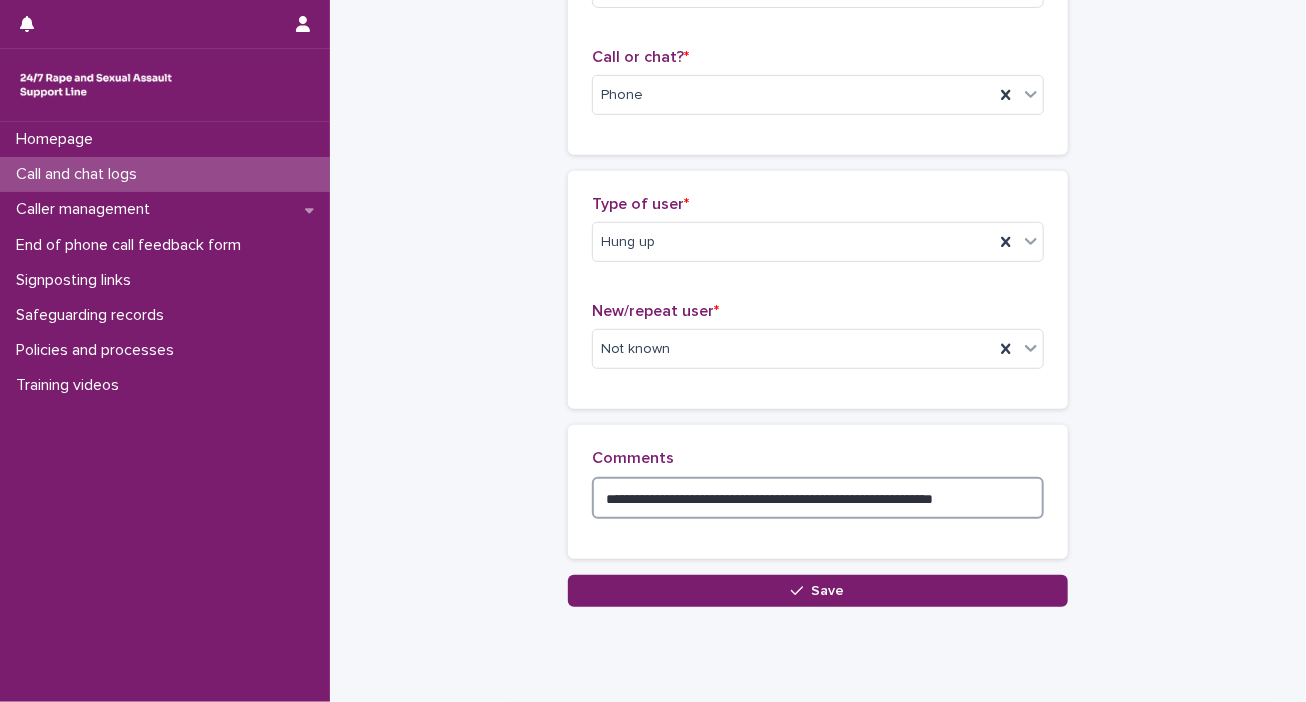 click on "**********" at bounding box center [818, 498] 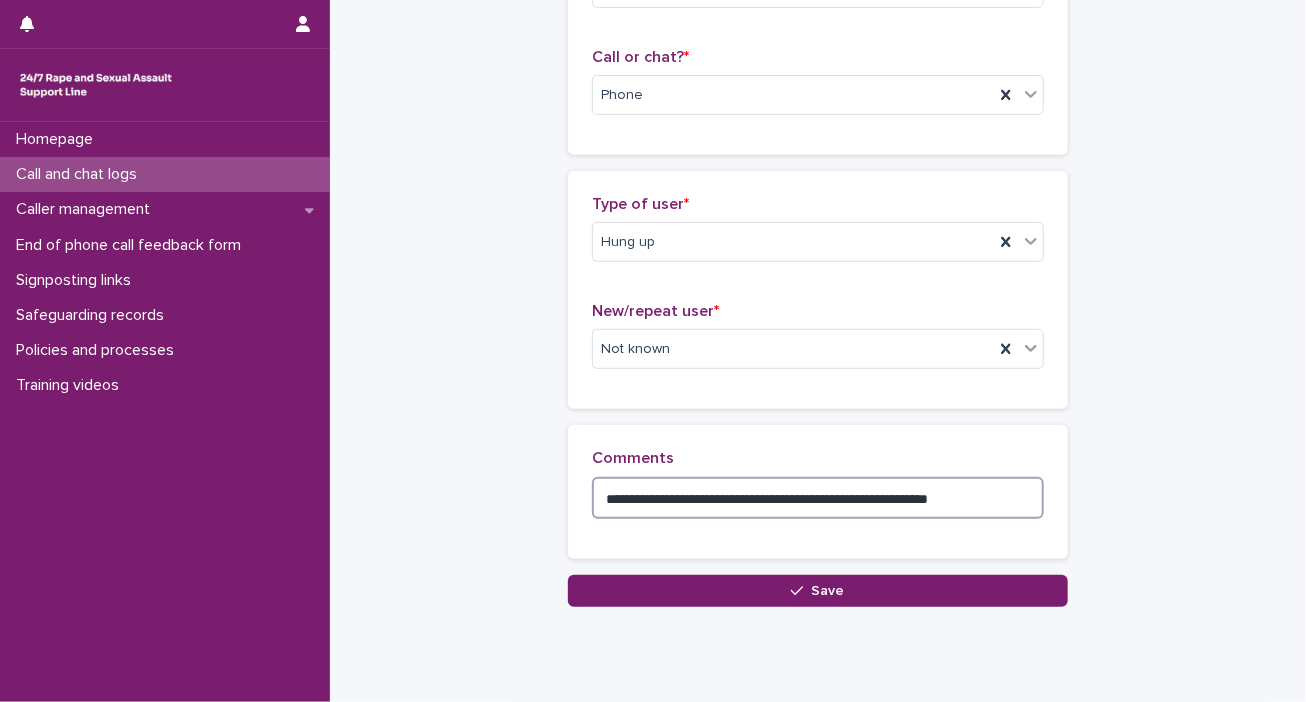 click on "**********" at bounding box center [818, 498] 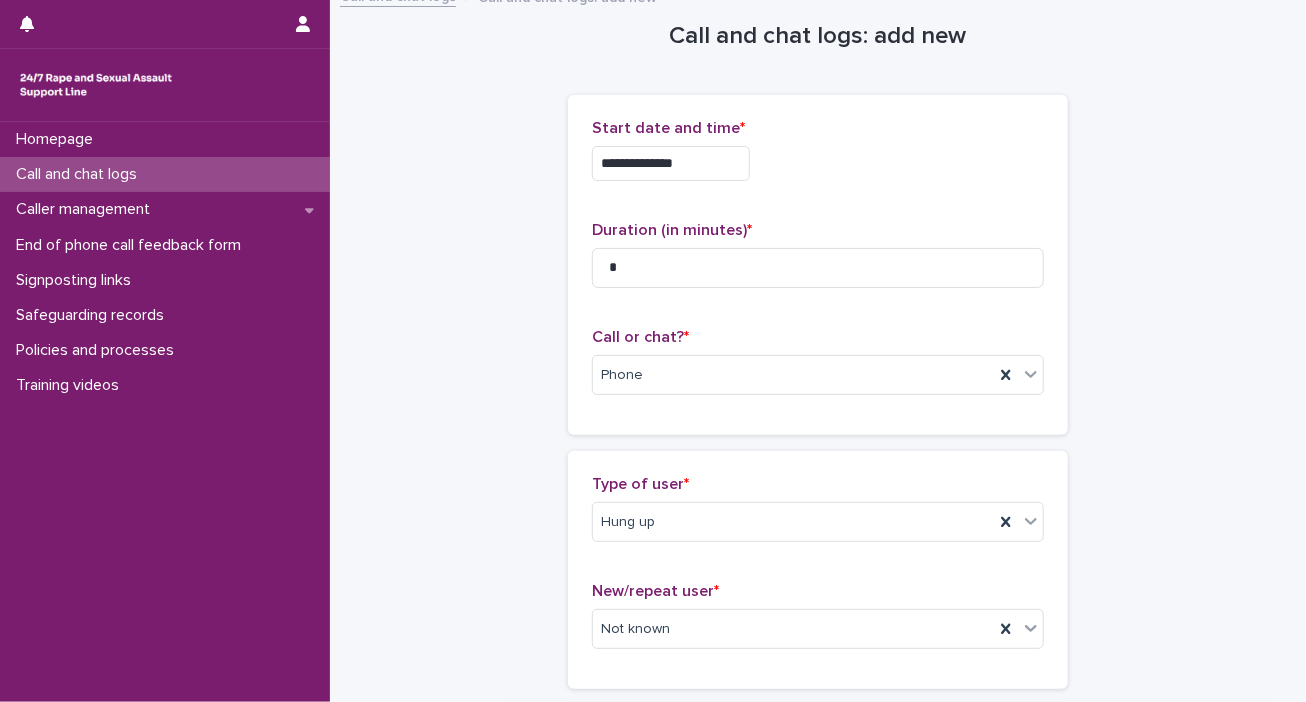 scroll, scrollTop: 0, scrollLeft: 0, axis: both 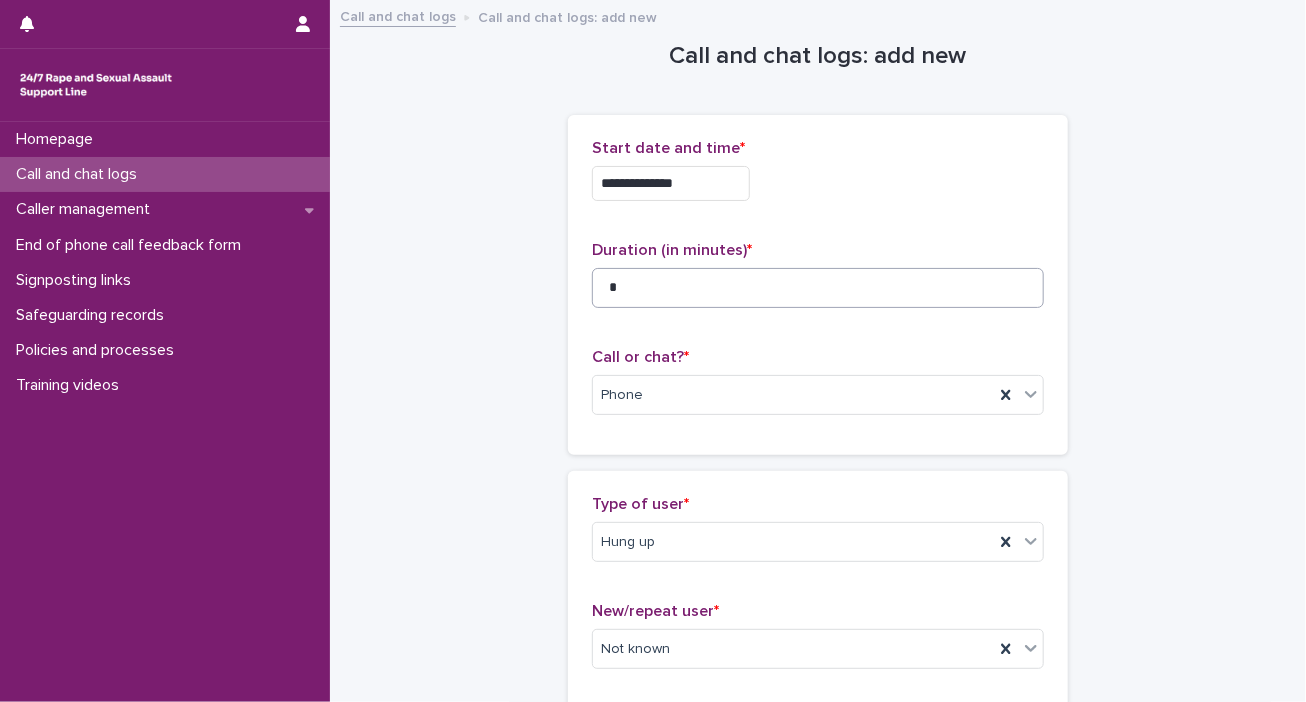 type on "**********" 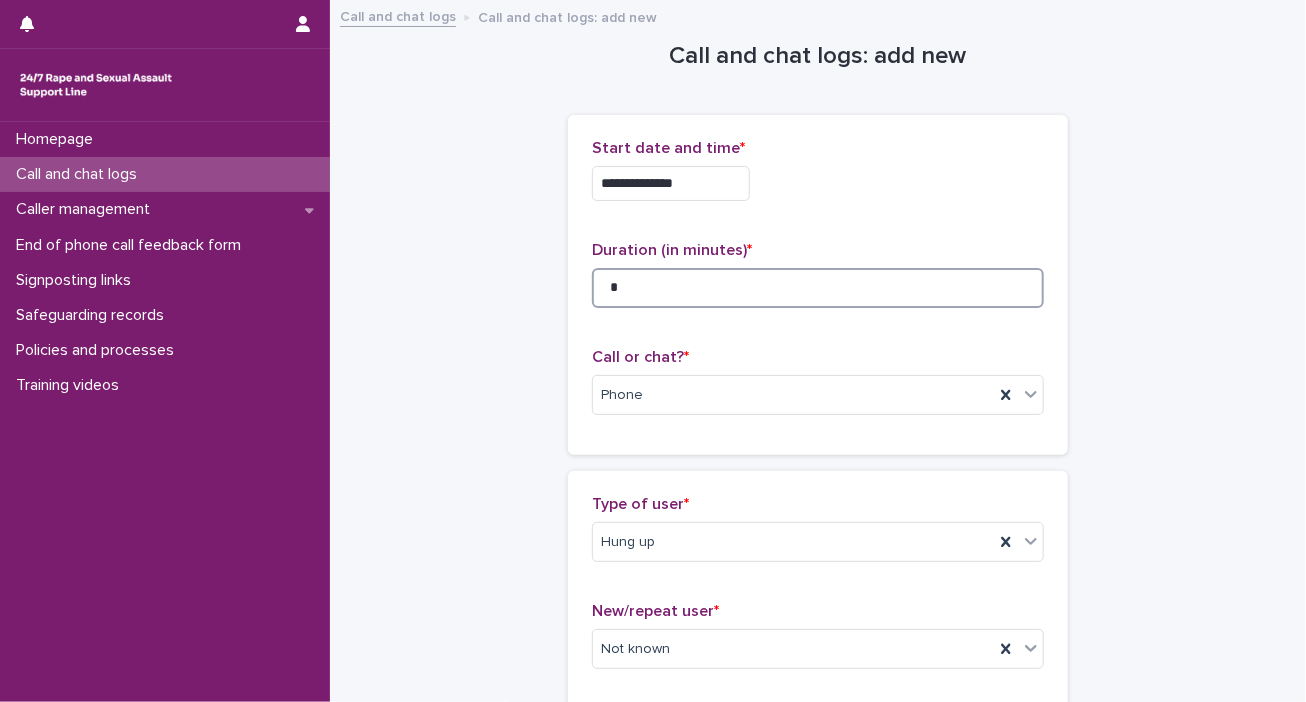 click on "*" at bounding box center (818, 288) 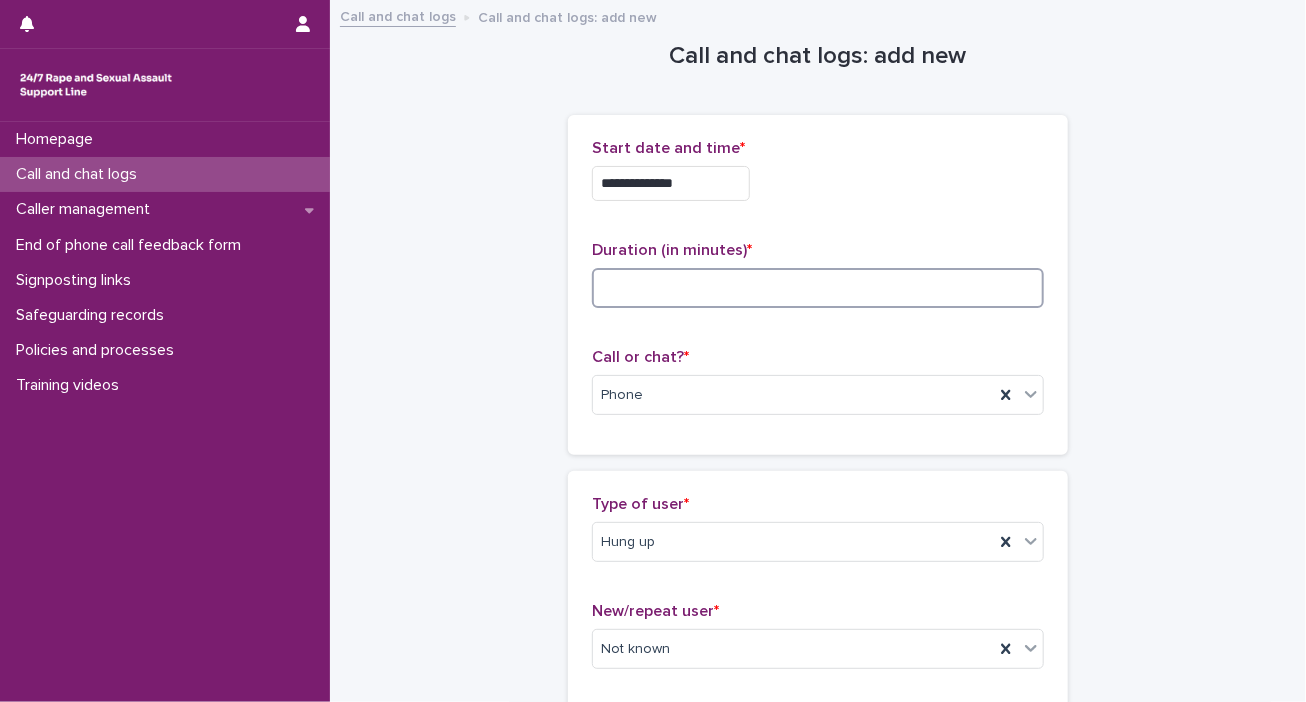 type on "*" 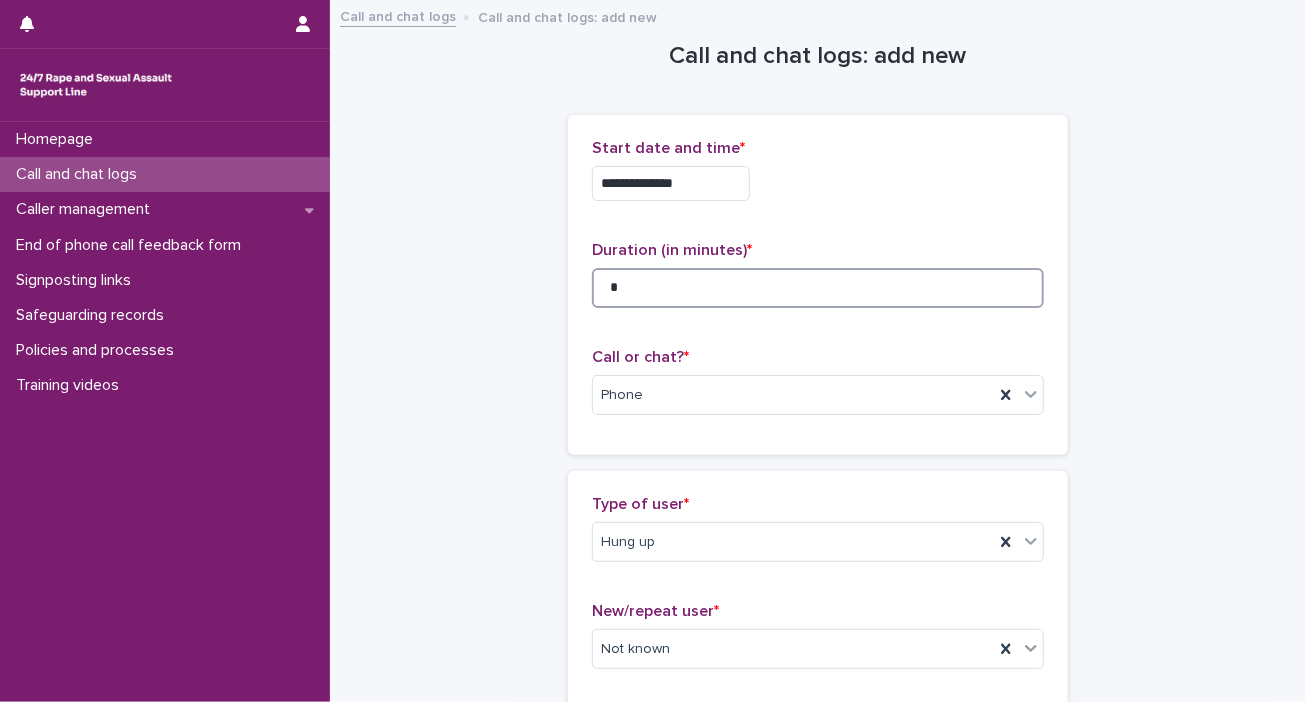 type on "*" 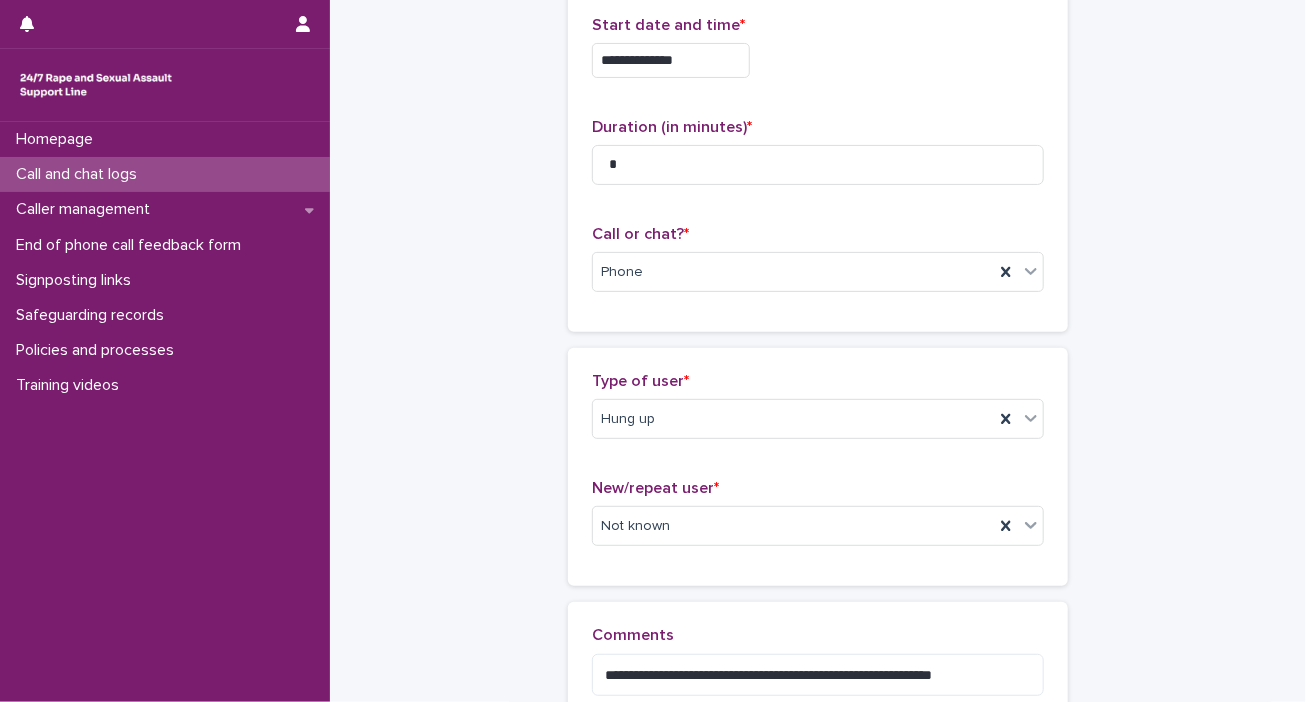 scroll, scrollTop: 360, scrollLeft: 0, axis: vertical 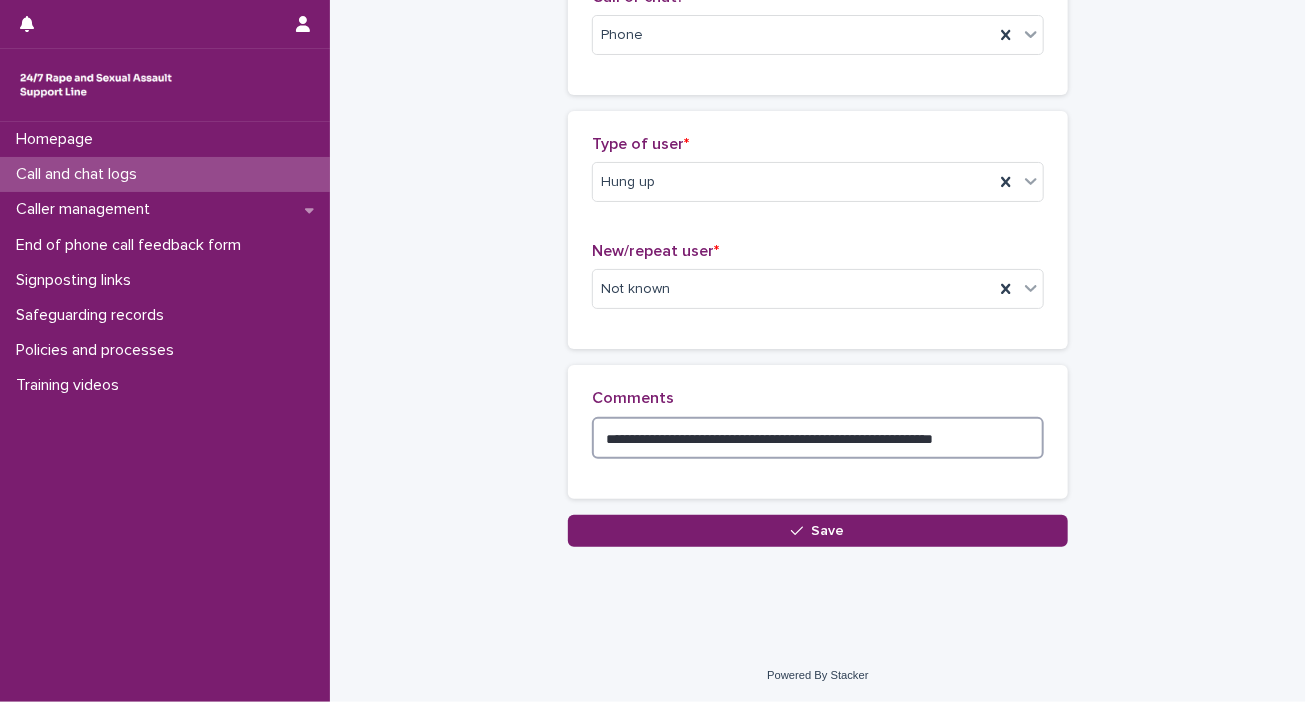 click on "**********" at bounding box center (818, 438) 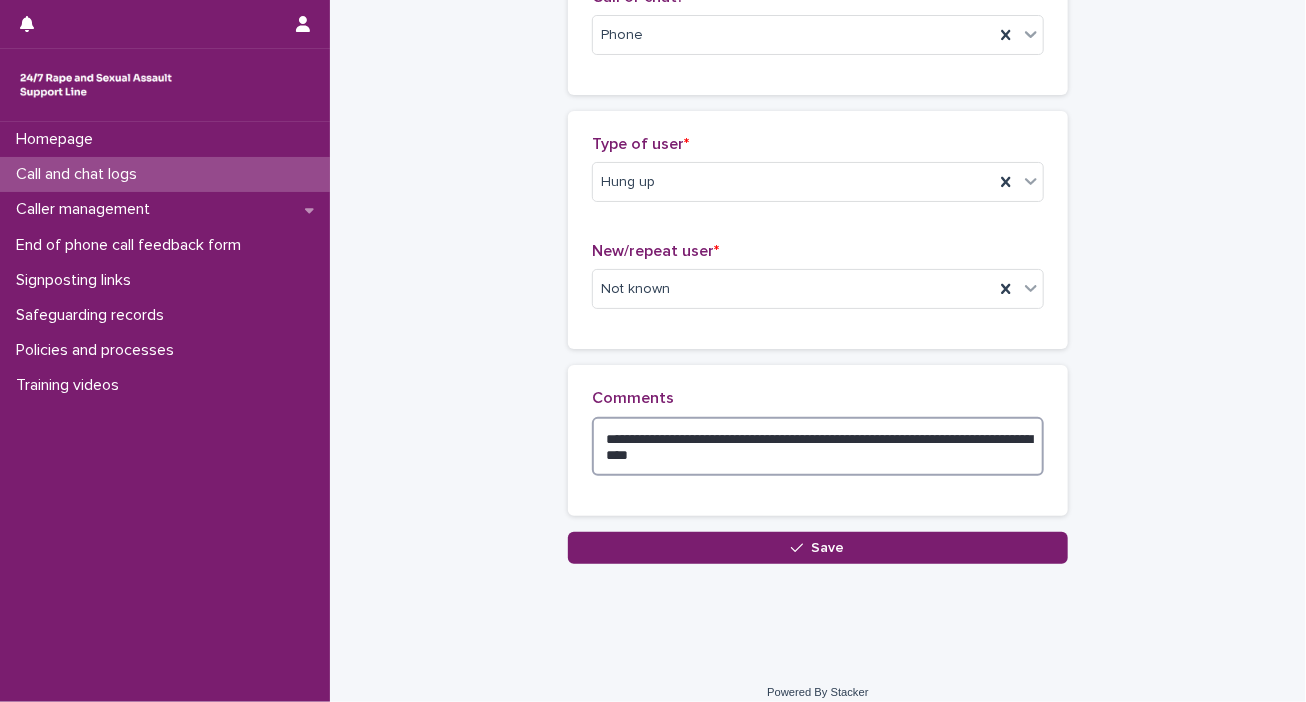 click on "**********" at bounding box center [818, 447] 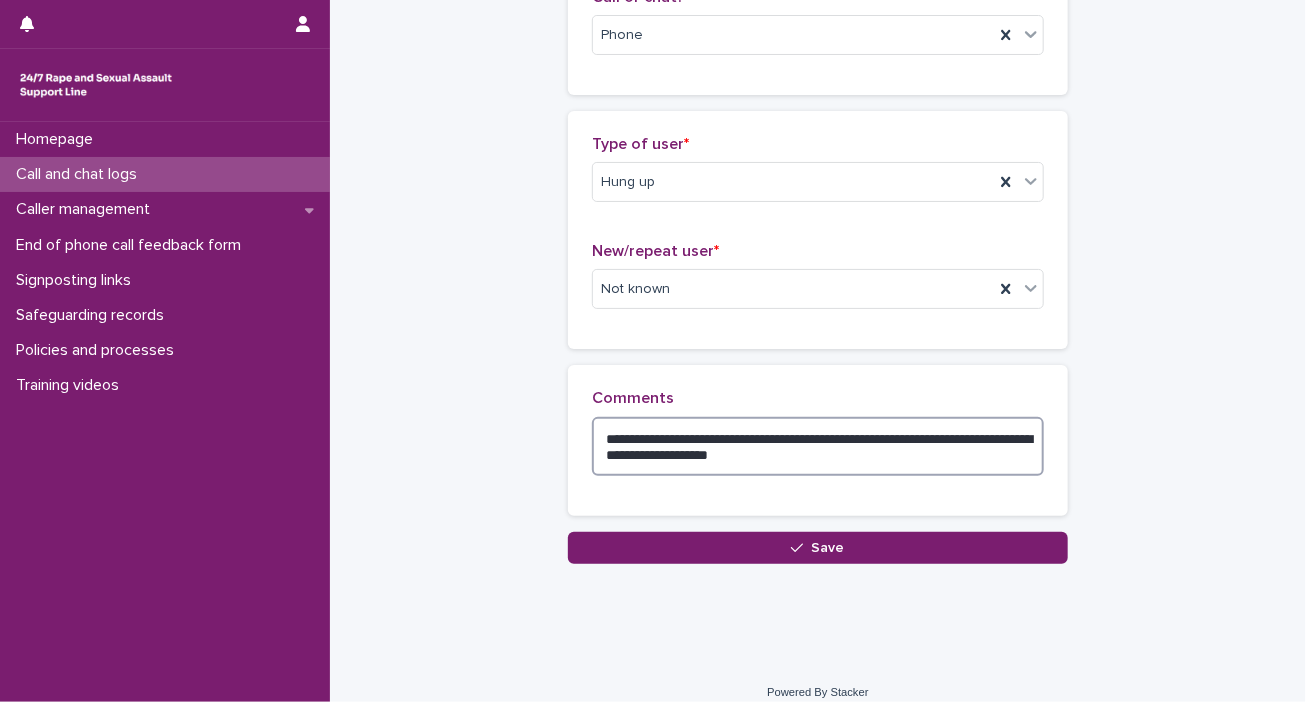 click on "**********" at bounding box center (818, 447) 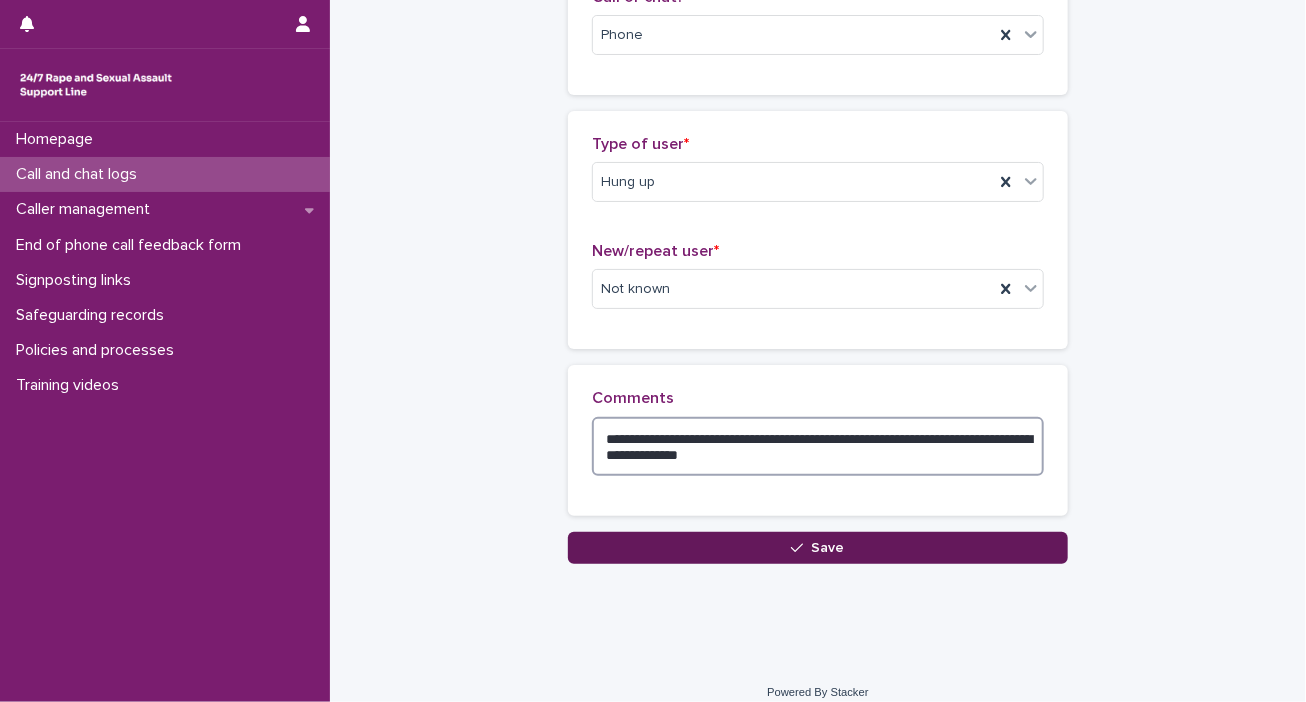 type on "**********" 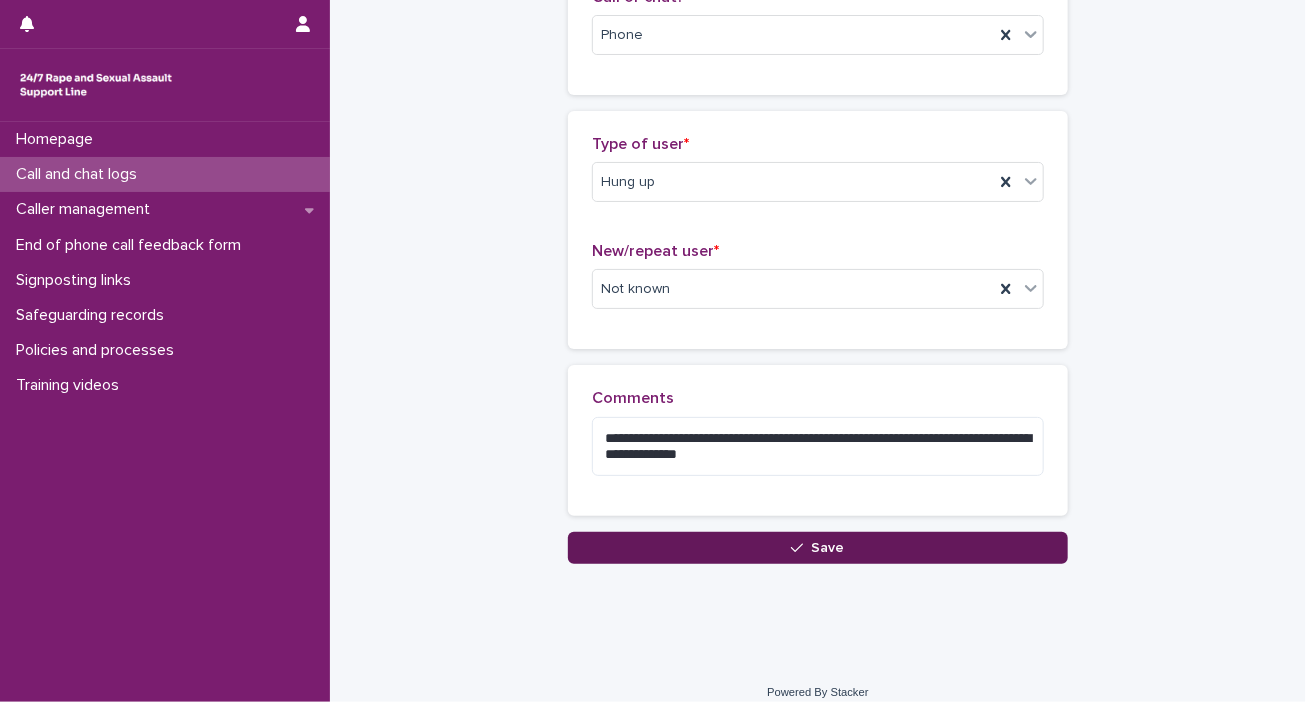 click on "Save" at bounding box center [828, 548] 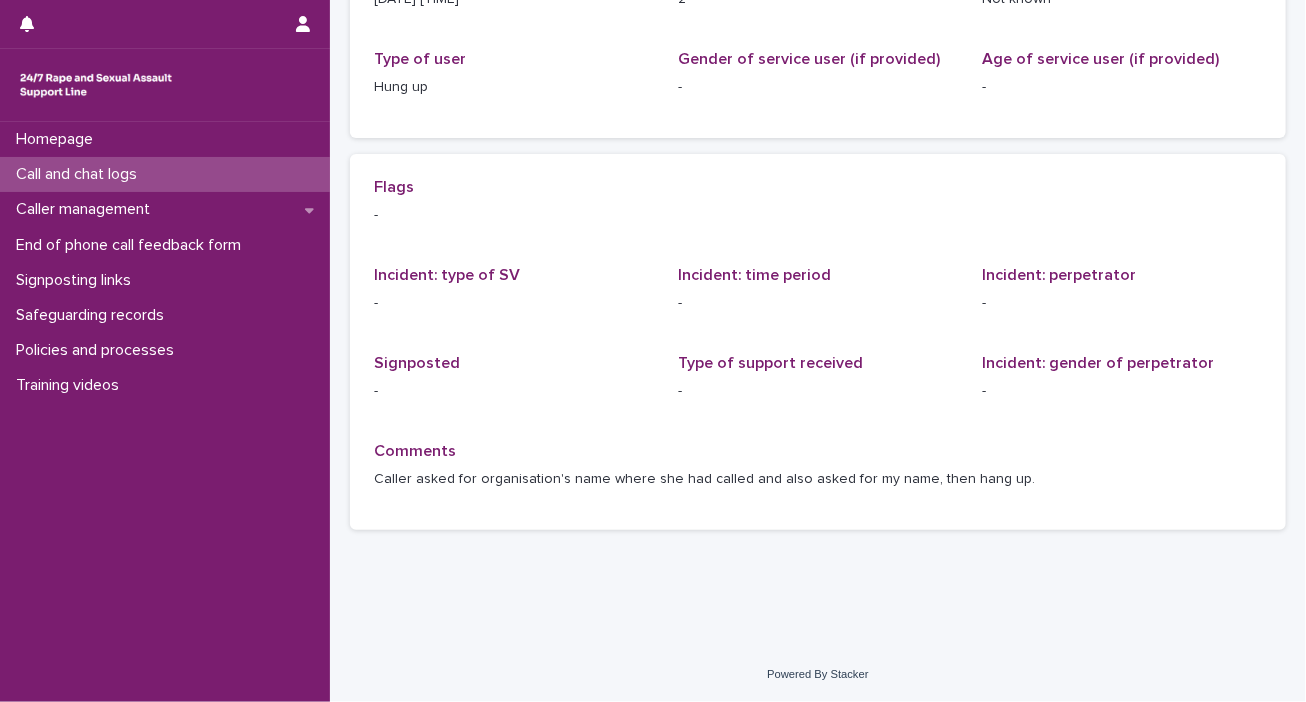 scroll, scrollTop: 0, scrollLeft: 0, axis: both 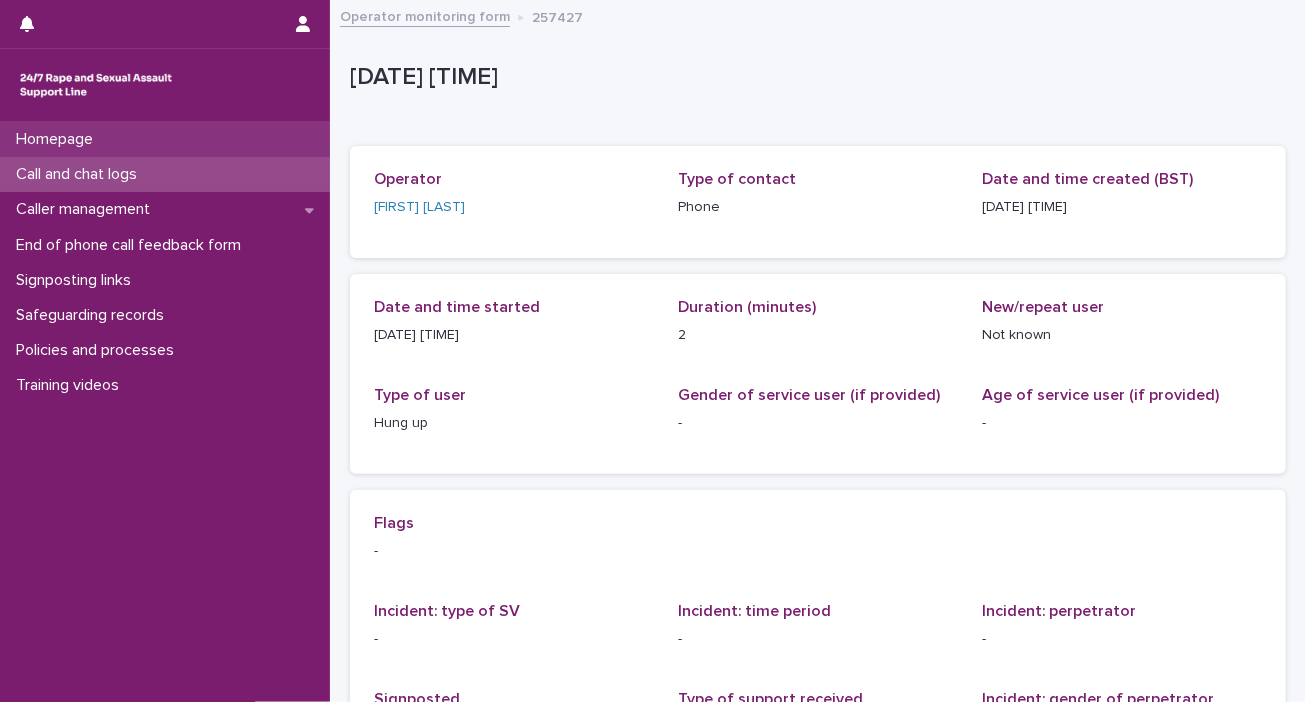 click on "Homepage" at bounding box center [58, 139] 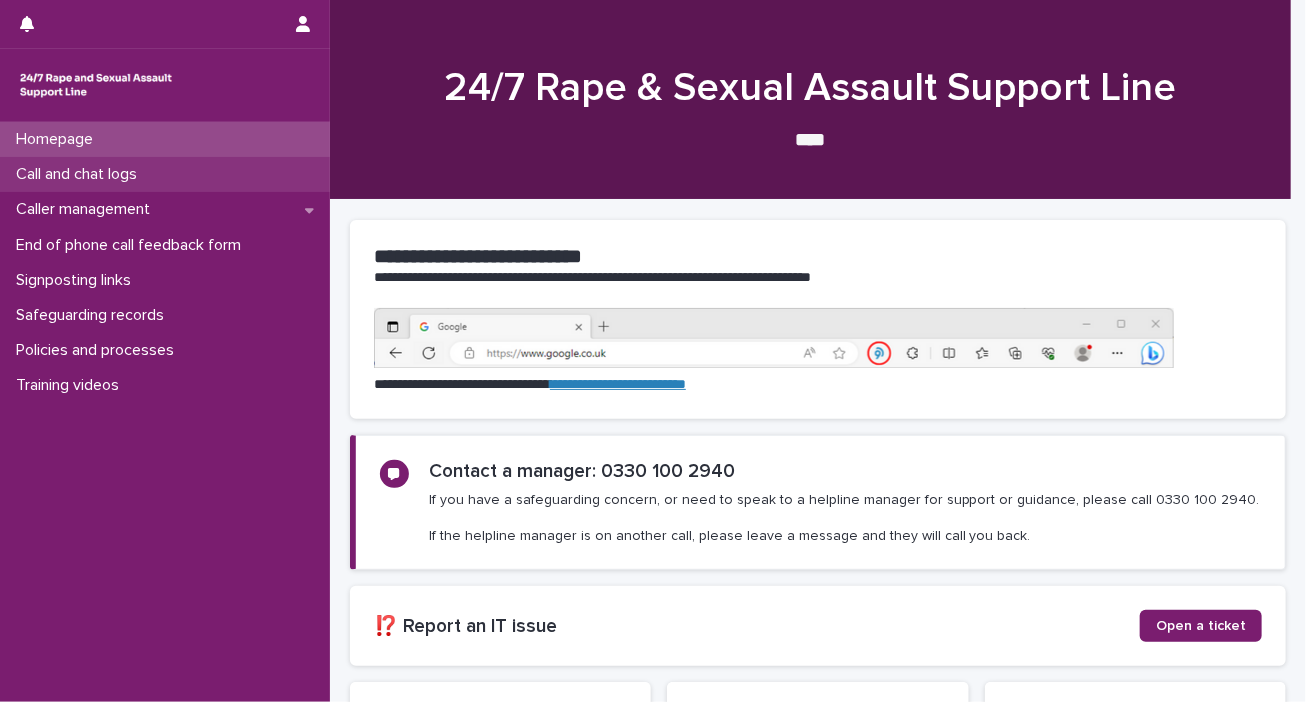 click on "Call and chat logs" at bounding box center (80, 174) 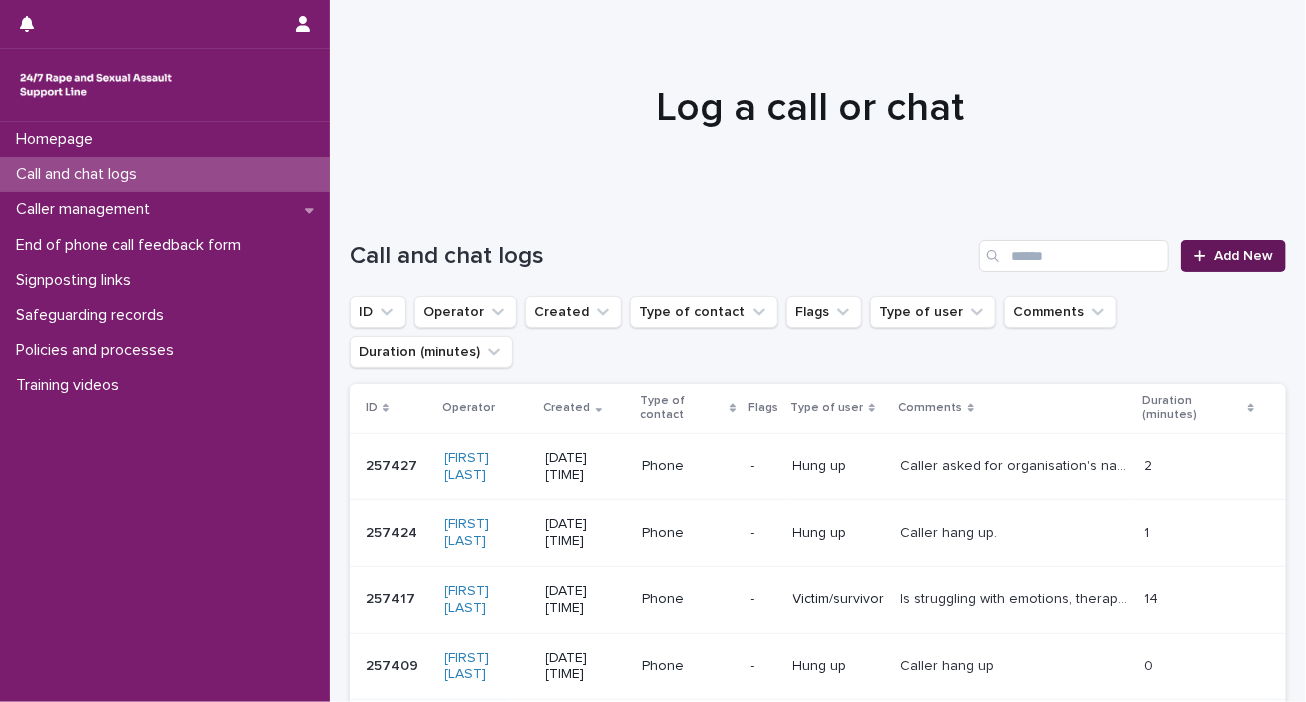 click at bounding box center (1204, 256) 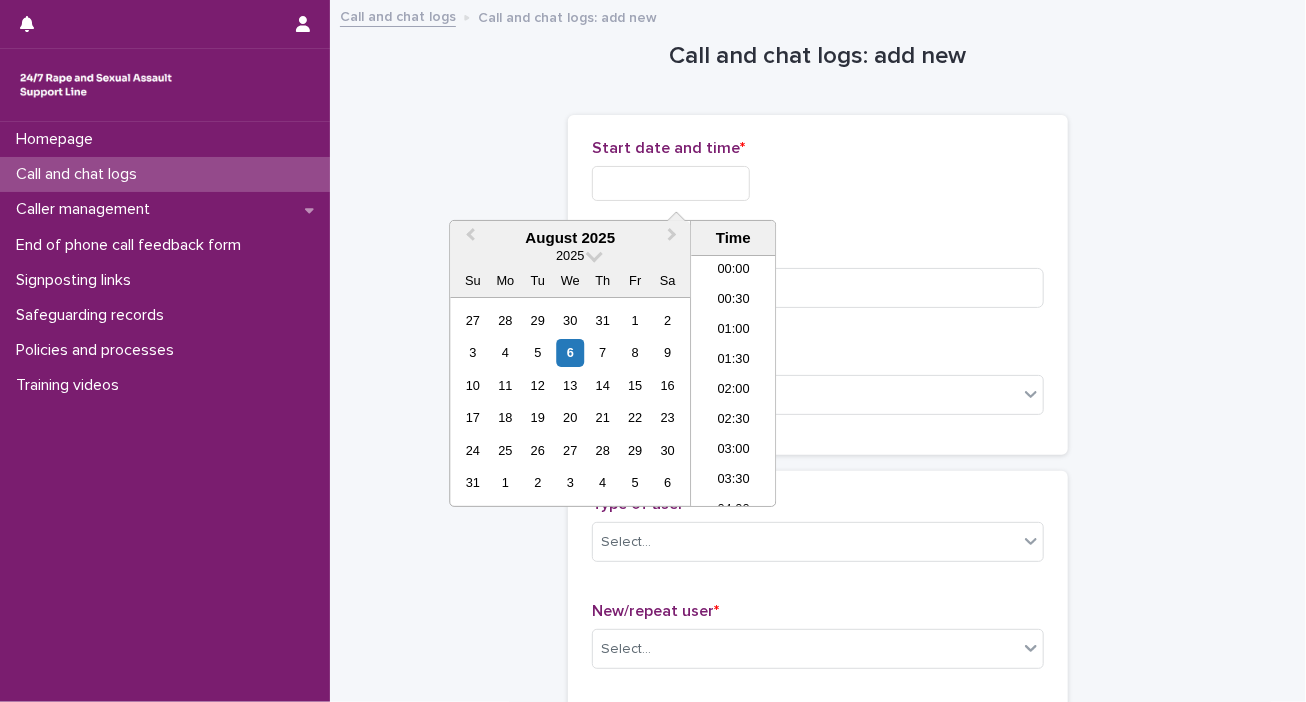 click at bounding box center [671, 183] 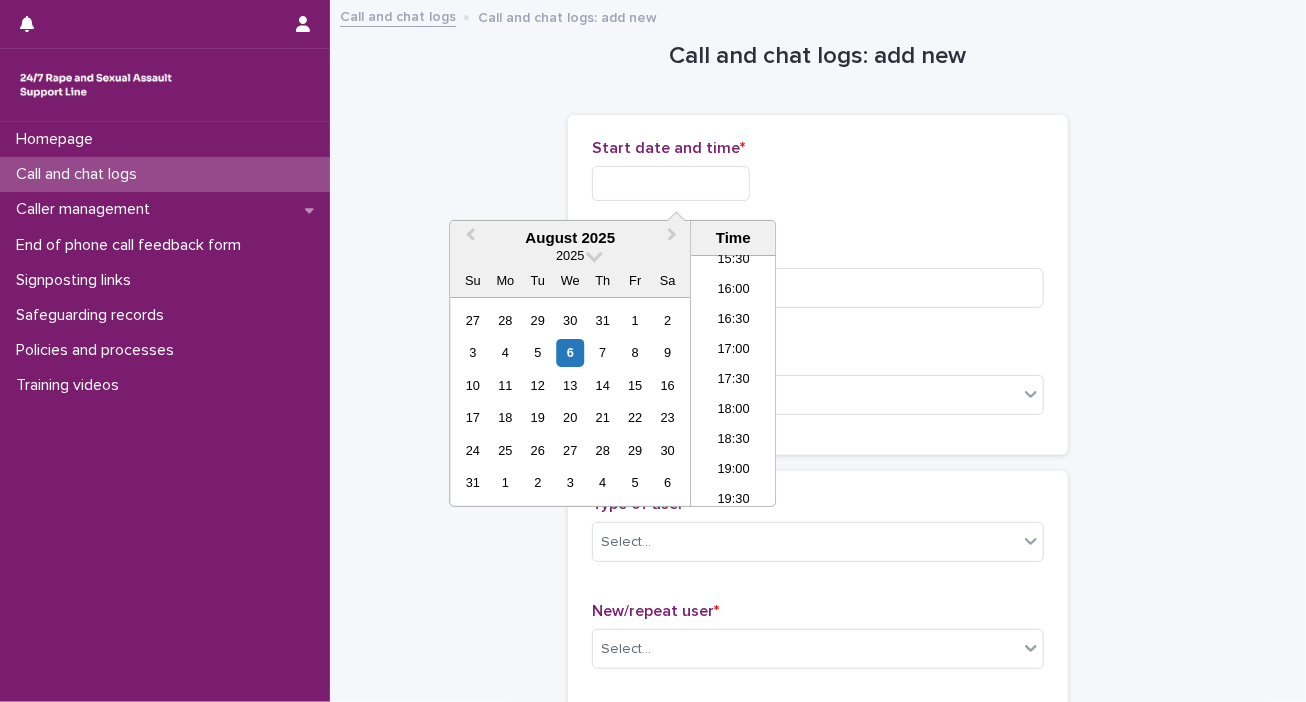 drag, startPoint x: 720, startPoint y: 377, endPoint x: 696, endPoint y: 328, distance: 54.56189 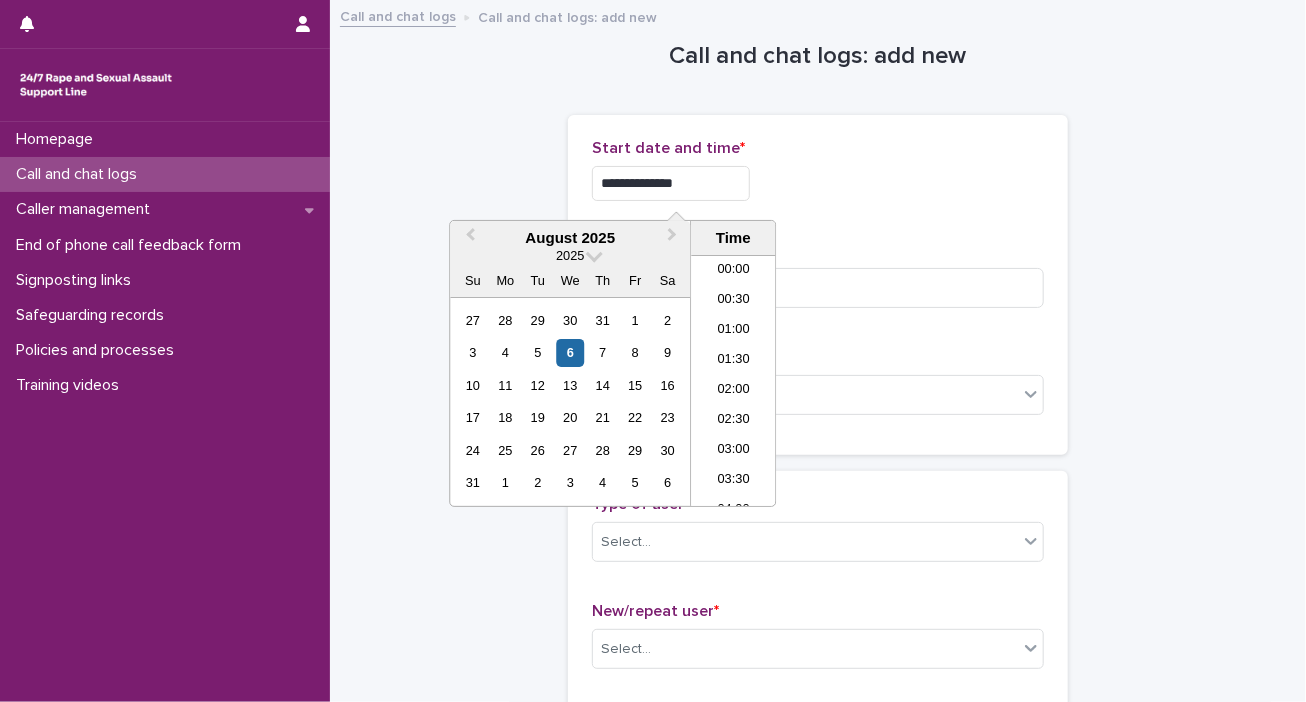 click on "**********" at bounding box center (671, 183) 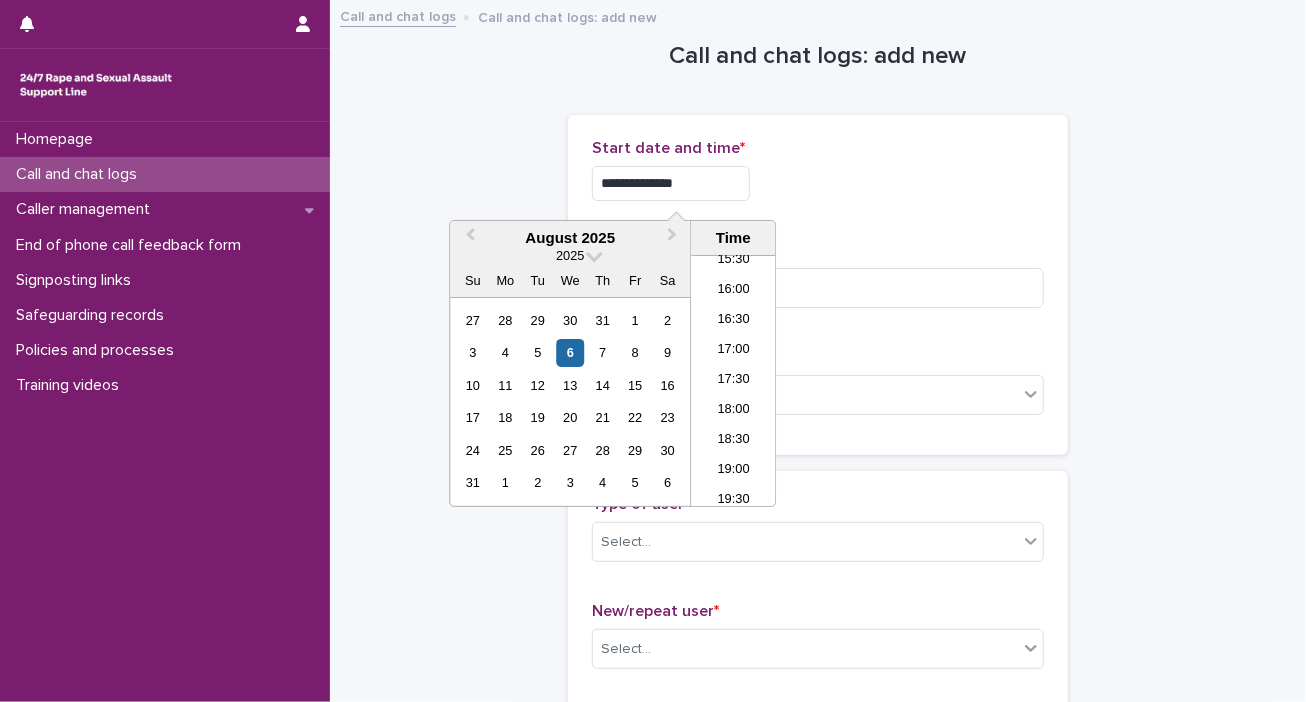 type on "**********" 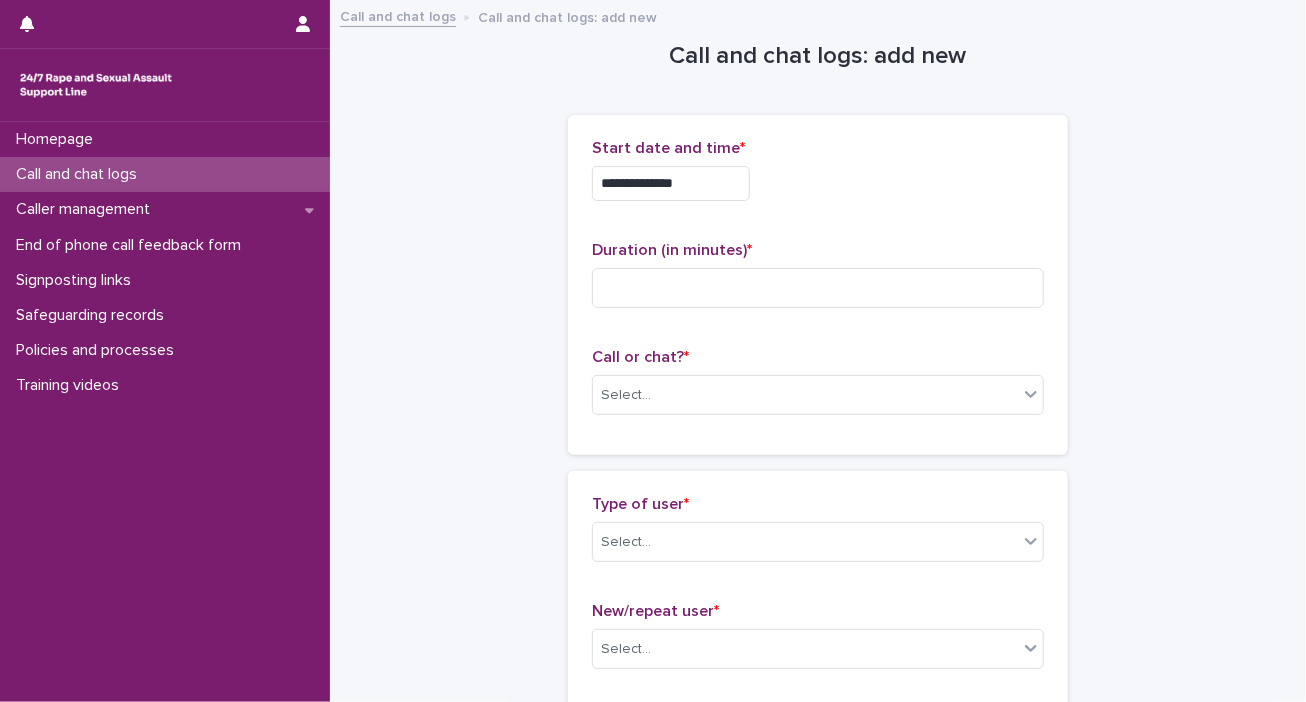 click on "**********" at bounding box center [818, 178] 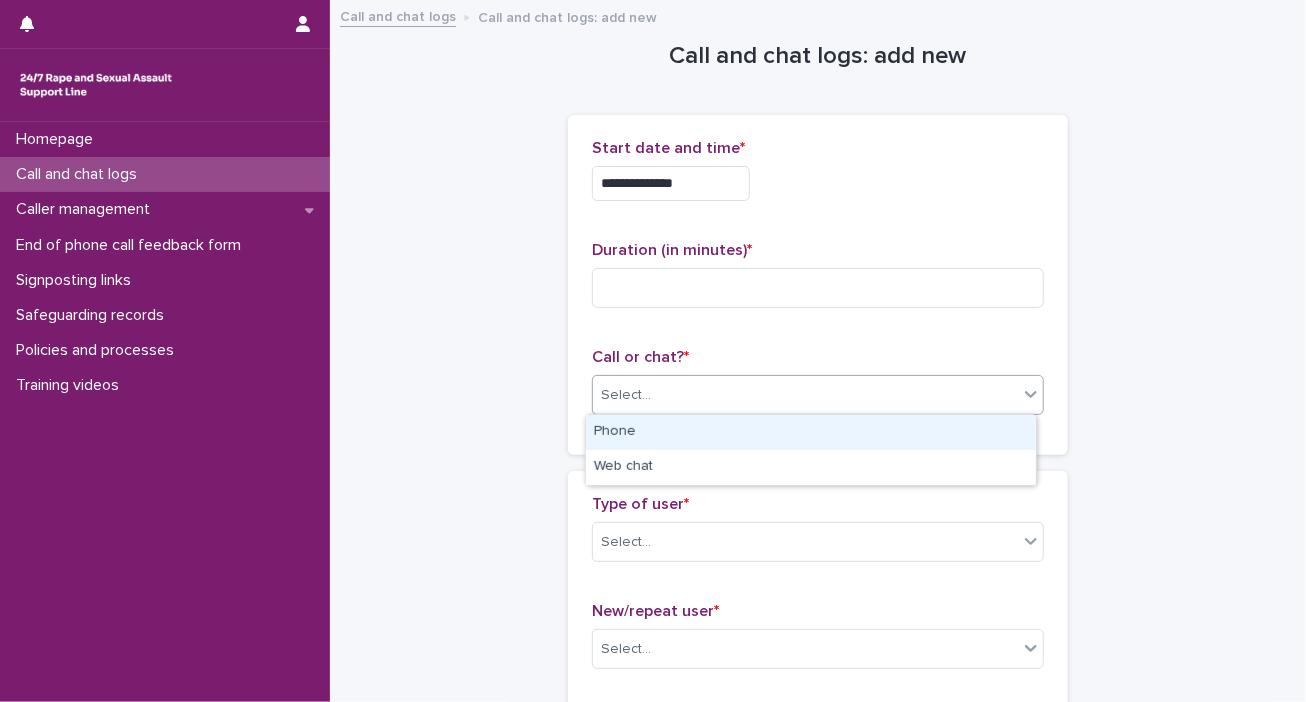 click 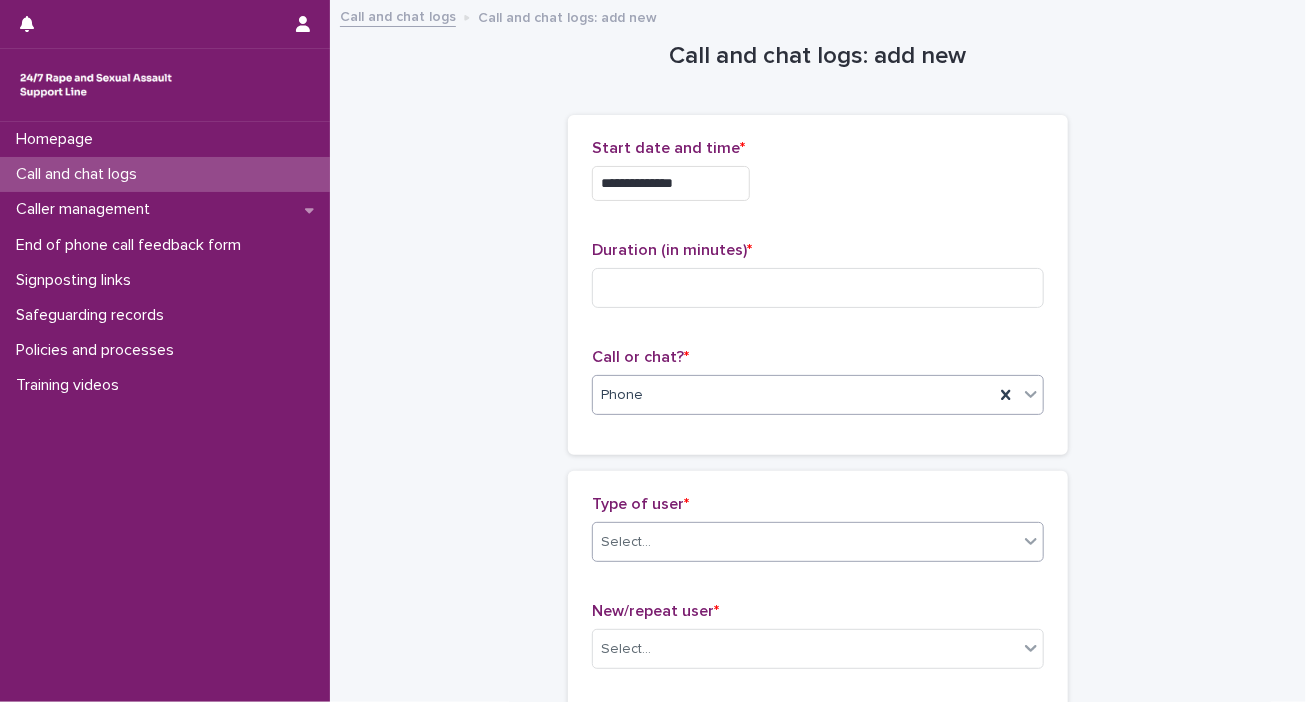 click 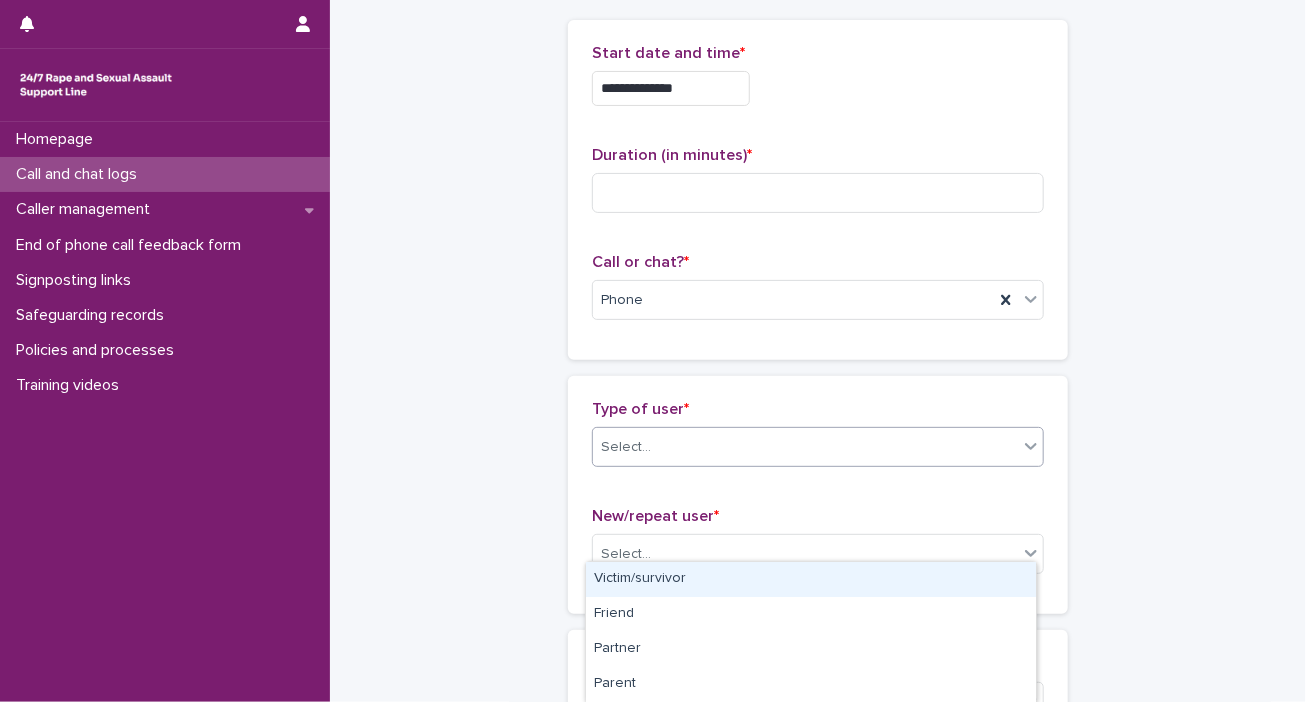 scroll, scrollTop: 300, scrollLeft: 0, axis: vertical 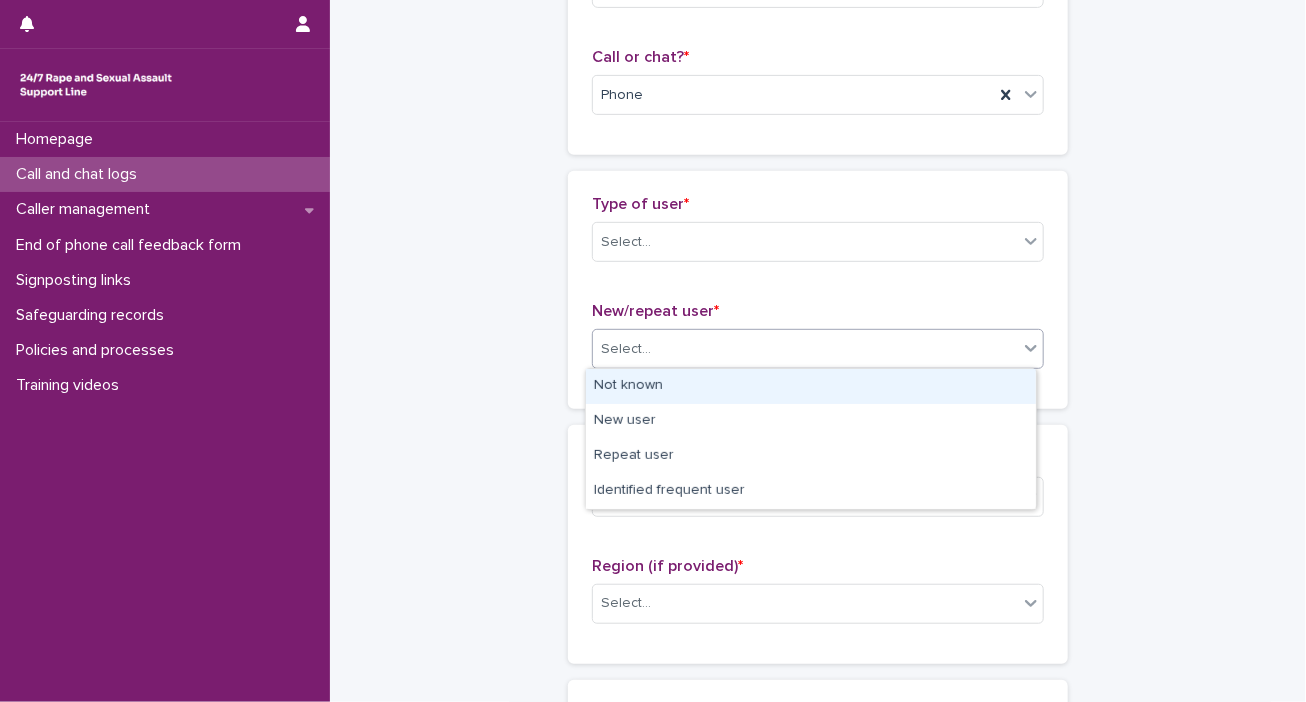click 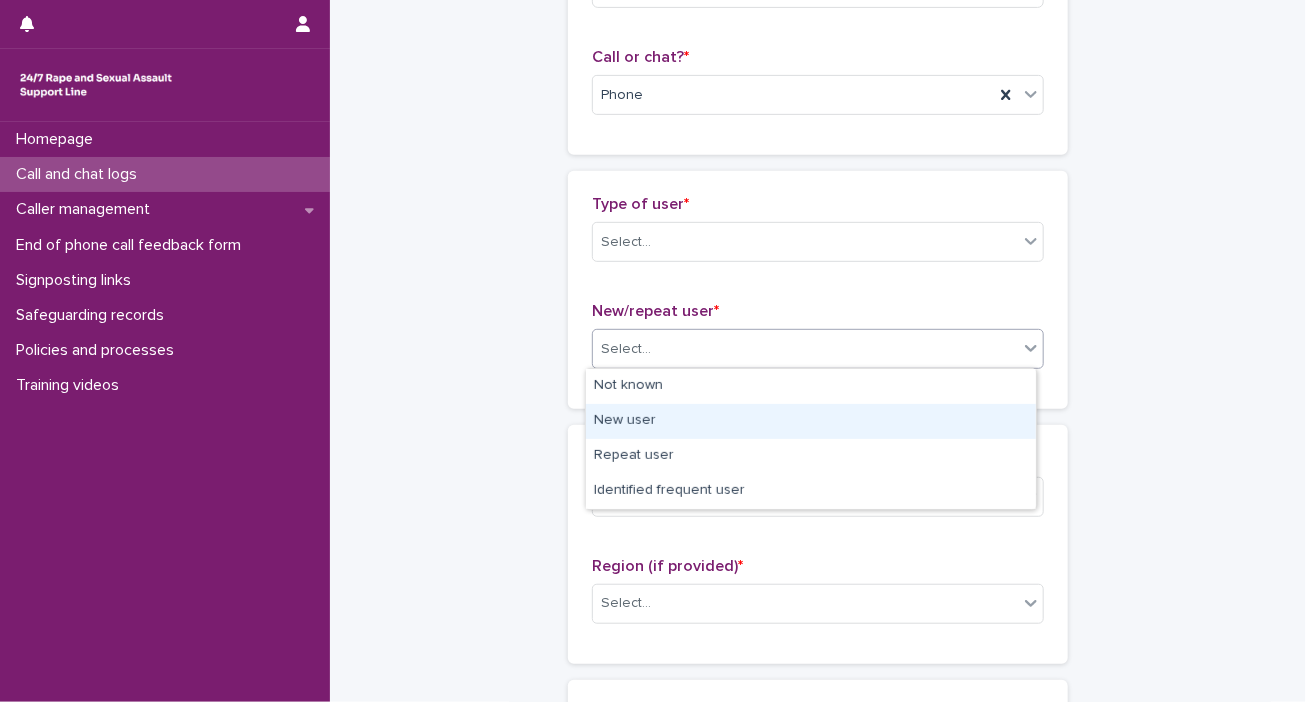 click on "New user" at bounding box center [811, 421] 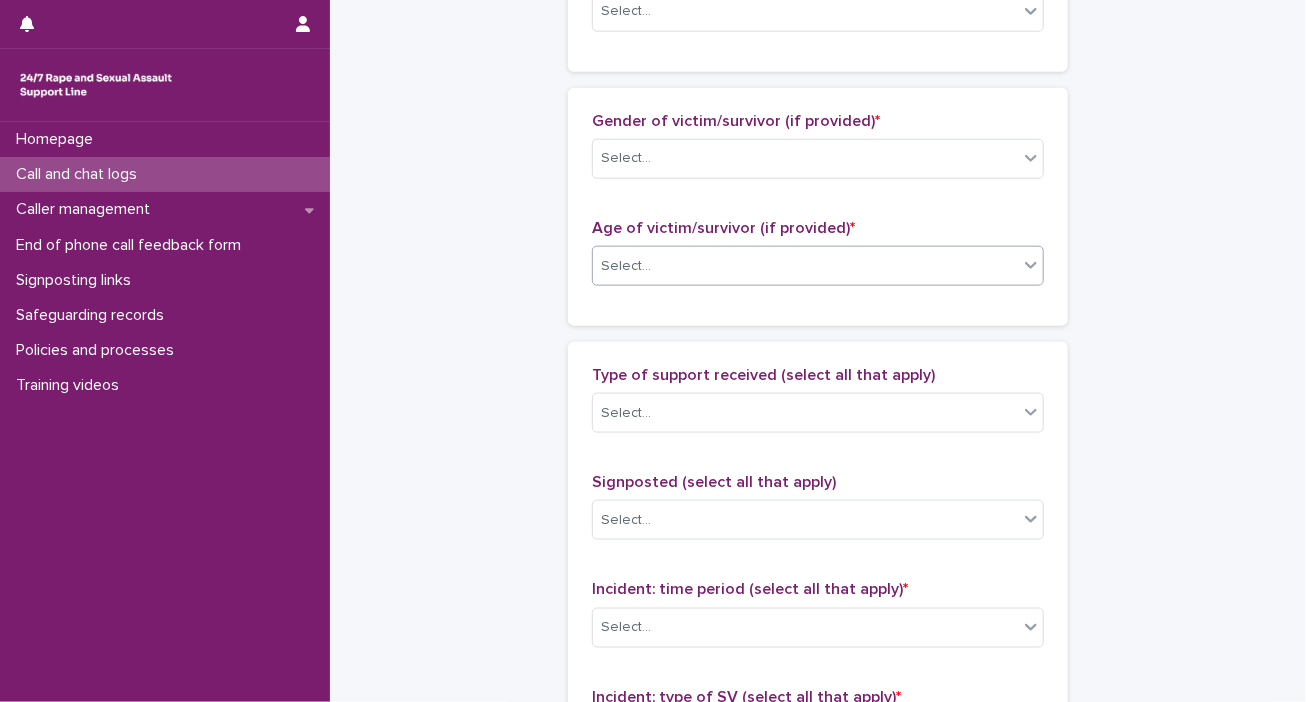 scroll, scrollTop: 900, scrollLeft: 0, axis: vertical 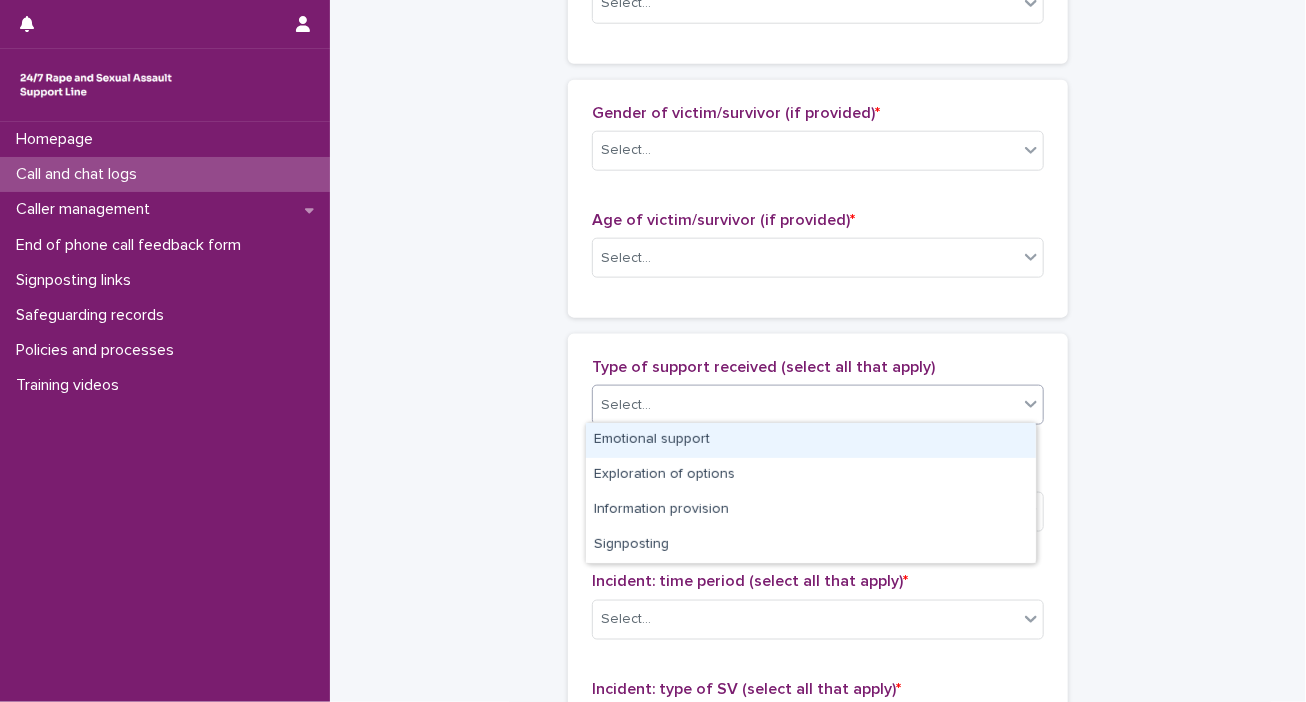click 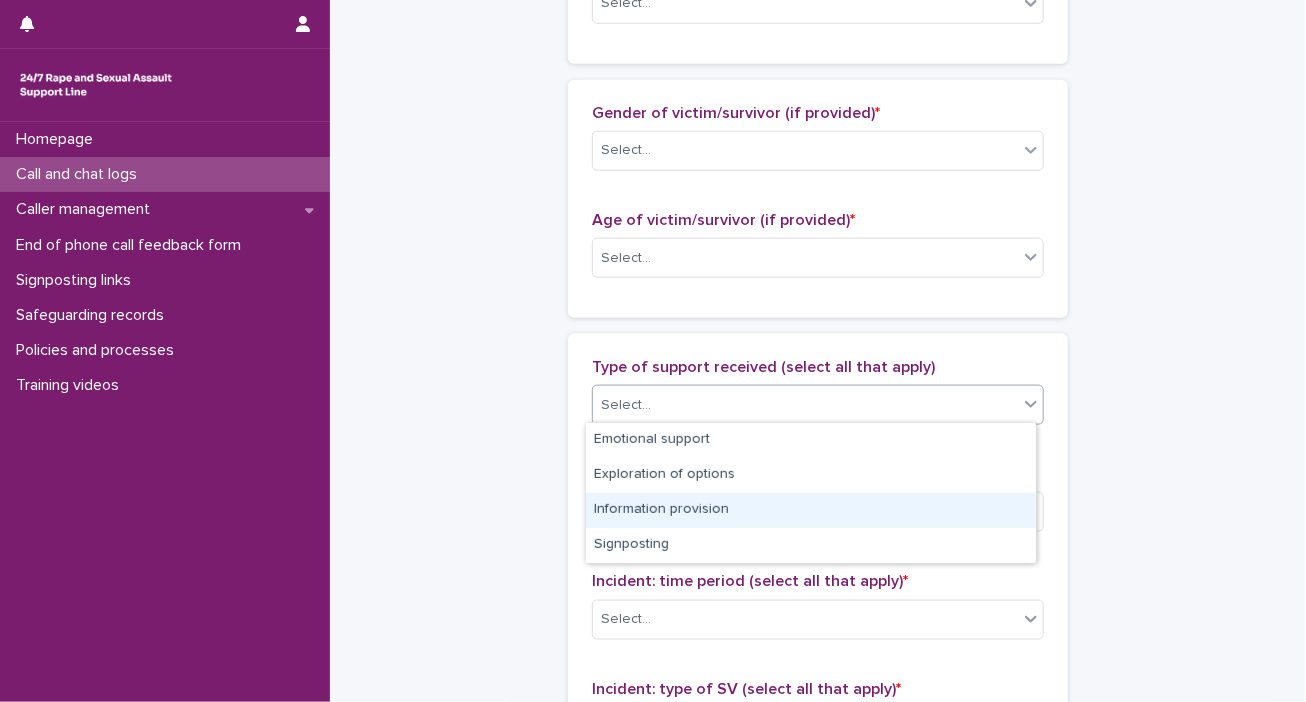 click on "Information provision" at bounding box center [811, 510] 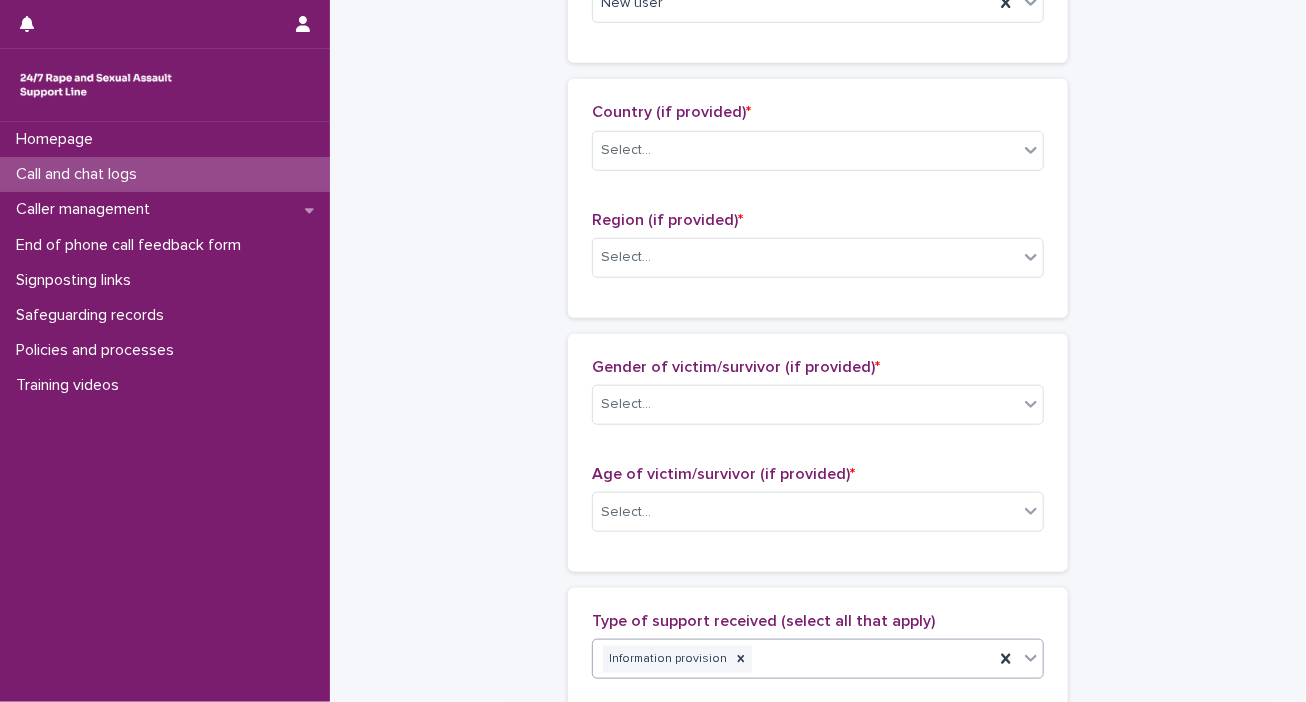 scroll, scrollTop: 600, scrollLeft: 0, axis: vertical 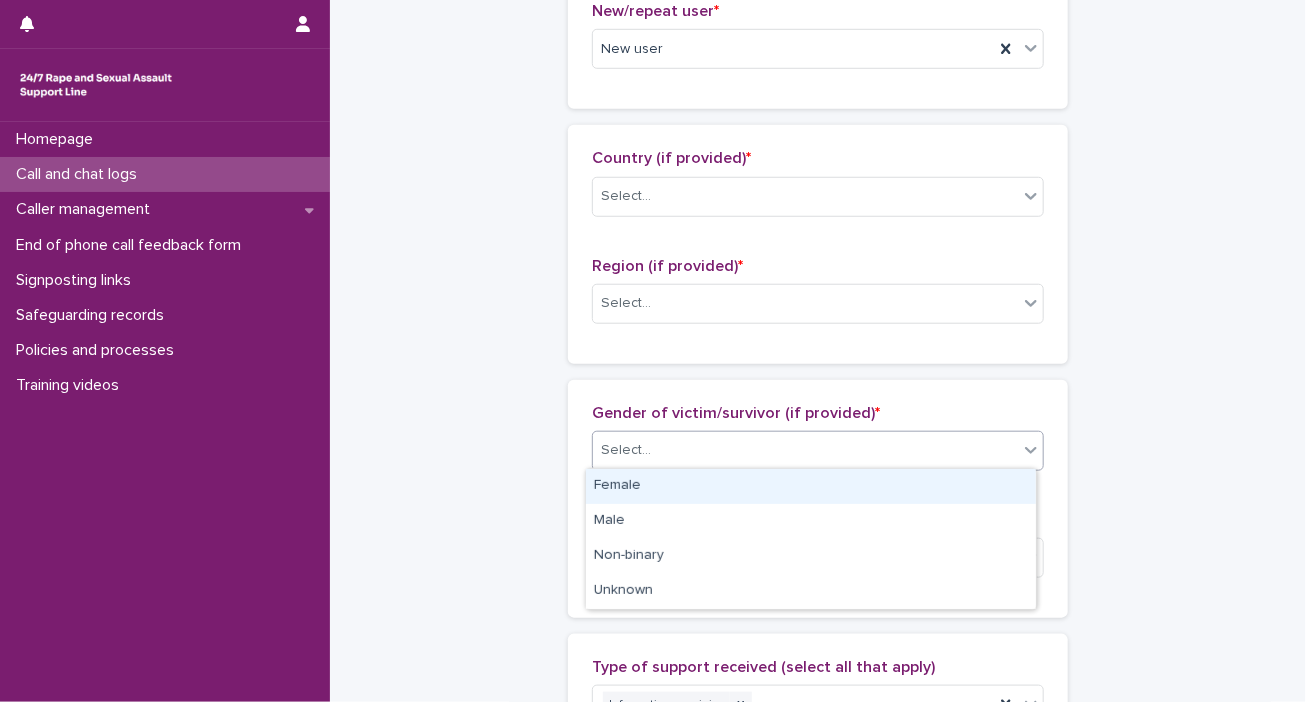 click 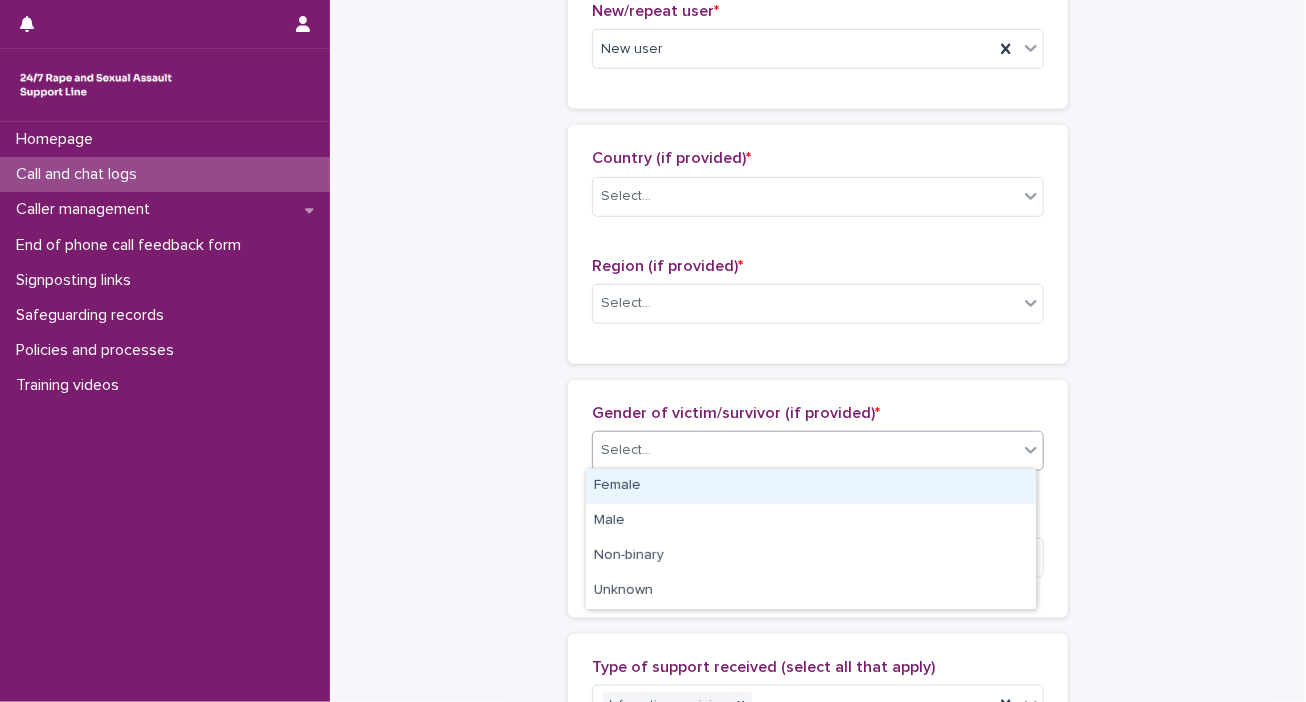 click on "Female" at bounding box center (811, 486) 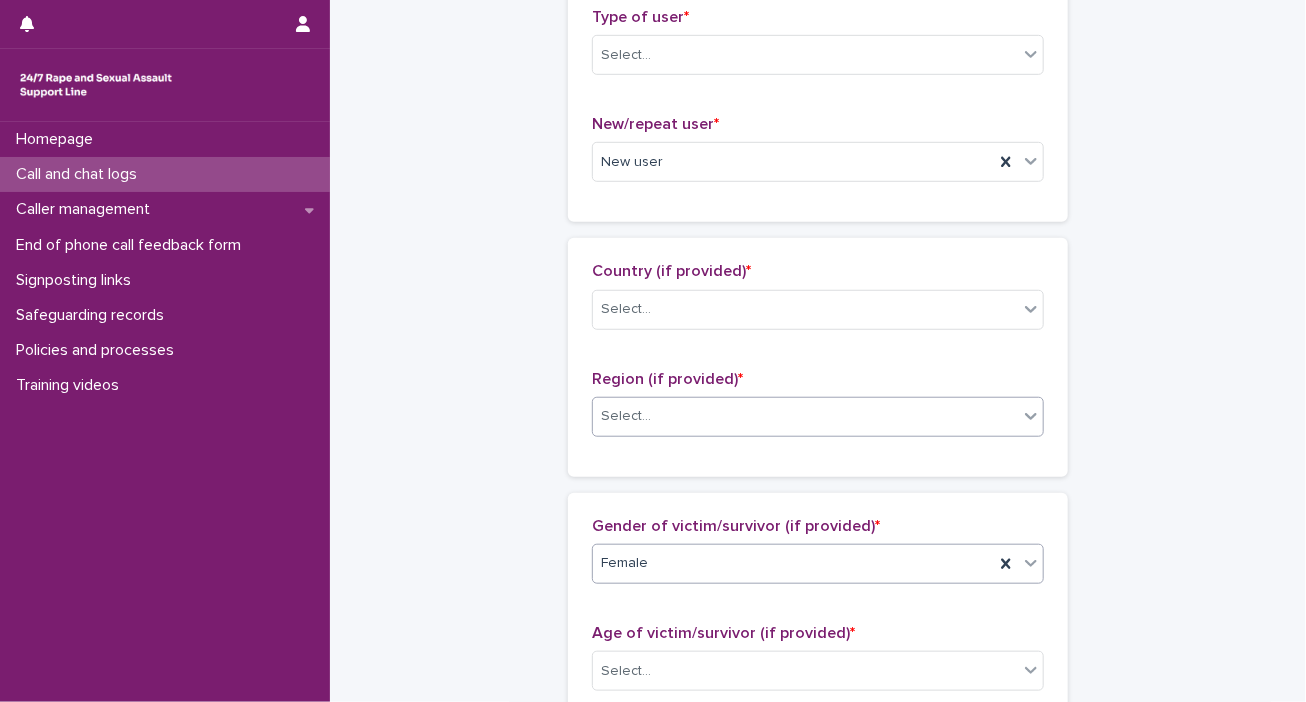 scroll, scrollTop: 400, scrollLeft: 0, axis: vertical 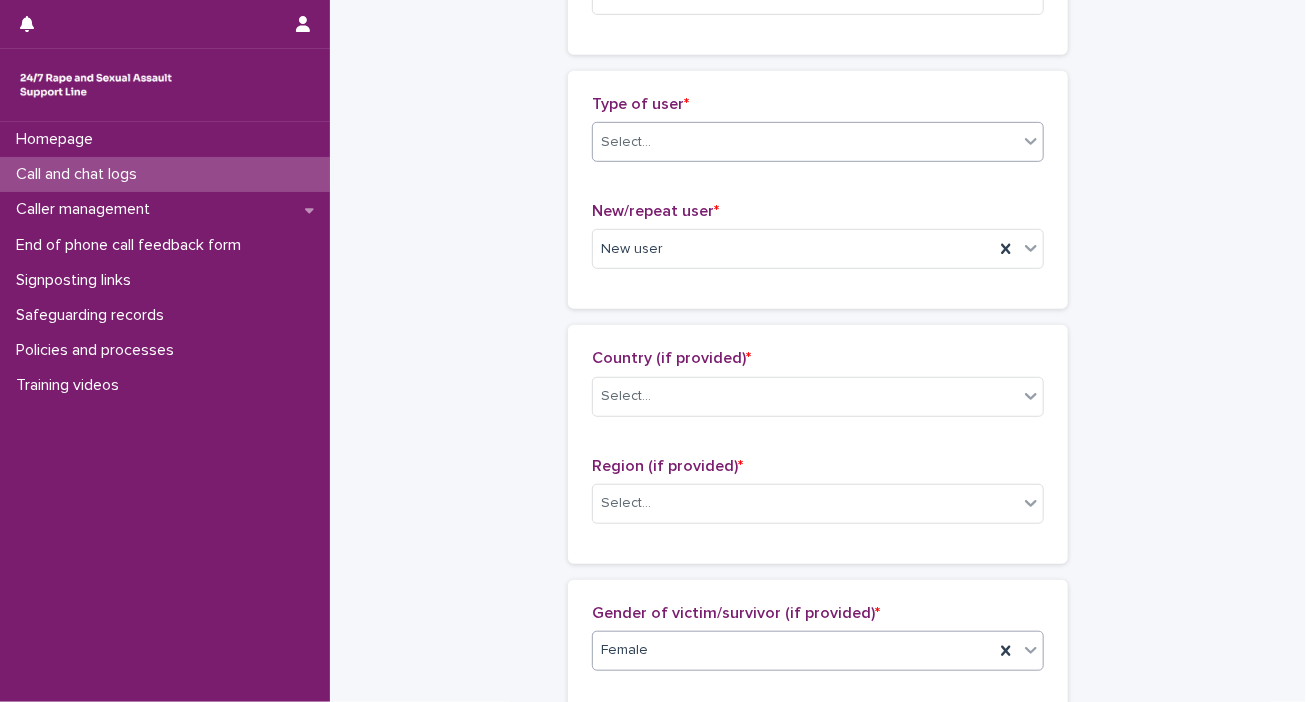 click 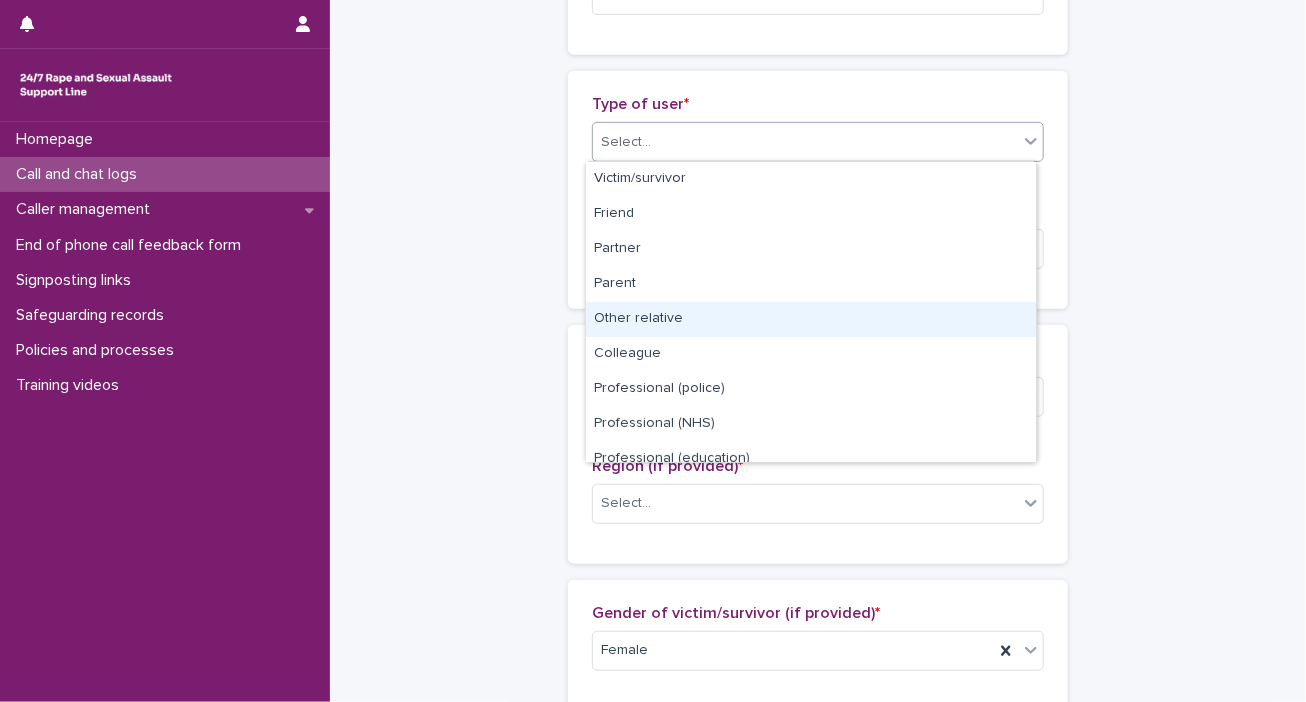 click on "Other relative" at bounding box center (811, 319) 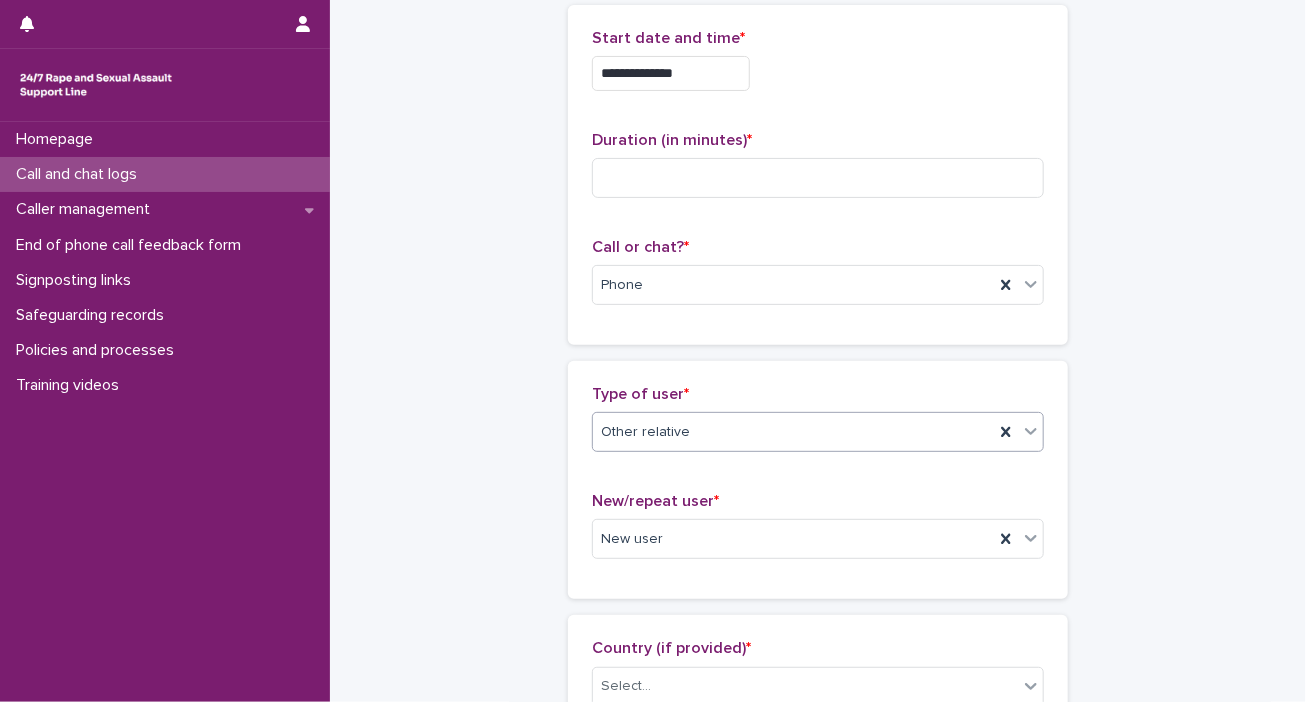 scroll, scrollTop: 100, scrollLeft: 0, axis: vertical 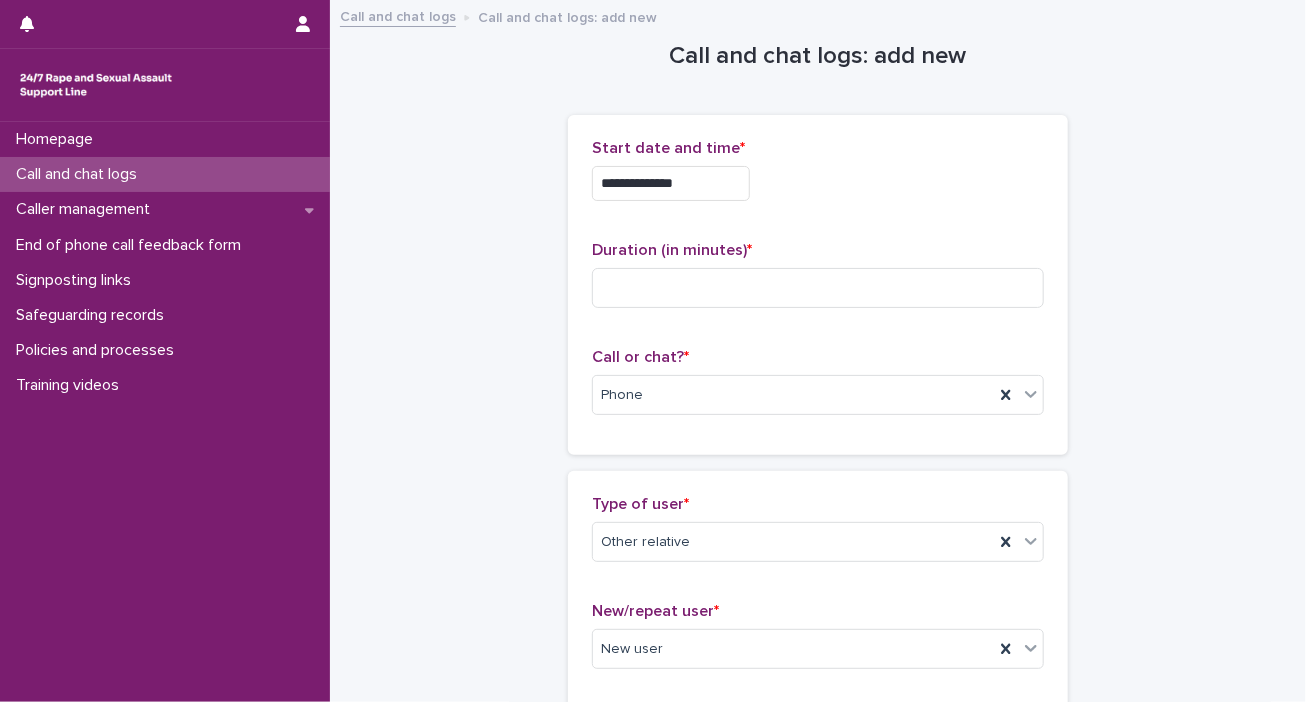 click on "**********" at bounding box center (818, 1084) 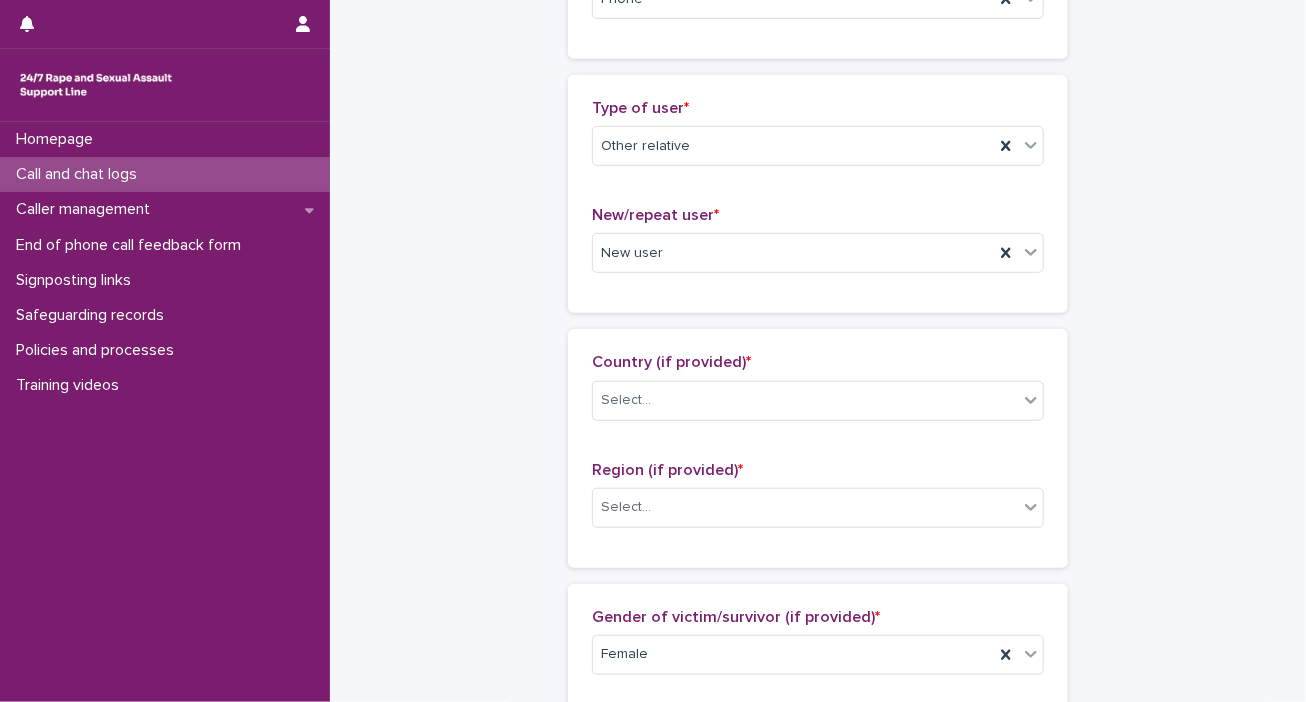 scroll, scrollTop: 600, scrollLeft: 0, axis: vertical 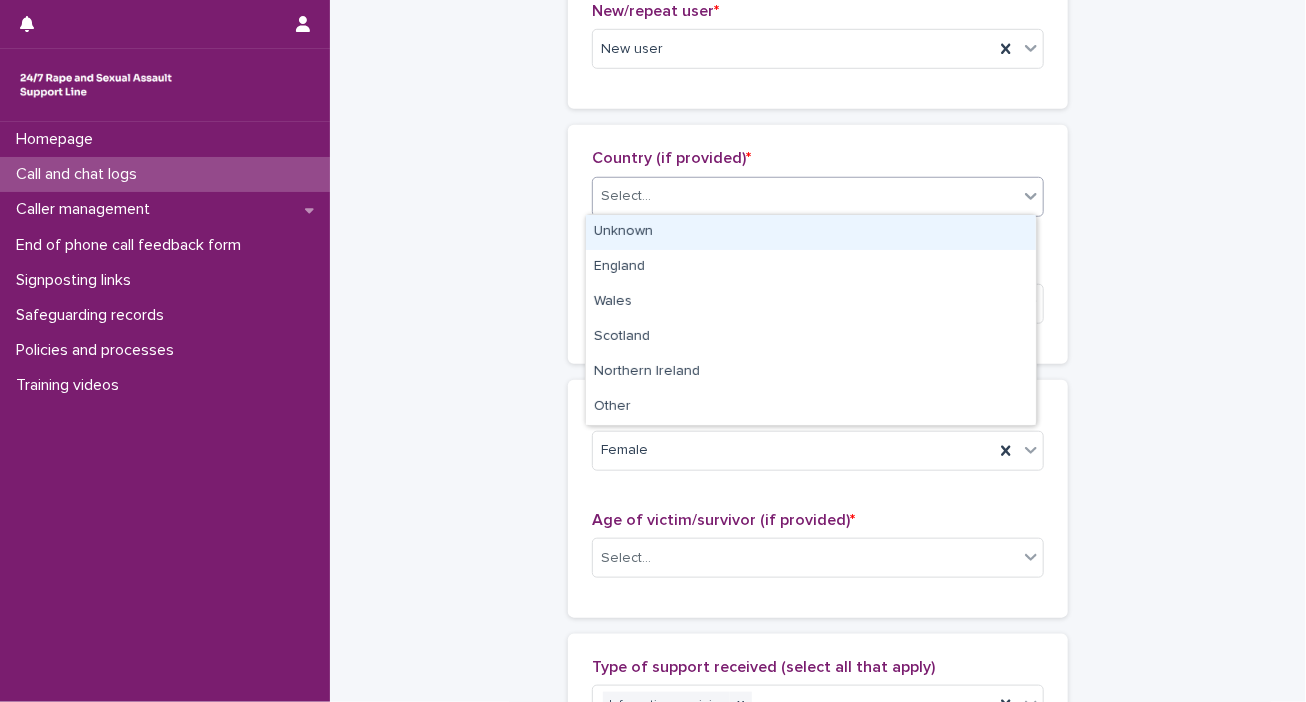 click 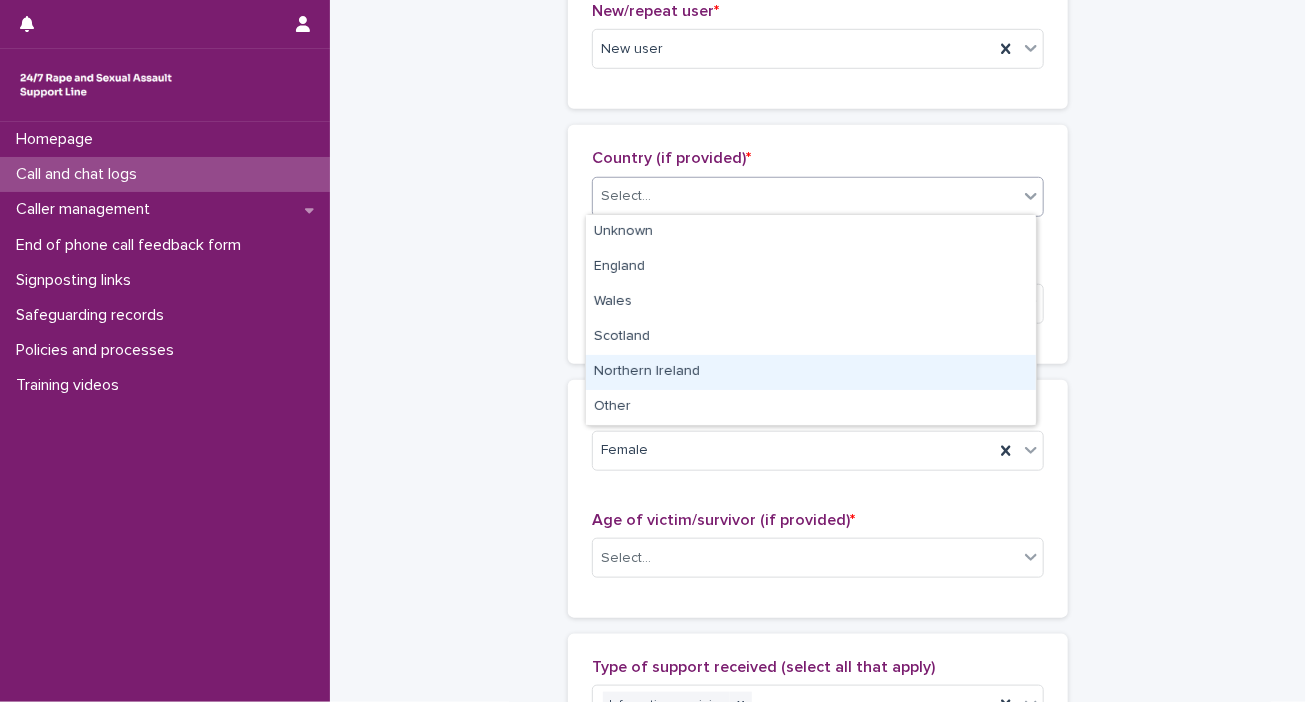 click on "Northern Ireland" at bounding box center (811, 372) 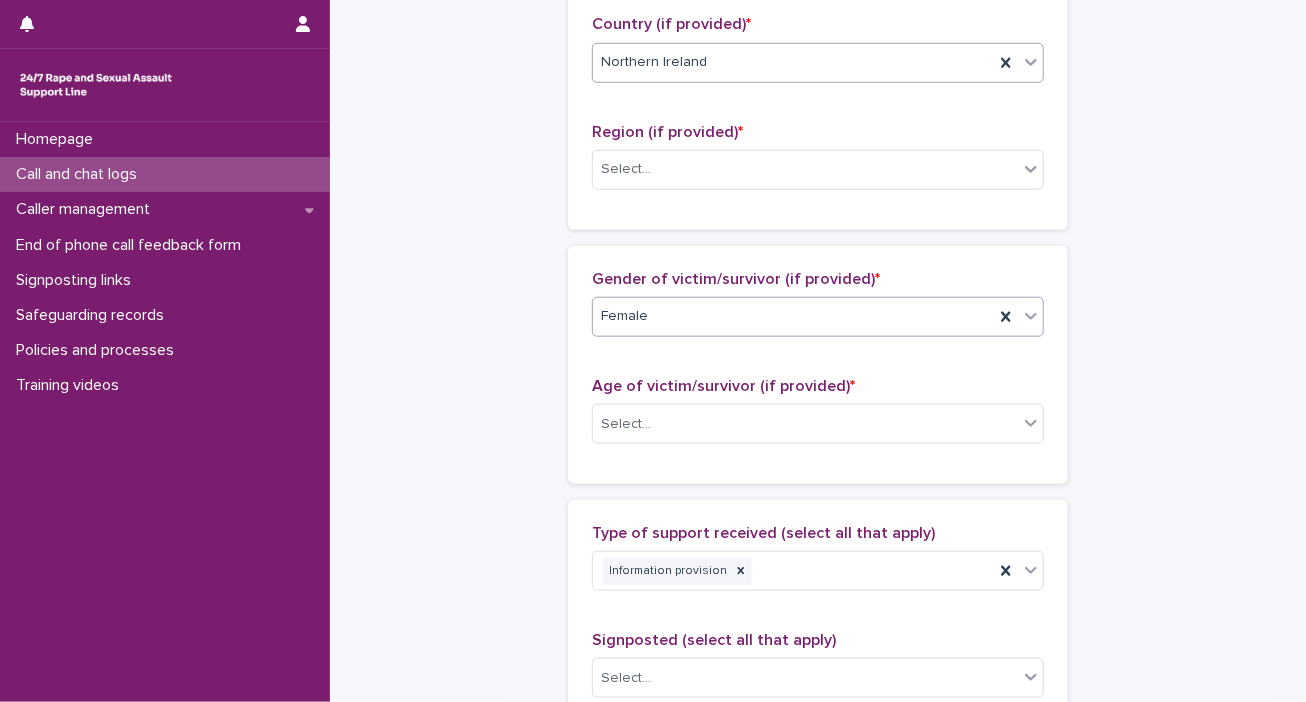 scroll, scrollTop: 700, scrollLeft: 0, axis: vertical 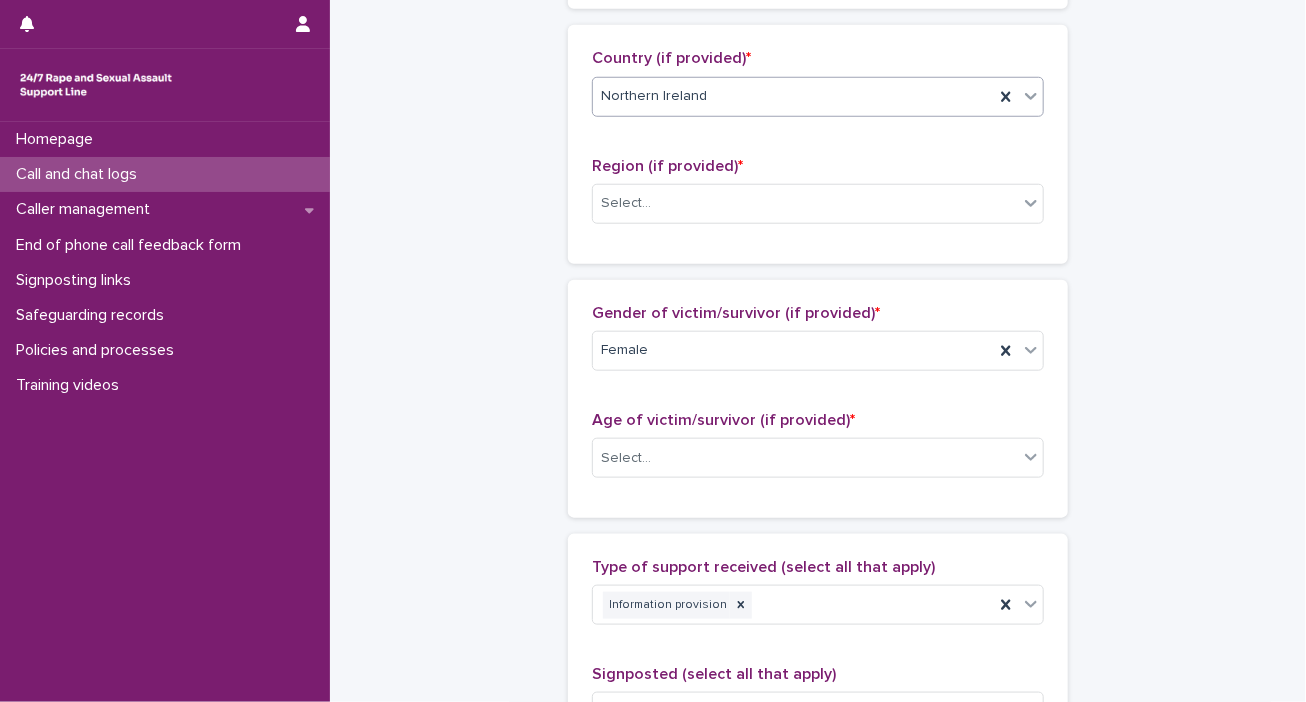 click 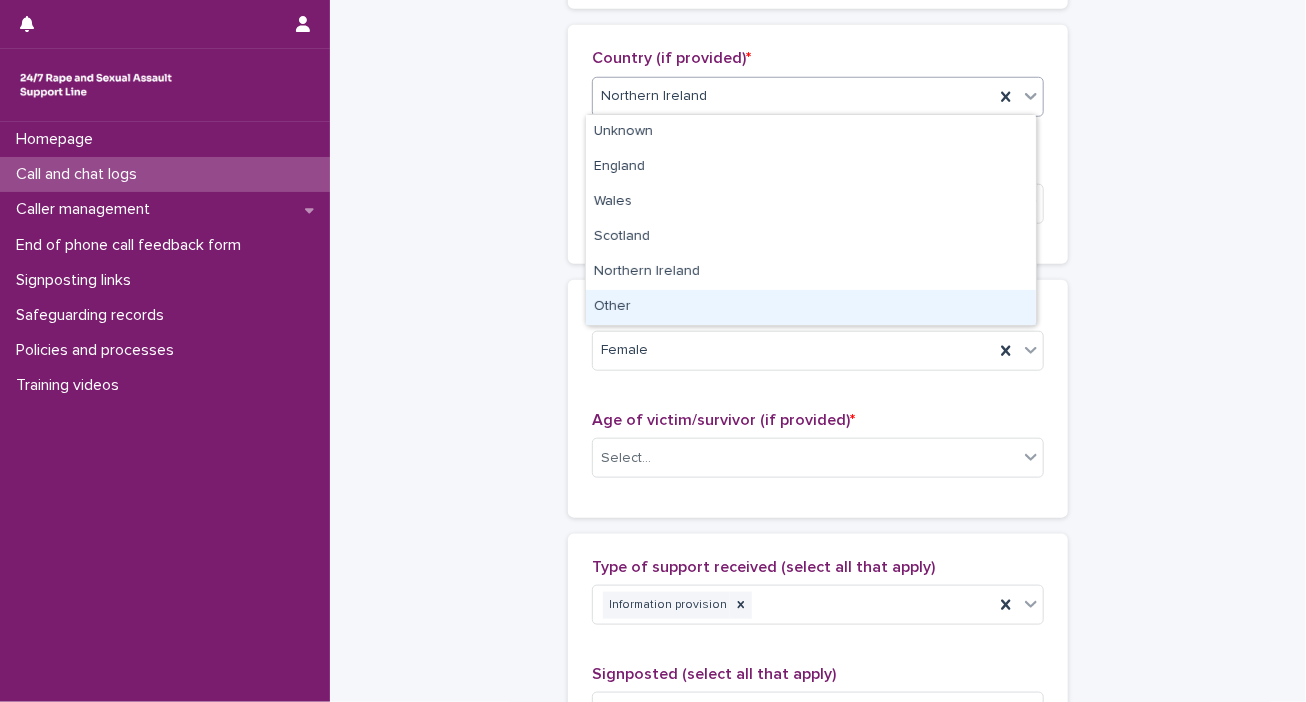 click on "Other" at bounding box center (811, 307) 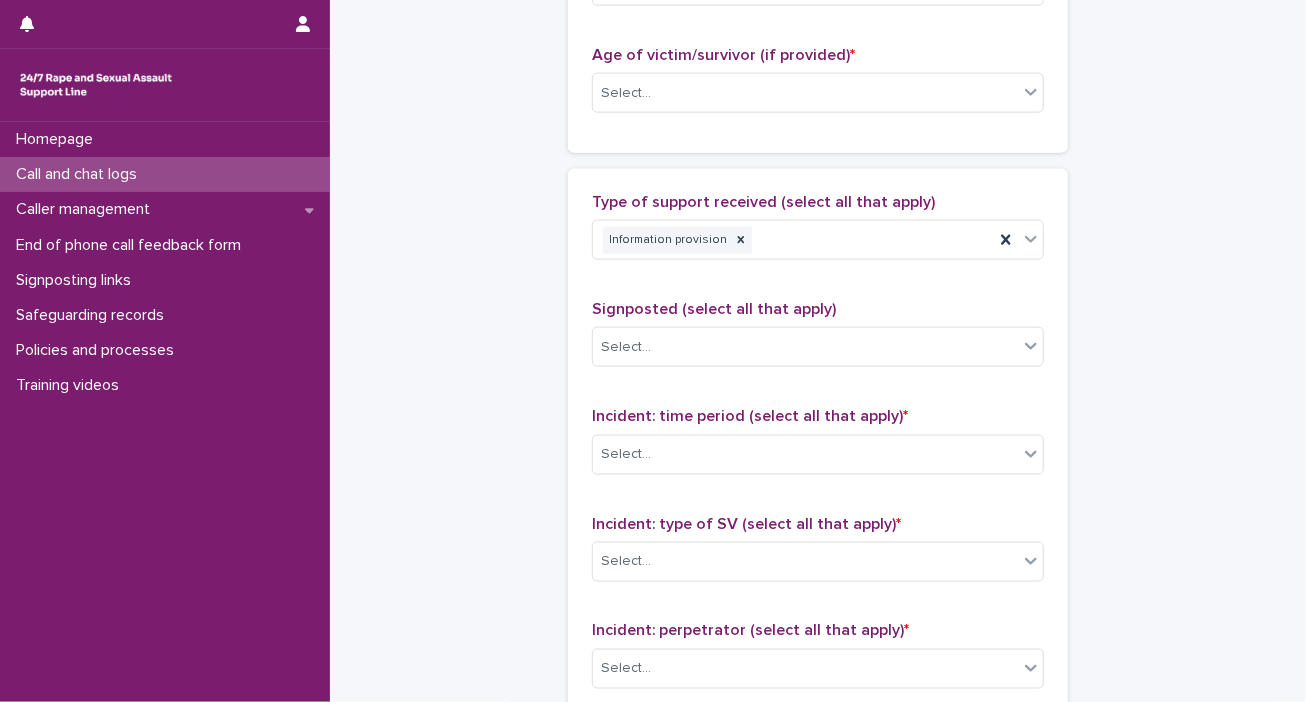 scroll, scrollTop: 1100, scrollLeft: 0, axis: vertical 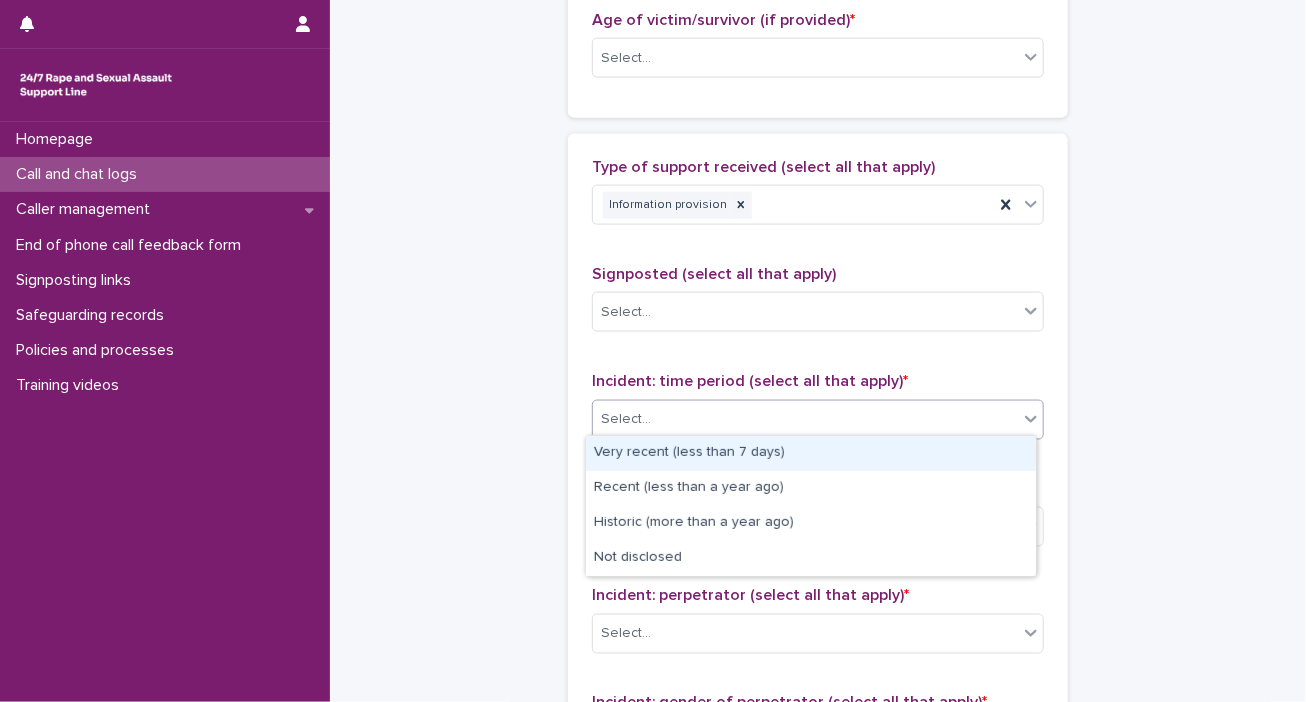 click 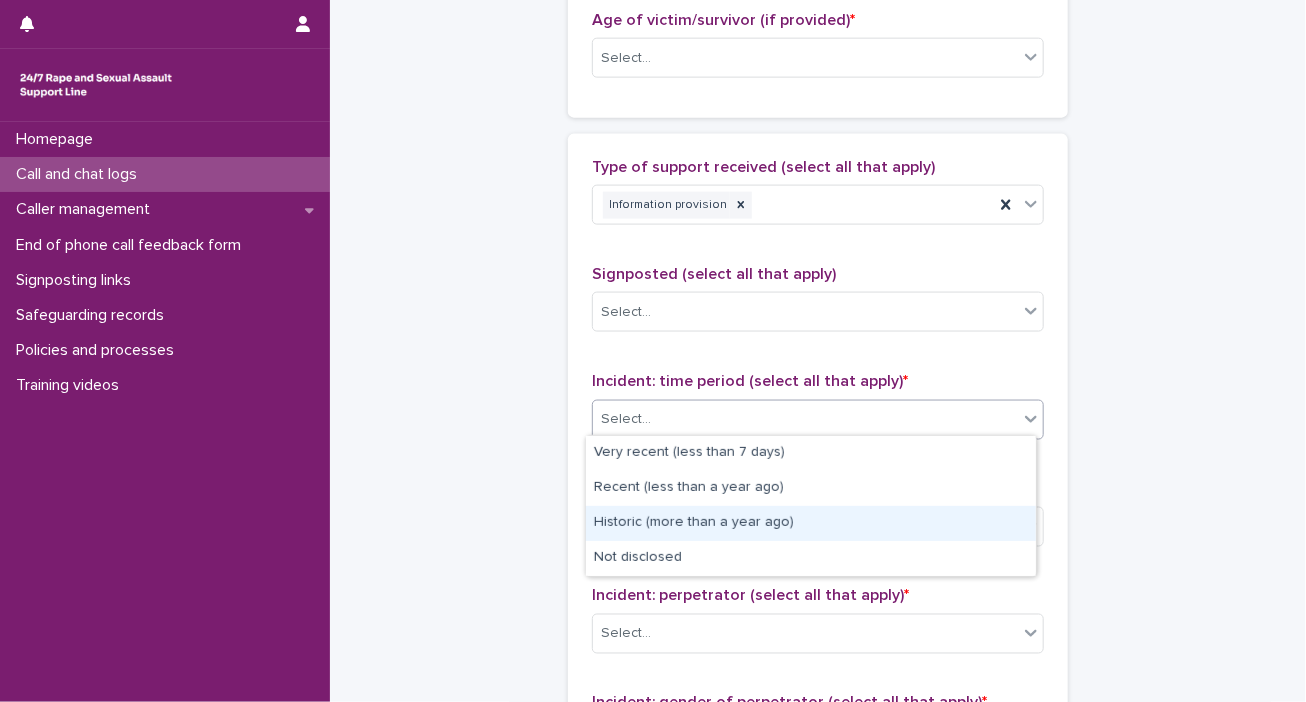 click on "Historic (more than a year ago)" at bounding box center [811, 523] 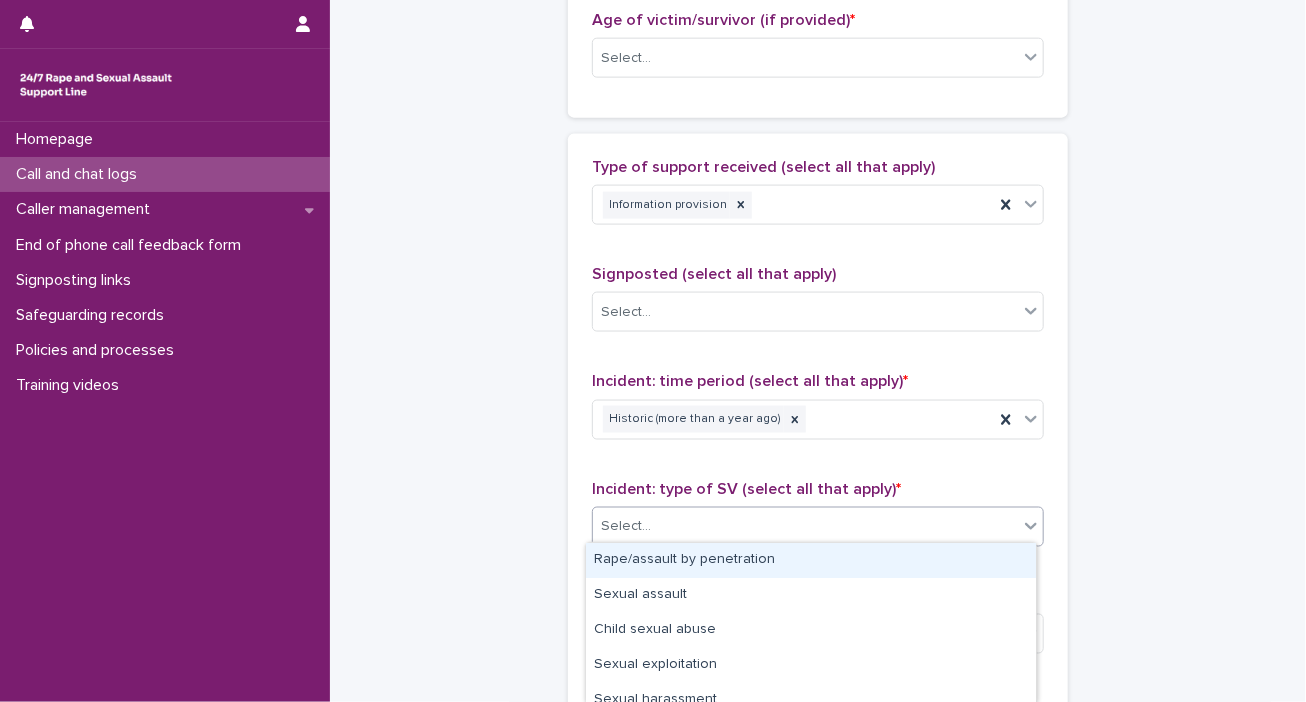 click 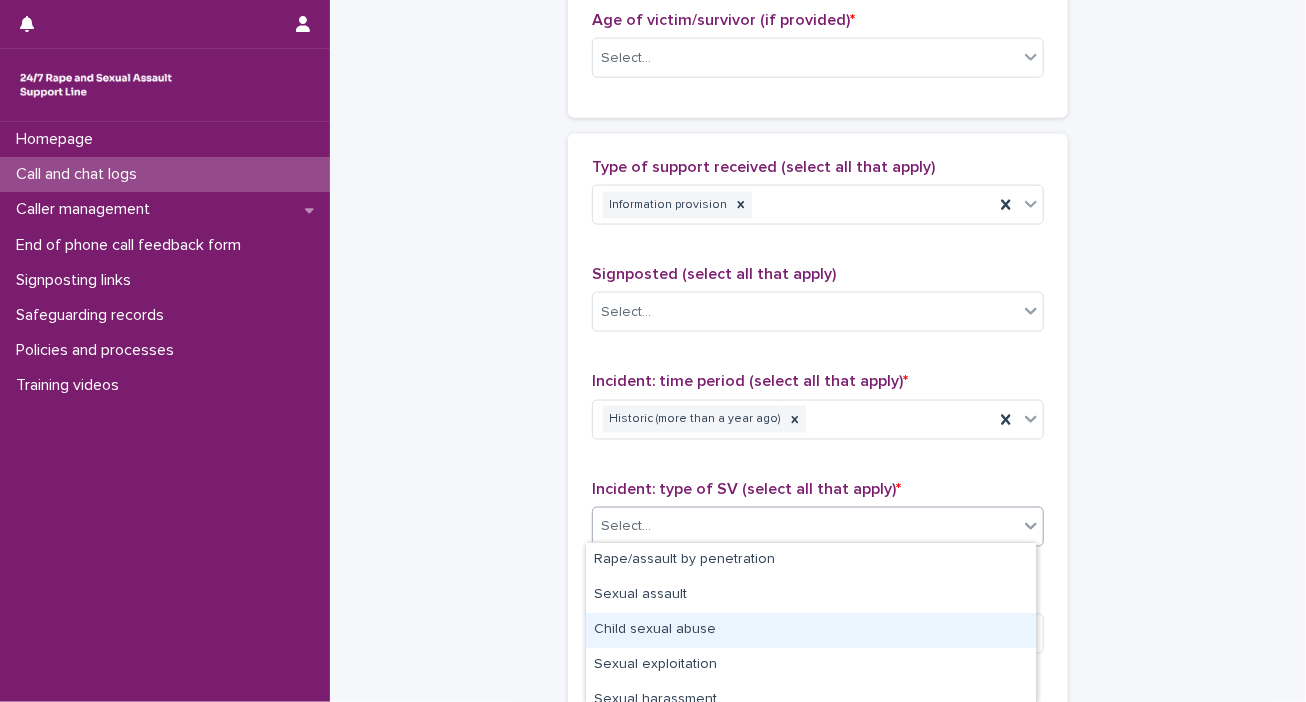 click on "Child sexual abuse" at bounding box center [811, 630] 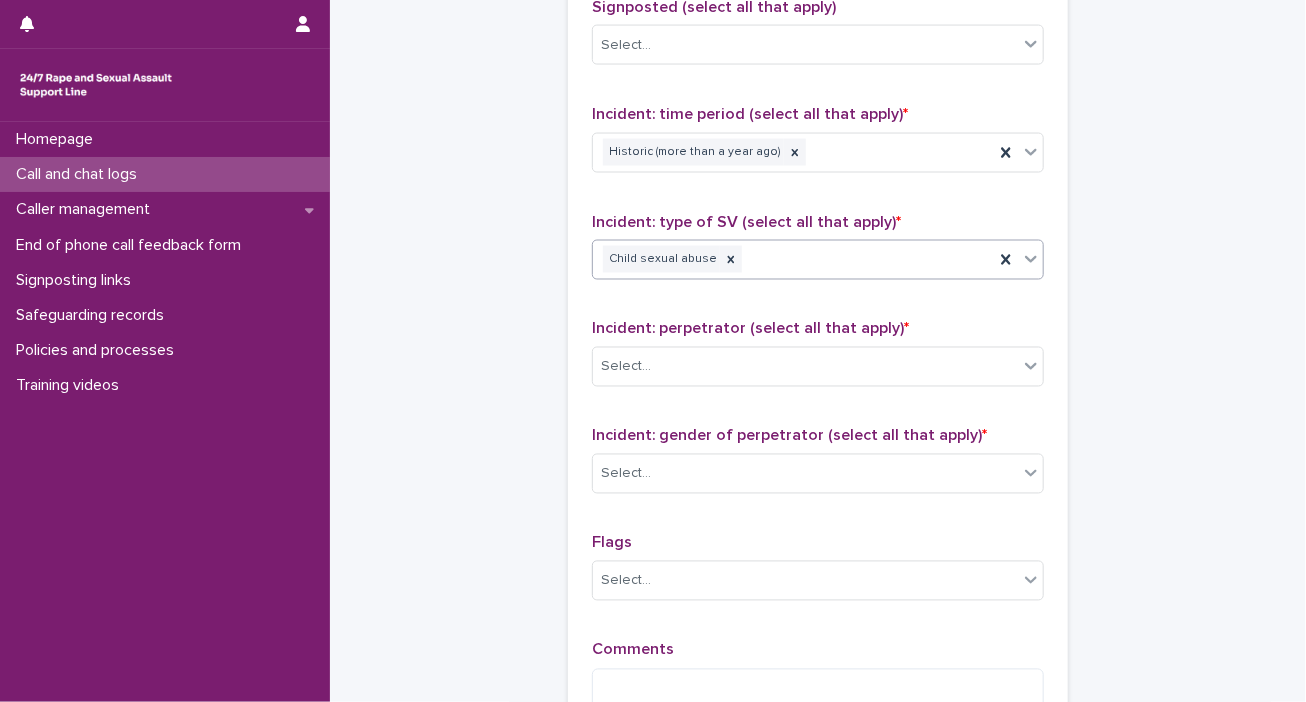 scroll, scrollTop: 1400, scrollLeft: 0, axis: vertical 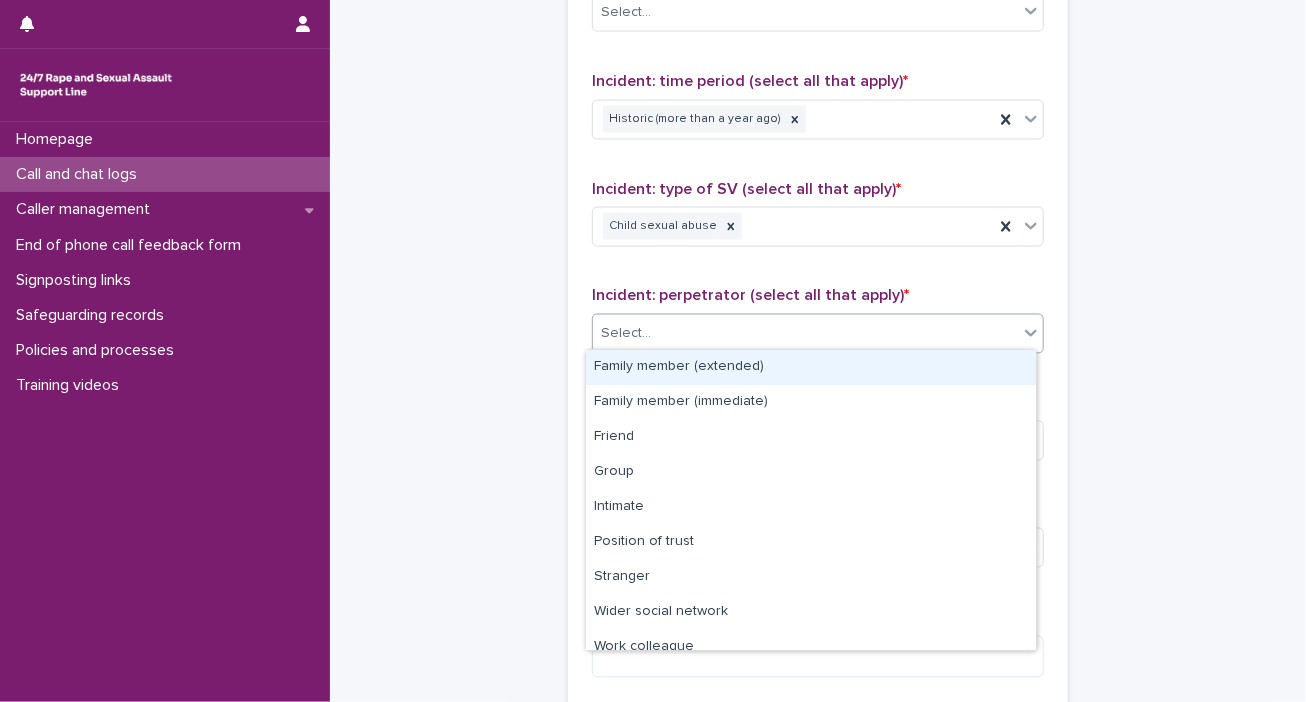 click 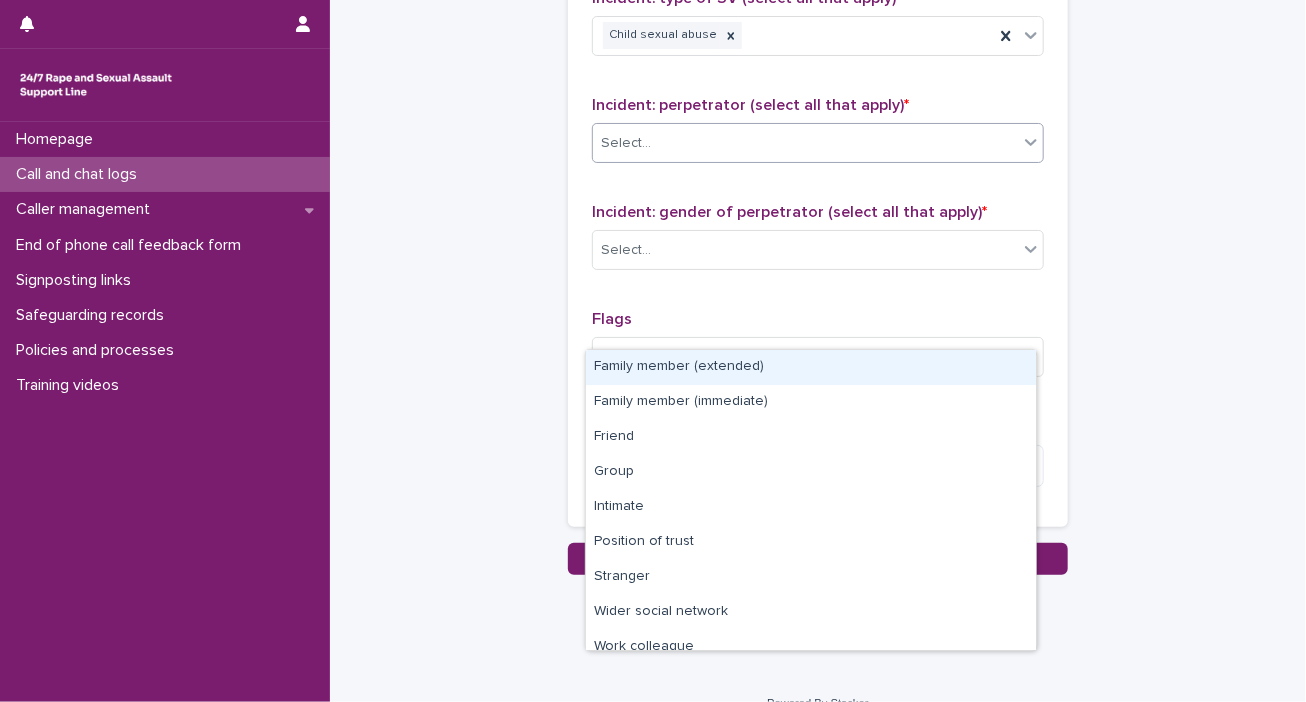 scroll, scrollTop: 1614, scrollLeft: 0, axis: vertical 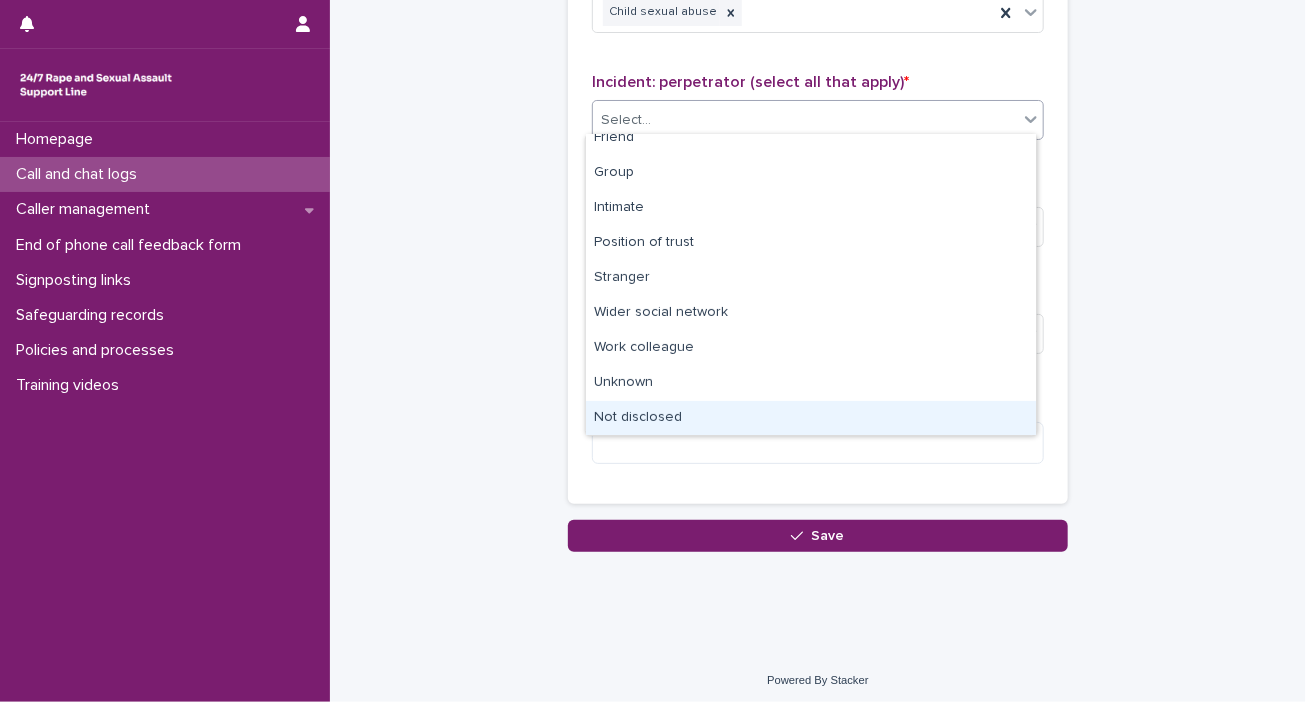 click on "Not disclosed" at bounding box center [811, 418] 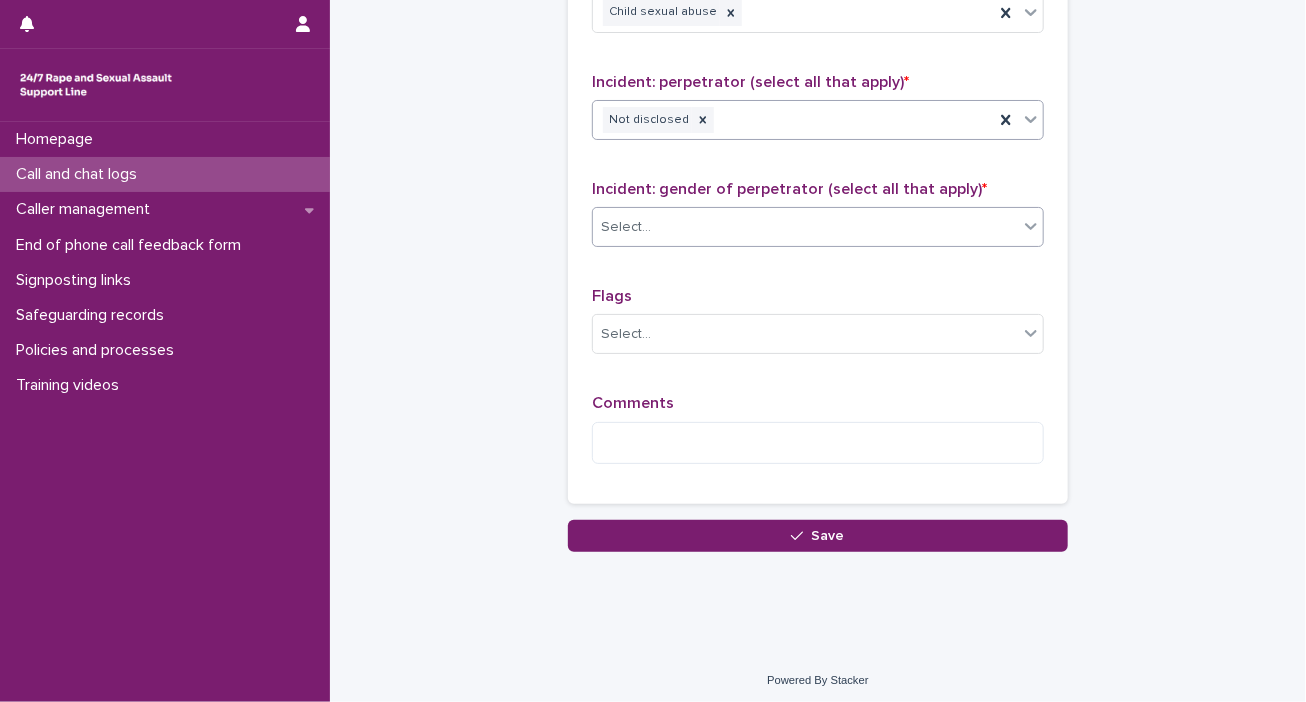 click 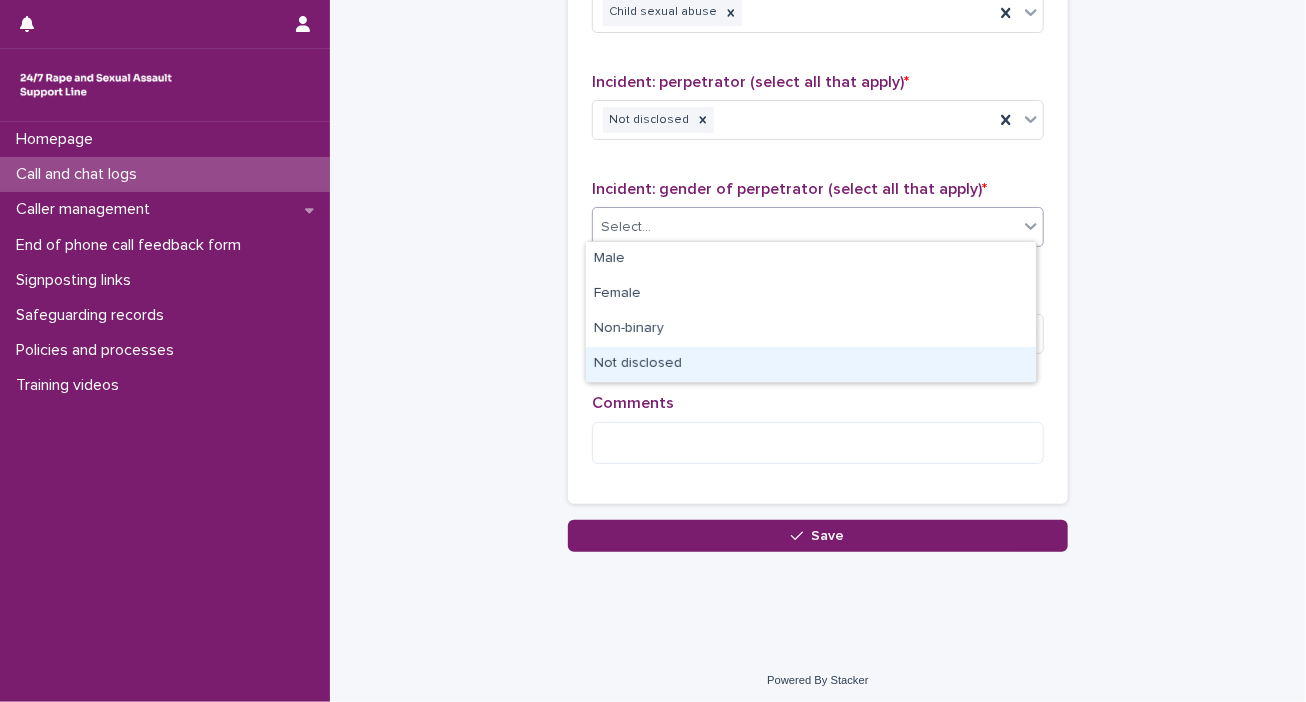 click on "Not disclosed" at bounding box center [811, 364] 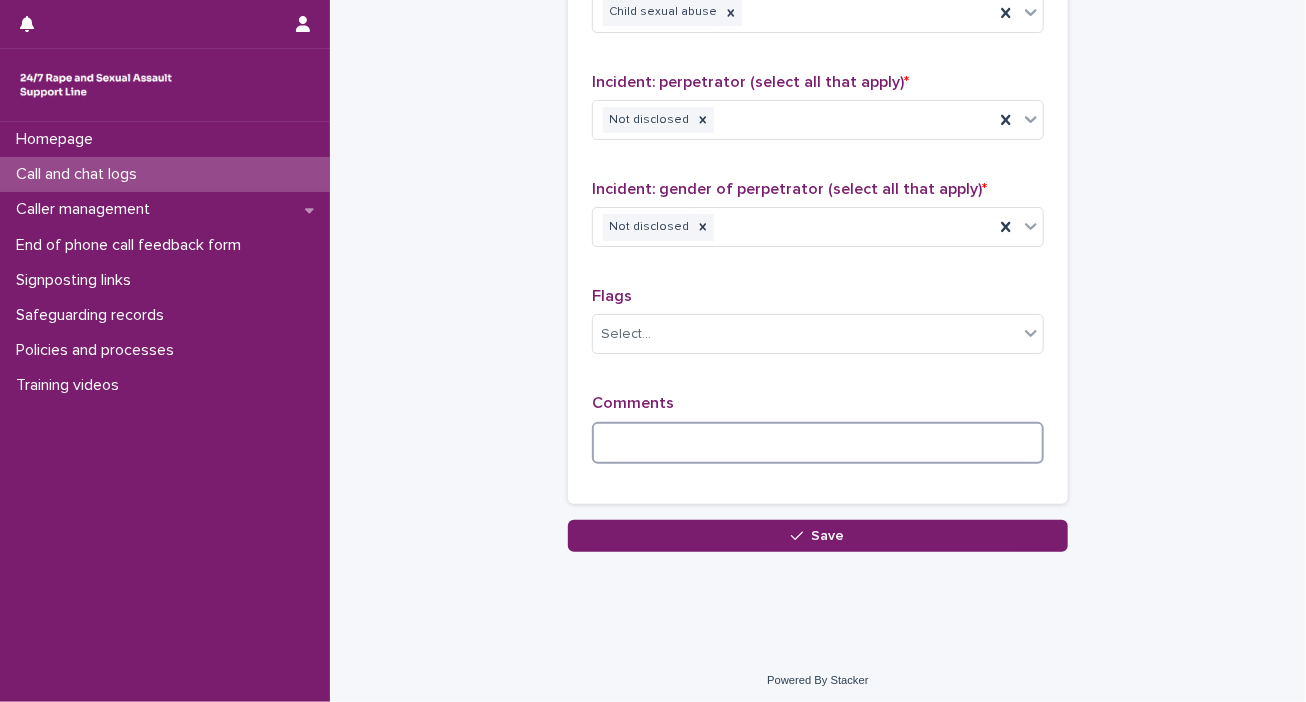 click at bounding box center [818, 443] 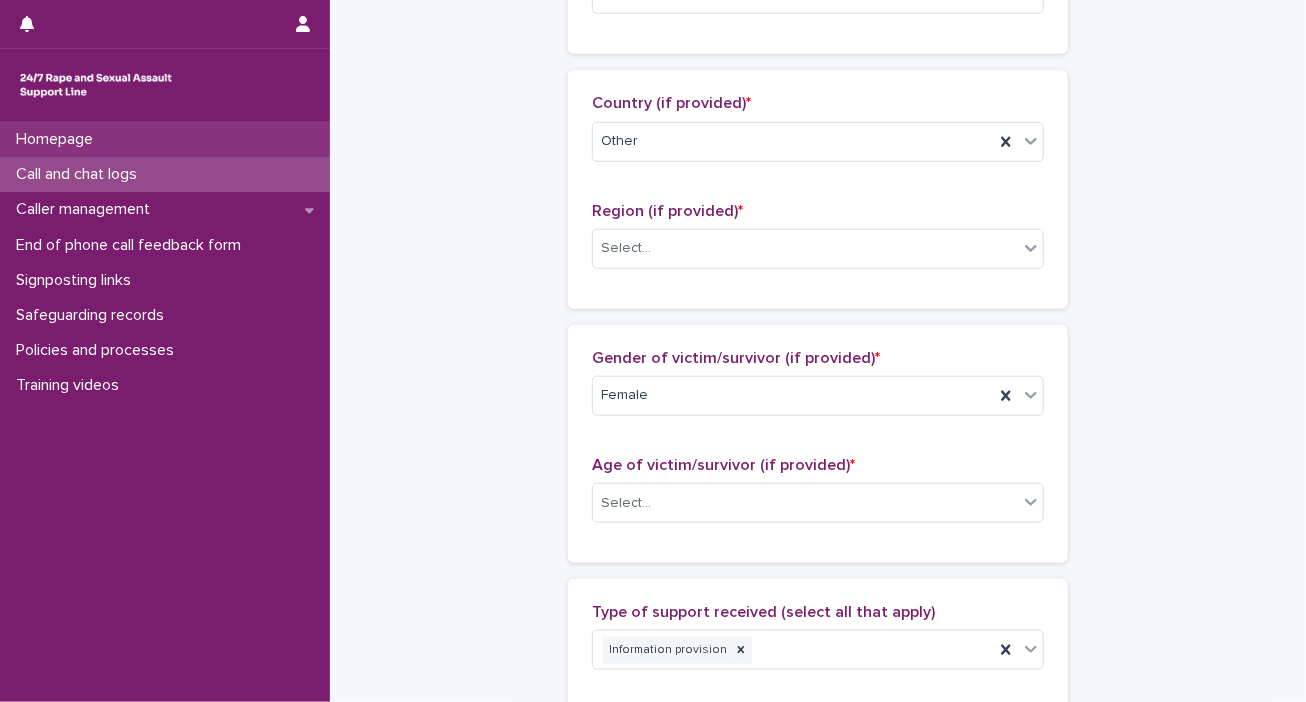 scroll, scrollTop: 614, scrollLeft: 0, axis: vertical 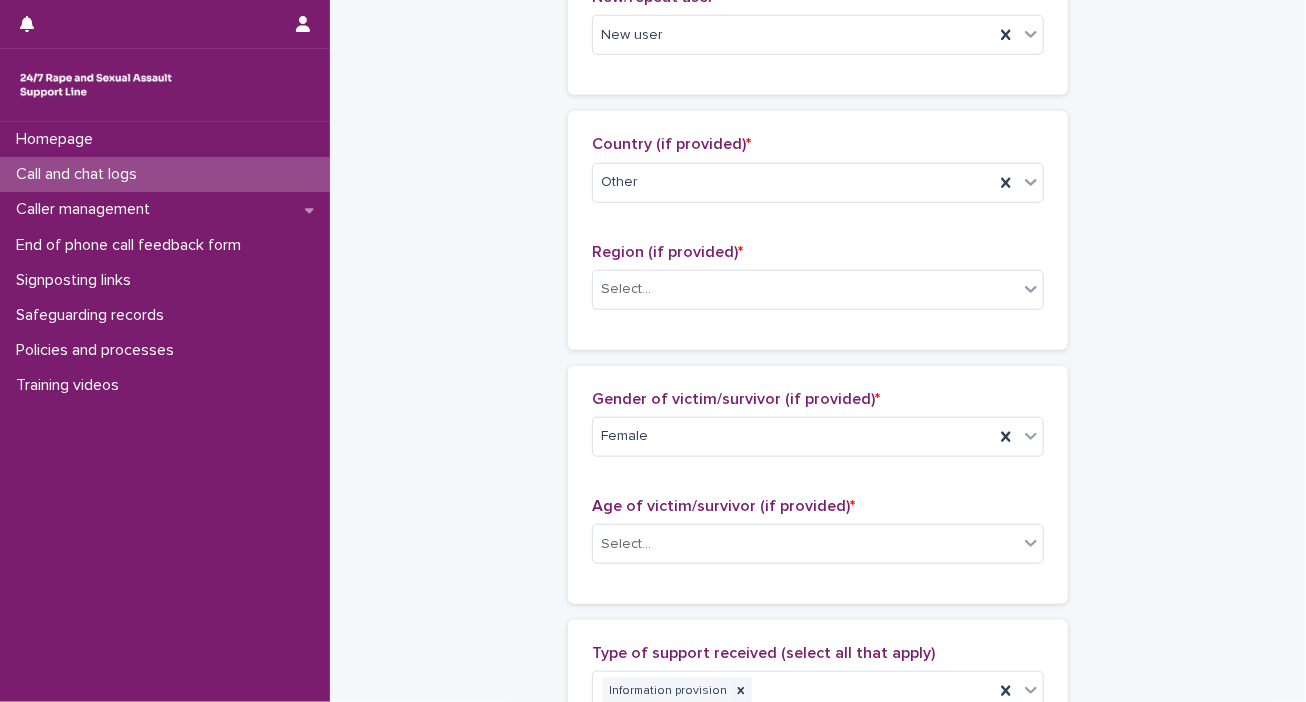 type on "**********" 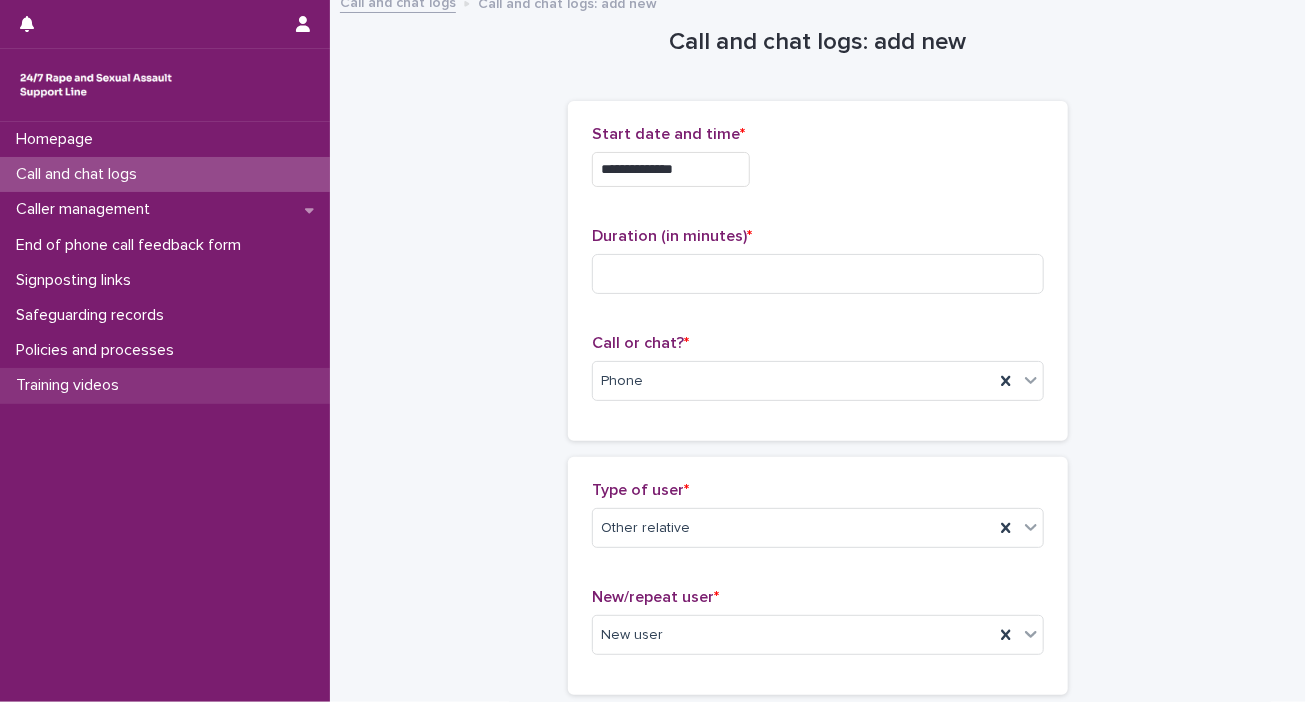 scroll, scrollTop: 0, scrollLeft: 0, axis: both 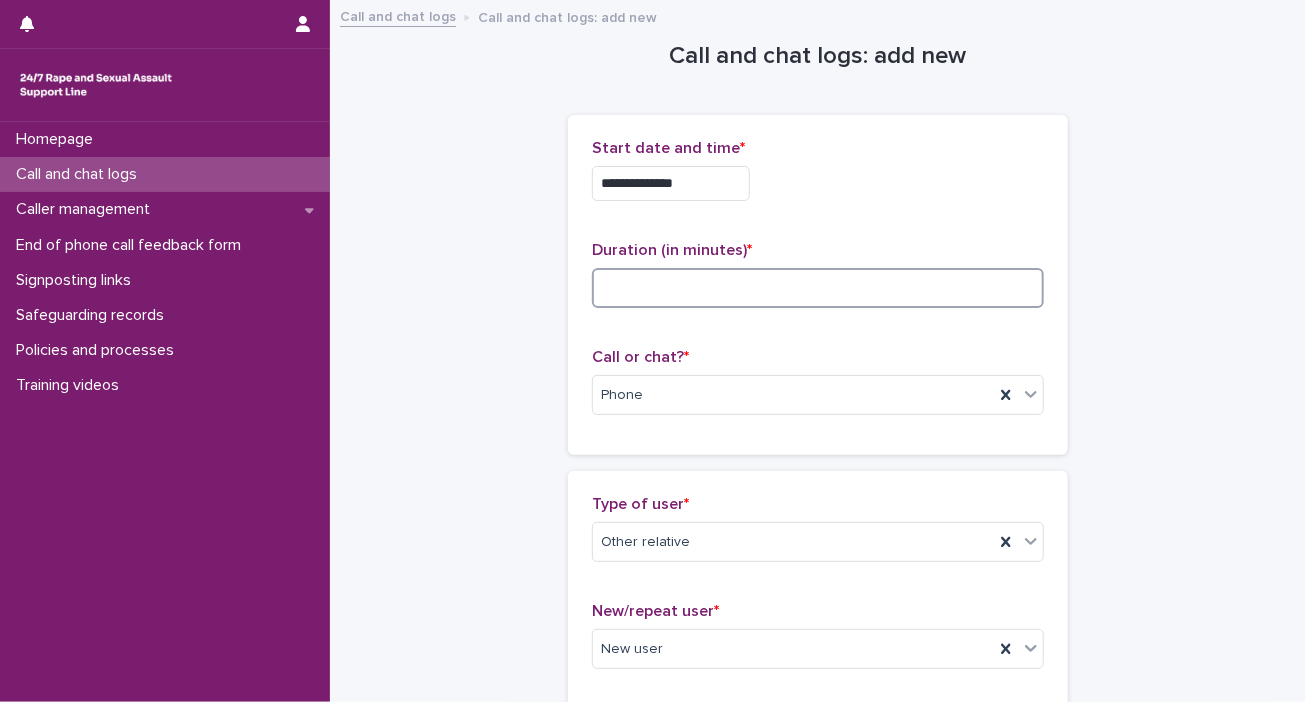 click at bounding box center (818, 288) 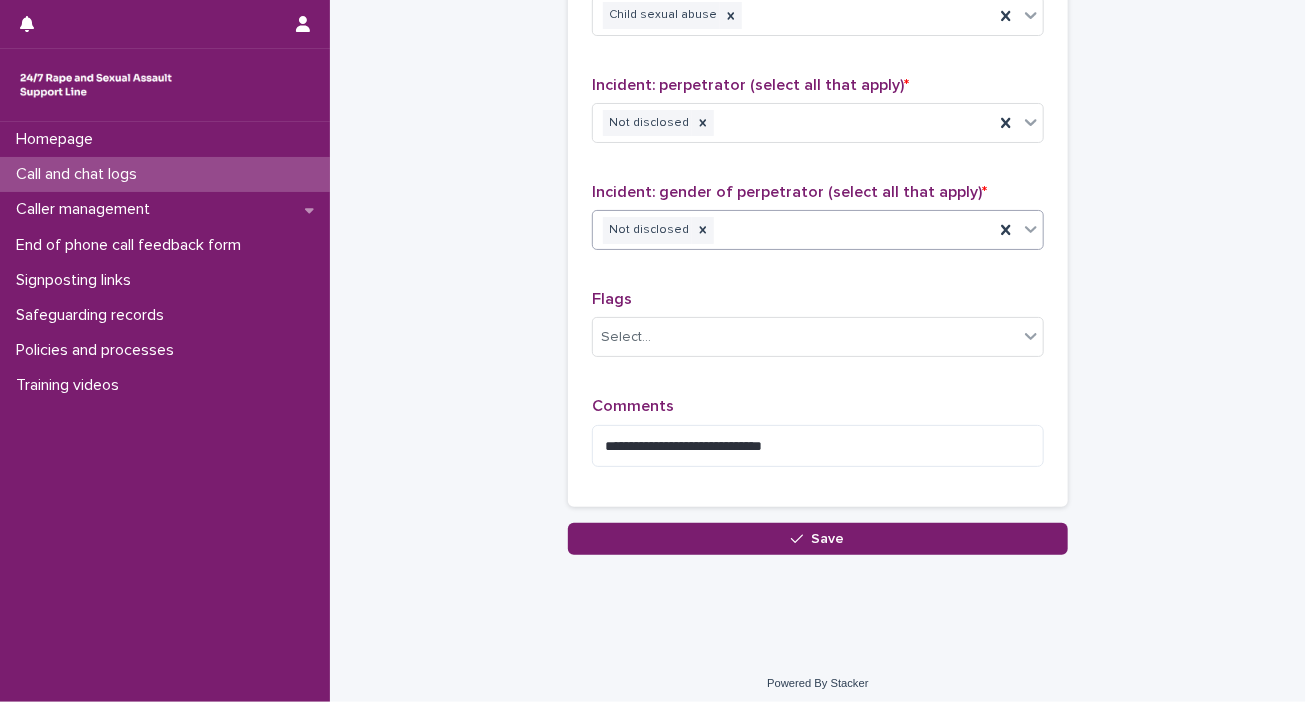 scroll, scrollTop: 1614, scrollLeft: 0, axis: vertical 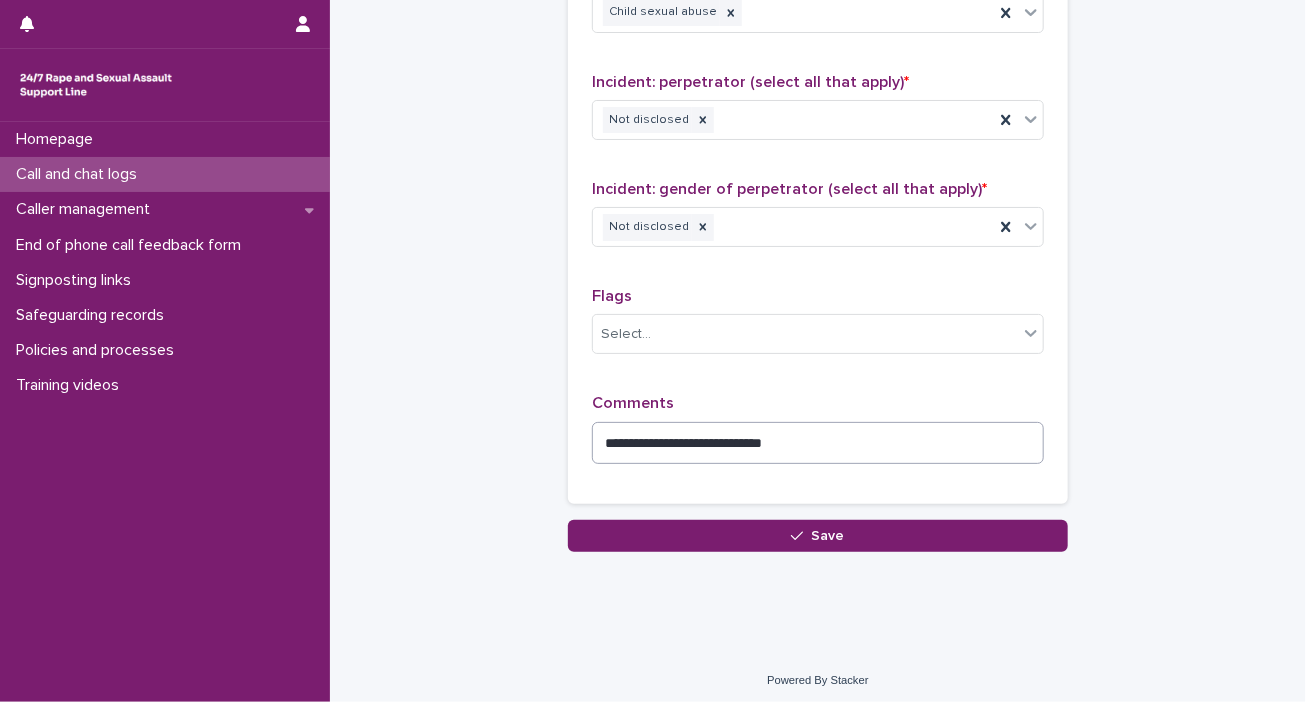 type on "**" 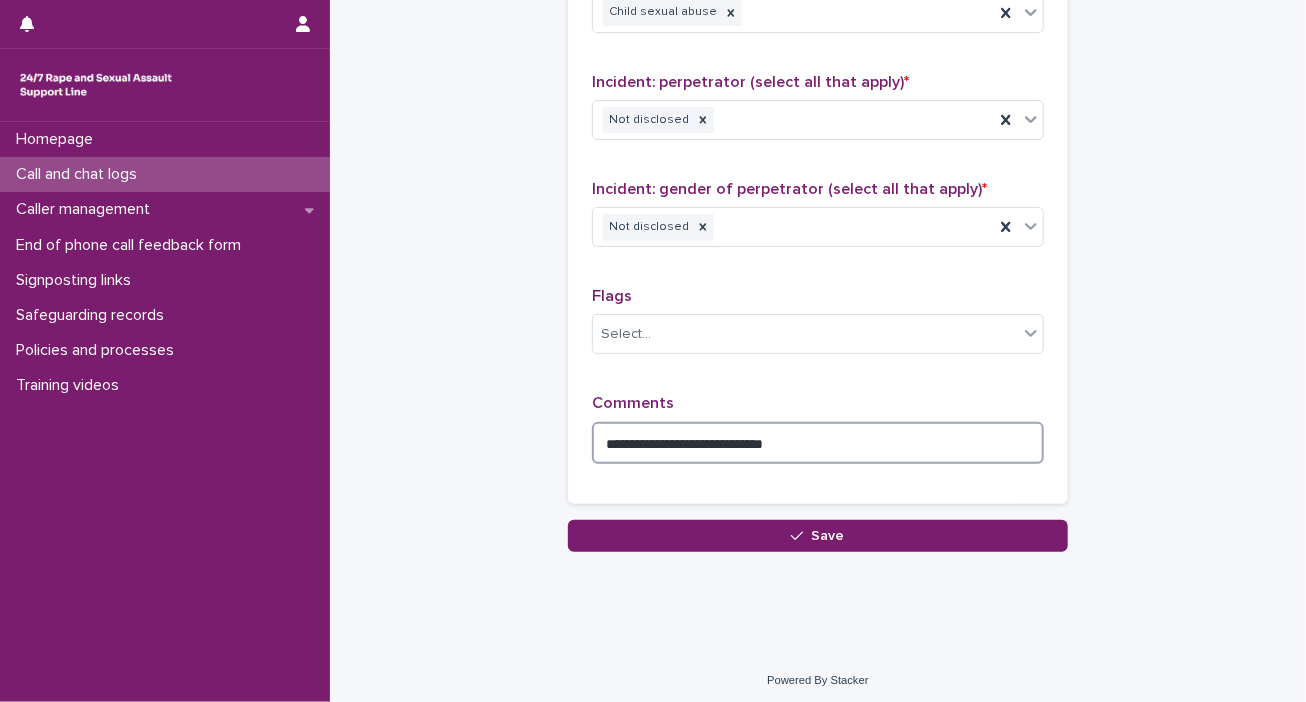 click on "**********" at bounding box center (818, 443) 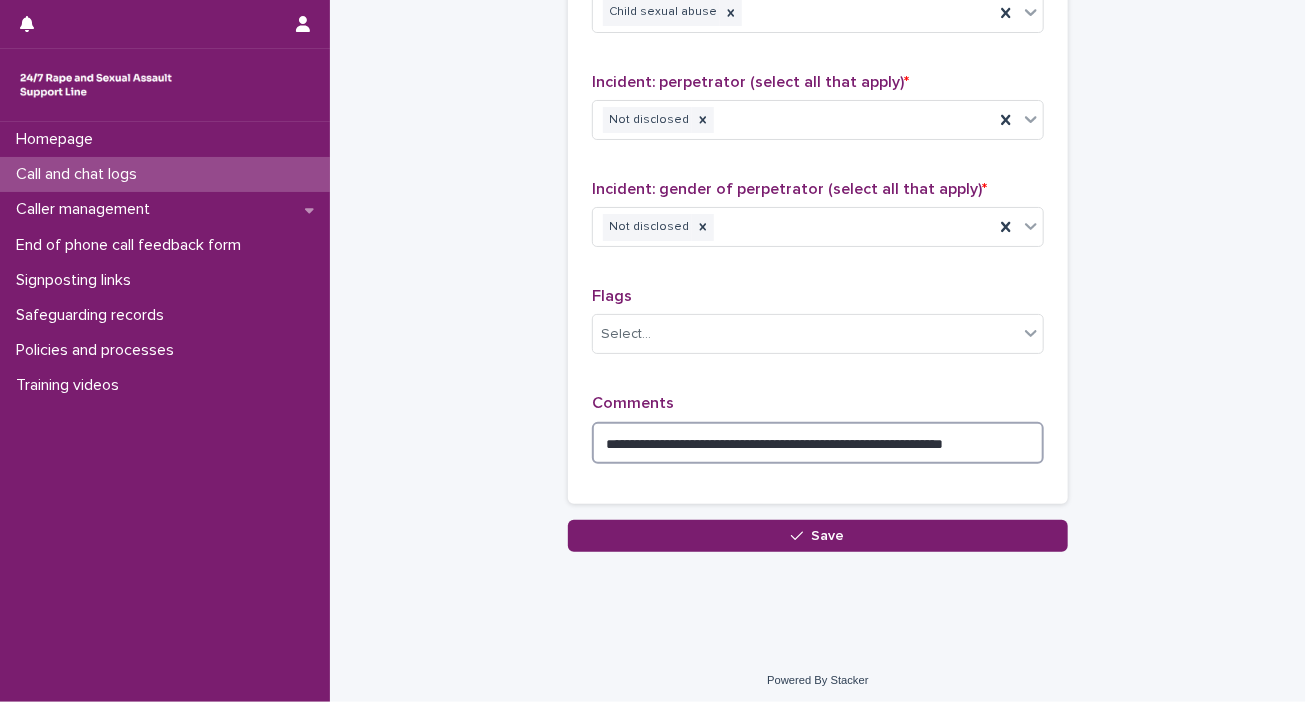 click on "**********" at bounding box center (818, 443) 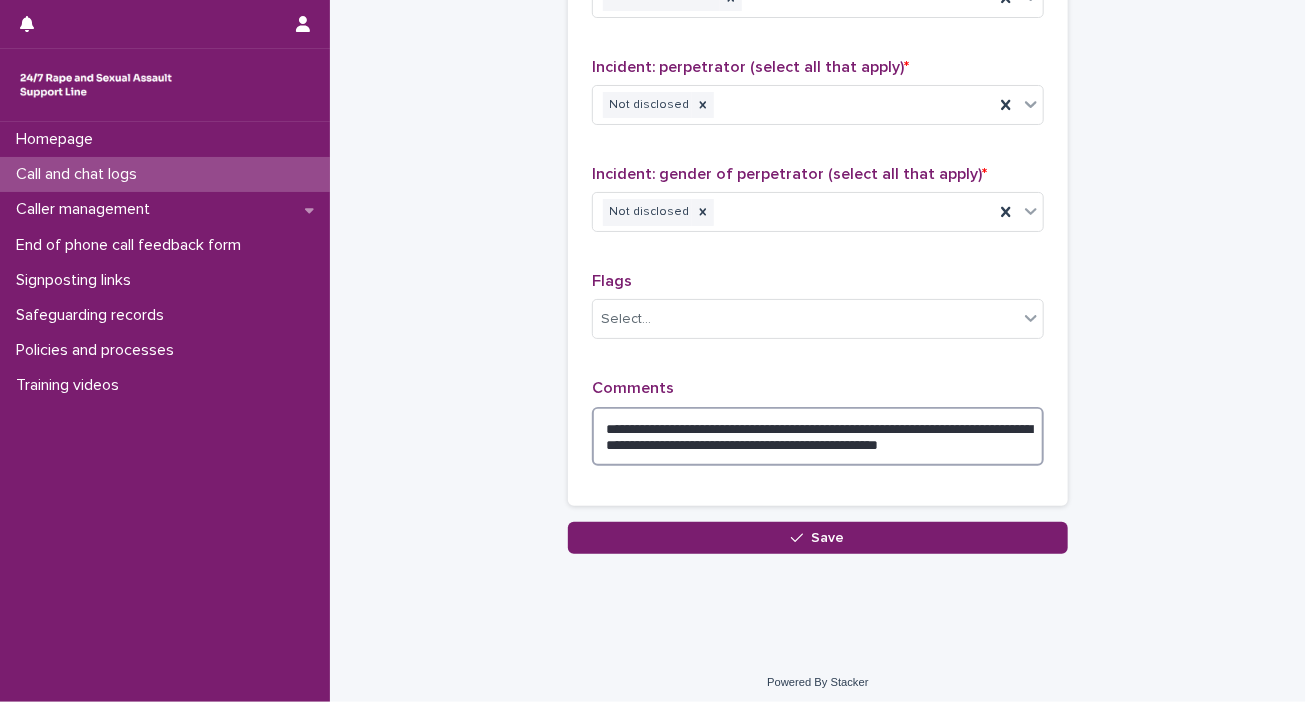 scroll, scrollTop: 1632, scrollLeft: 0, axis: vertical 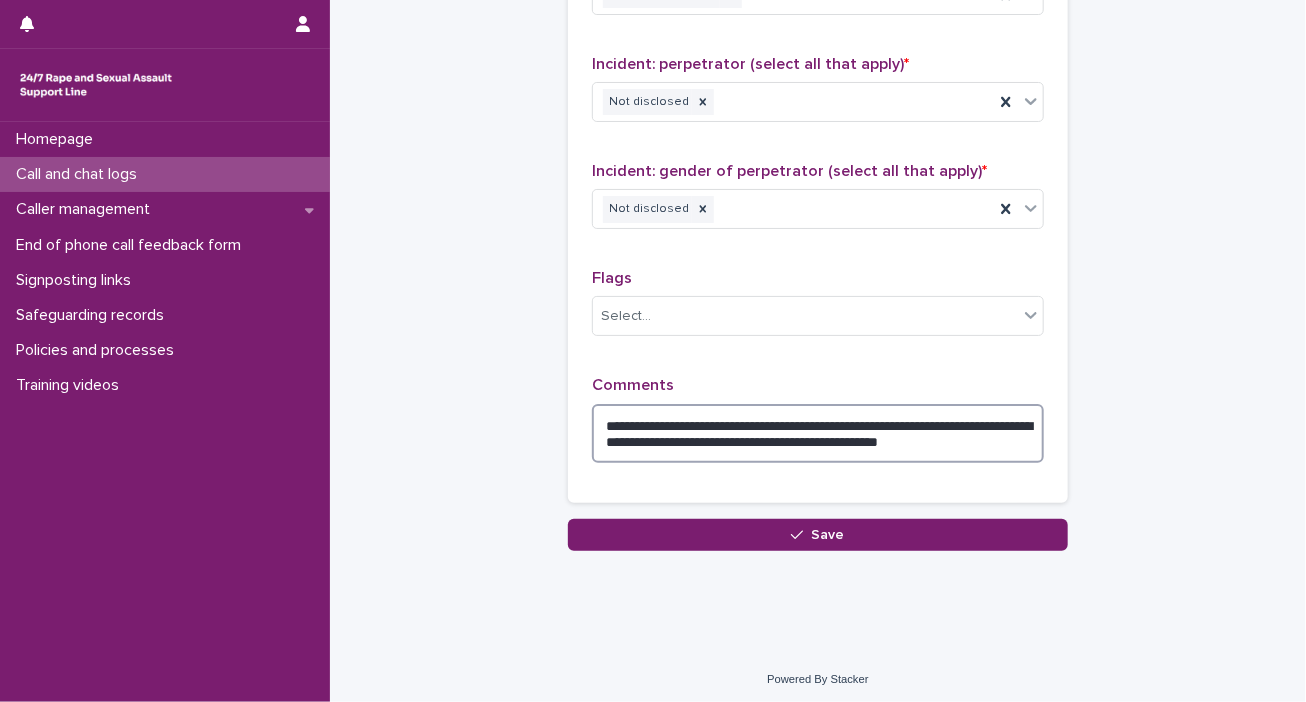 click on "**********" at bounding box center (818, 434) 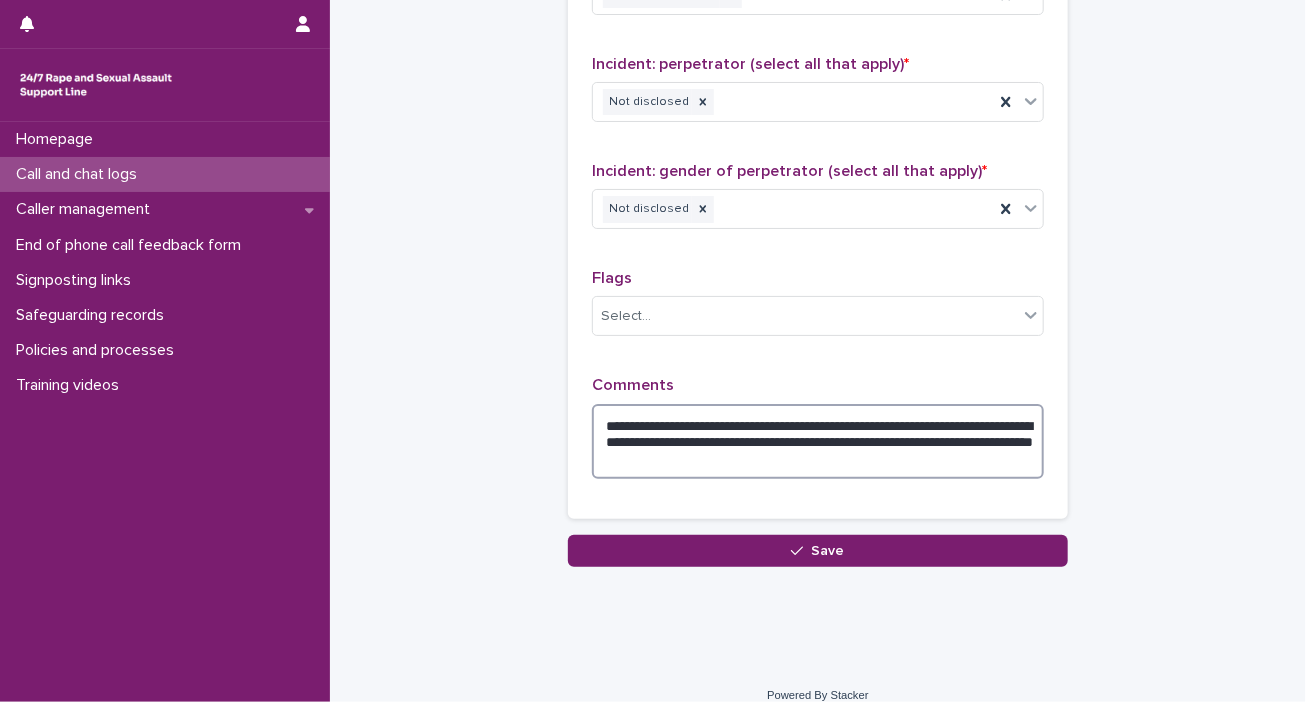 click on "**********" at bounding box center (818, 442) 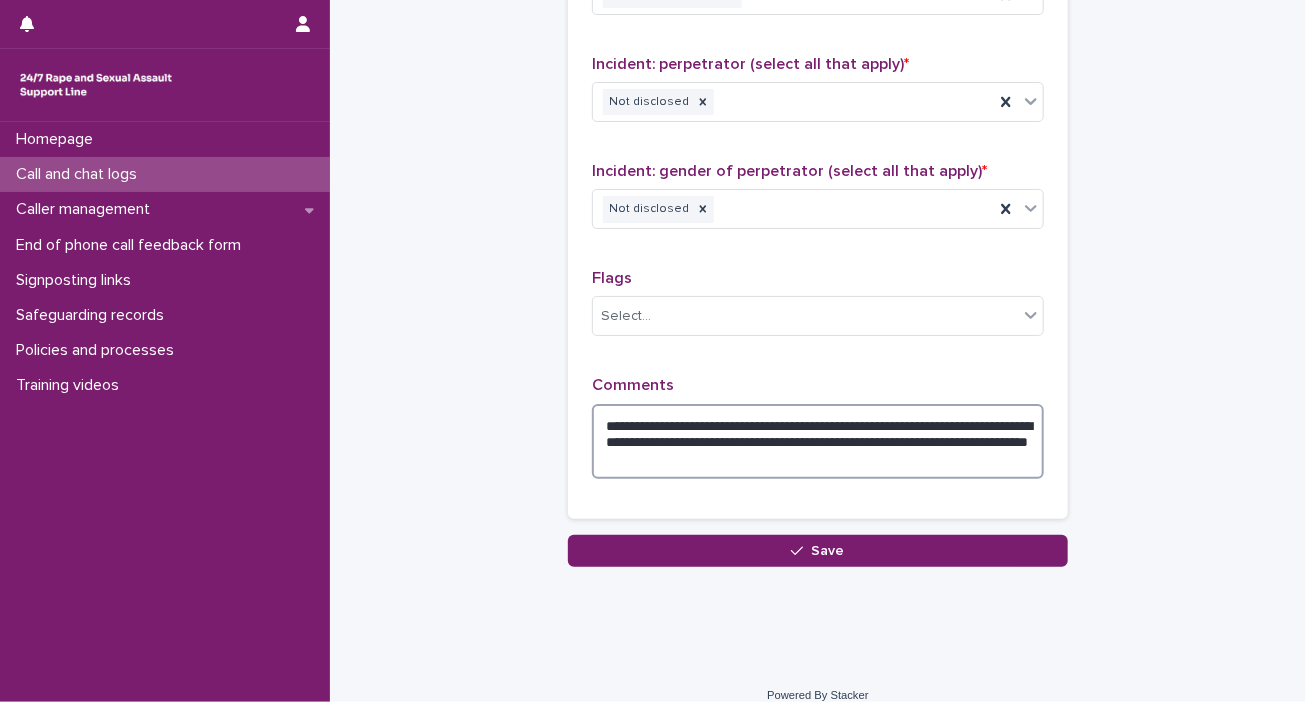 click on "**********" at bounding box center [818, 442] 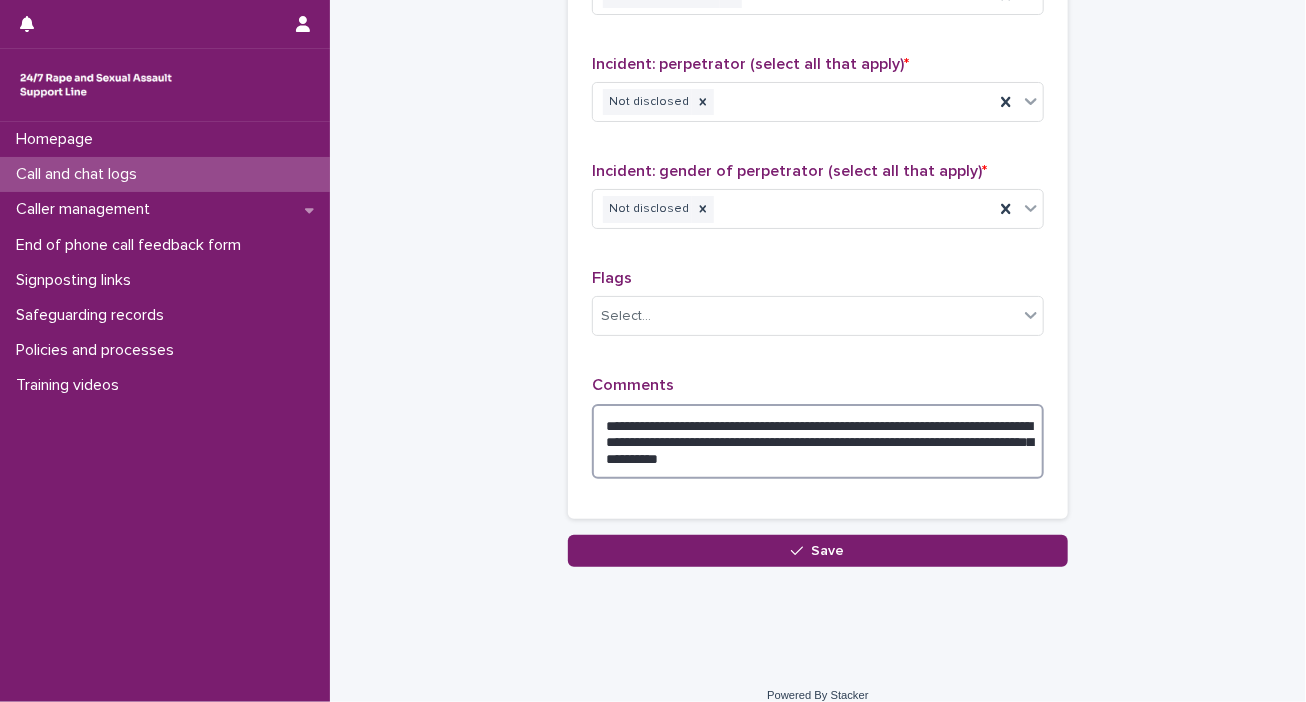 click on "**********" at bounding box center [818, 442] 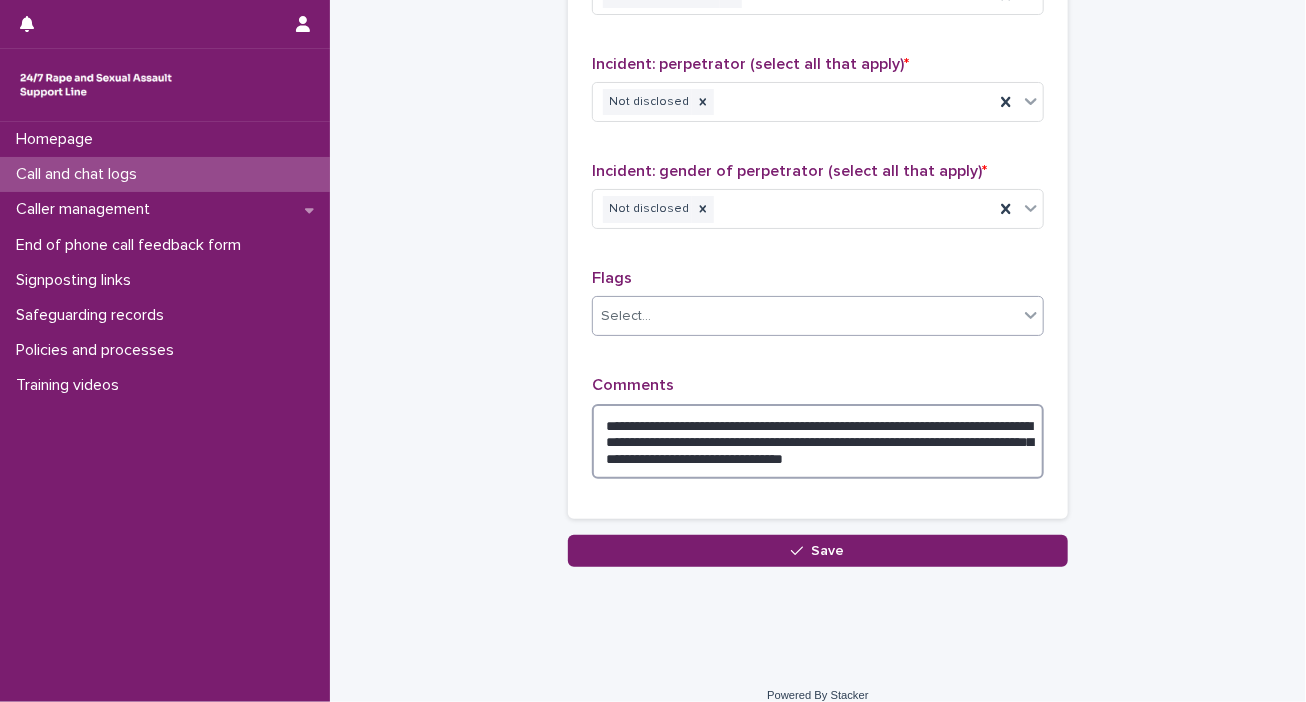 type on "**********" 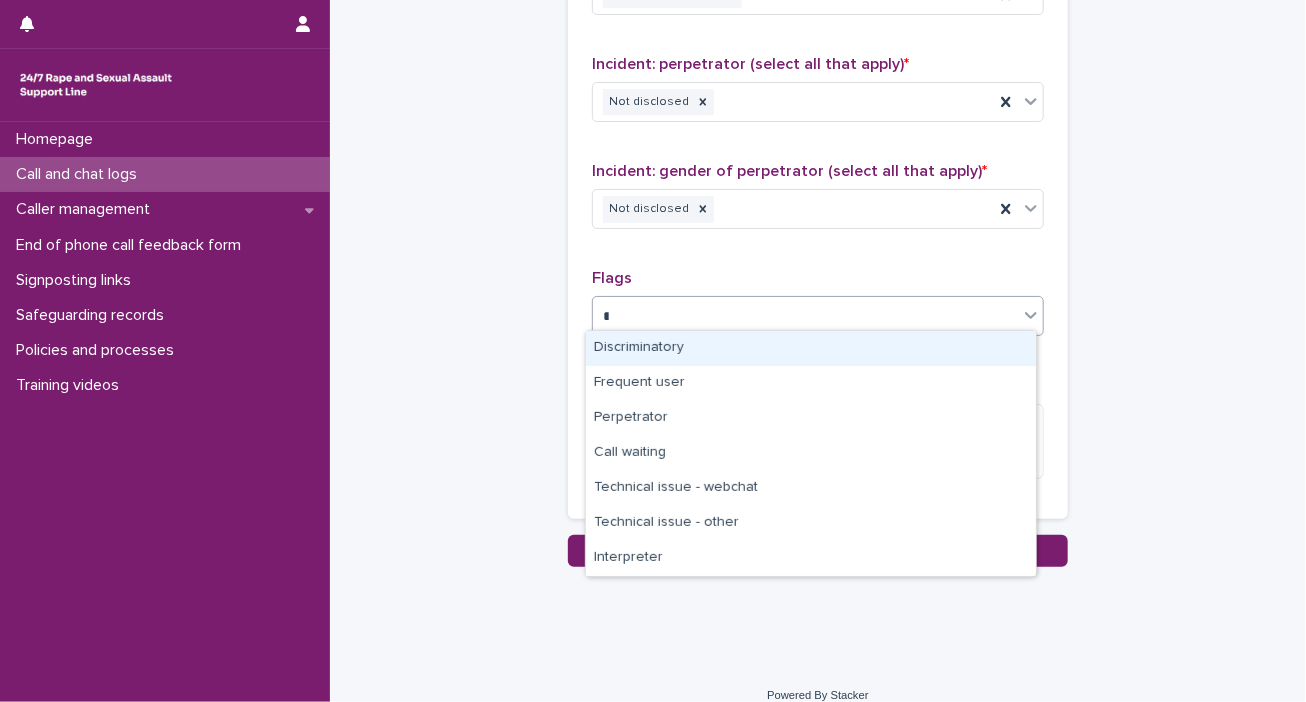 click on "* t" at bounding box center (805, 316) 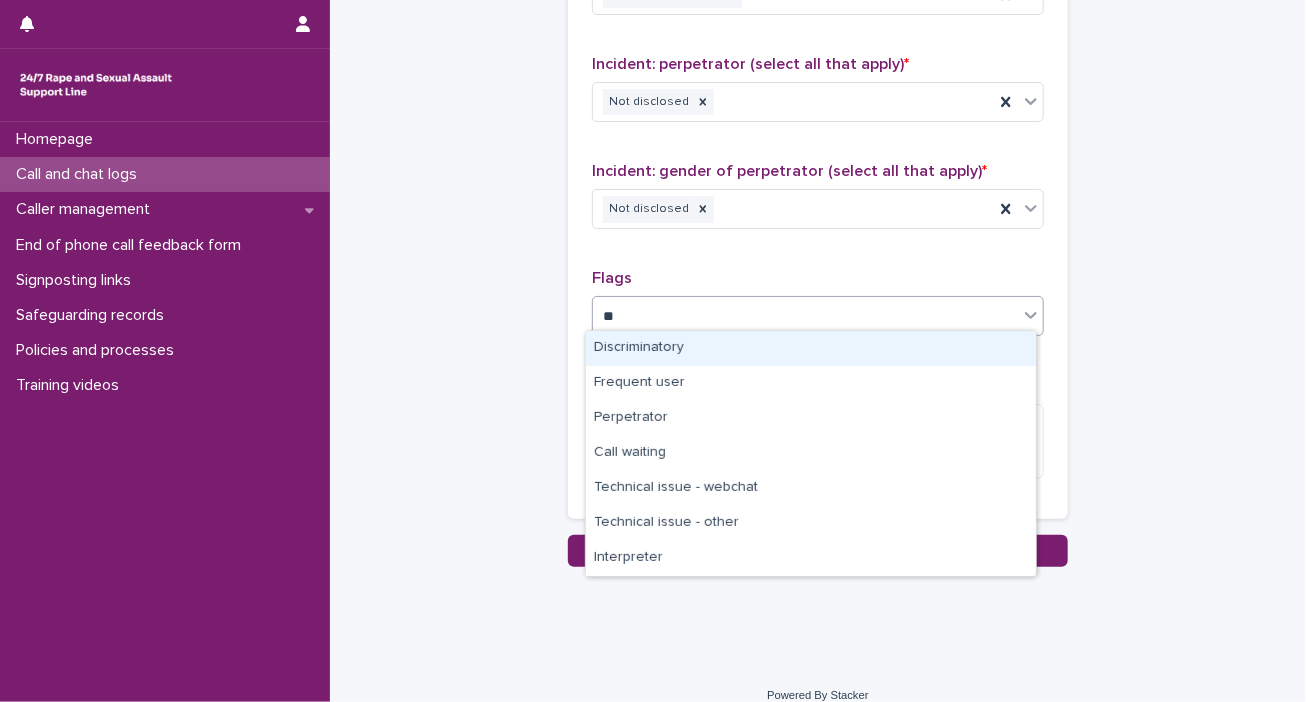 type on "*" 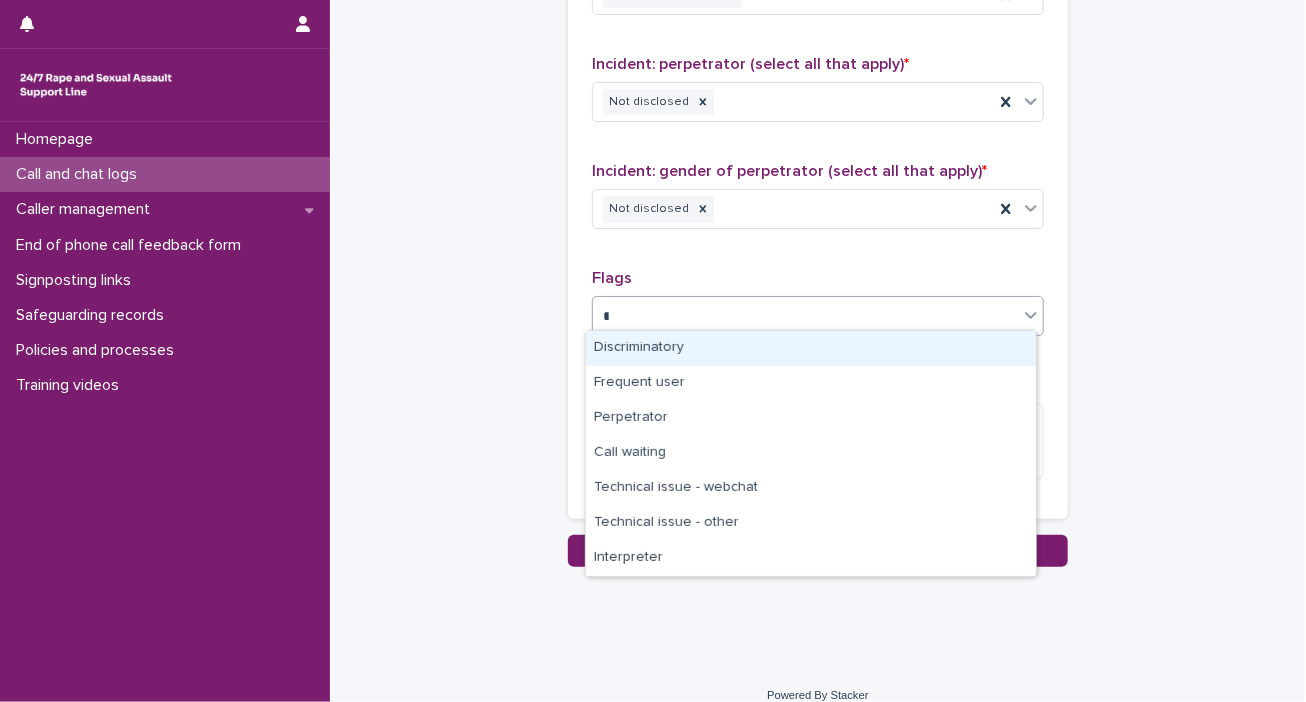 type 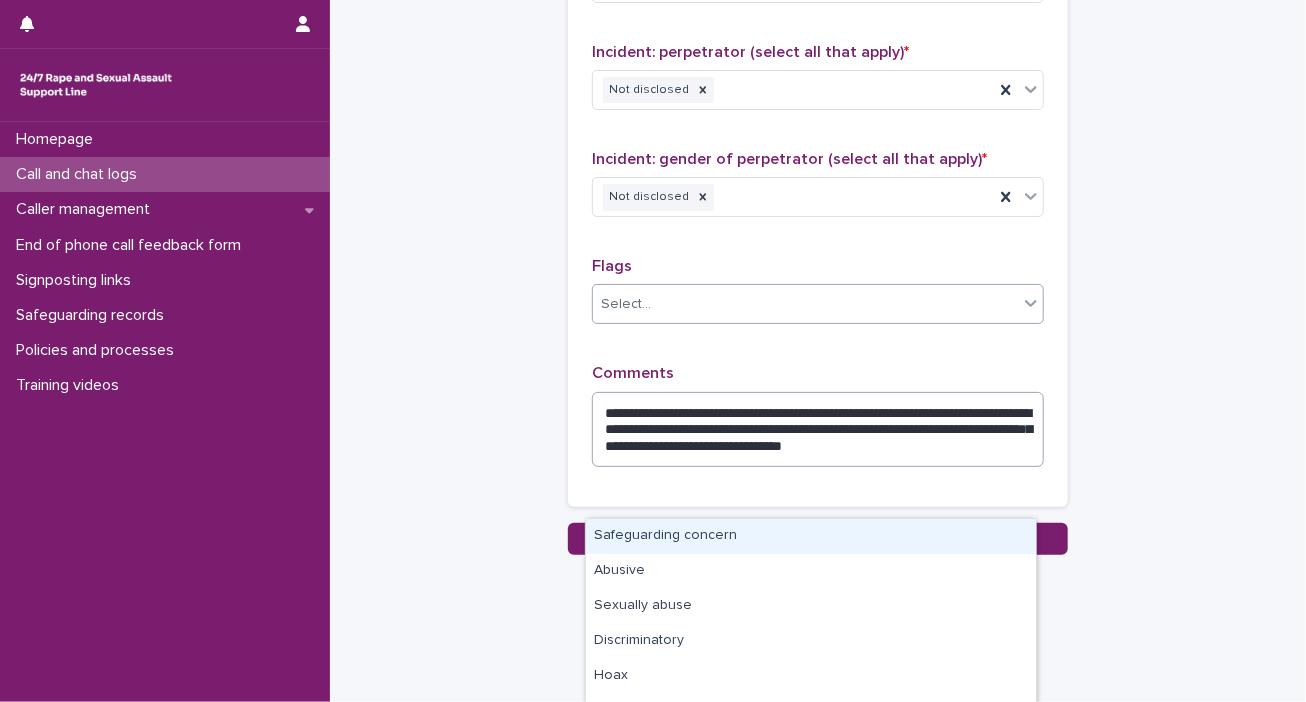 scroll, scrollTop: 1648, scrollLeft: 0, axis: vertical 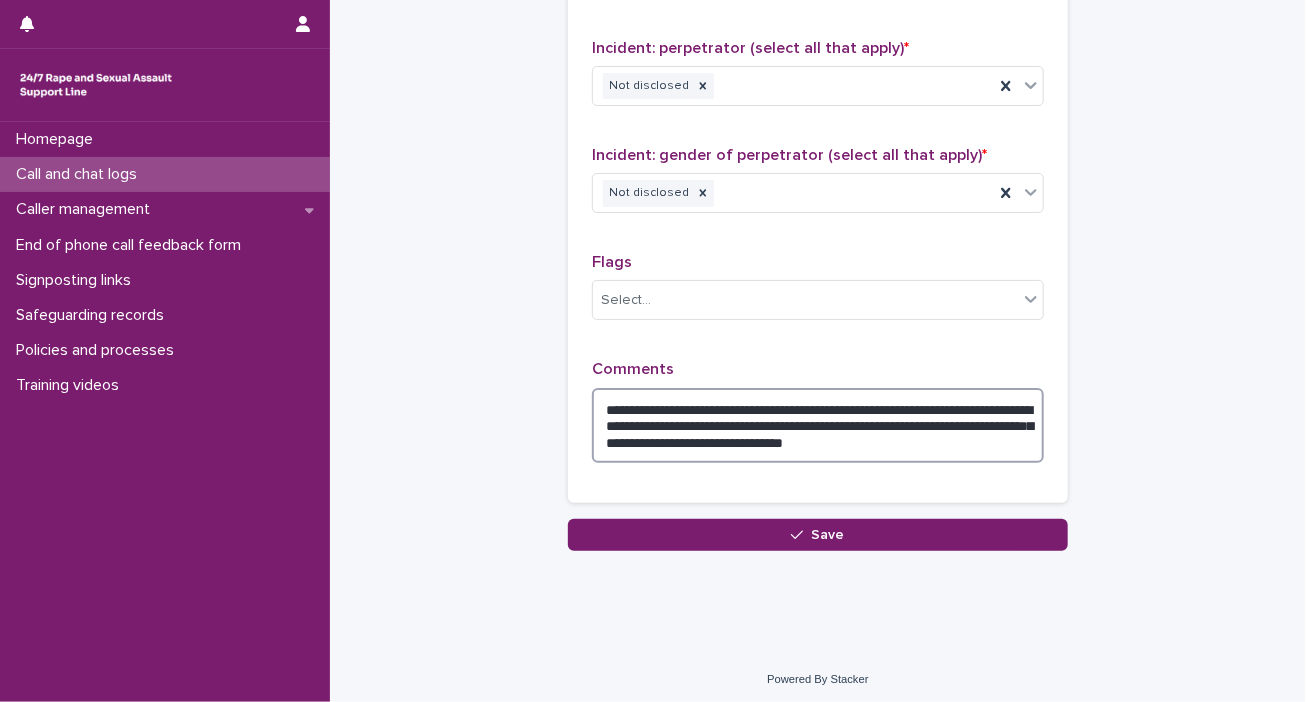 click on "**********" at bounding box center (818, 426) 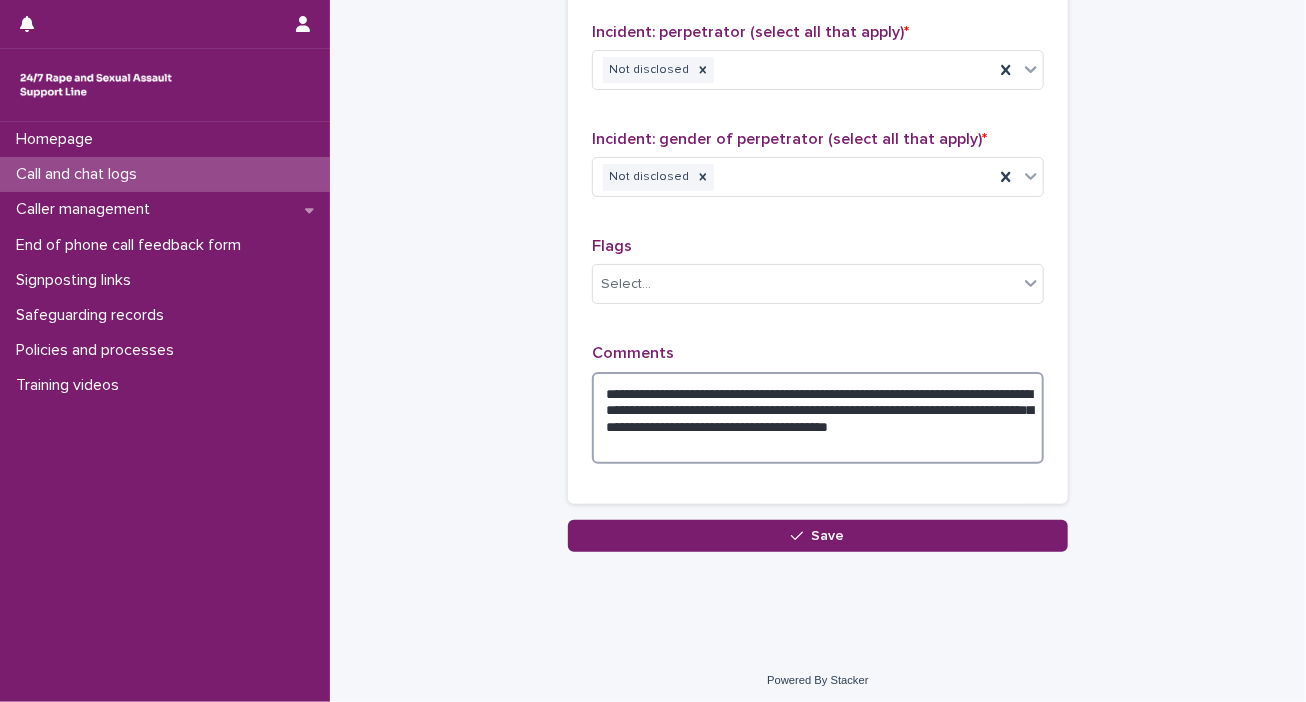 scroll, scrollTop: 1664, scrollLeft: 0, axis: vertical 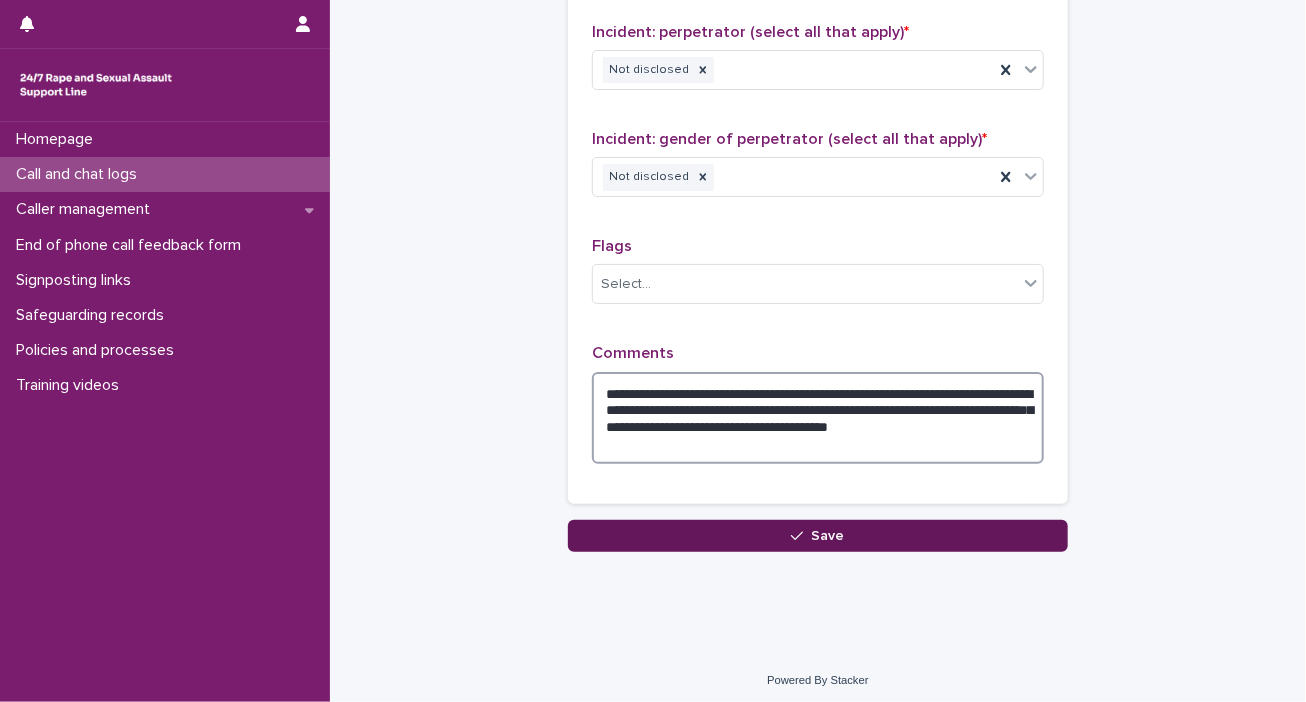 type on "**********" 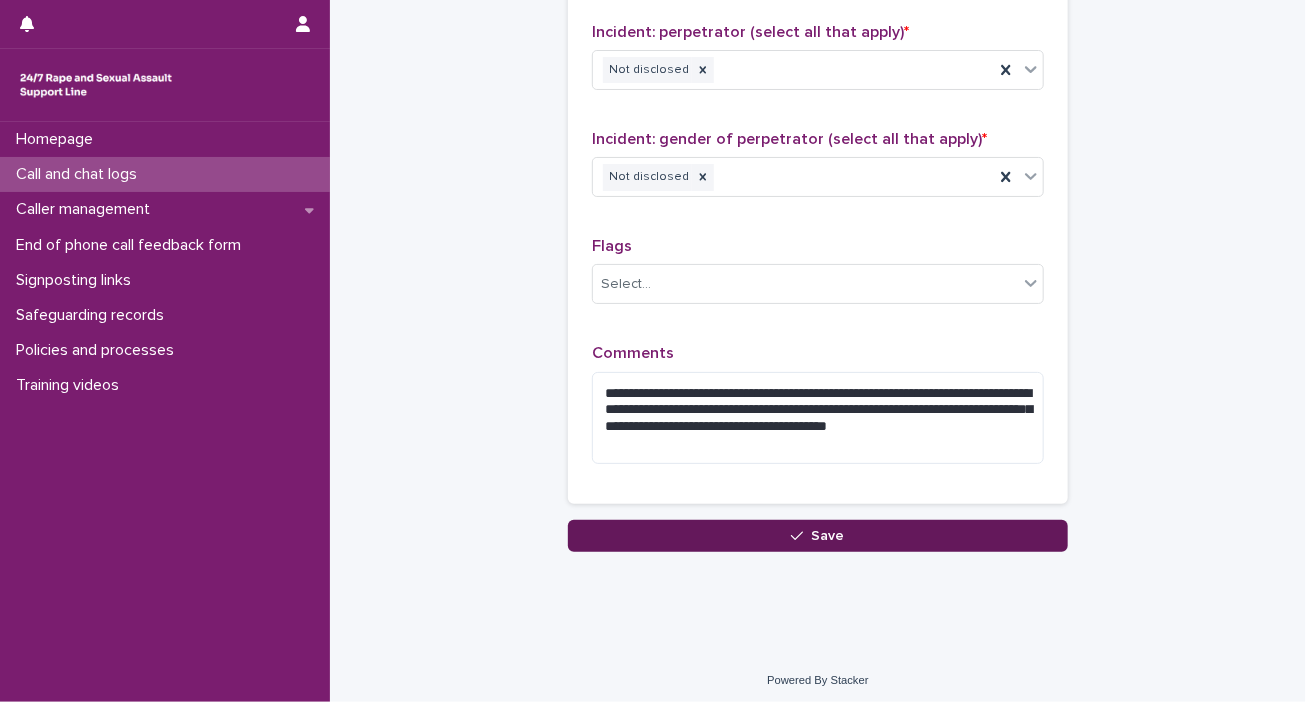 click on "Save" at bounding box center [828, 536] 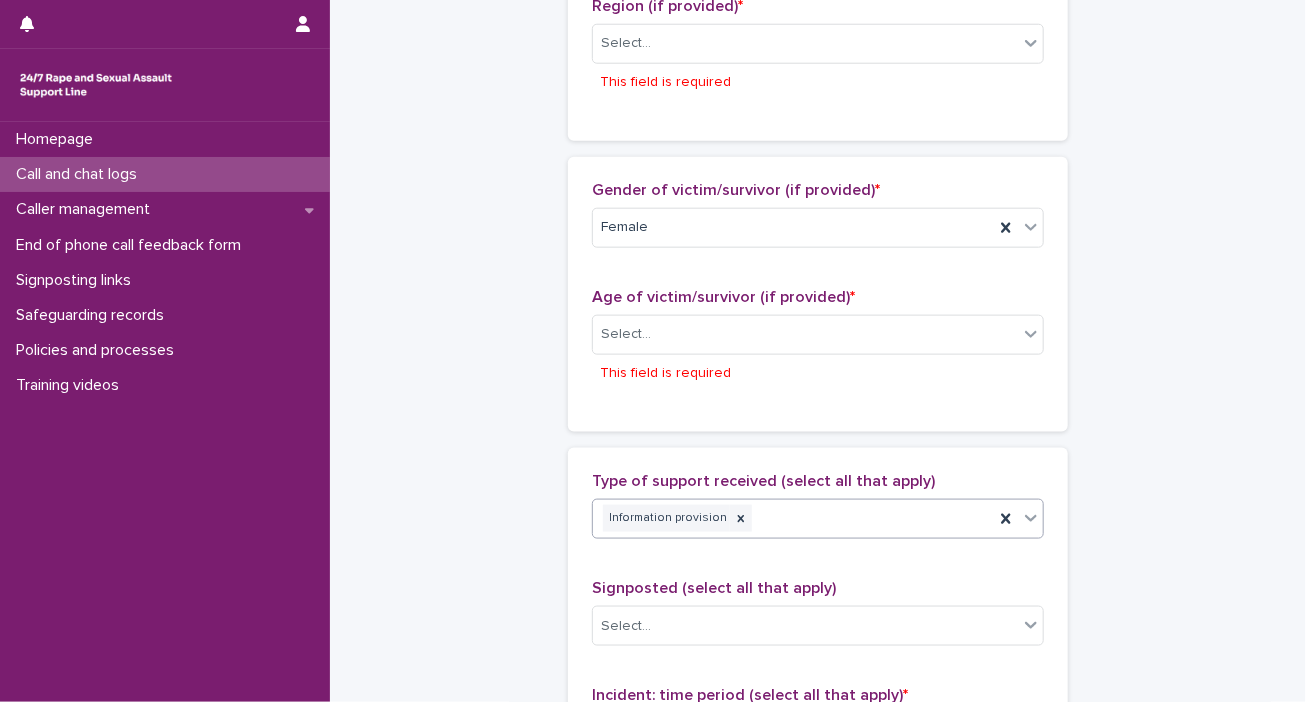 scroll, scrollTop: 868, scrollLeft: 0, axis: vertical 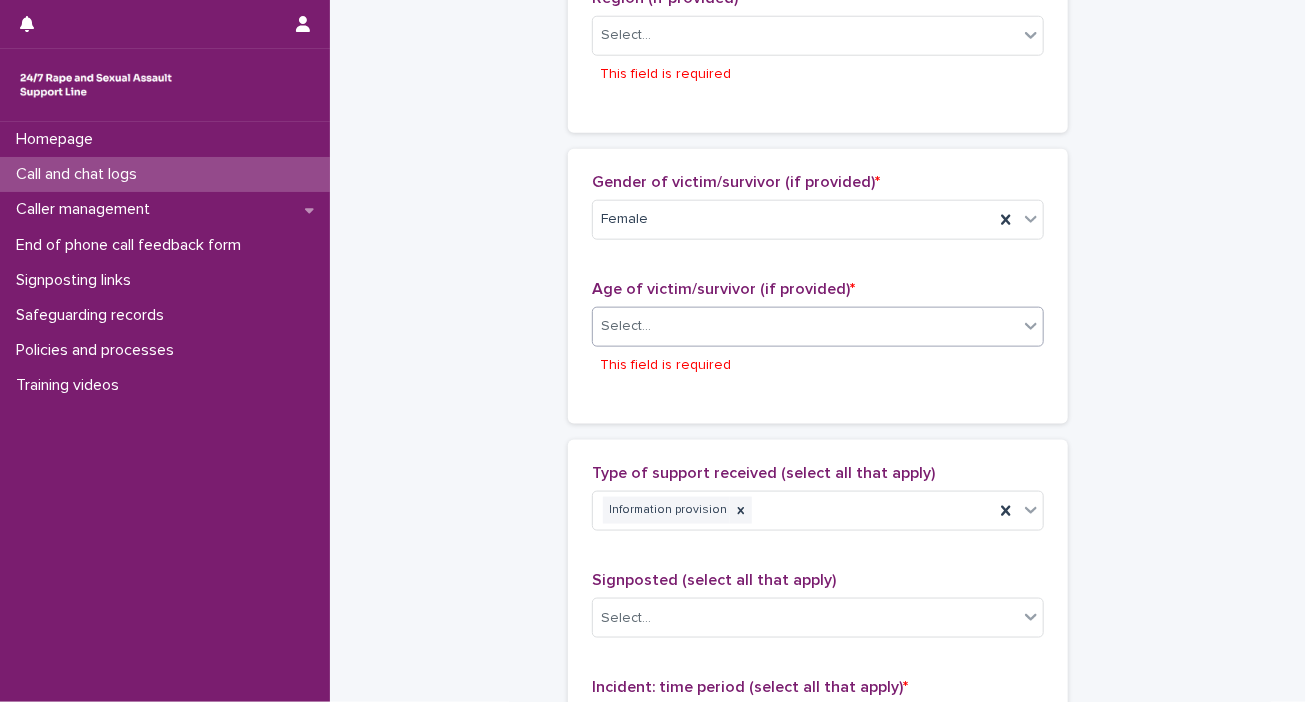 click 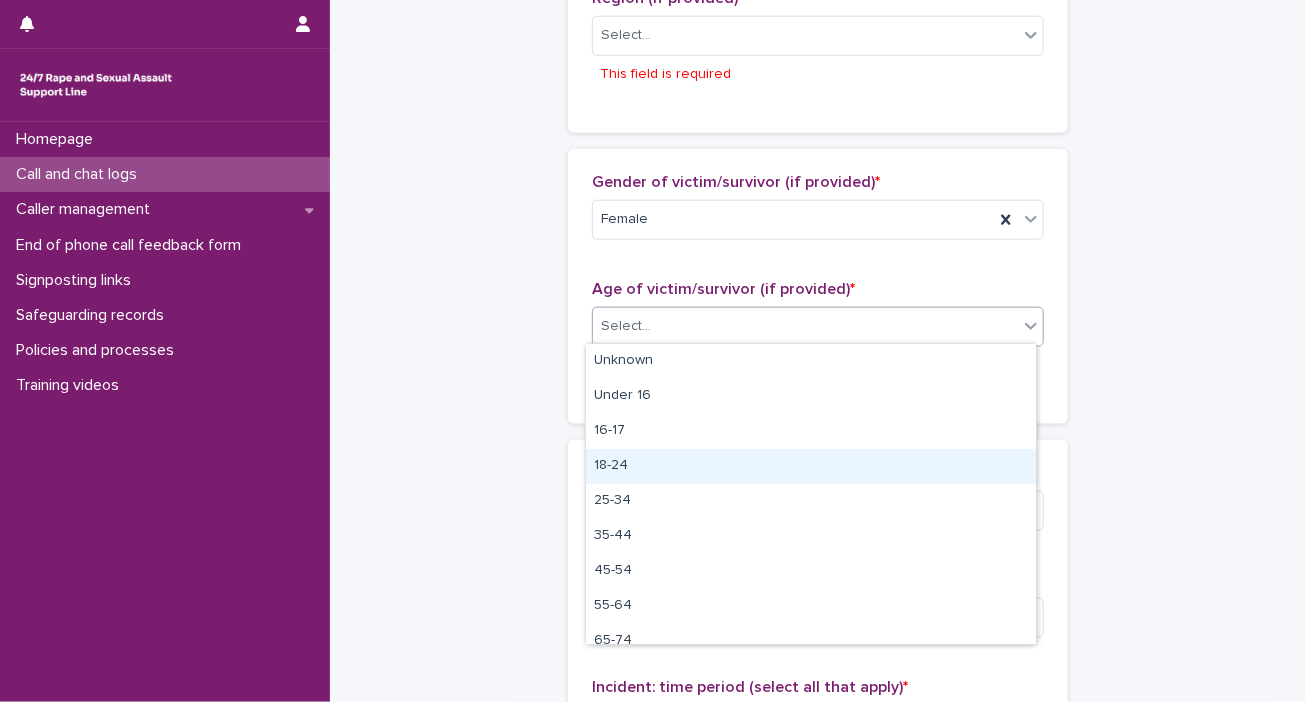 click on "18-24" at bounding box center (811, 466) 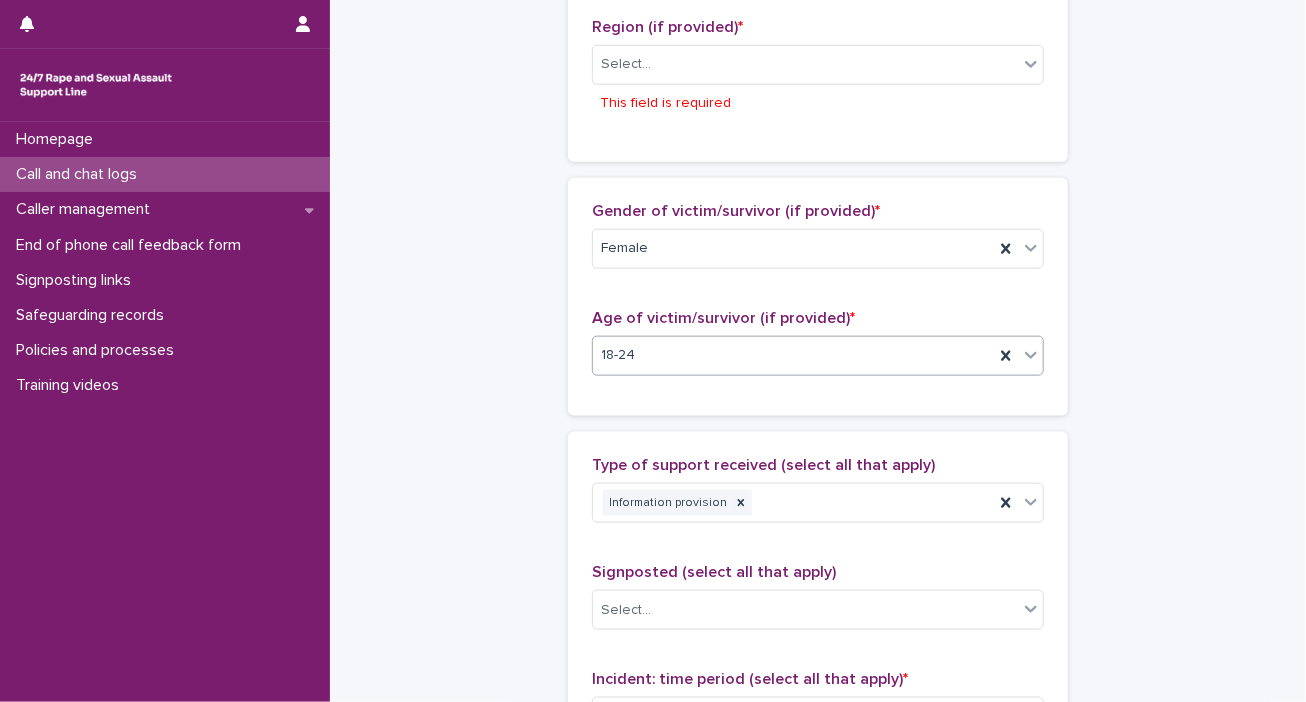 scroll, scrollTop: 836, scrollLeft: 0, axis: vertical 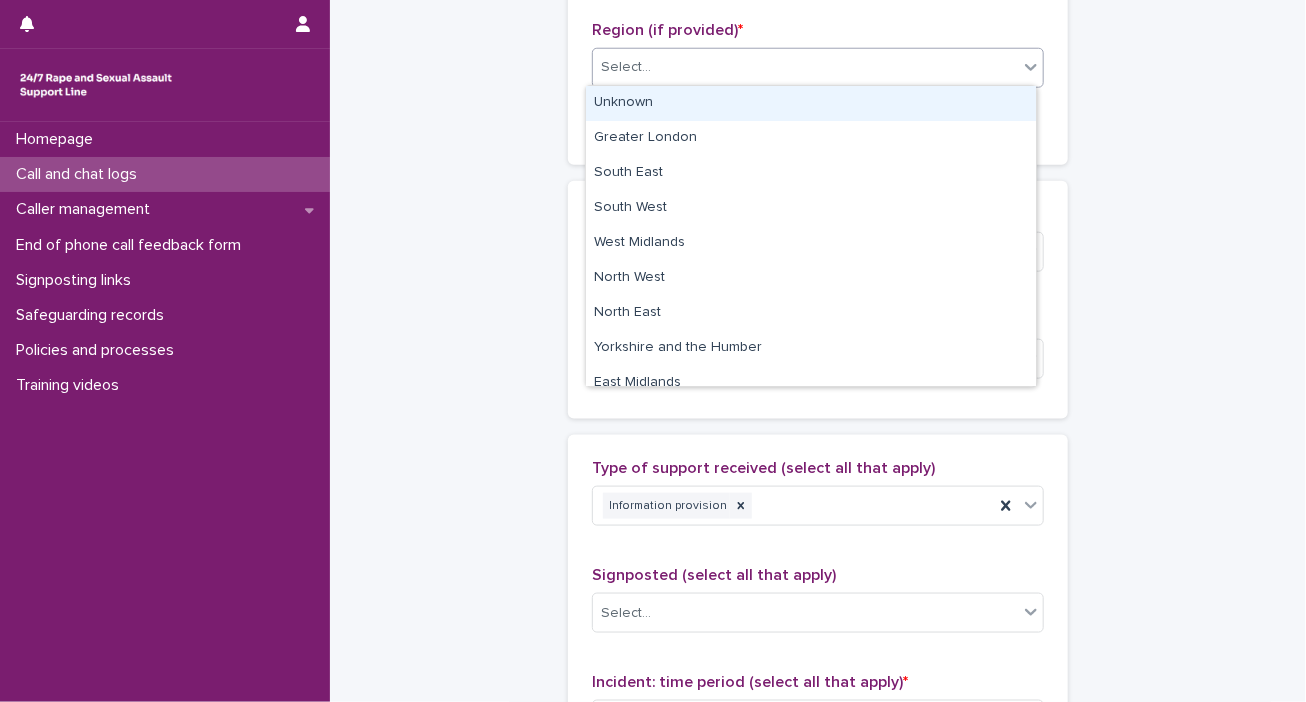 click 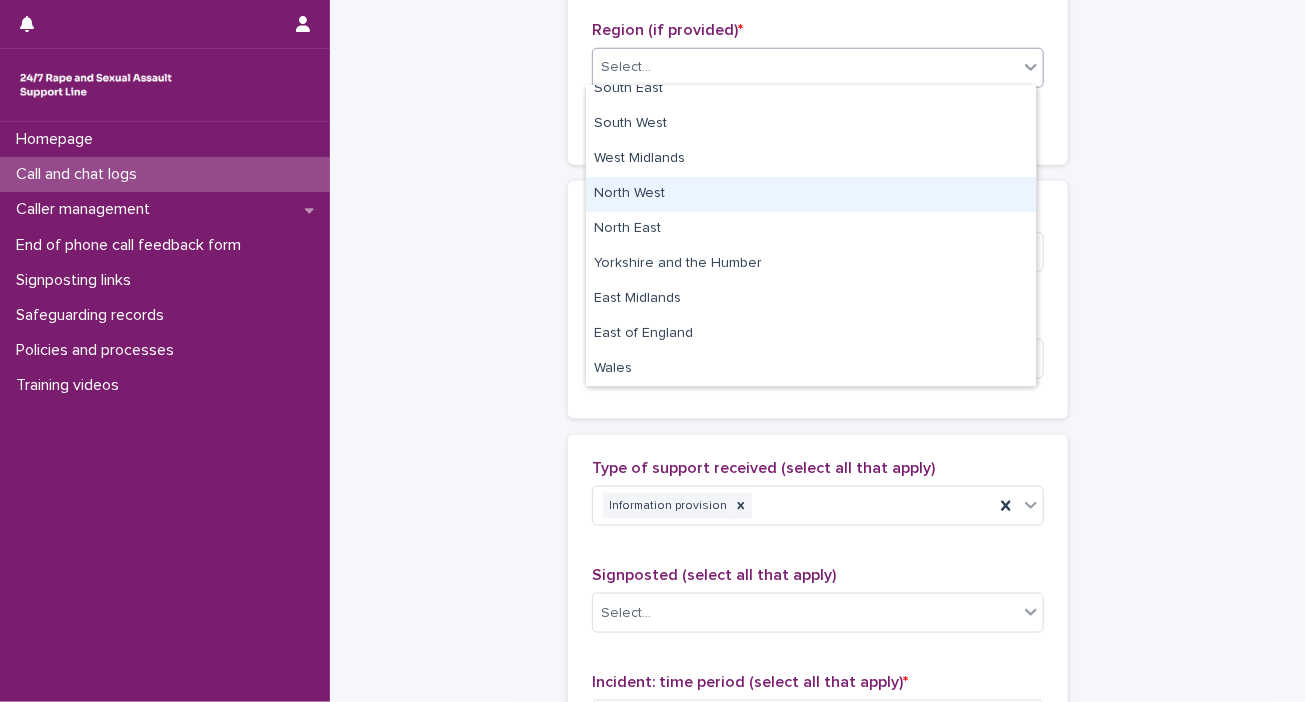 scroll, scrollTop: 0, scrollLeft: 0, axis: both 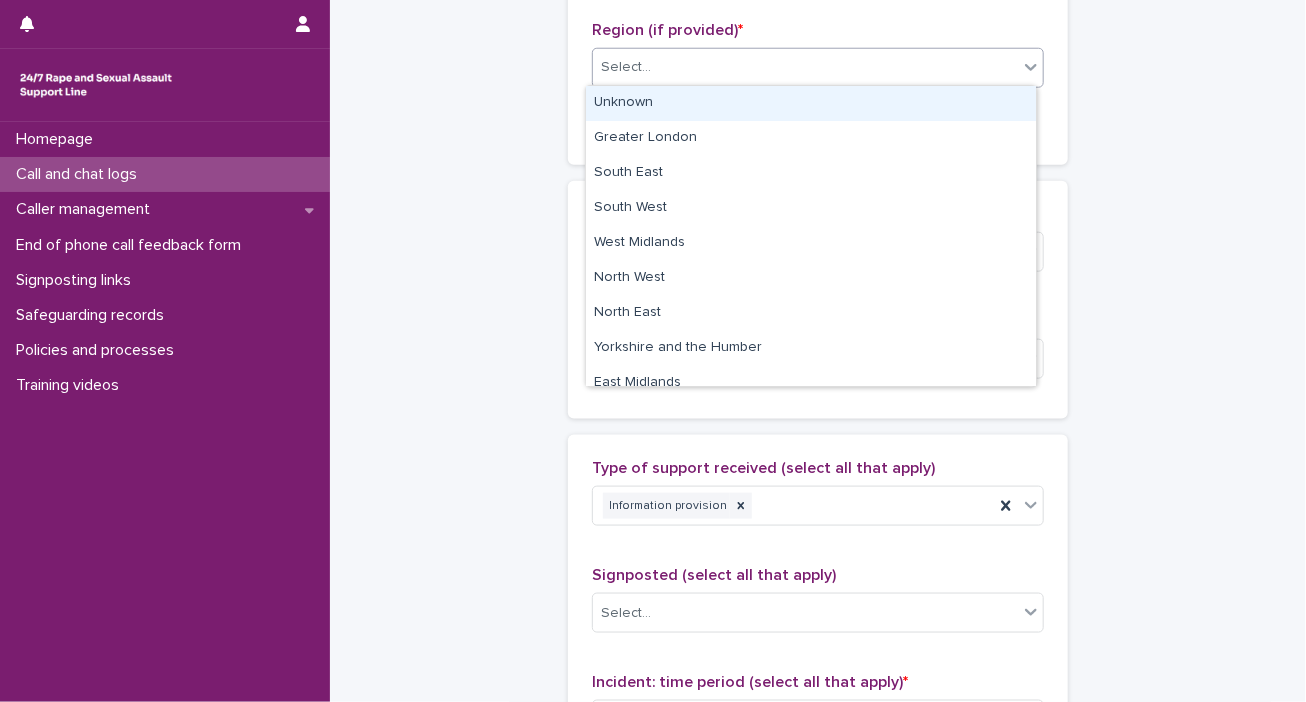 click on "Unknown" at bounding box center (811, 103) 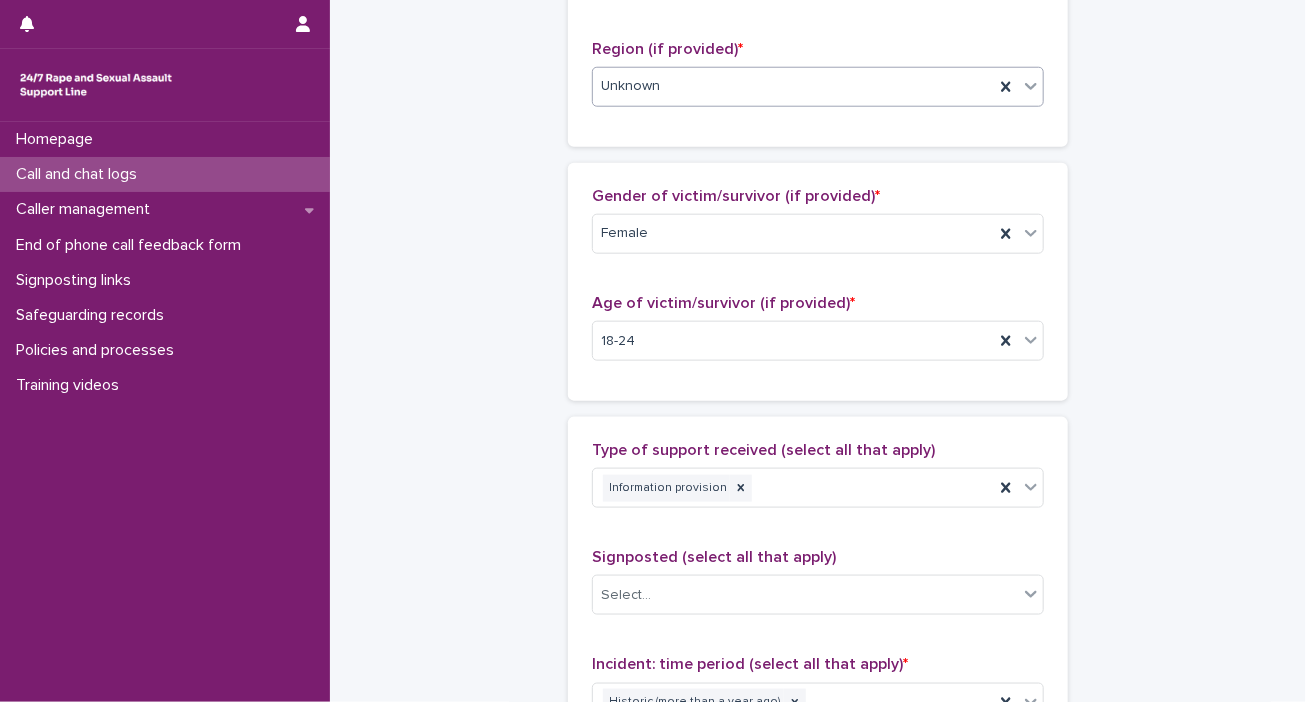 scroll, scrollTop: 617, scrollLeft: 0, axis: vertical 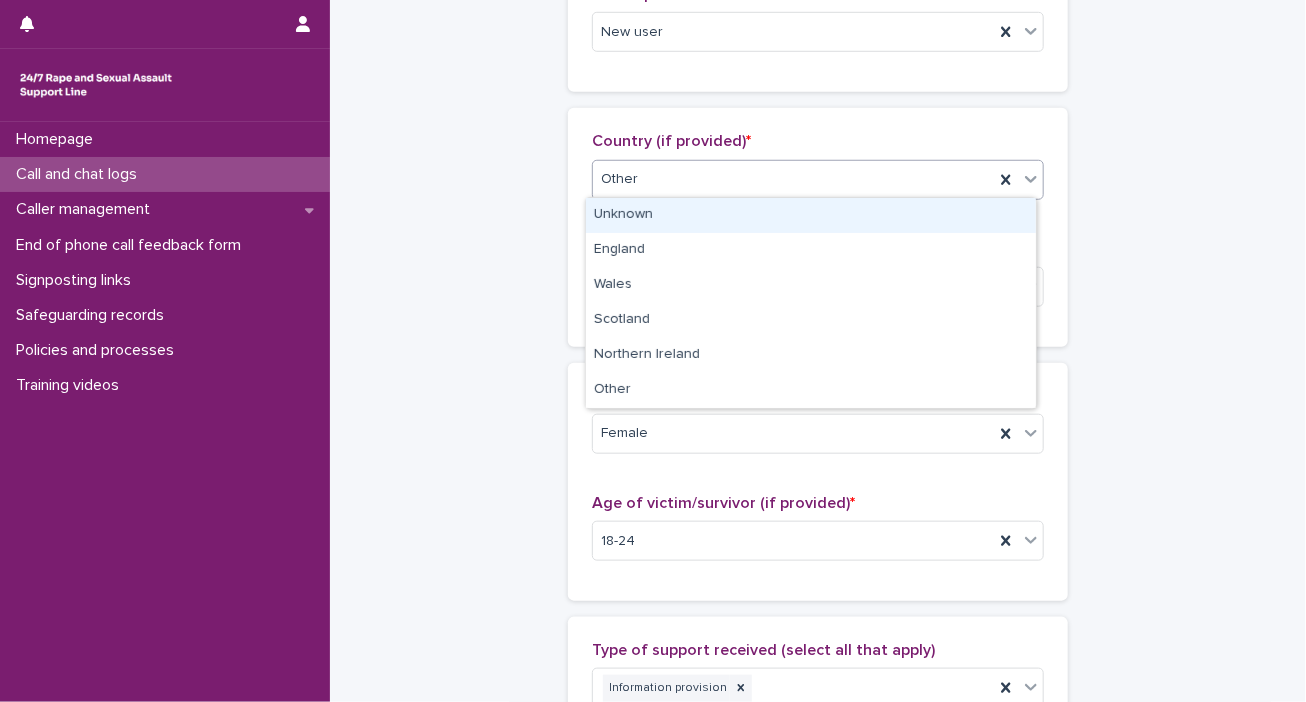 click 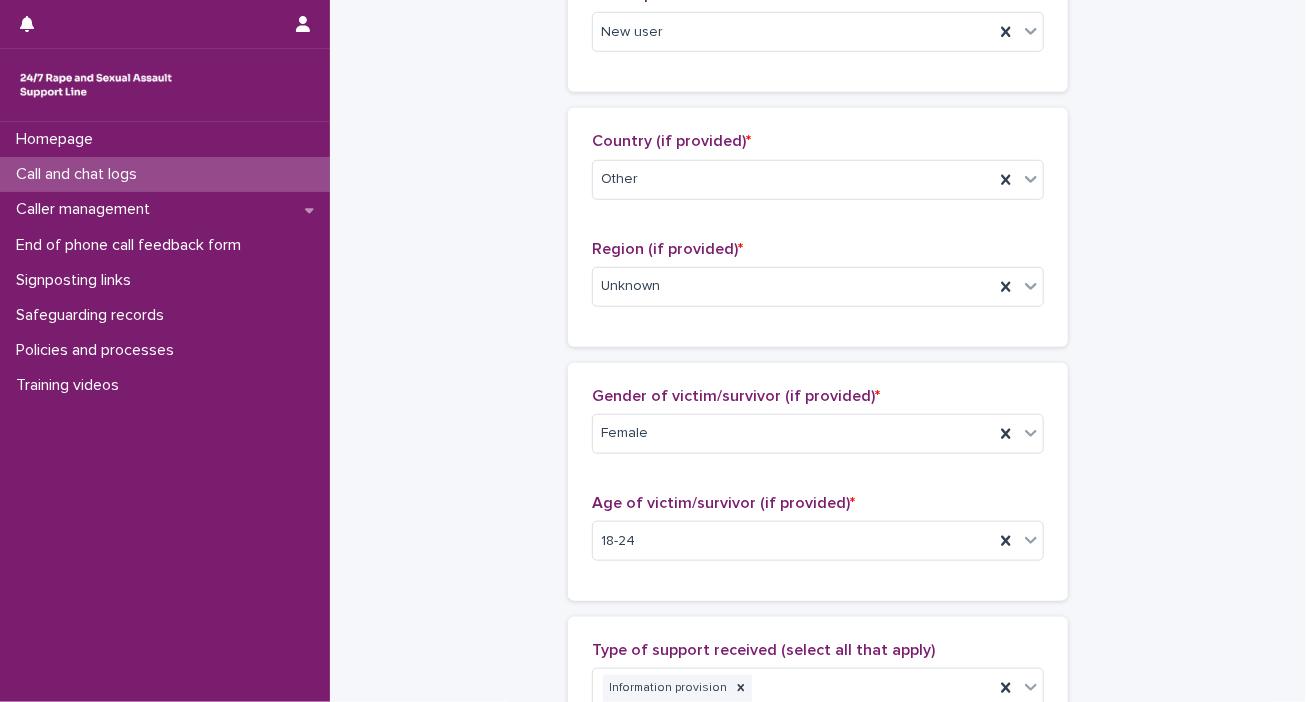 click on "**********" at bounding box center [818, 492] 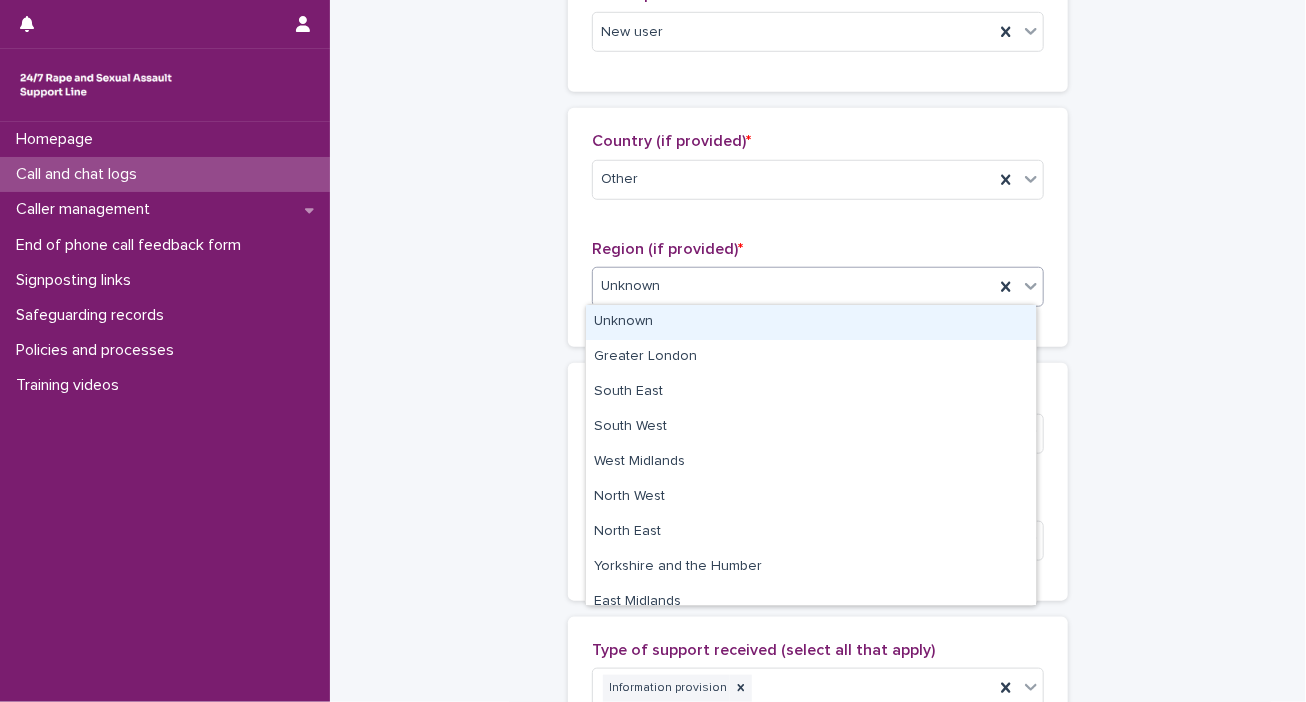 click 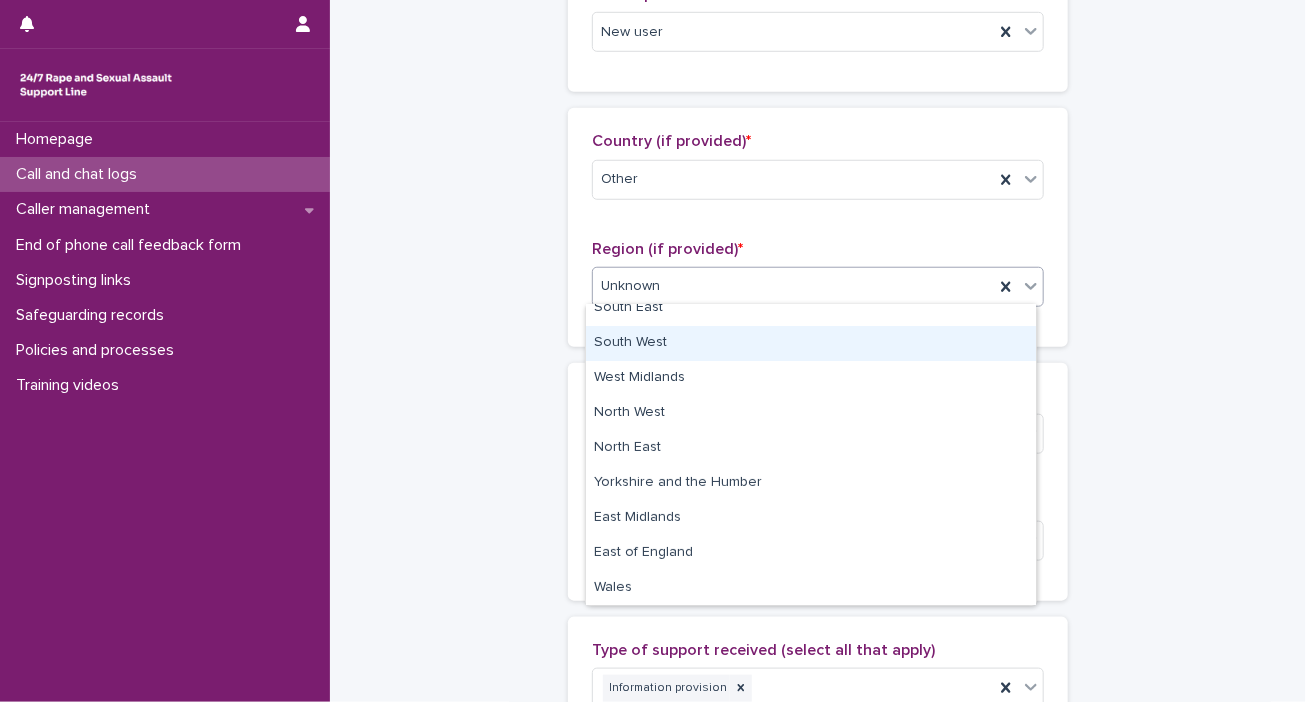 scroll, scrollTop: 0, scrollLeft: 0, axis: both 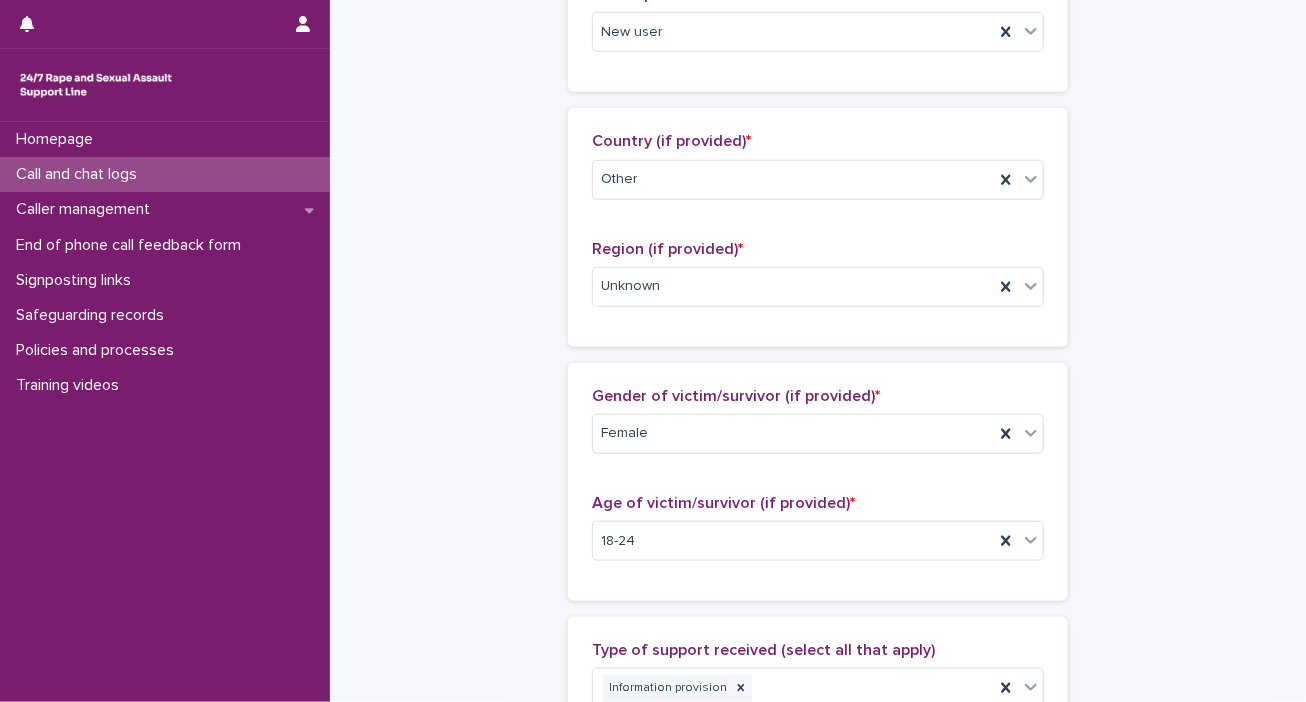 click on "**********" at bounding box center [818, 492] 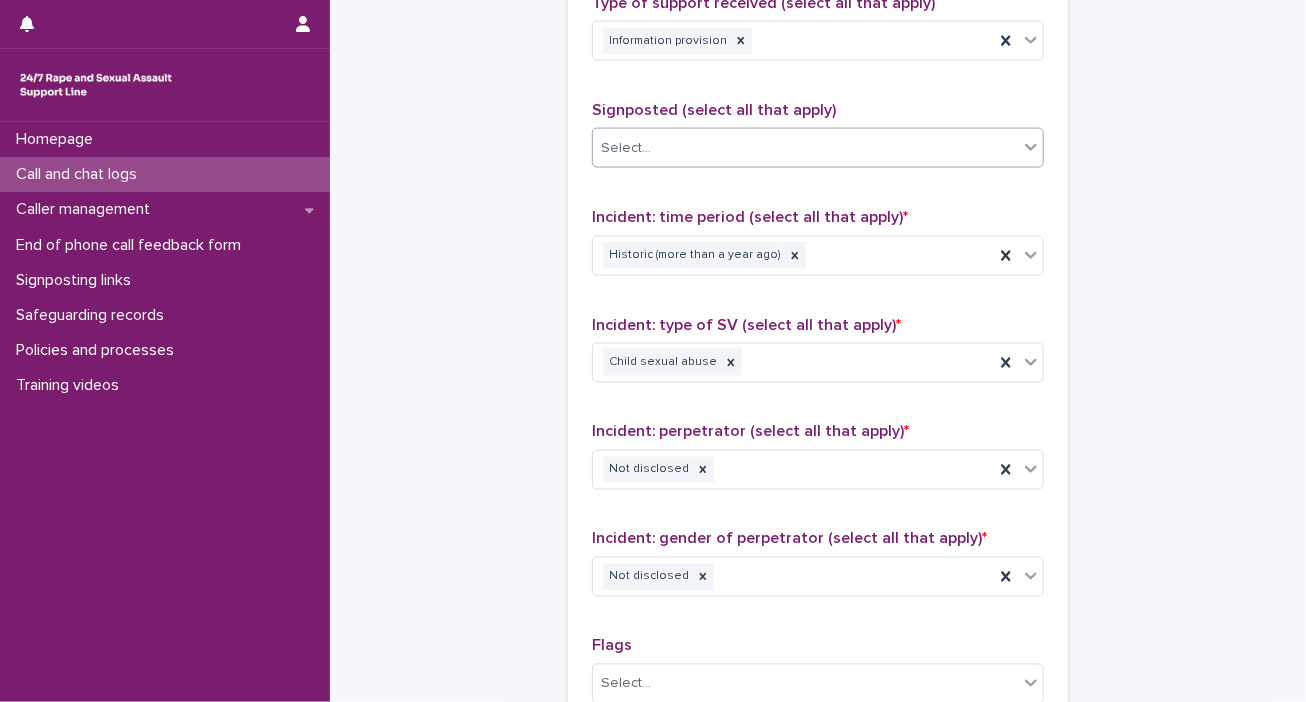 scroll, scrollTop: 1664, scrollLeft: 0, axis: vertical 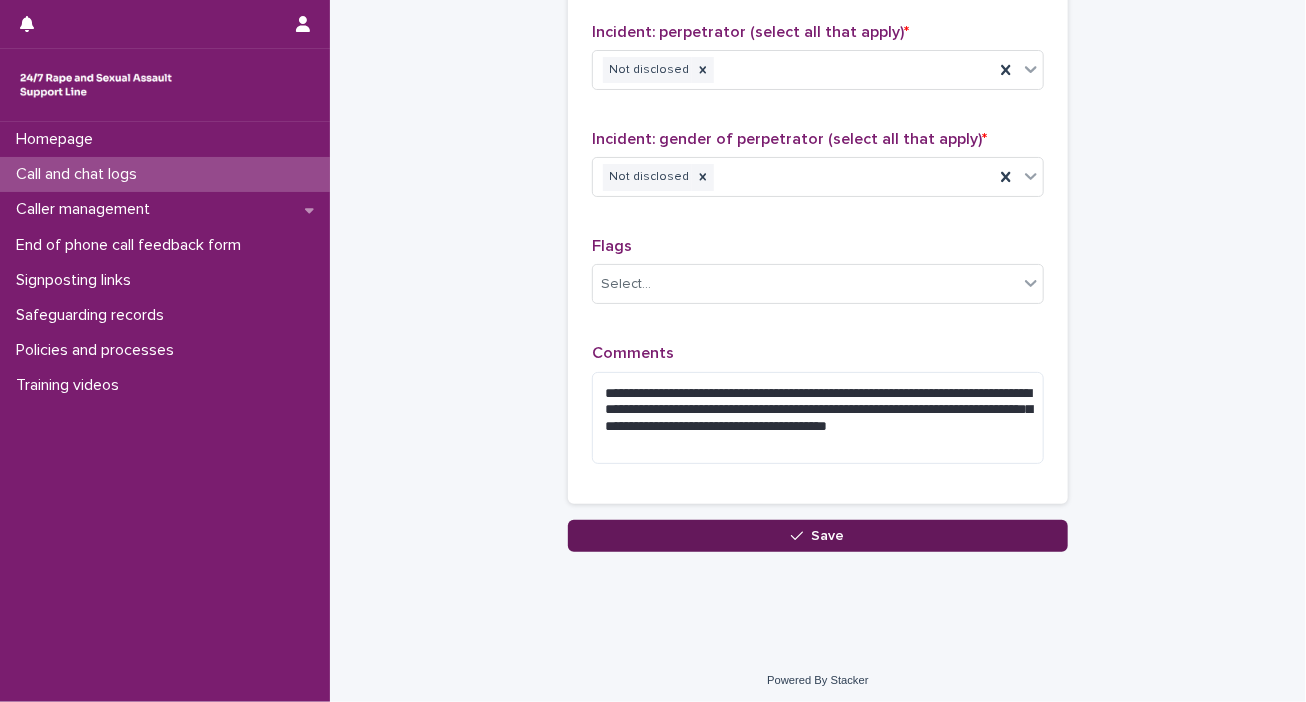 click on "Save" at bounding box center [828, 536] 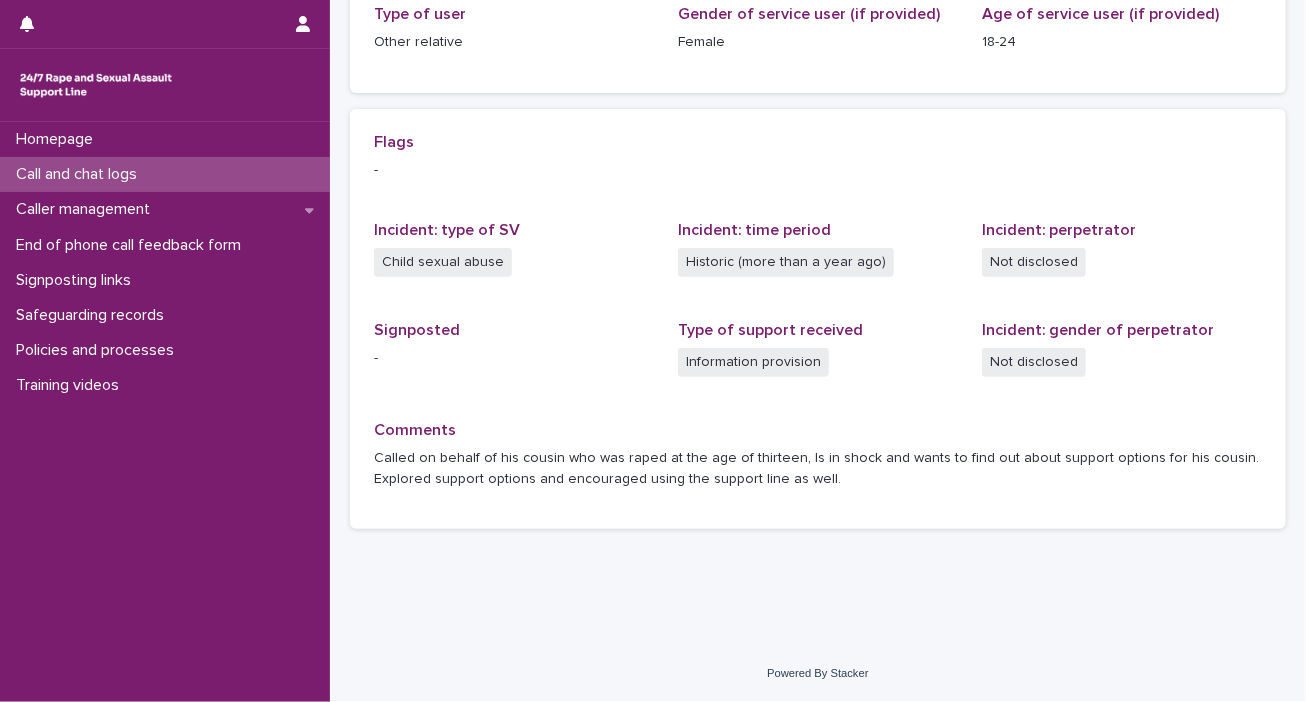scroll, scrollTop: 0, scrollLeft: 0, axis: both 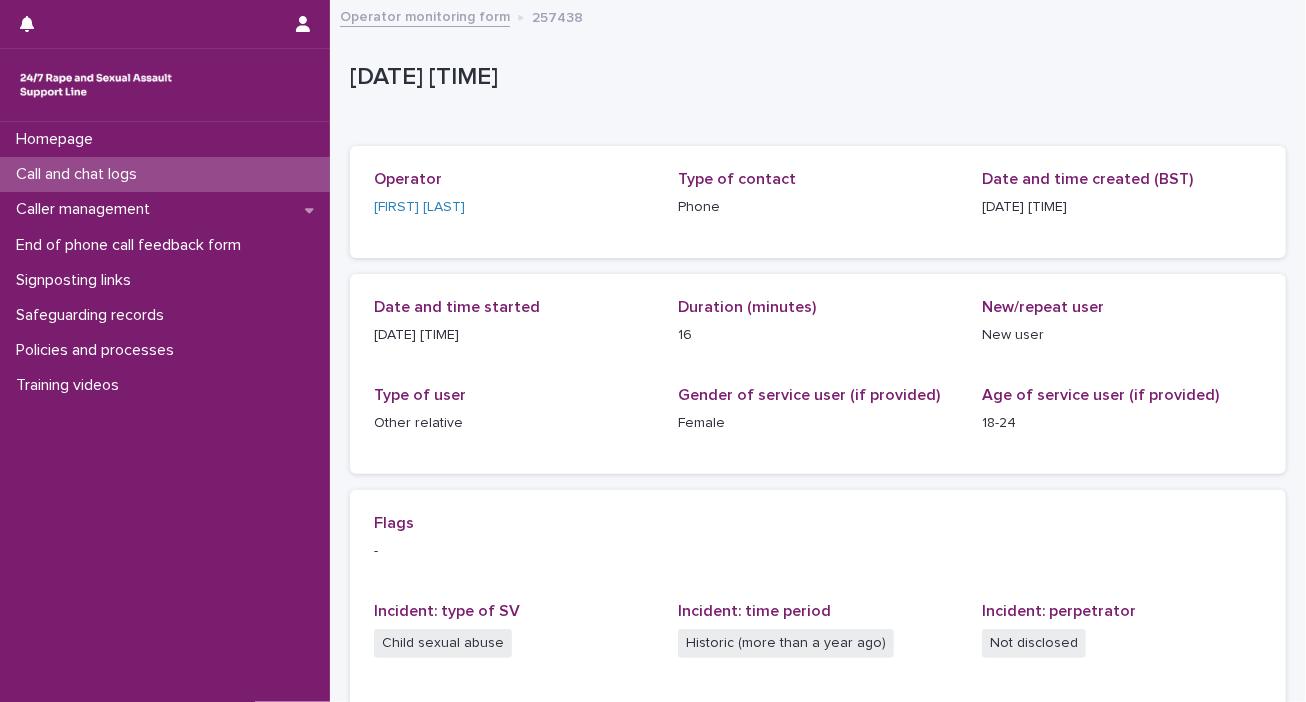 click on "Call and chat logs" at bounding box center [80, 174] 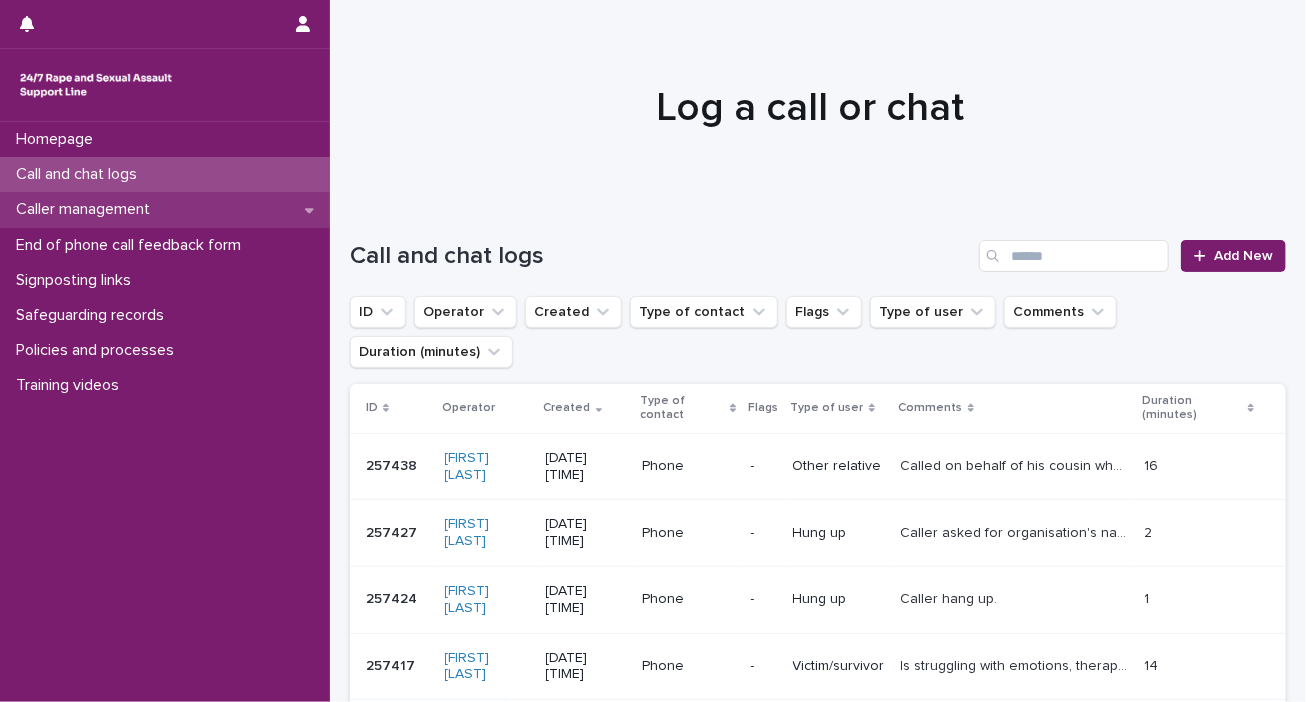 click on "Caller management" at bounding box center [87, 209] 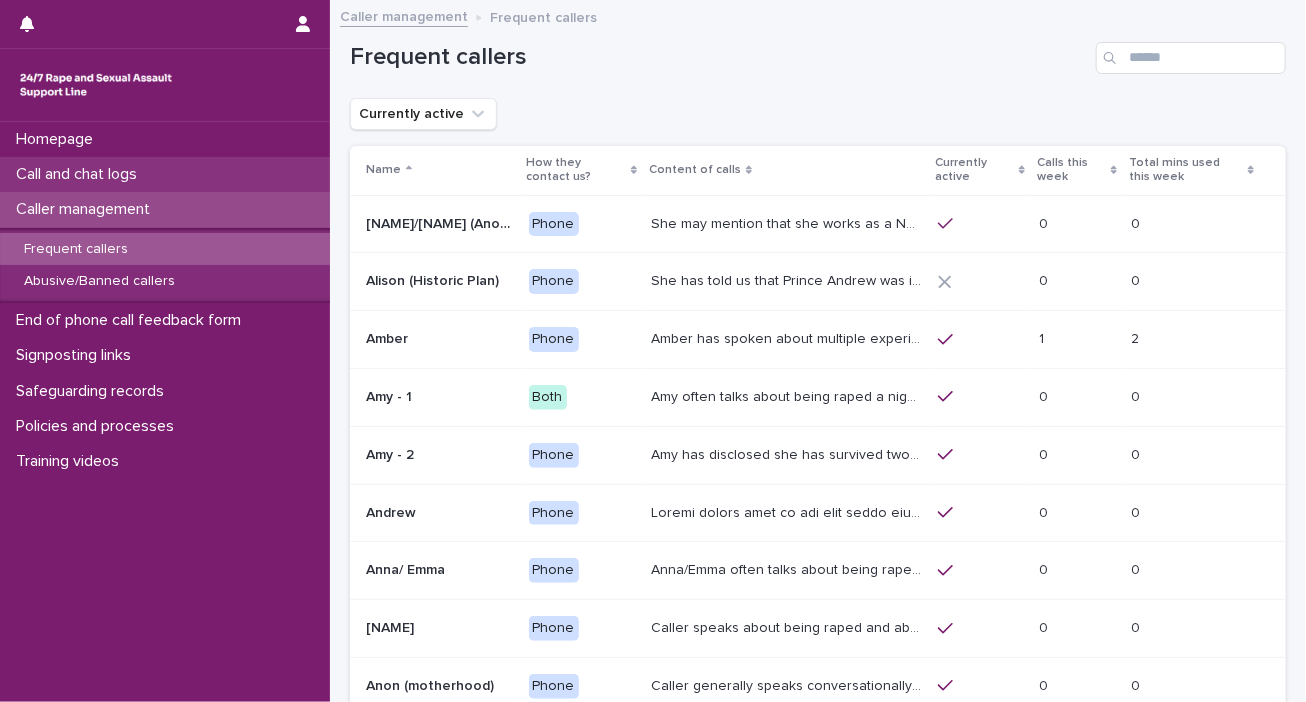 click on "Call and chat logs" at bounding box center (80, 174) 